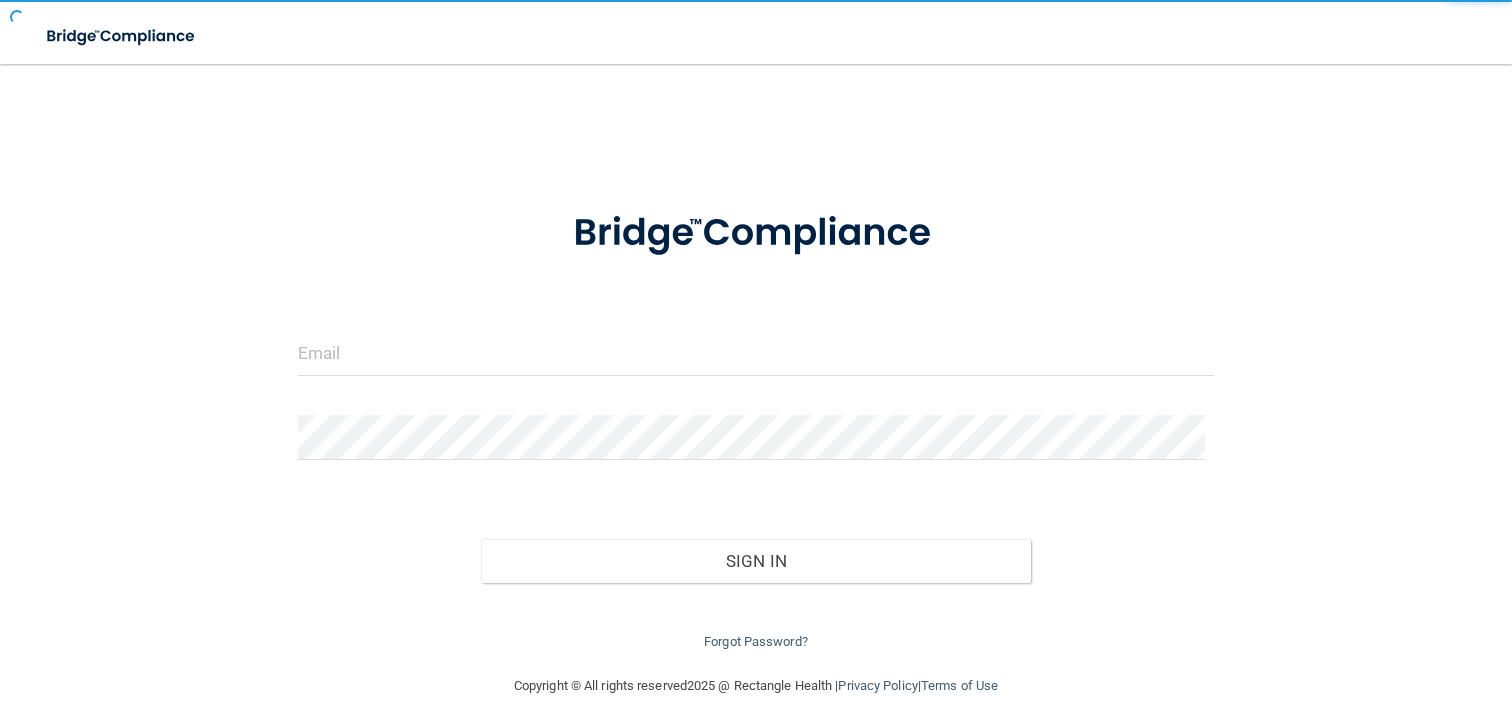 scroll, scrollTop: 0, scrollLeft: 0, axis: both 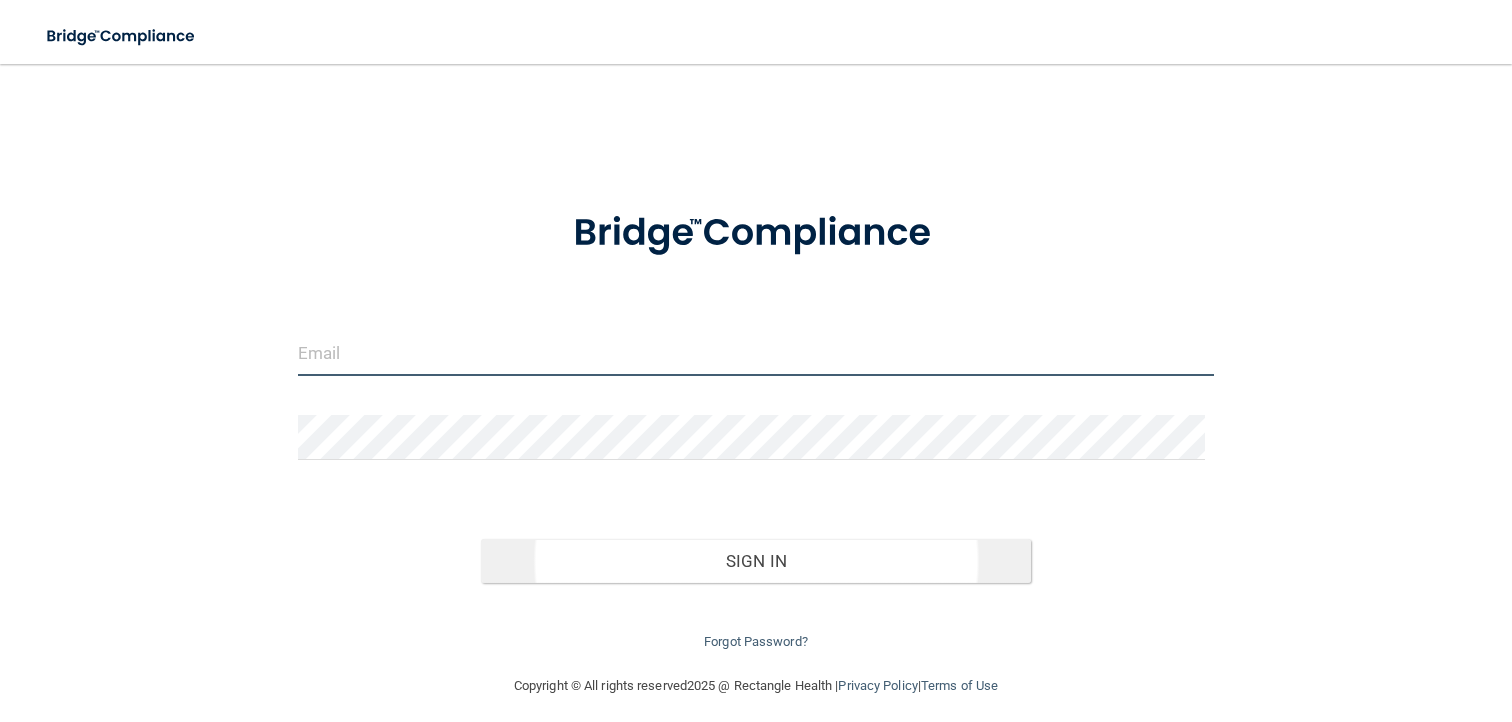 type on "[PERSON_NAME][EMAIL_ADDRESS][PERSON_NAME][DOMAIN_NAME]" 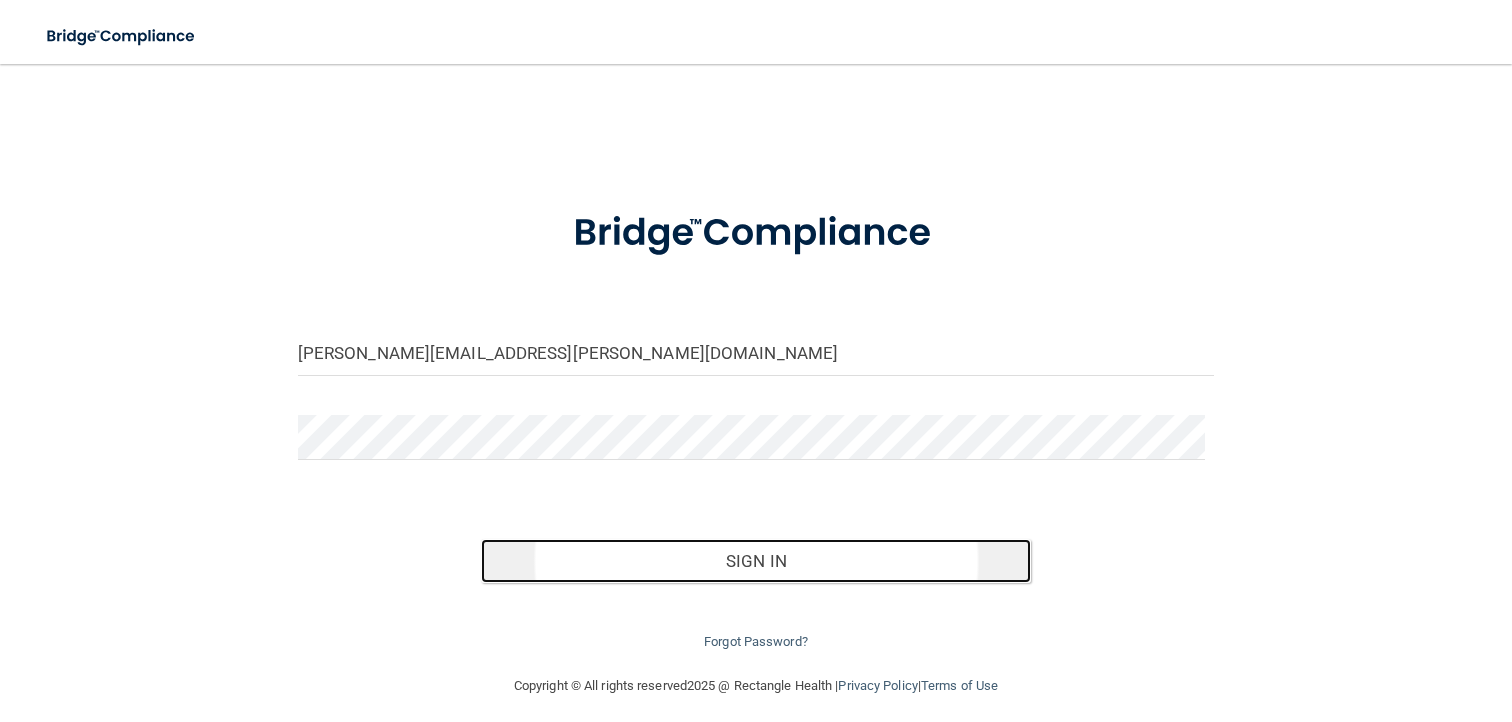 click on "Sign In" at bounding box center (756, 561) 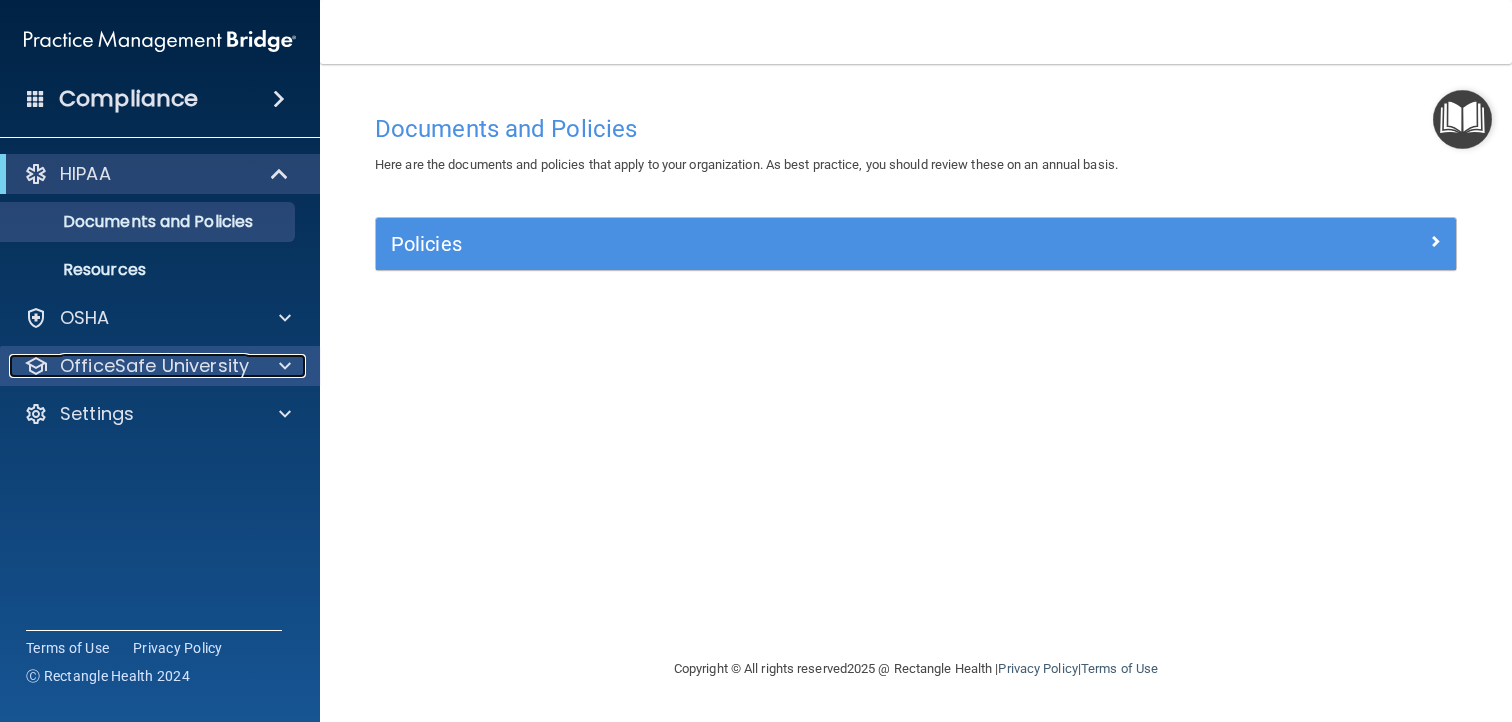 click on "OfficeSafe University" at bounding box center [154, 366] 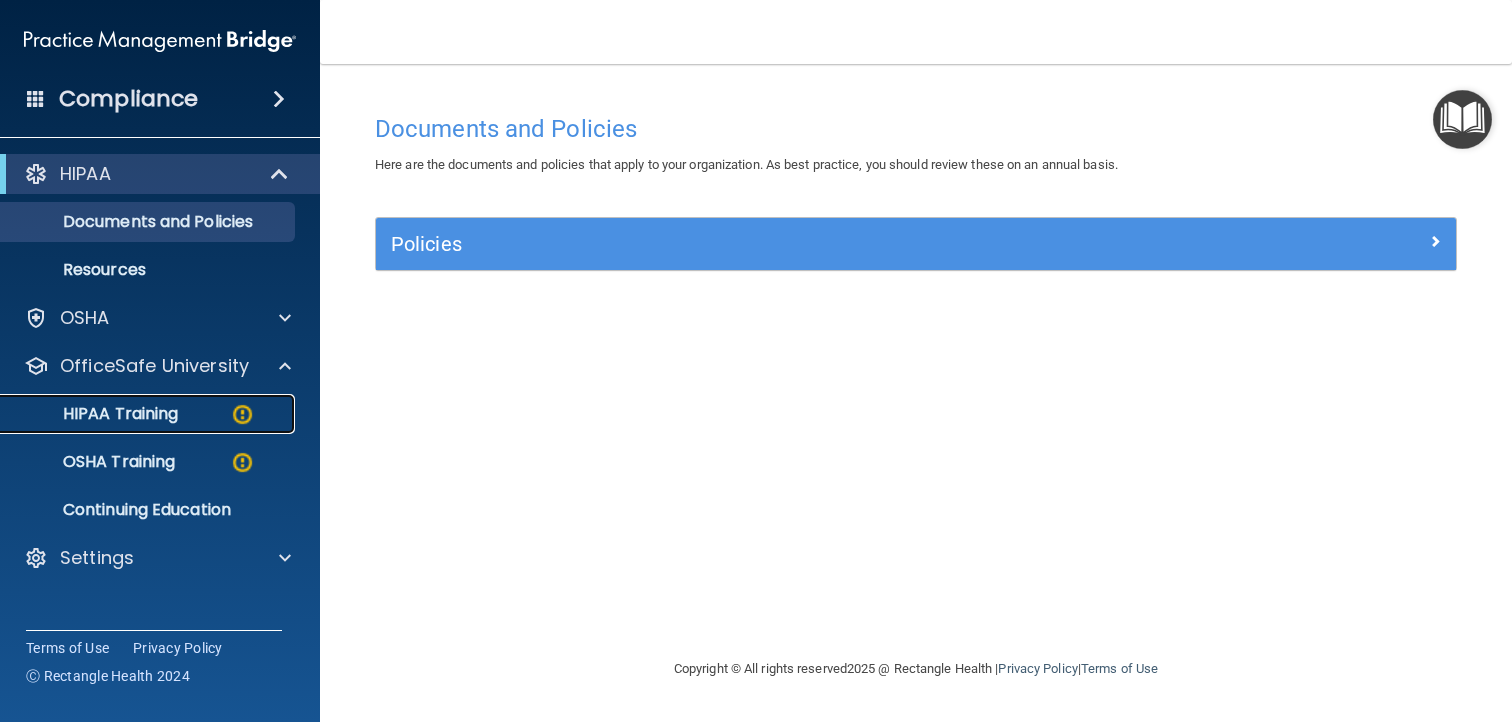 click on "HIPAA Training" at bounding box center (95, 414) 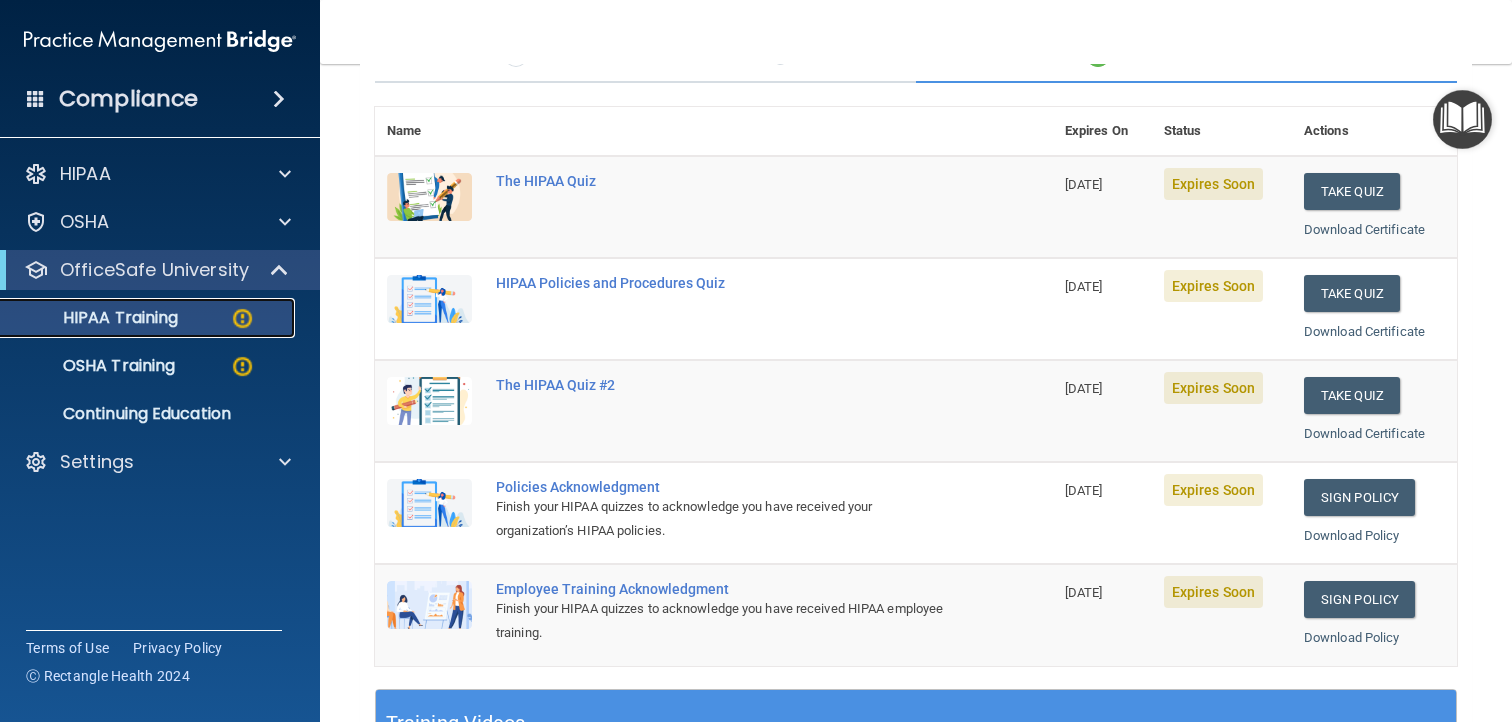 scroll, scrollTop: 196, scrollLeft: 0, axis: vertical 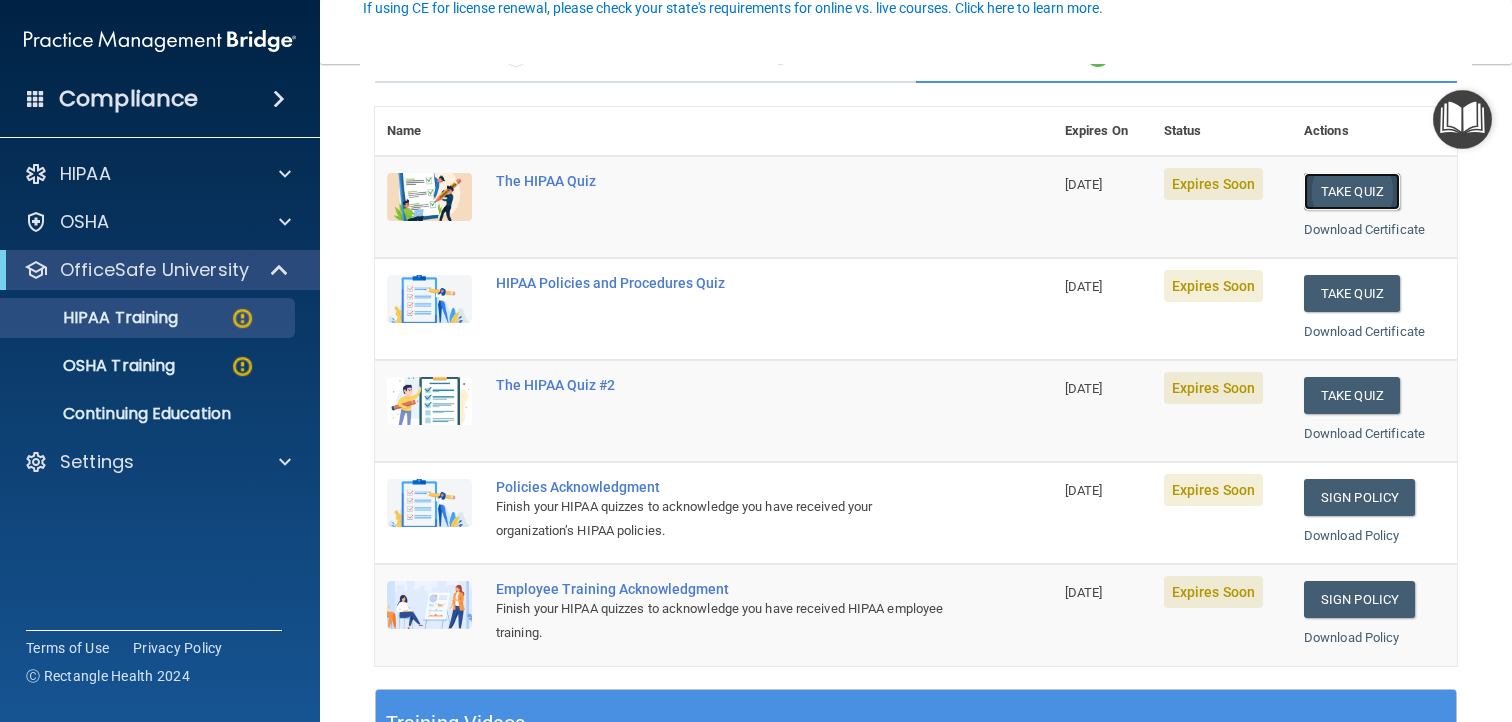 click on "Take Quiz" at bounding box center (1352, 191) 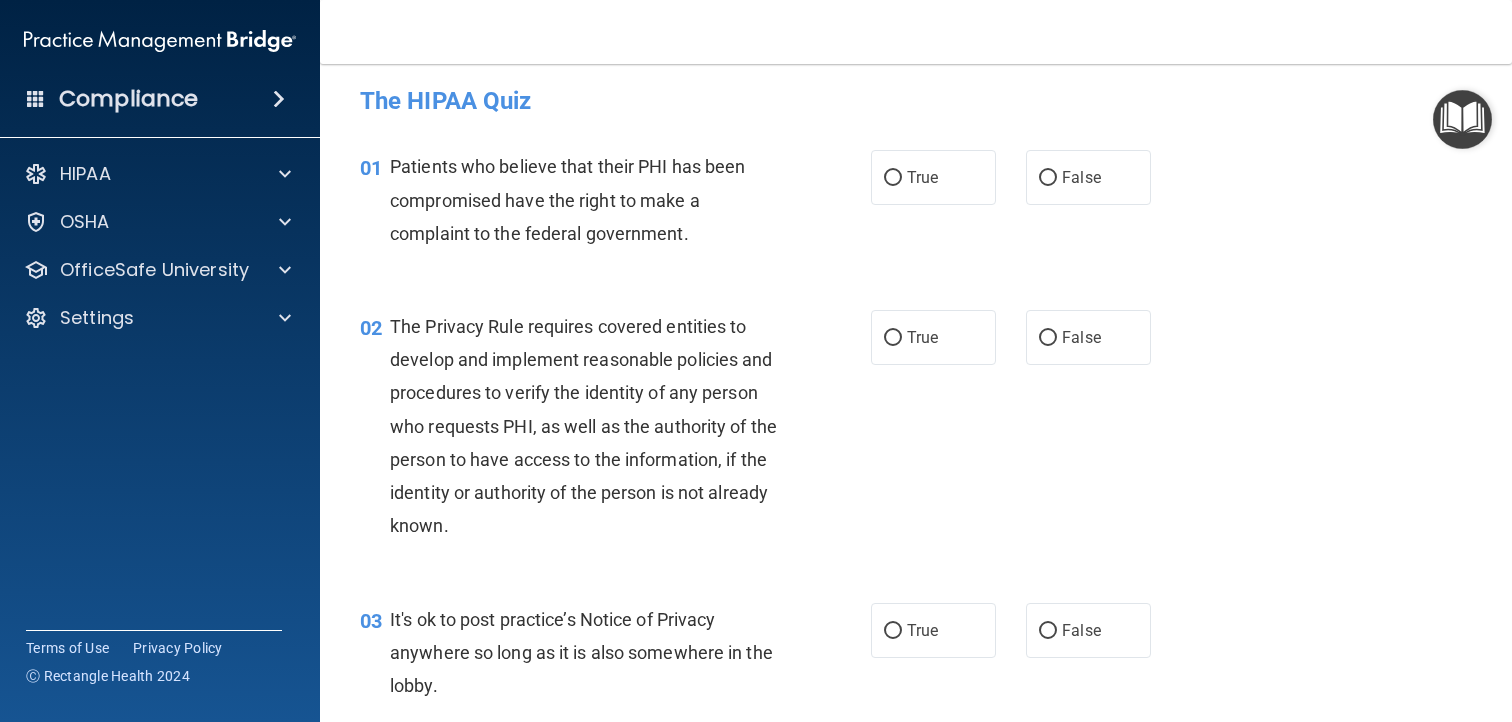 scroll, scrollTop: 16, scrollLeft: 0, axis: vertical 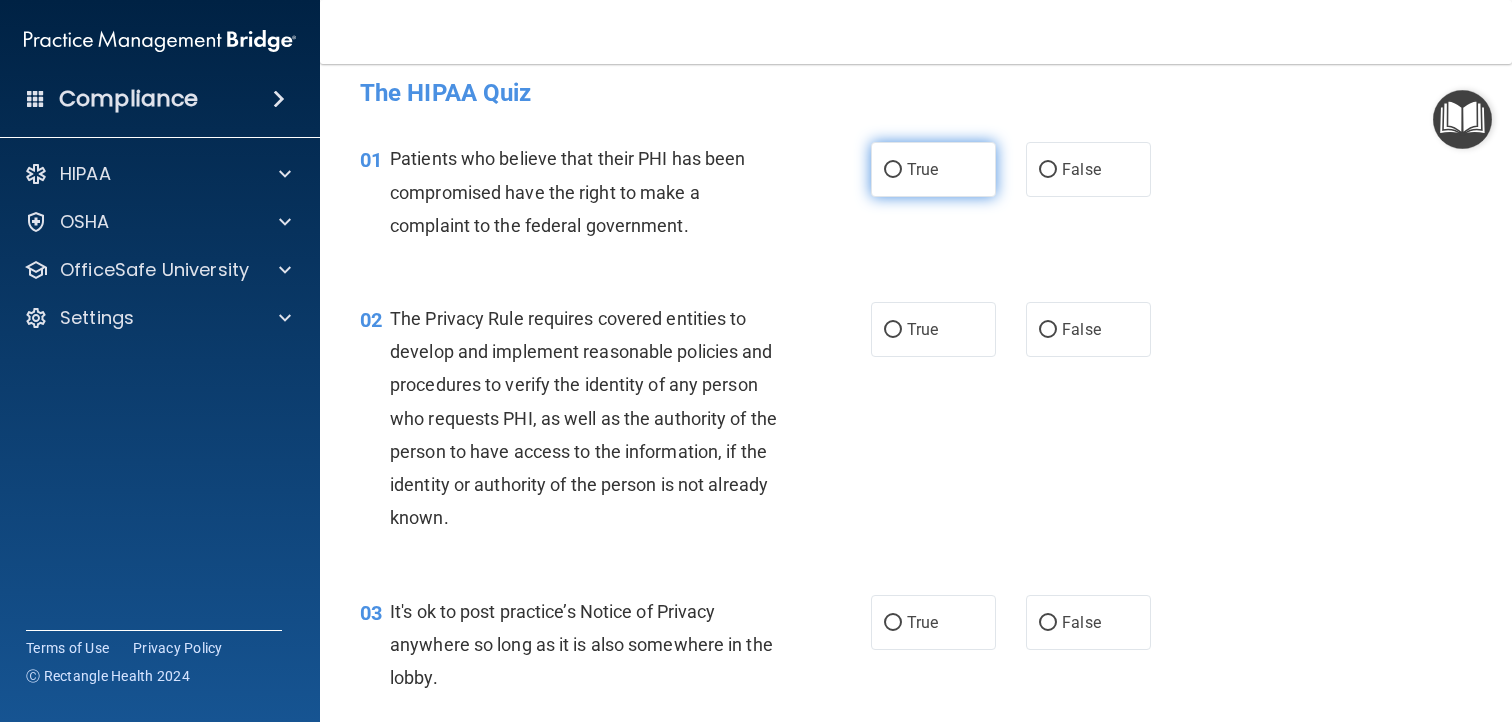 click on "True" at bounding box center [893, 170] 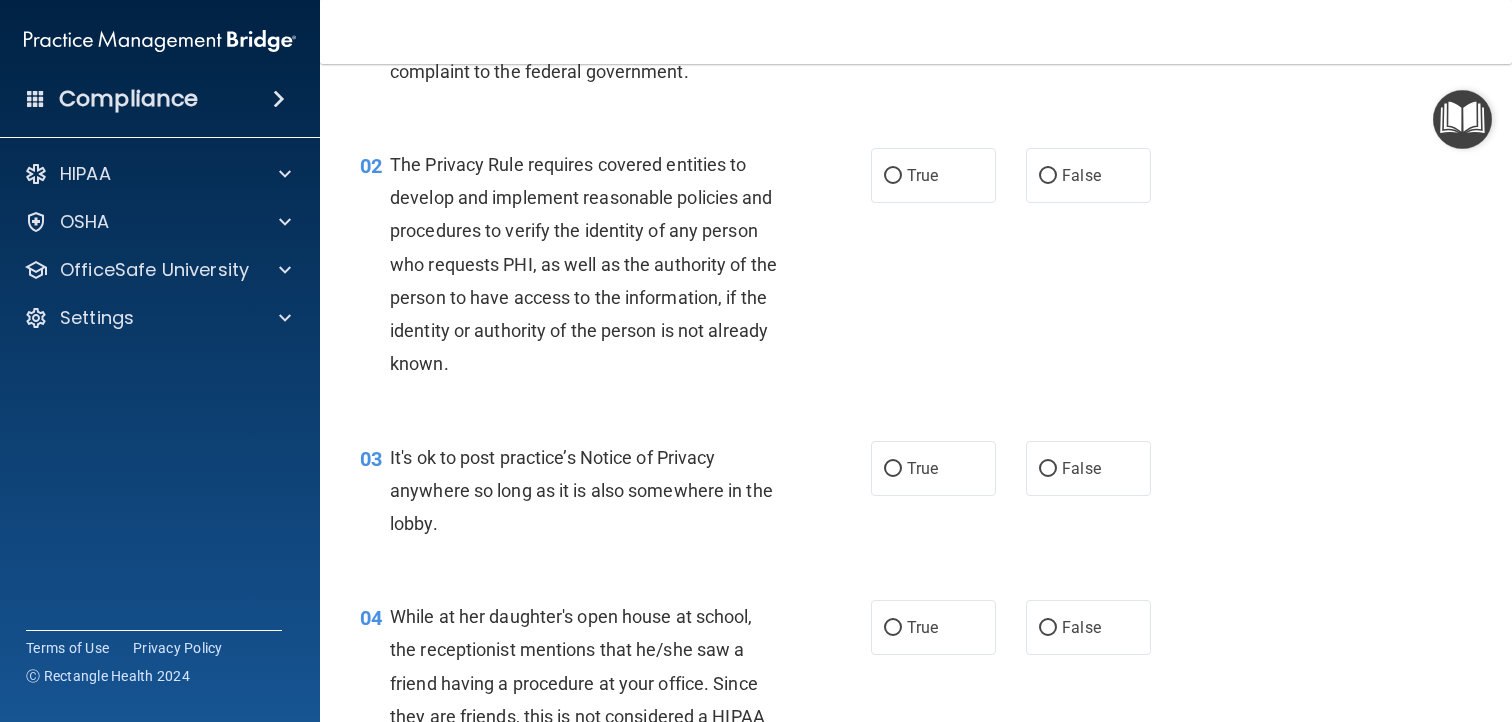 scroll, scrollTop: 171, scrollLeft: 0, axis: vertical 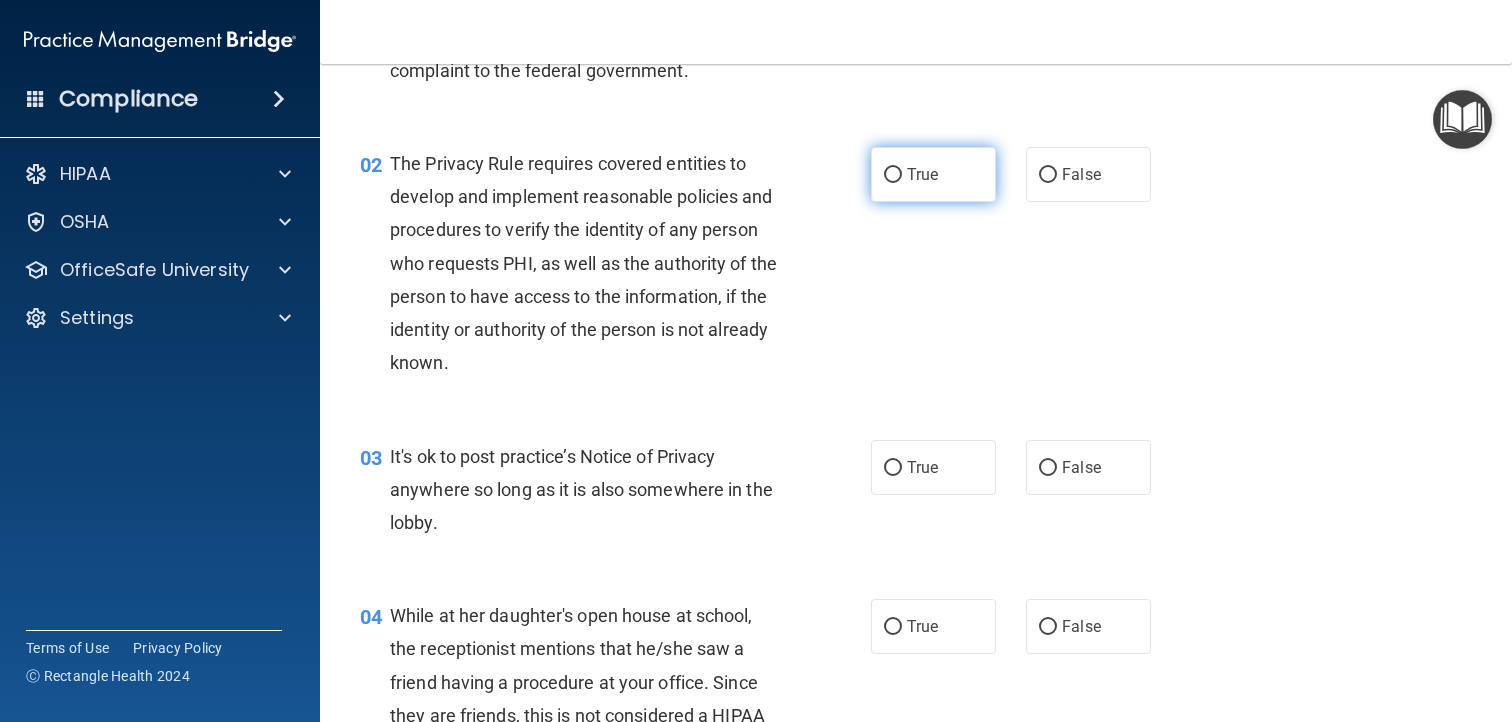 click on "True" at bounding box center (893, 175) 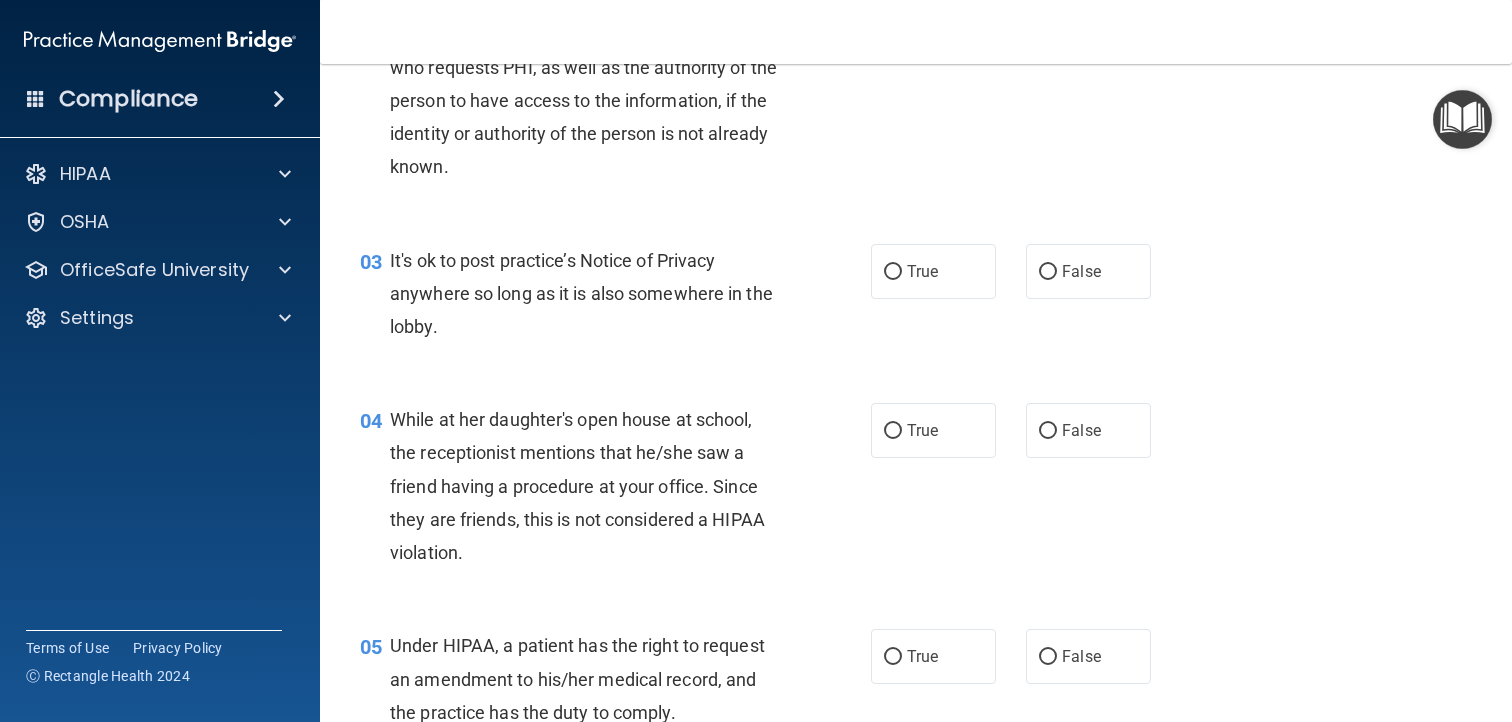 scroll, scrollTop: 368, scrollLeft: 0, axis: vertical 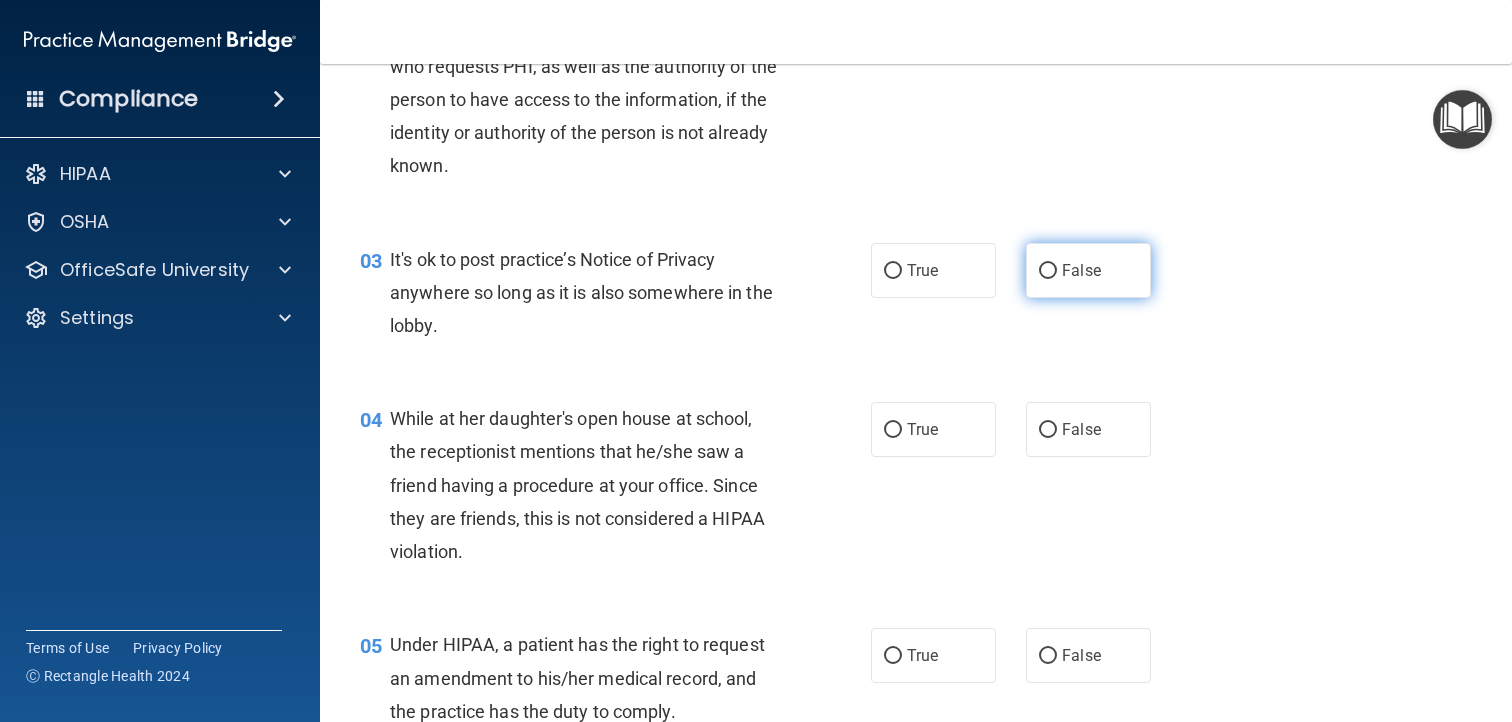 click on "False" at bounding box center [1048, 271] 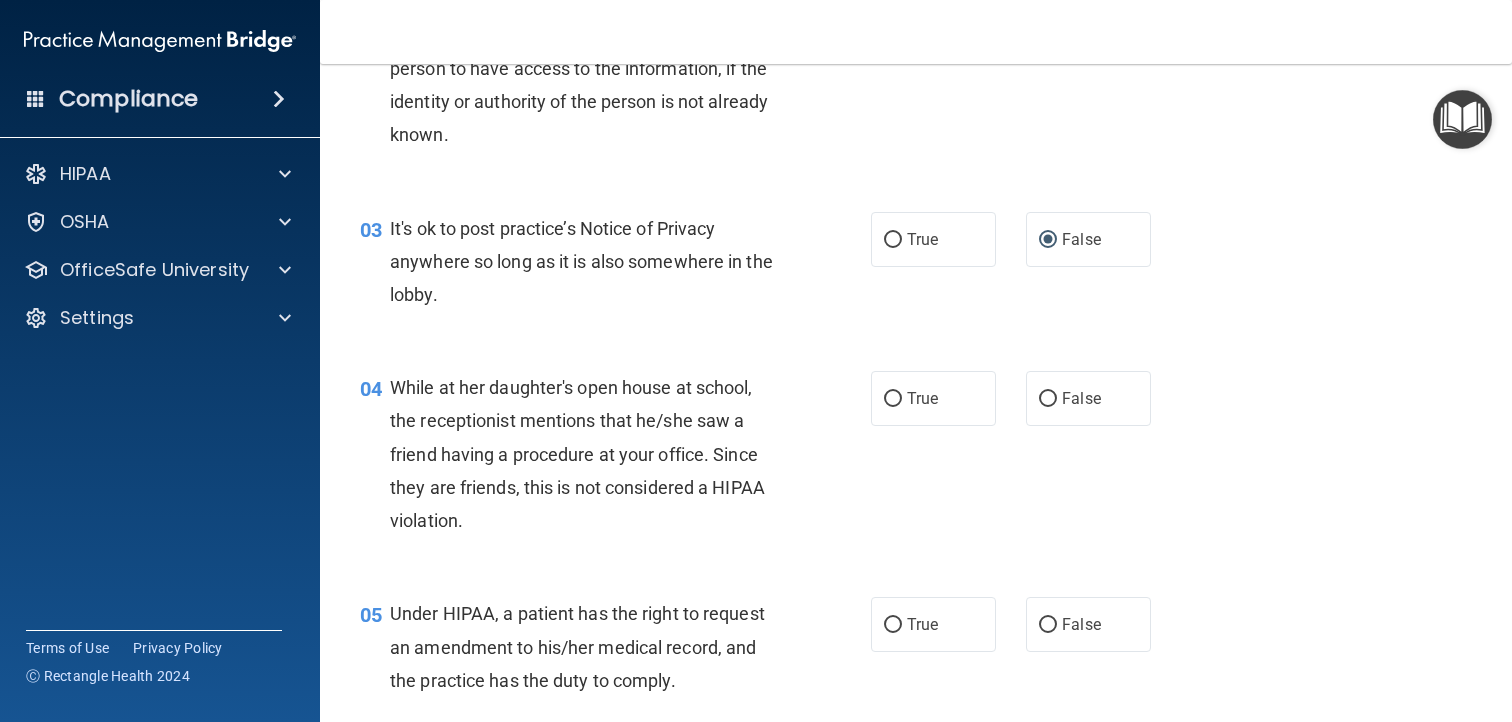 scroll, scrollTop: 400, scrollLeft: 0, axis: vertical 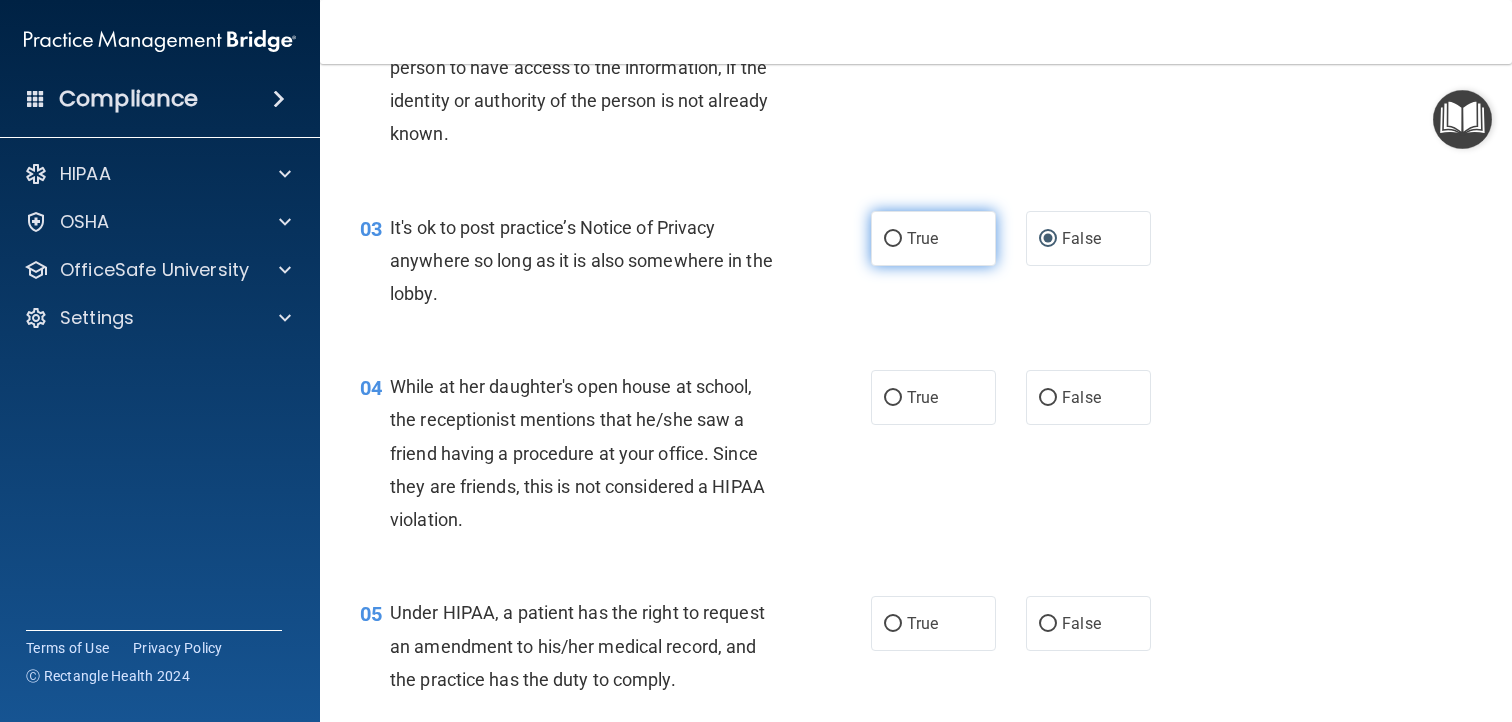 click on "True" at bounding box center (922, 238) 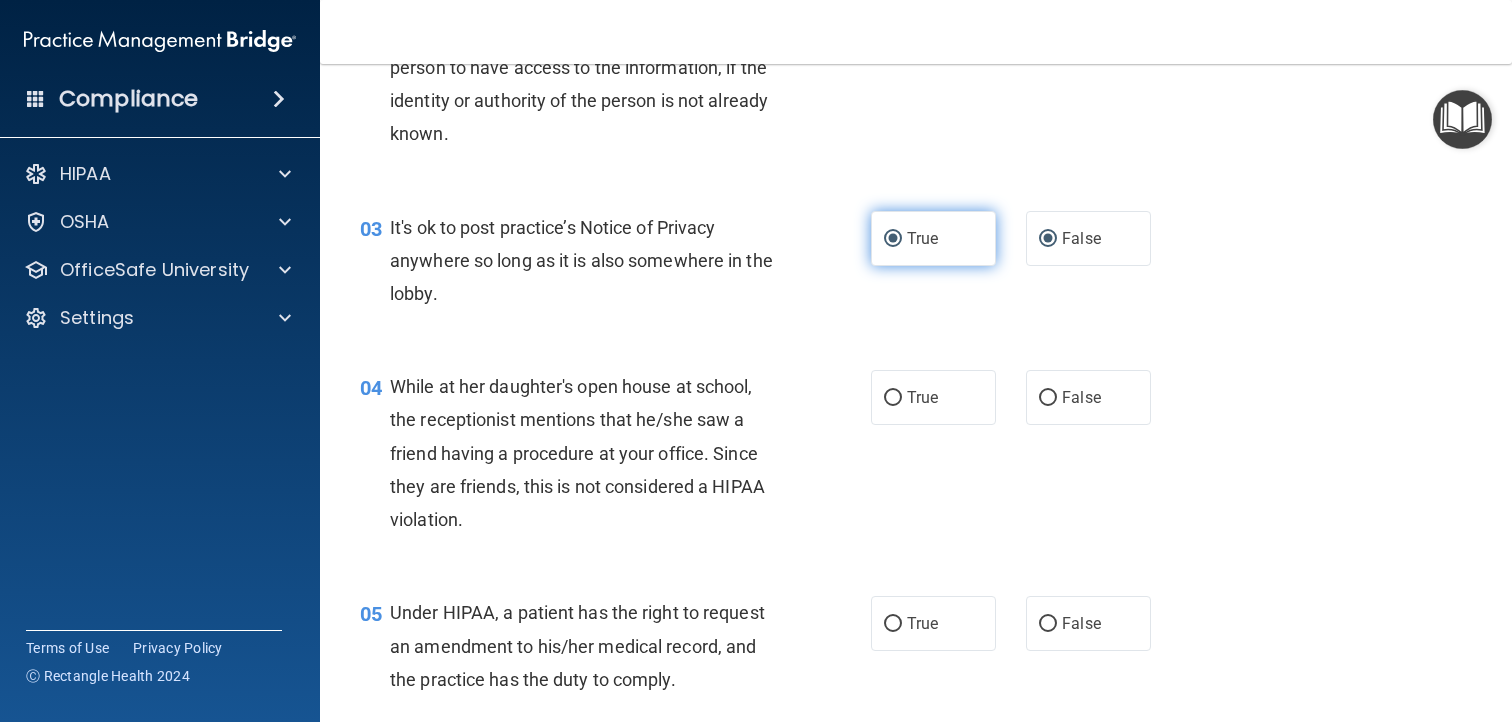radio on "false" 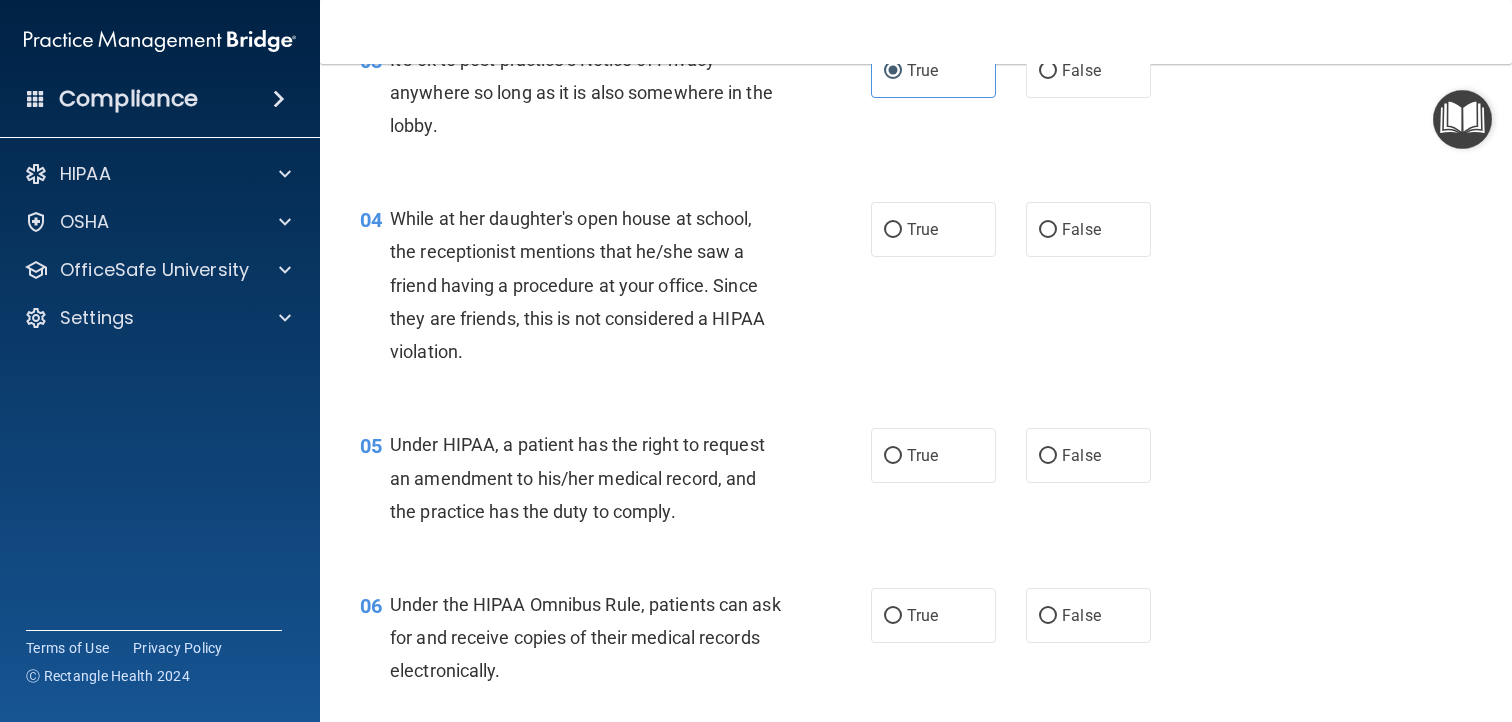 scroll, scrollTop: 570, scrollLeft: 0, axis: vertical 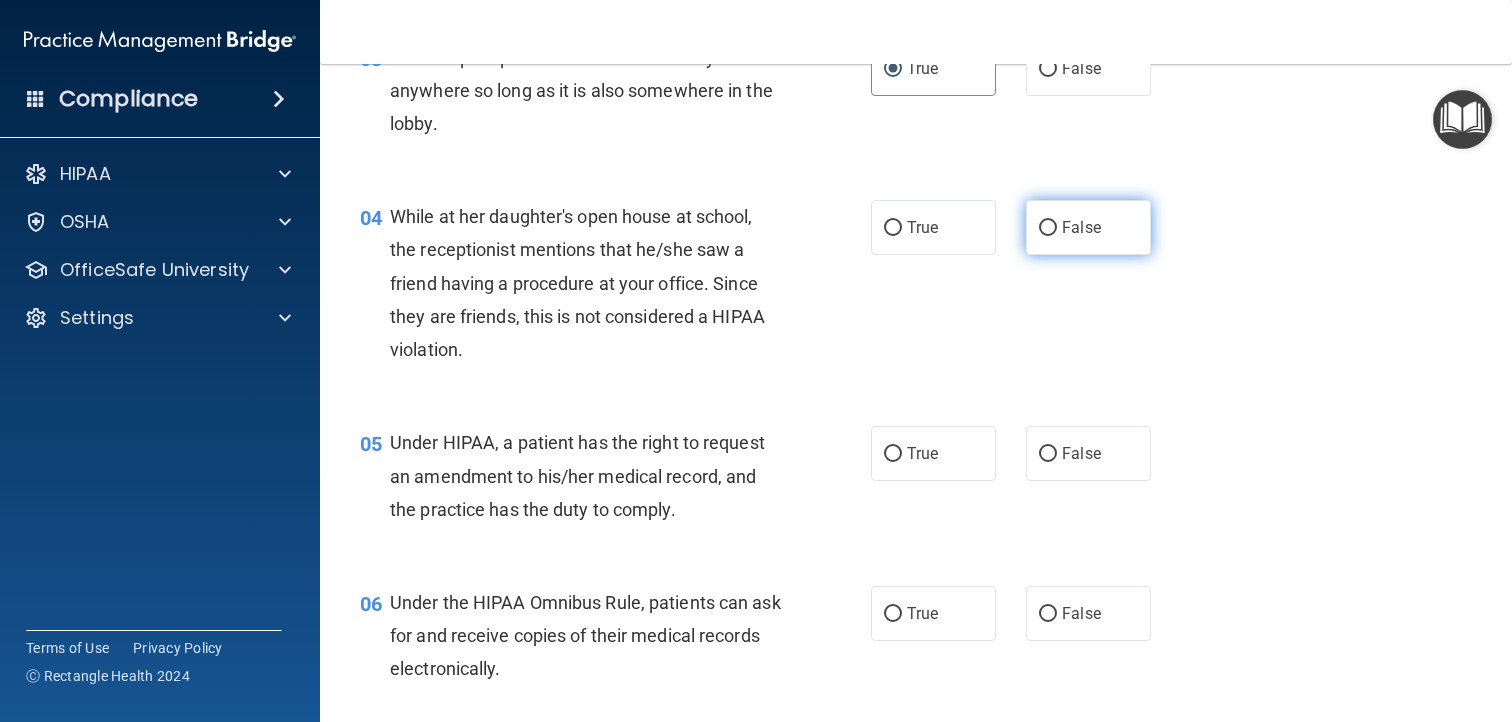 click on "False" at bounding box center [1048, 228] 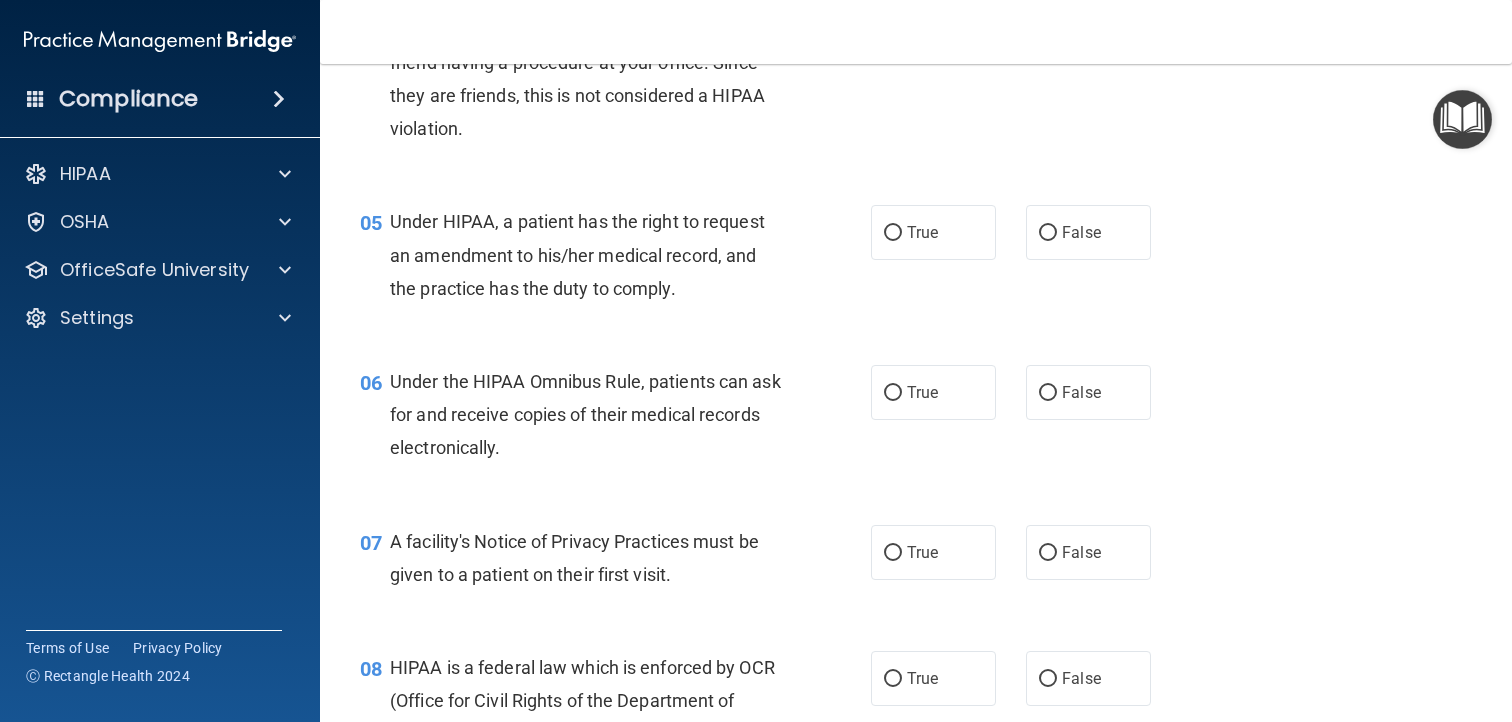 scroll, scrollTop: 792, scrollLeft: 0, axis: vertical 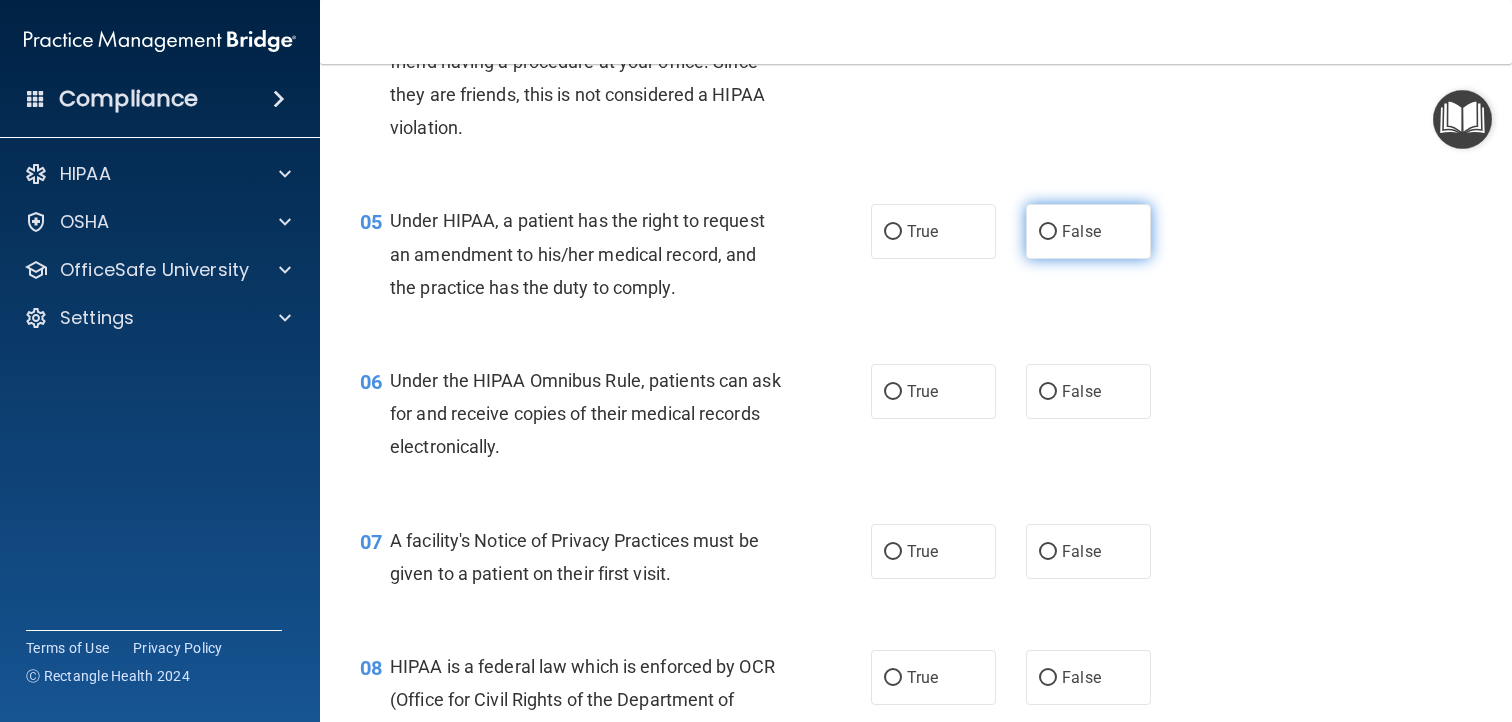 click on "False" at bounding box center [1048, 232] 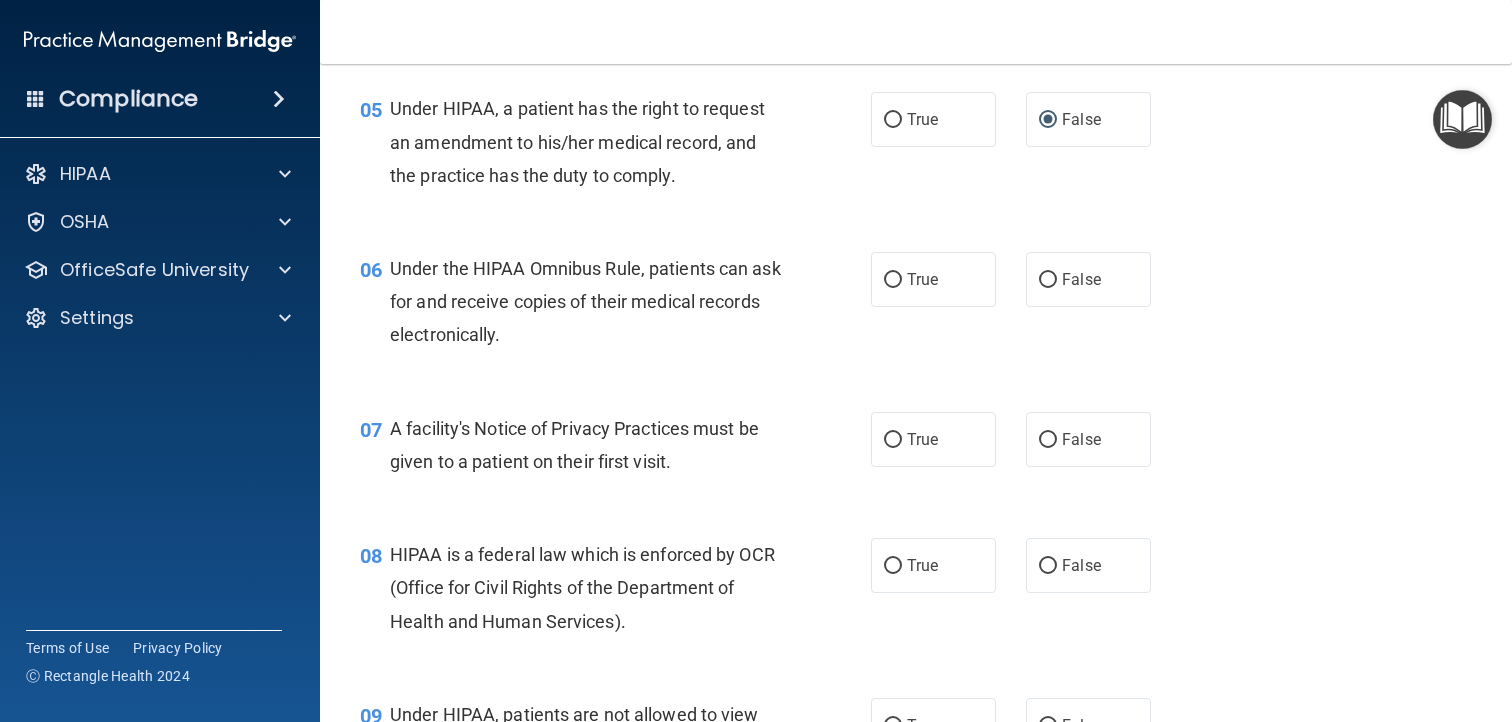 scroll, scrollTop: 903, scrollLeft: 0, axis: vertical 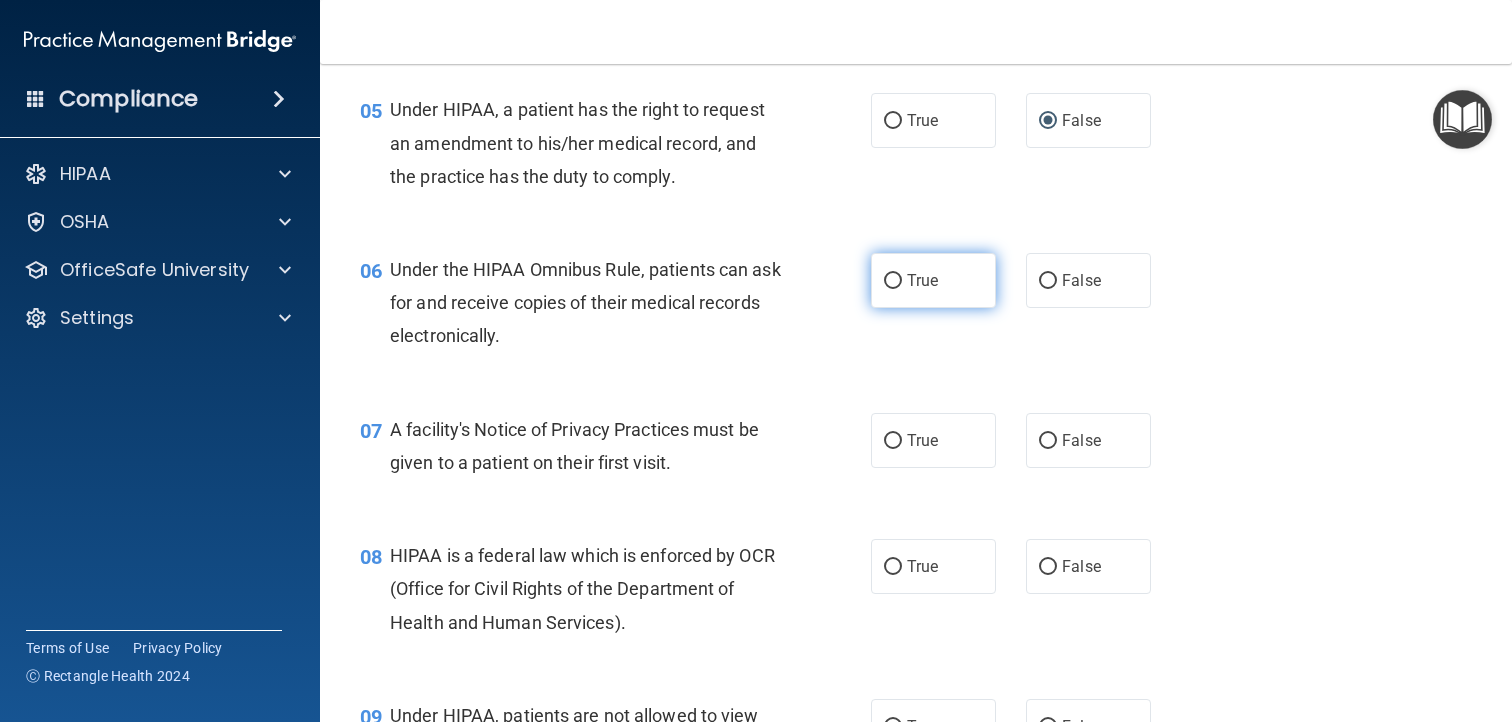 click on "True" at bounding box center [893, 281] 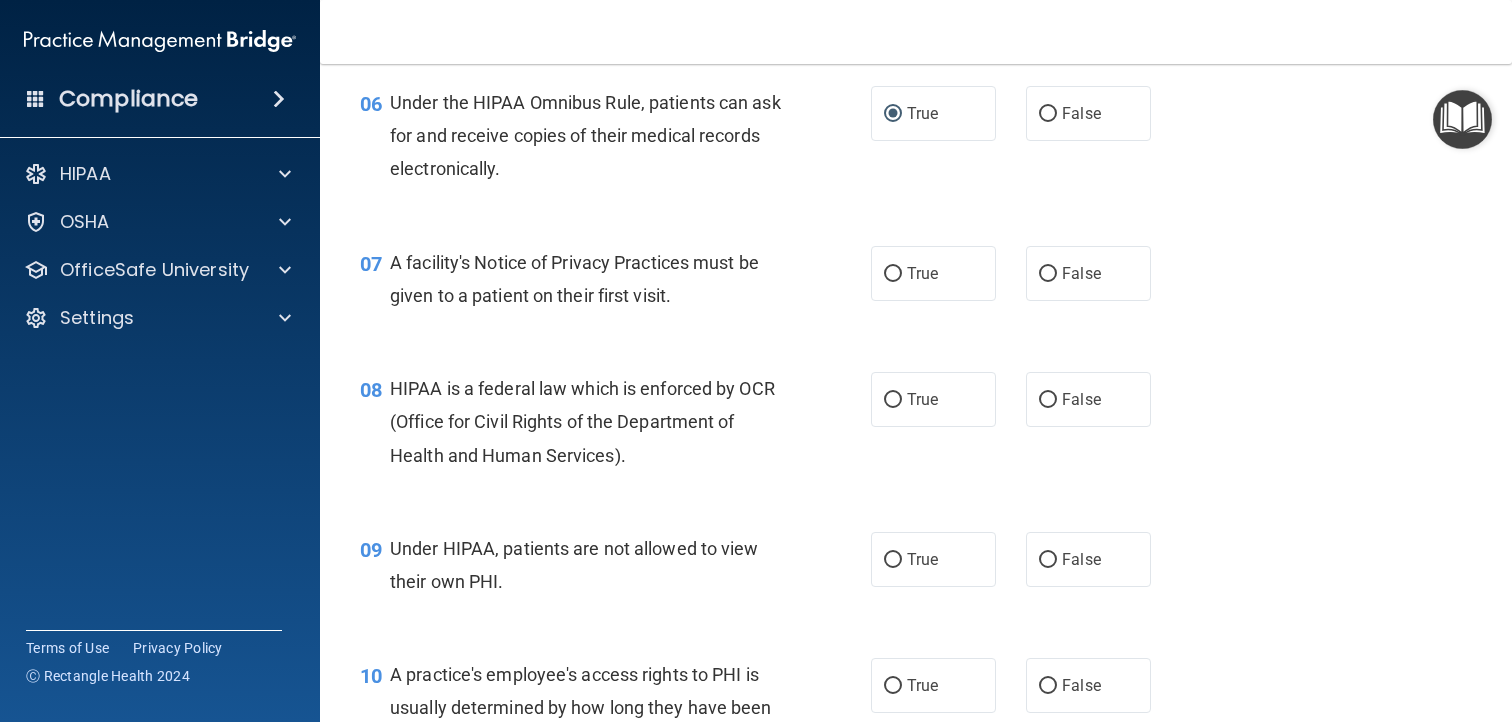 scroll, scrollTop: 1074, scrollLeft: 0, axis: vertical 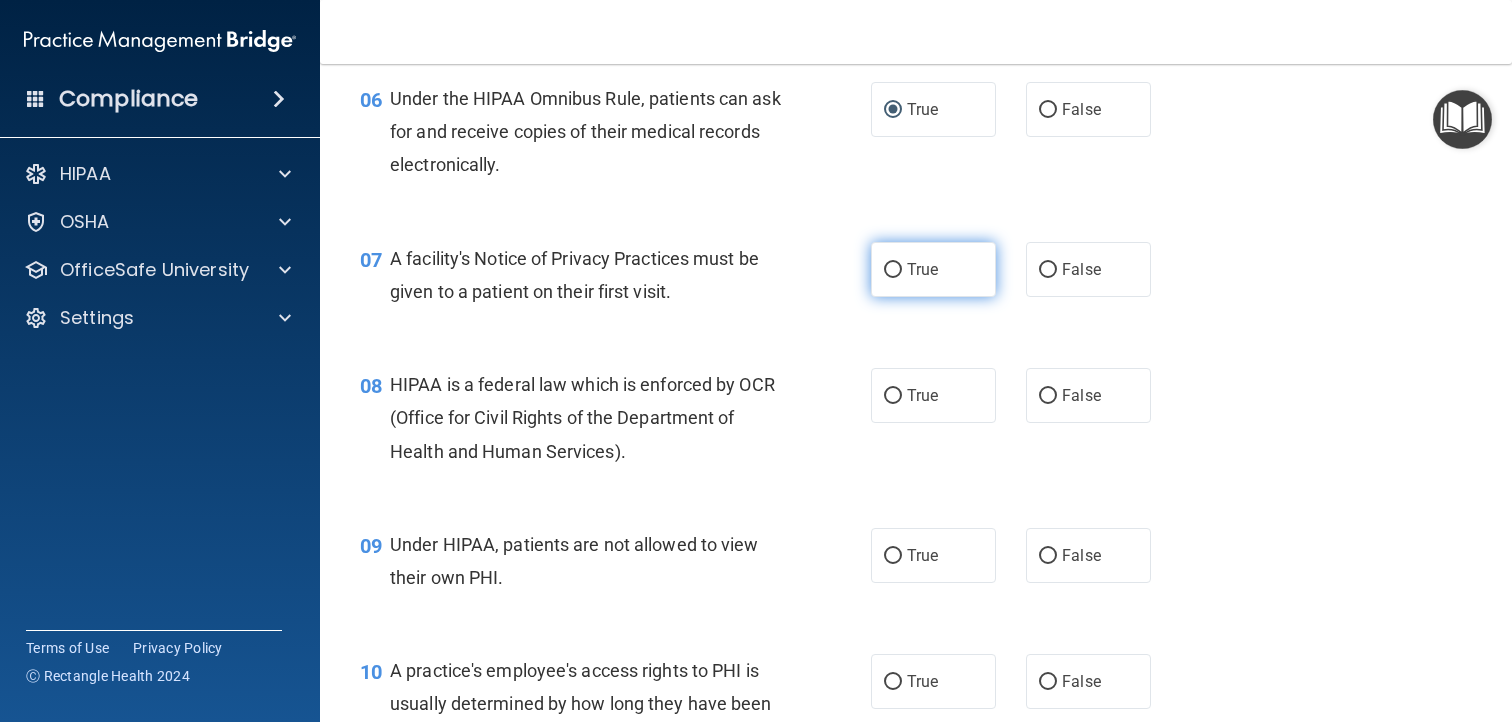 click on "True" at bounding box center [893, 270] 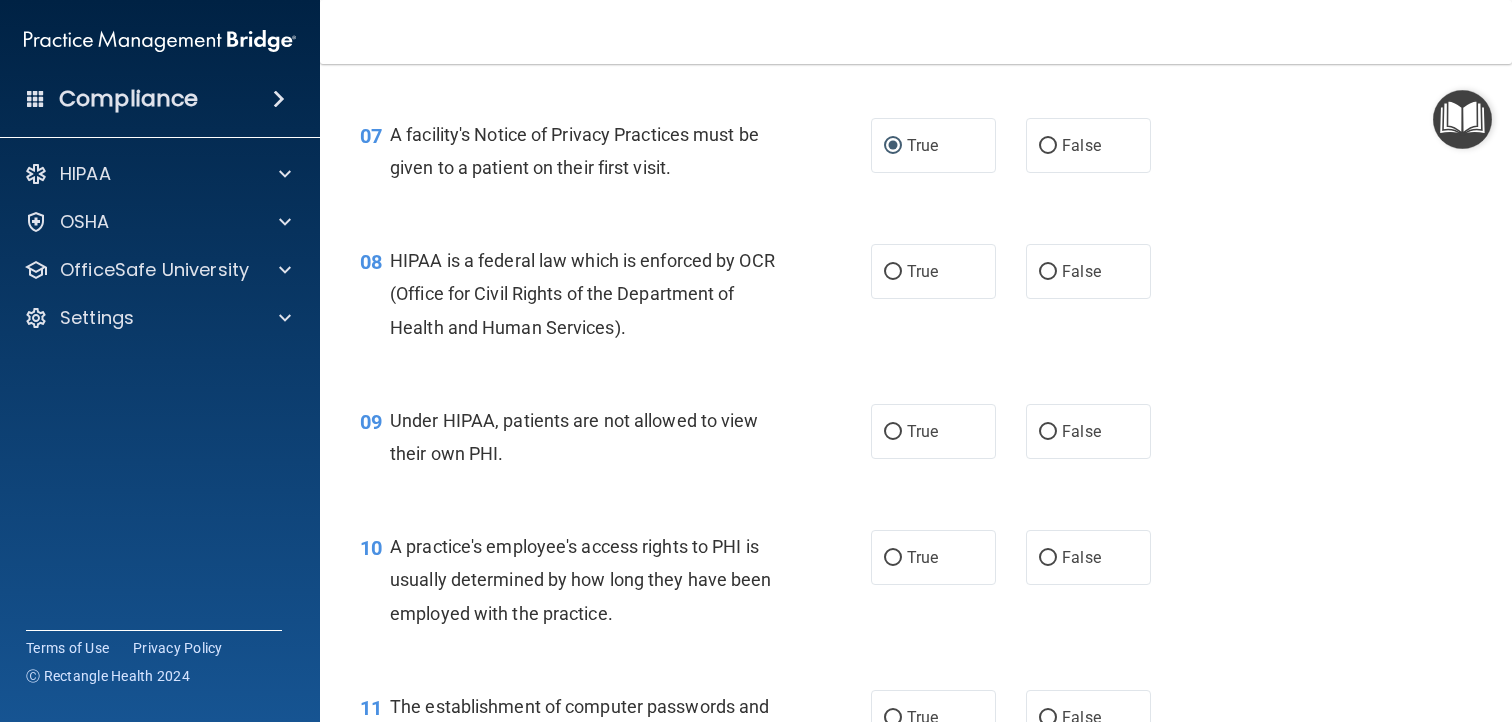 scroll, scrollTop: 1200, scrollLeft: 0, axis: vertical 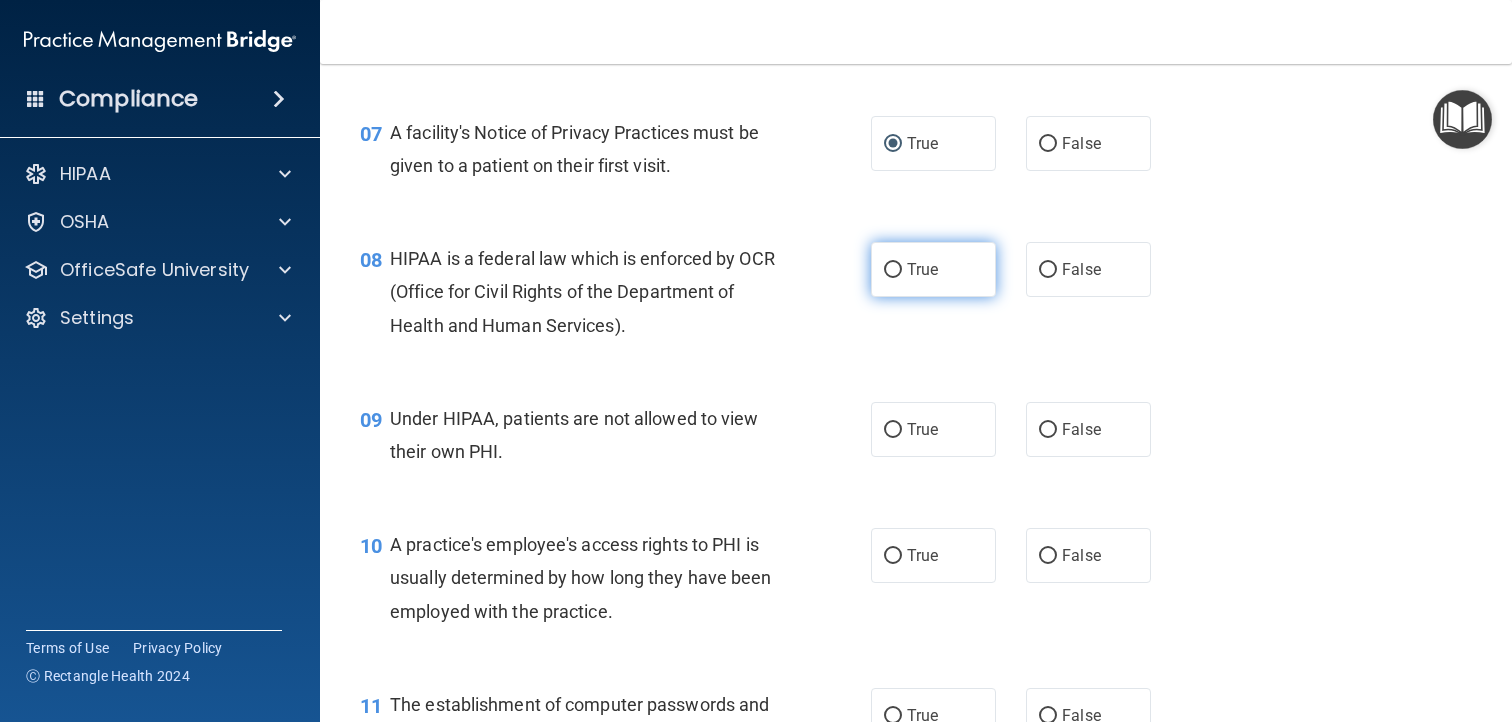 click on "True" at bounding box center [893, 270] 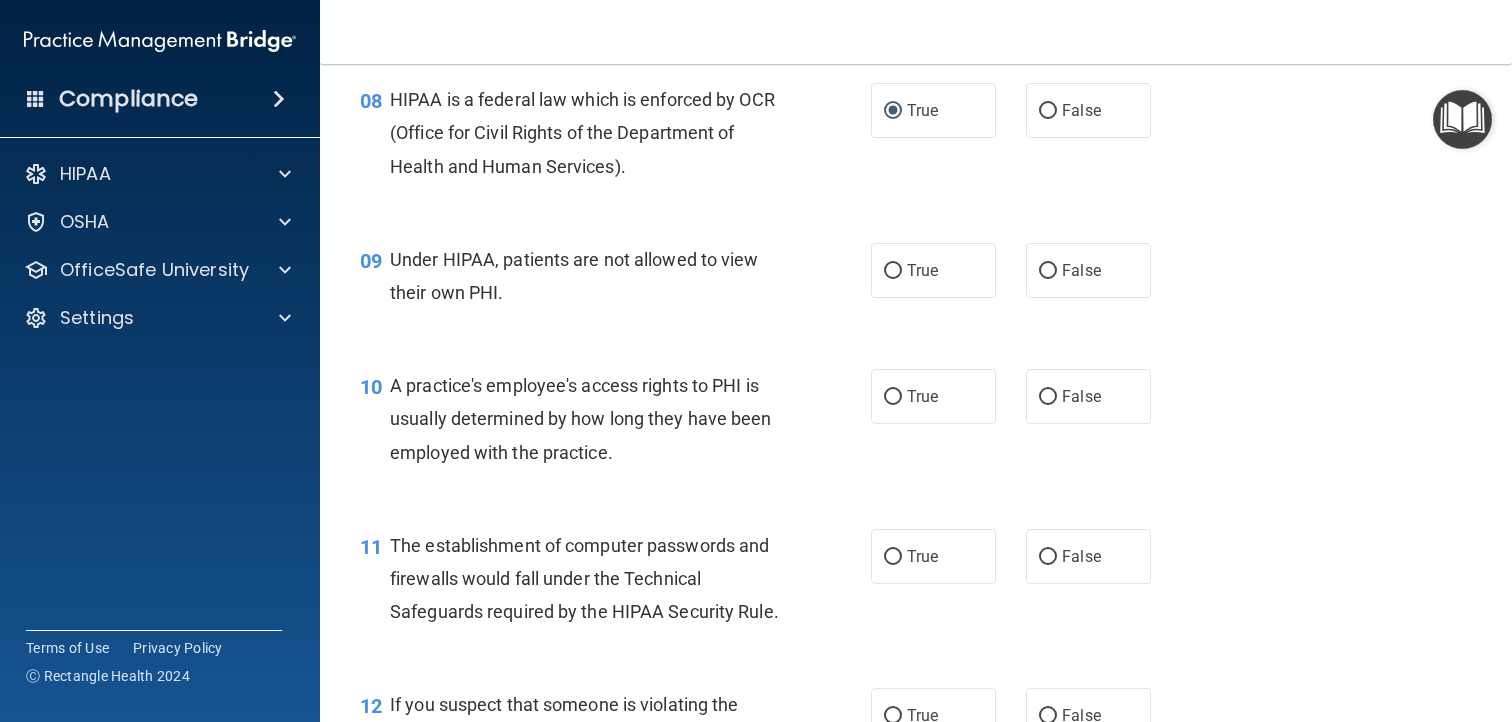scroll, scrollTop: 1360, scrollLeft: 0, axis: vertical 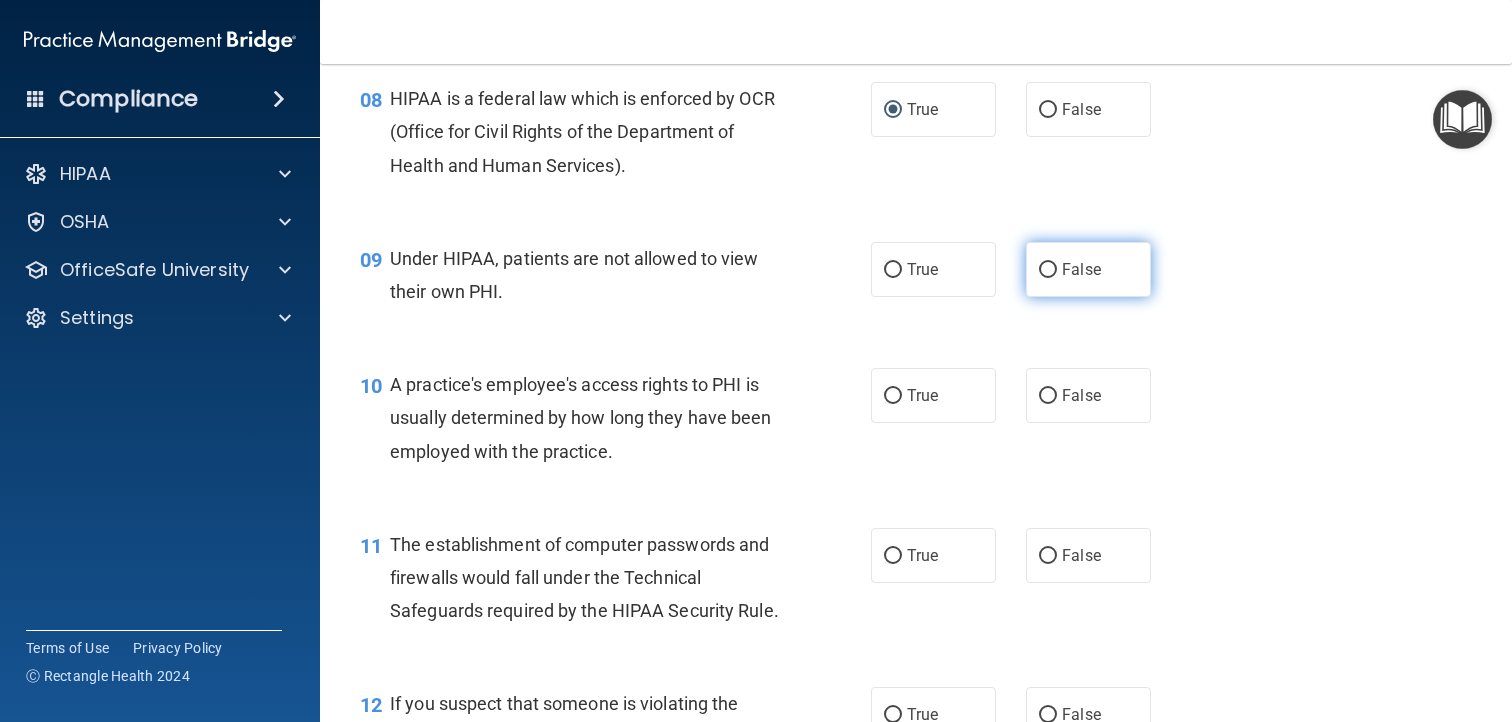 click on "False" at bounding box center [1048, 270] 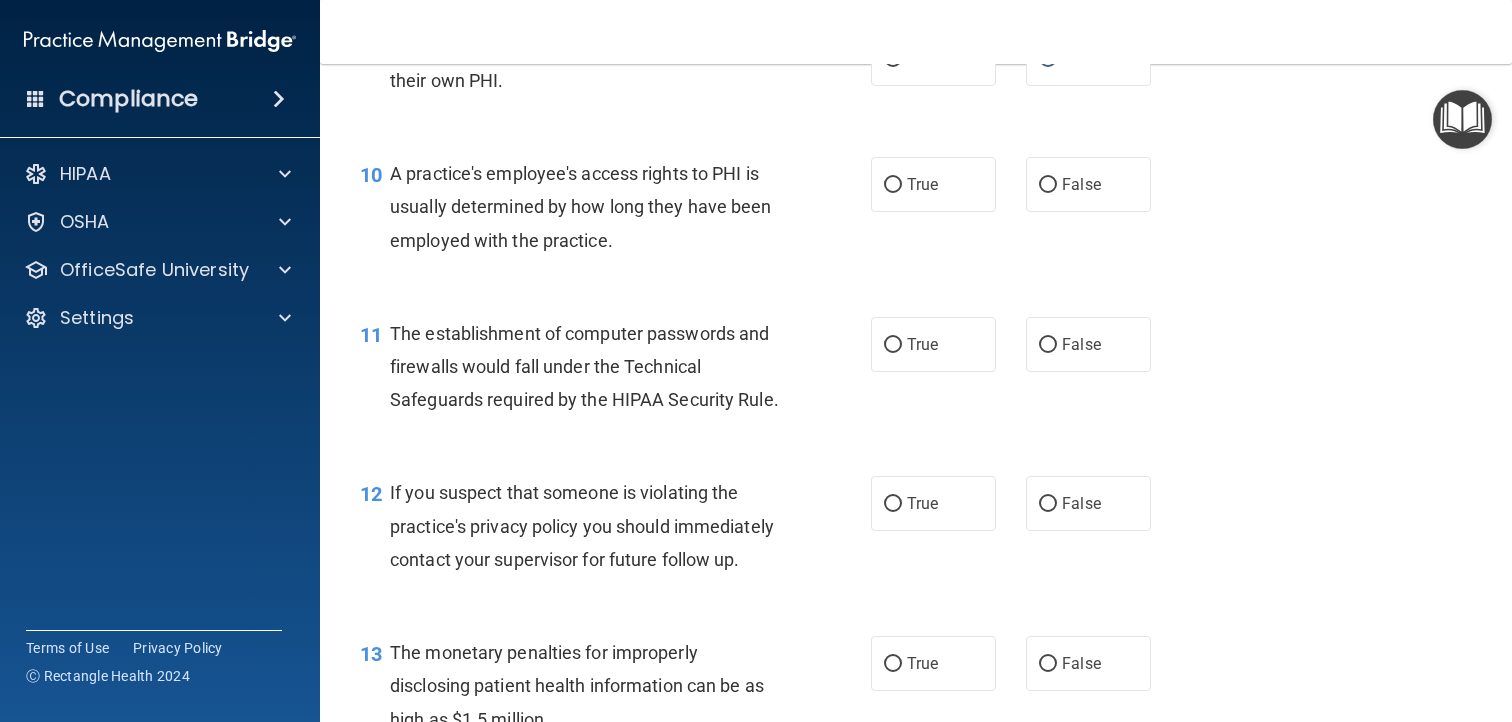 scroll, scrollTop: 1572, scrollLeft: 0, axis: vertical 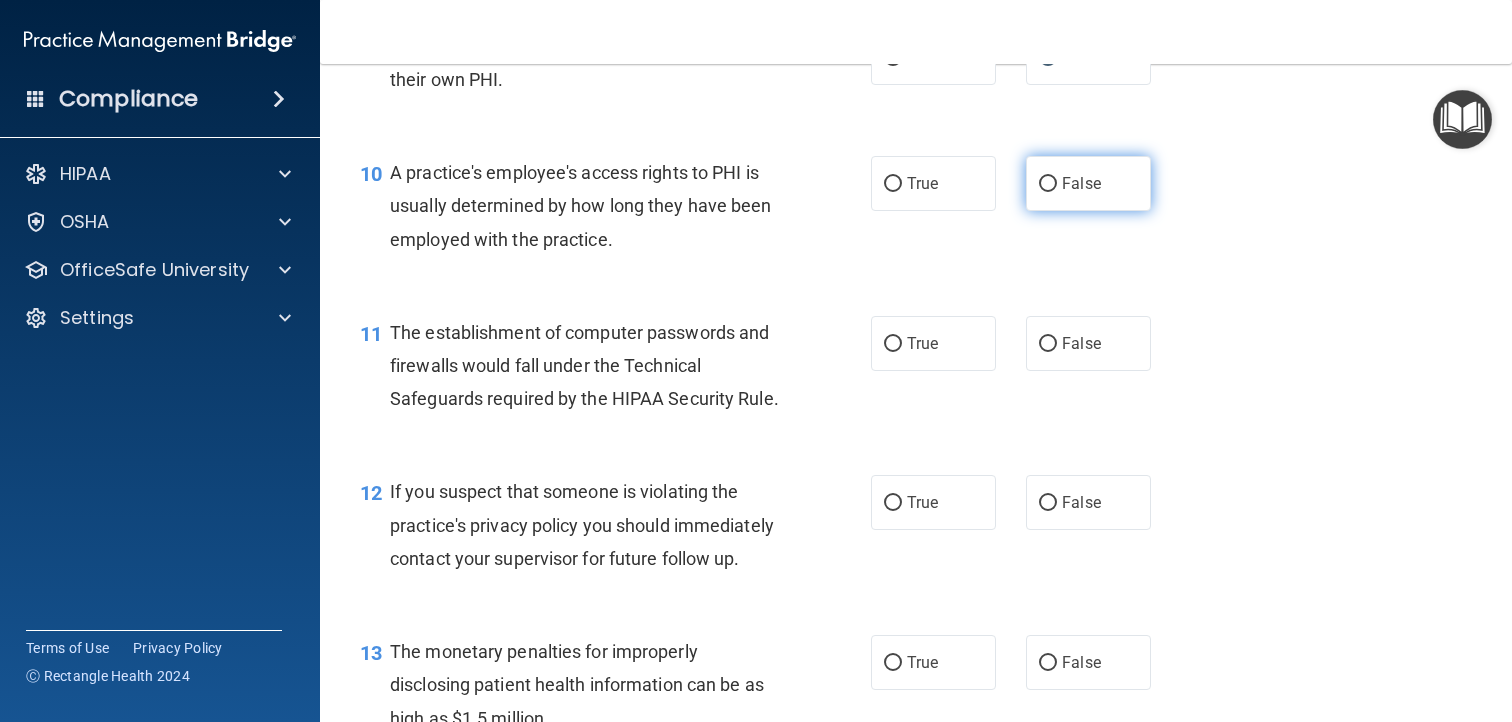 click on "False" at bounding box center [1048, 184] 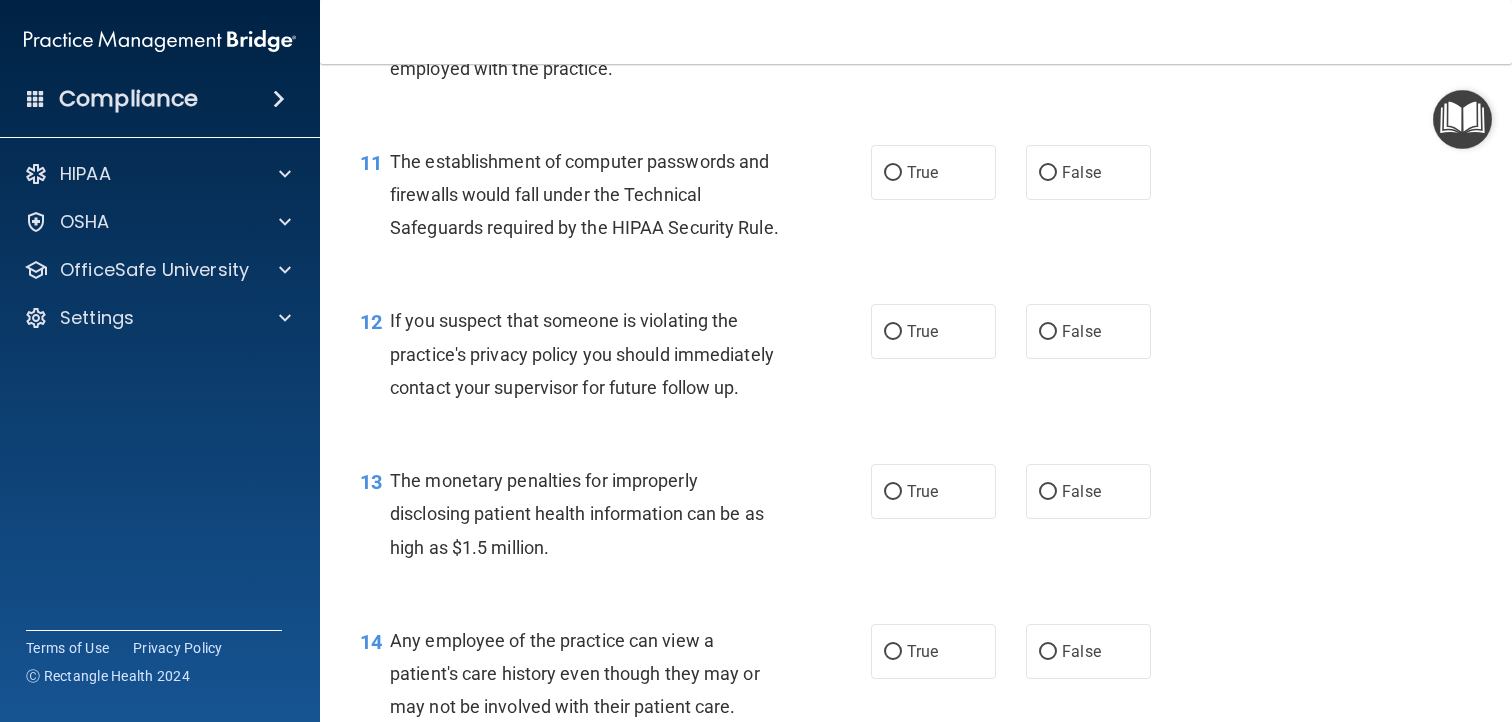 scroll, scrollTop: 1744, scrollLeft: 0, axis: vertical 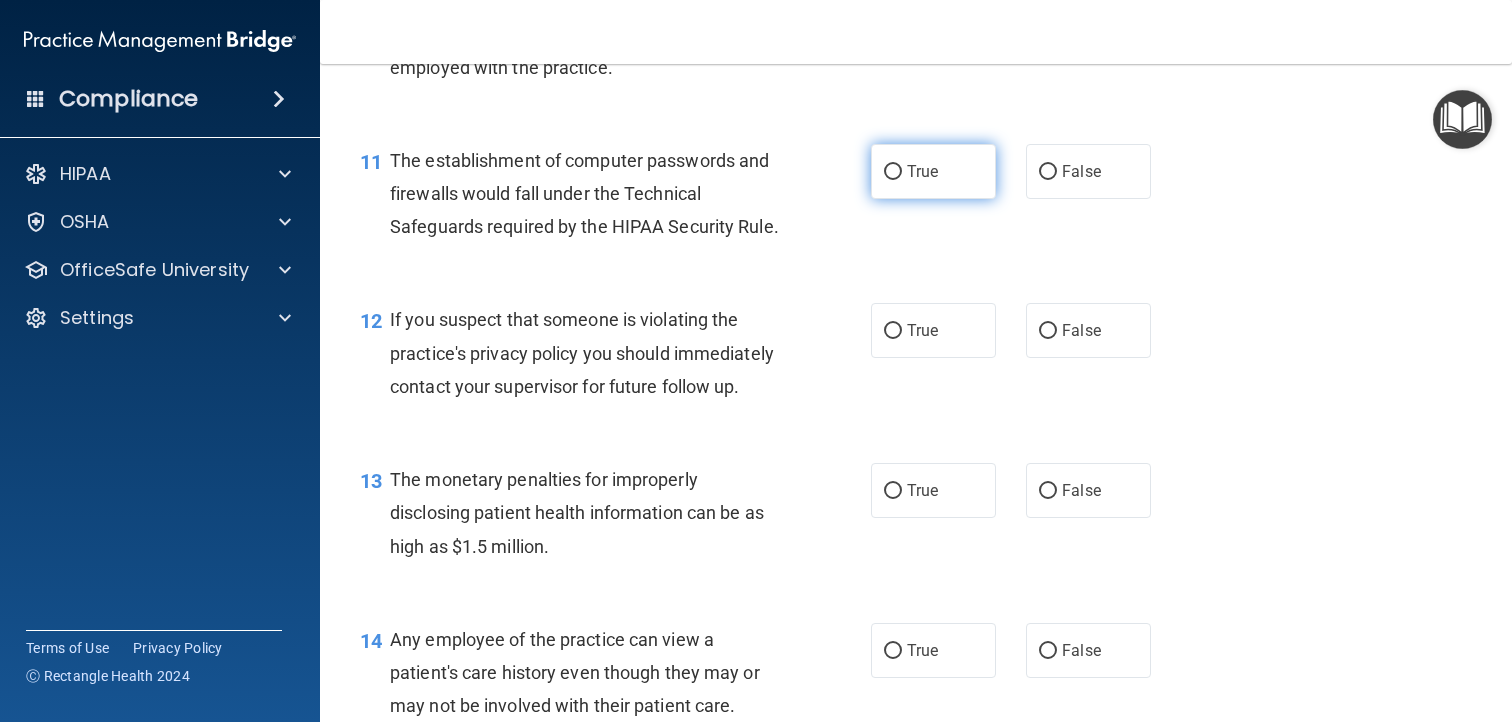 click on "True" at bounding box center [893, 172] 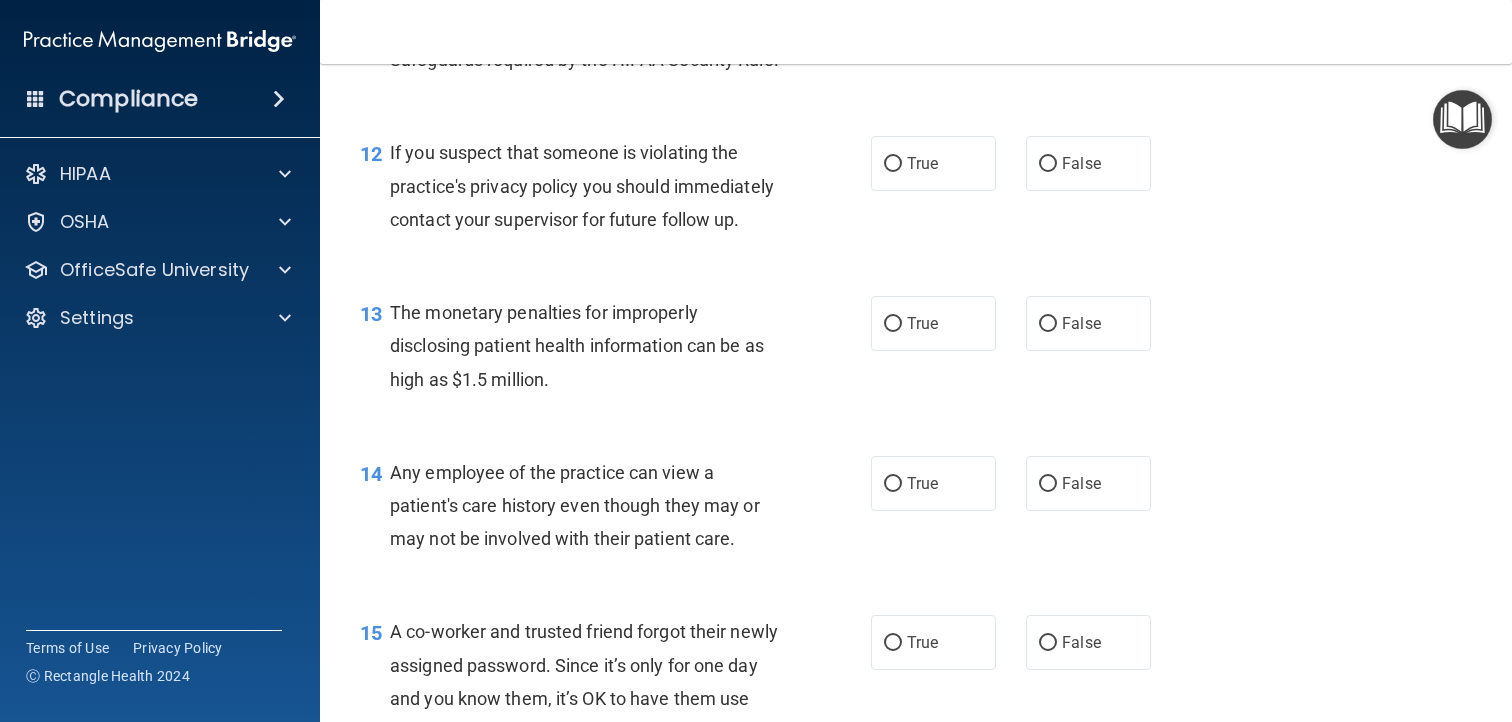 scroll, scrollTop: 1914, scrollLeft: 0, axis: vertical 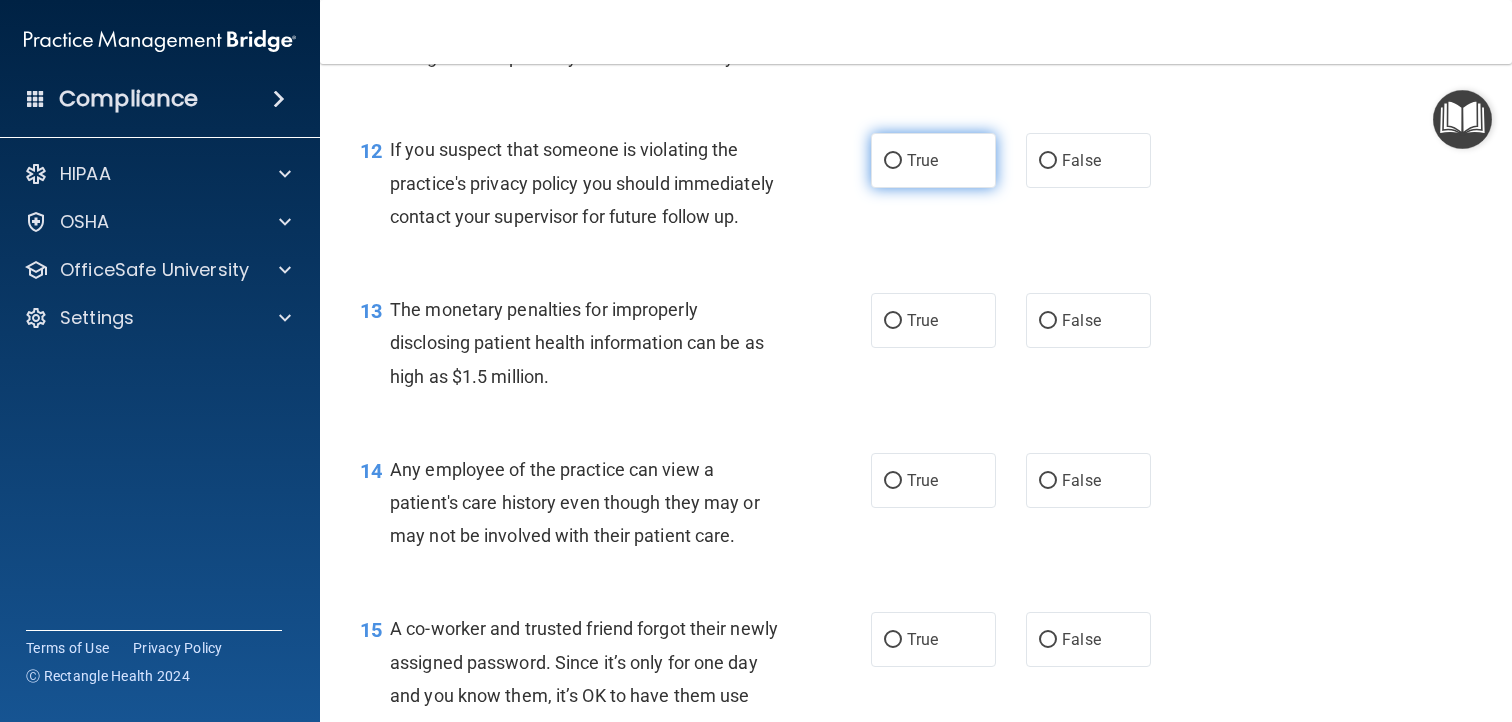 click on "True" at bounding box center [893, 161] 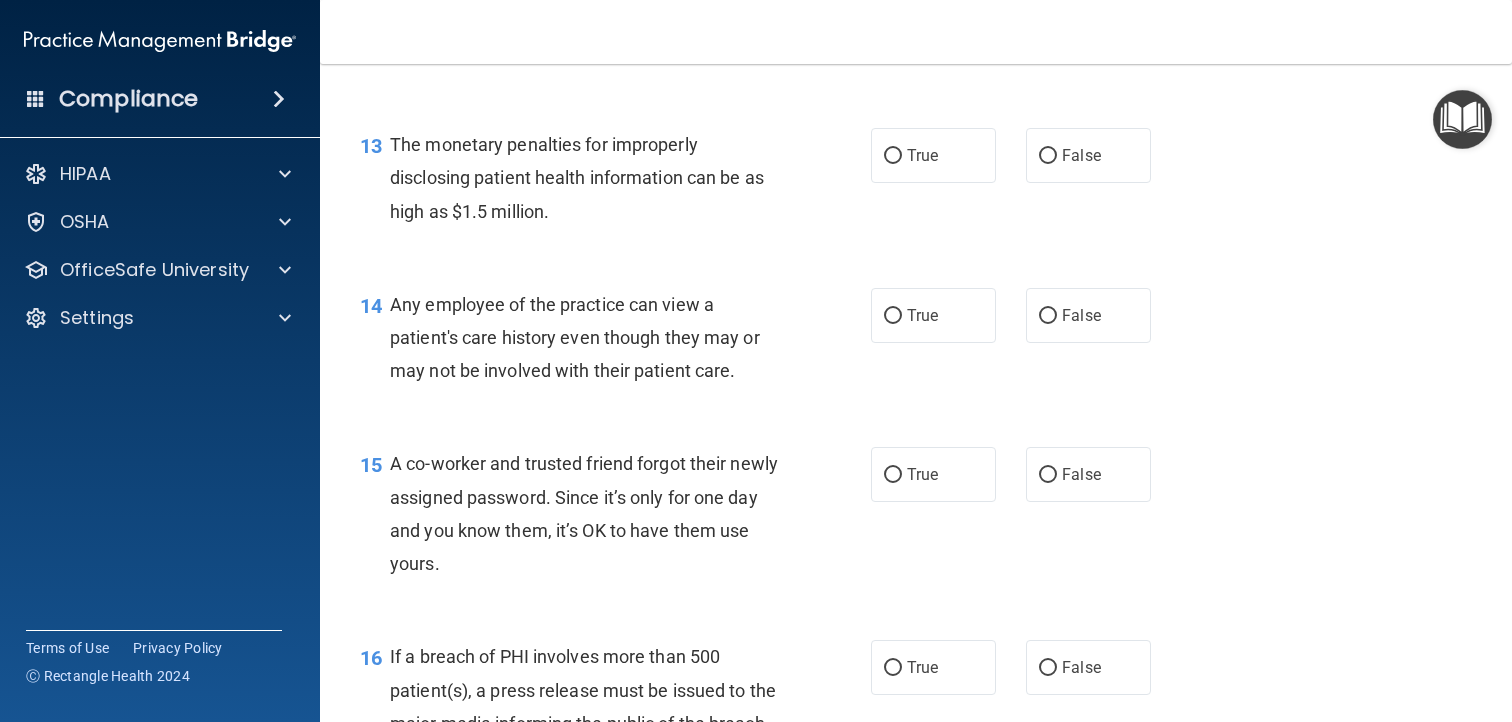 scroll, scrollTop: 2086, scrollLeft: 0, axis: vertical 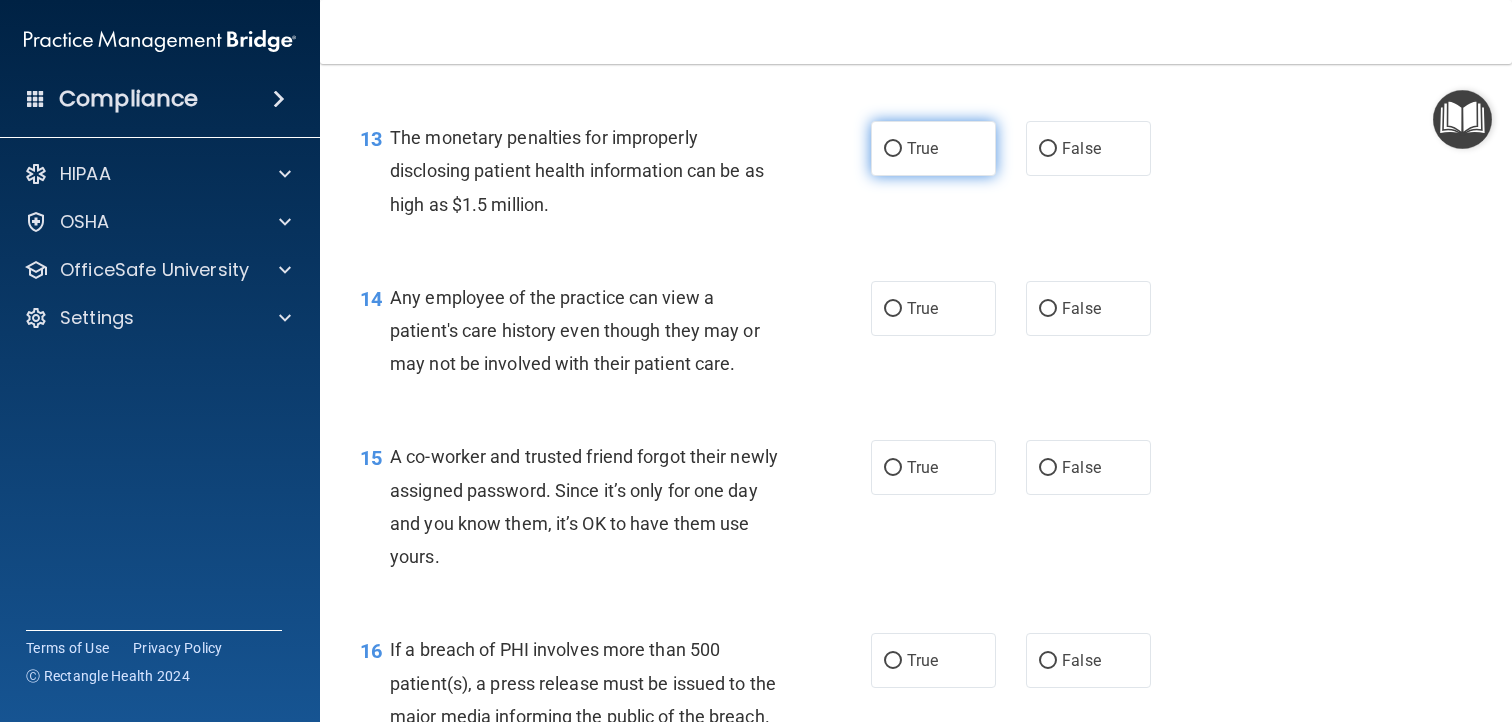 click on "True" at bounding box center [893, 149] 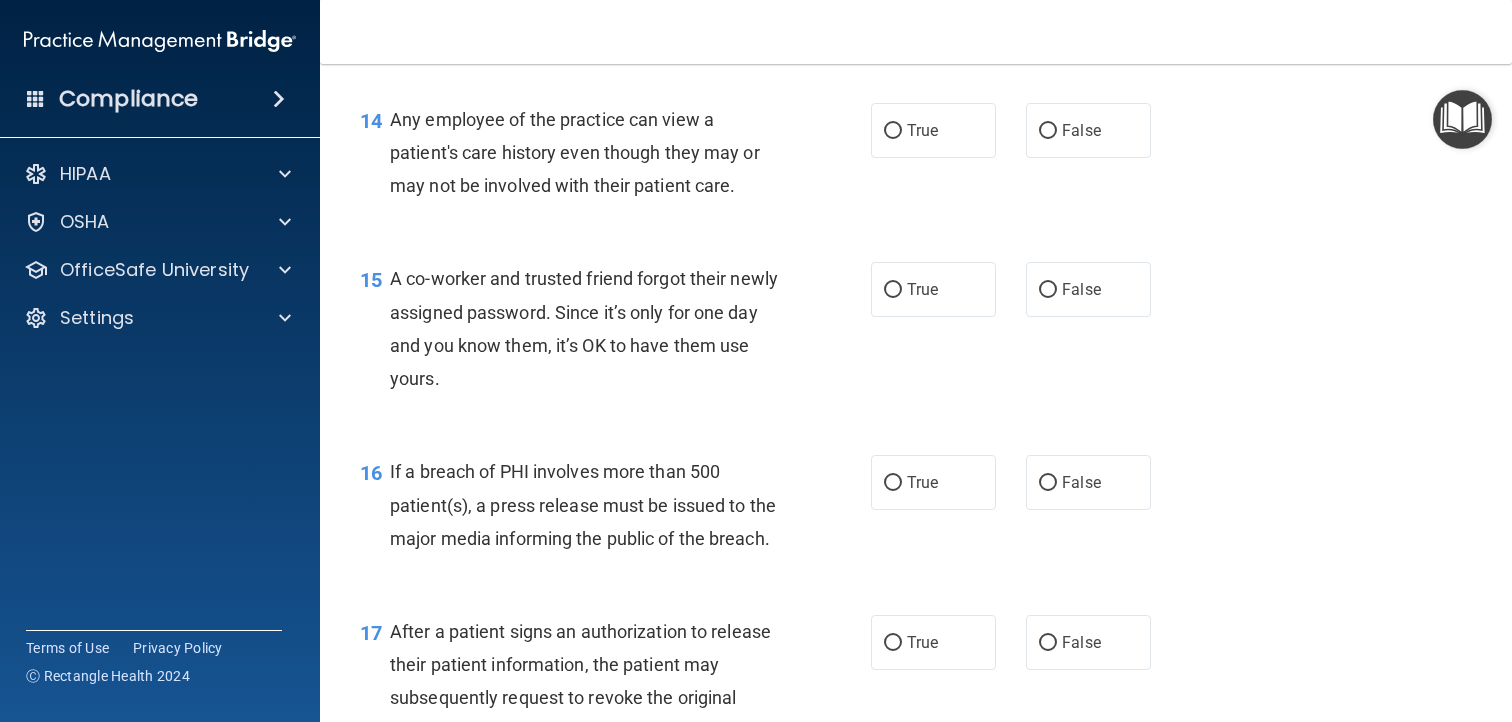 scroll, scrollTop: 2267, scrollLeft: 0, axis: vertical 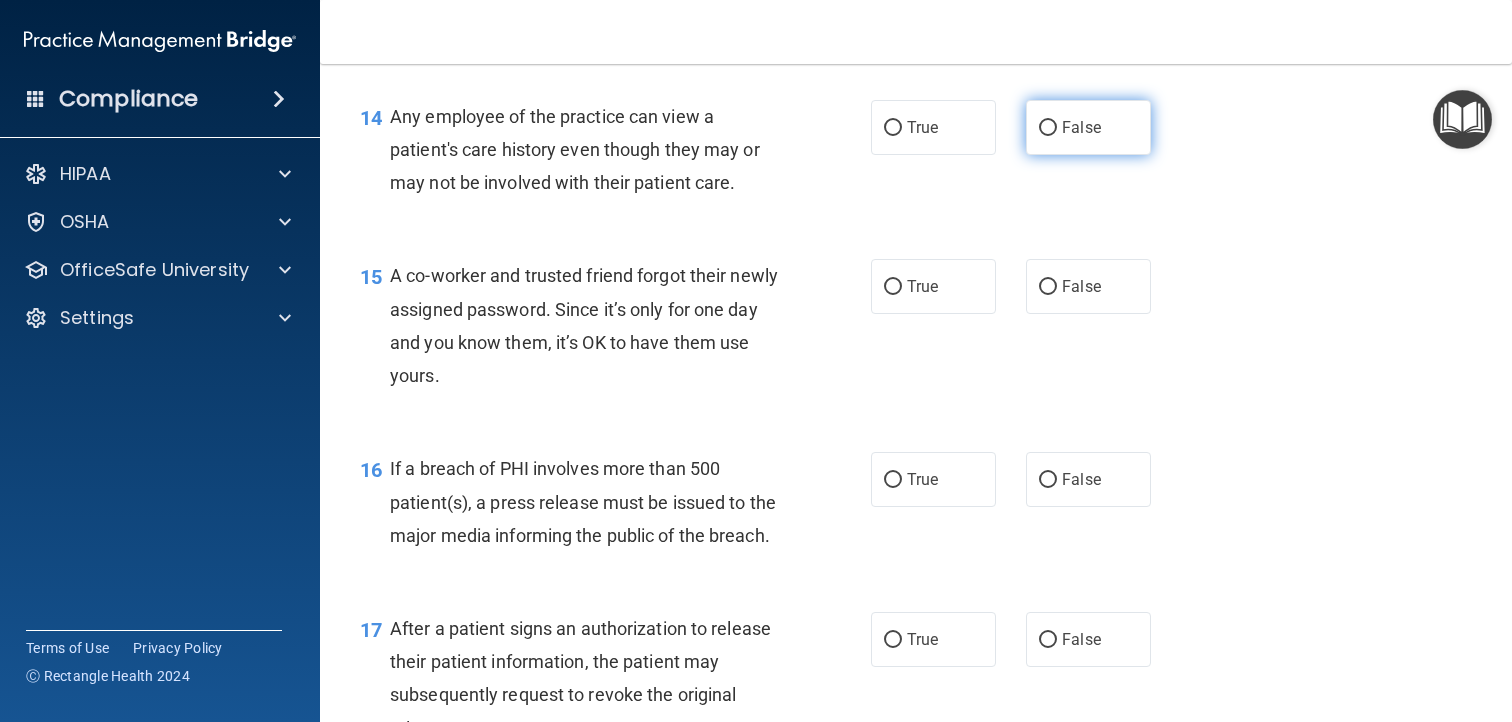 click on "False" at bounding box center (1048, 128) 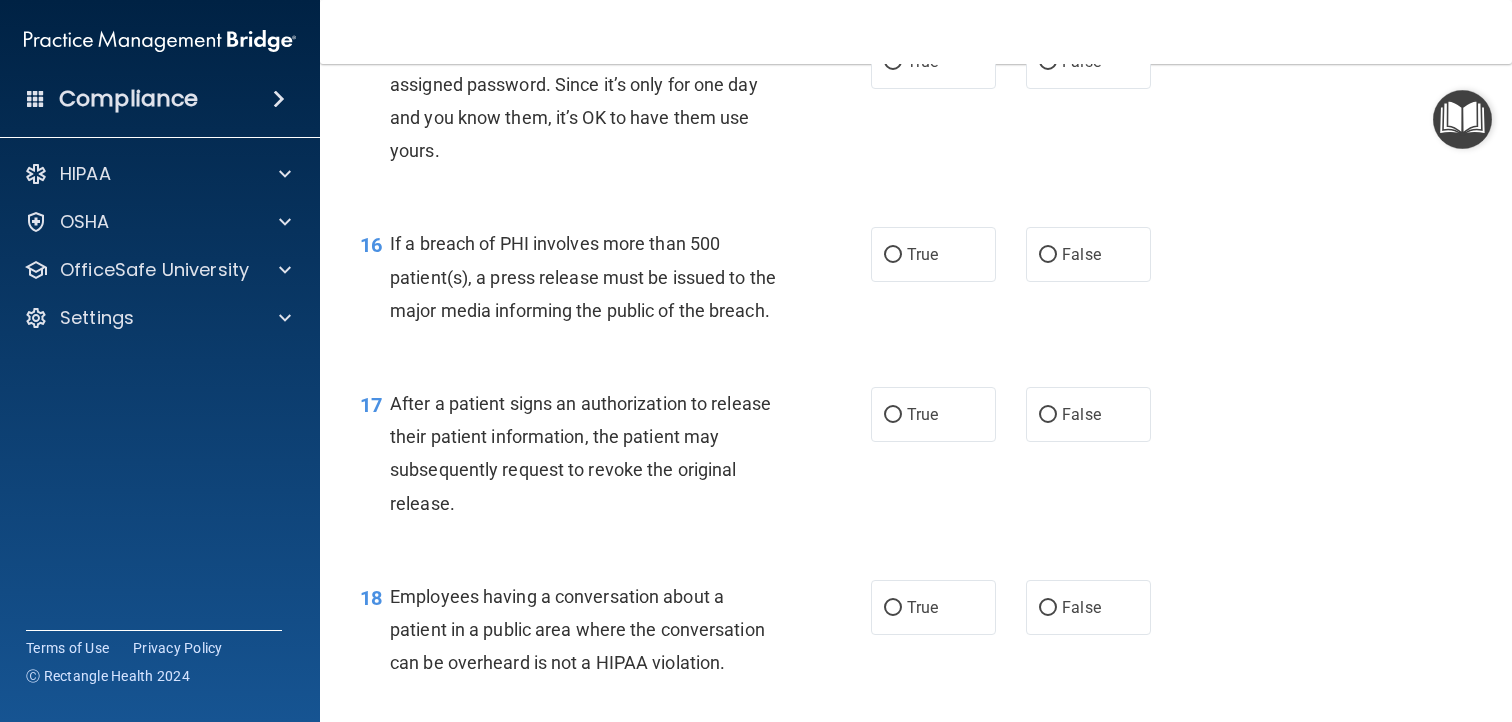 scroll, scrollTop: 2492, scrollLeft: 0, axis: vertical 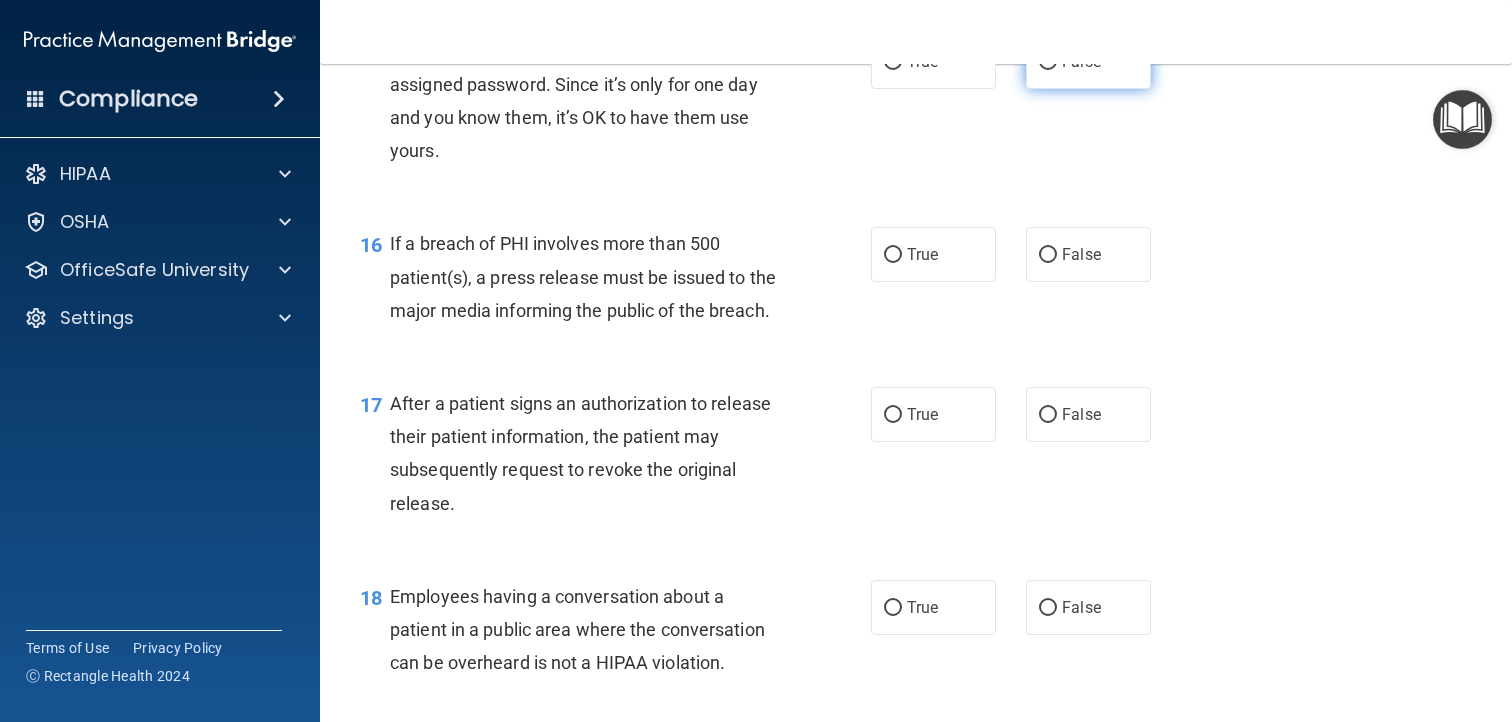 click on "False" at bounding box center [1048, 62] 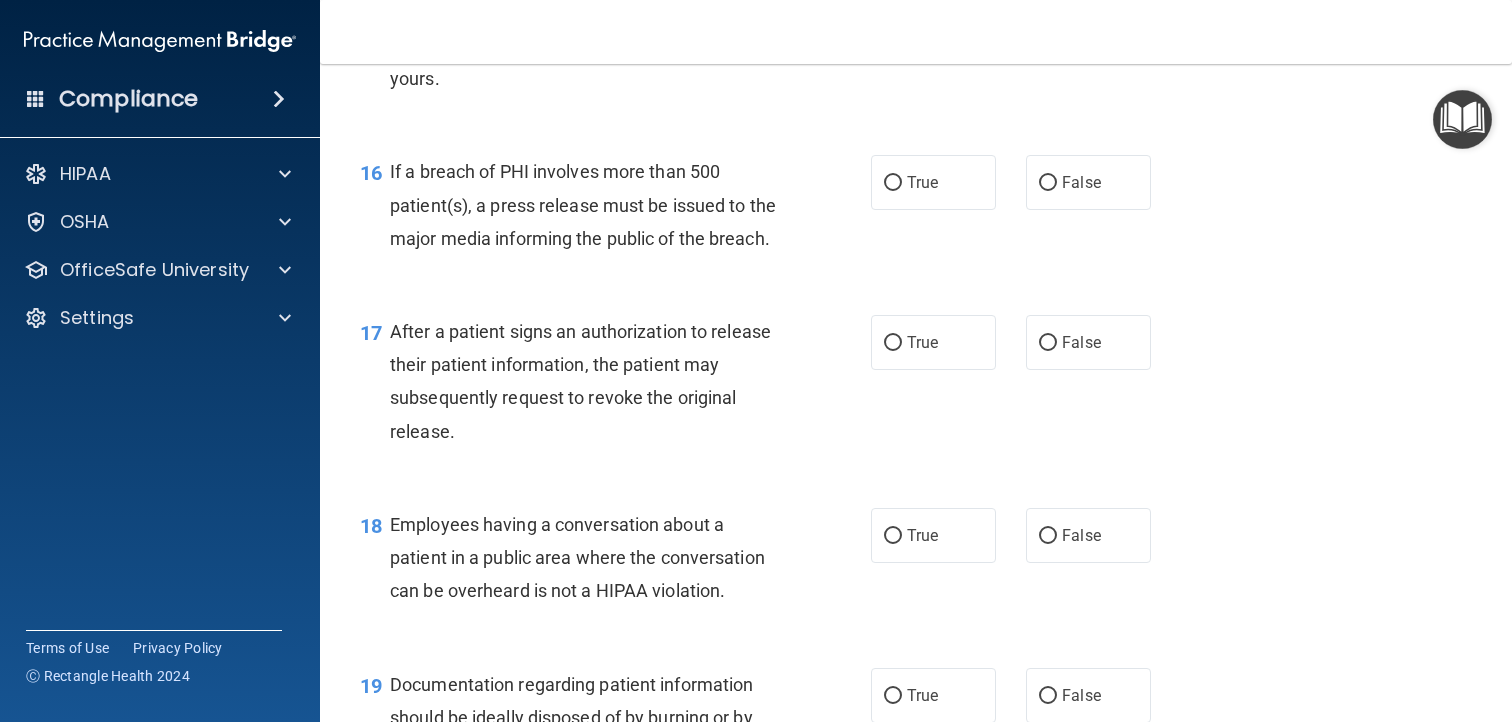 scroll, scrollTop: 2572, scrollLeft: 0, axis: vertical 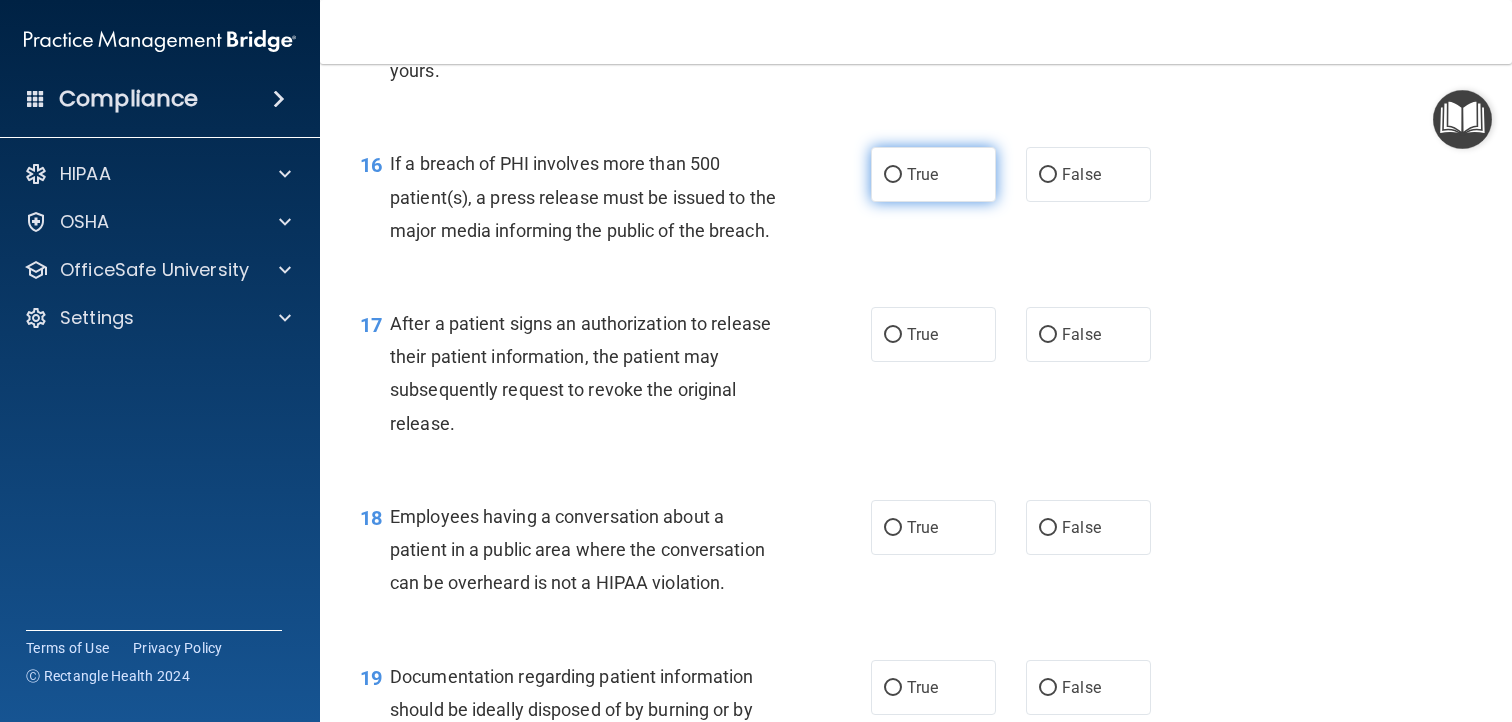 click on "True" at bounding box center (893, 175) 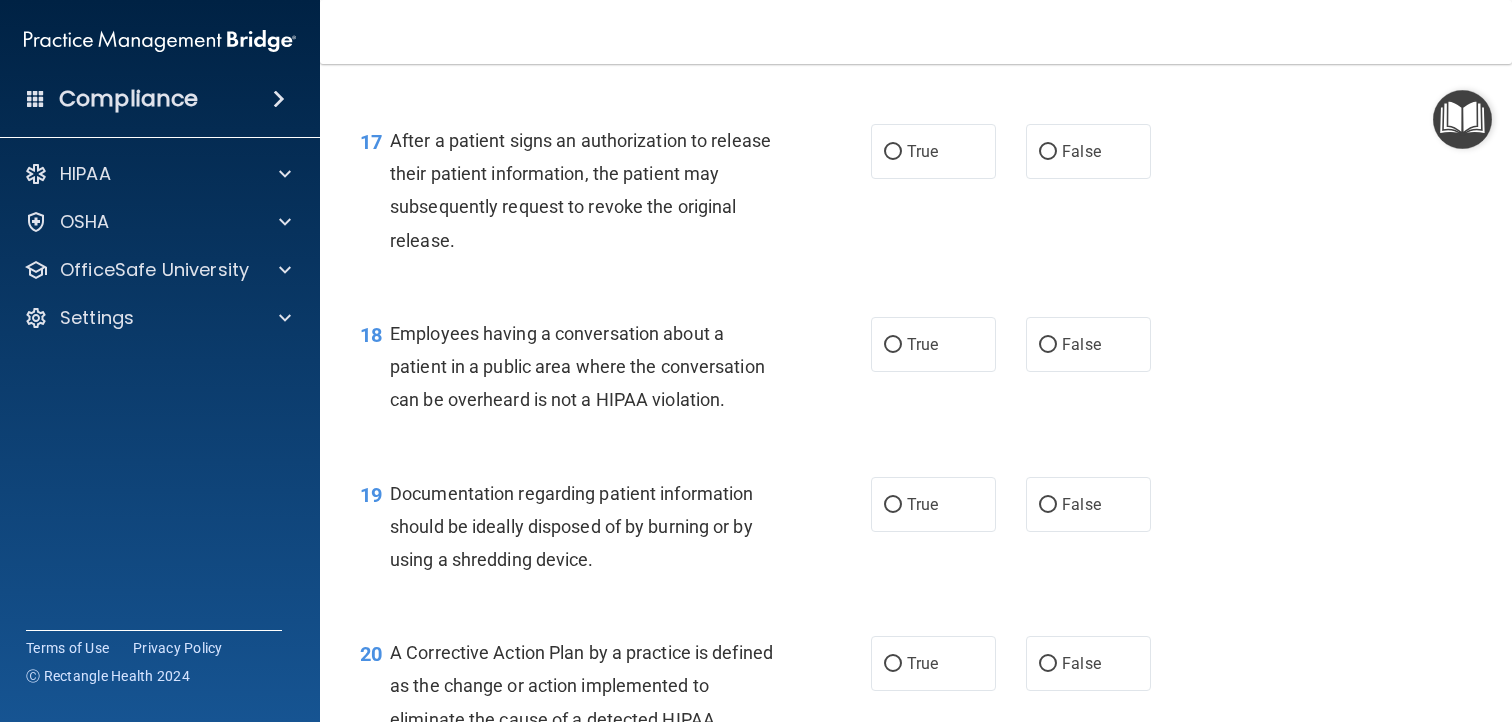 scroll, scrollTop: 2766, scrollLeft: 0, axis: vertical 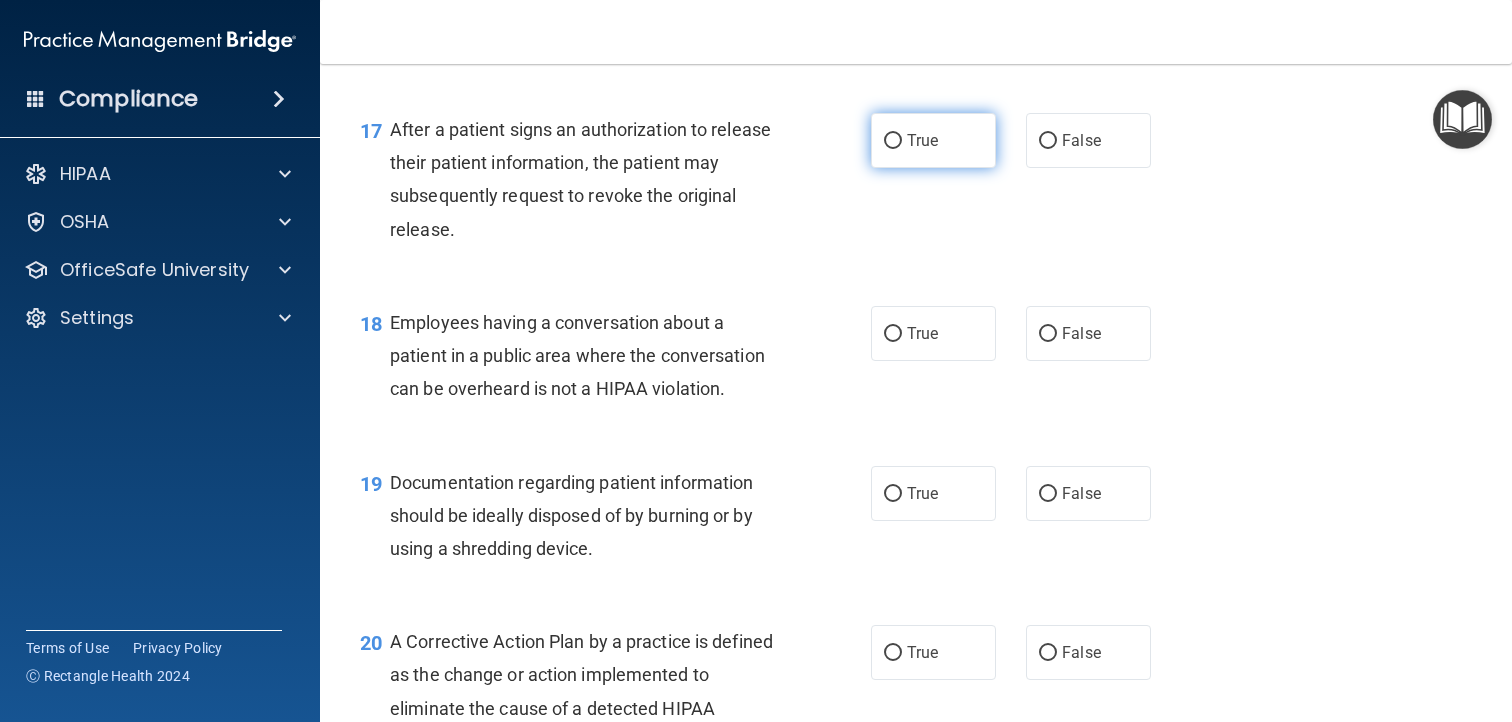 click on "True" at bounding box center [893, 141] 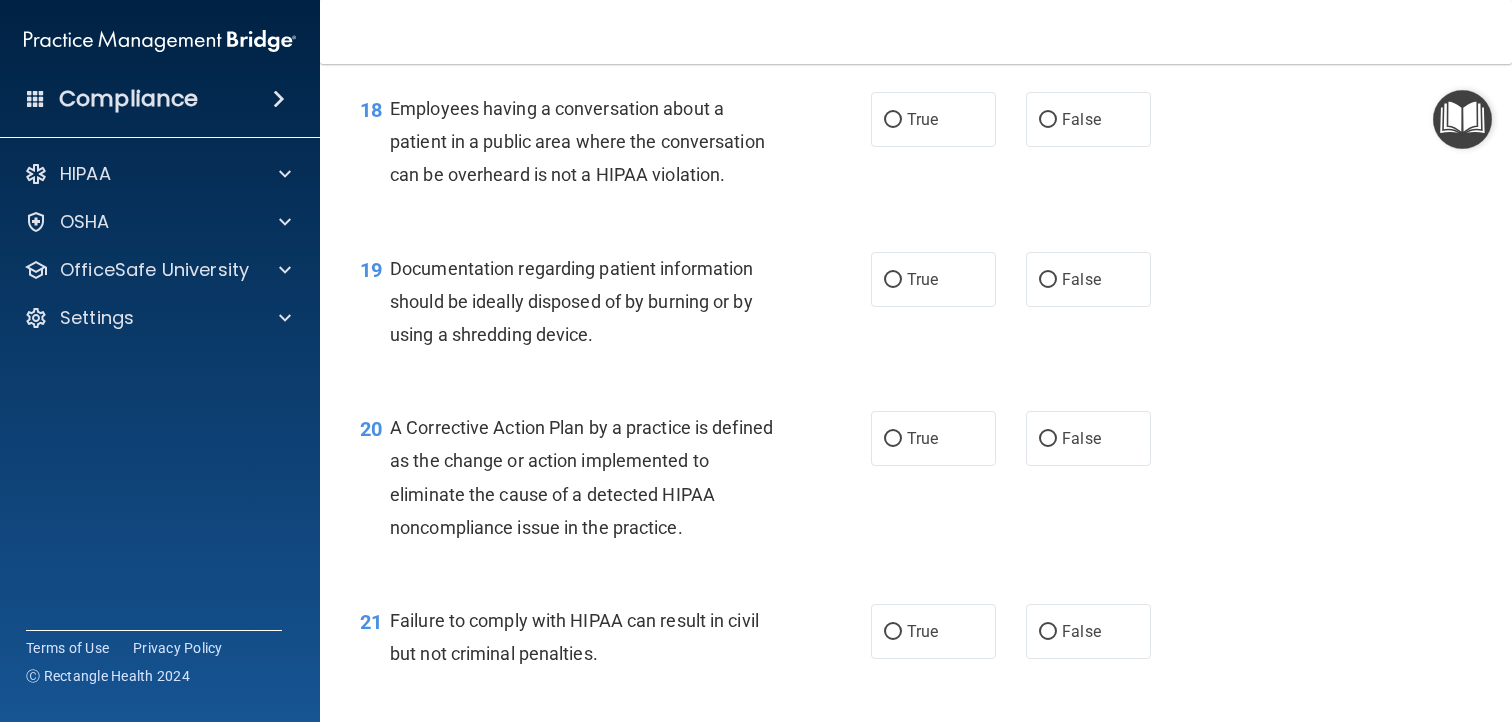 scroll, scrollTop: 2982, scrollLeft: 0, axis: vertical 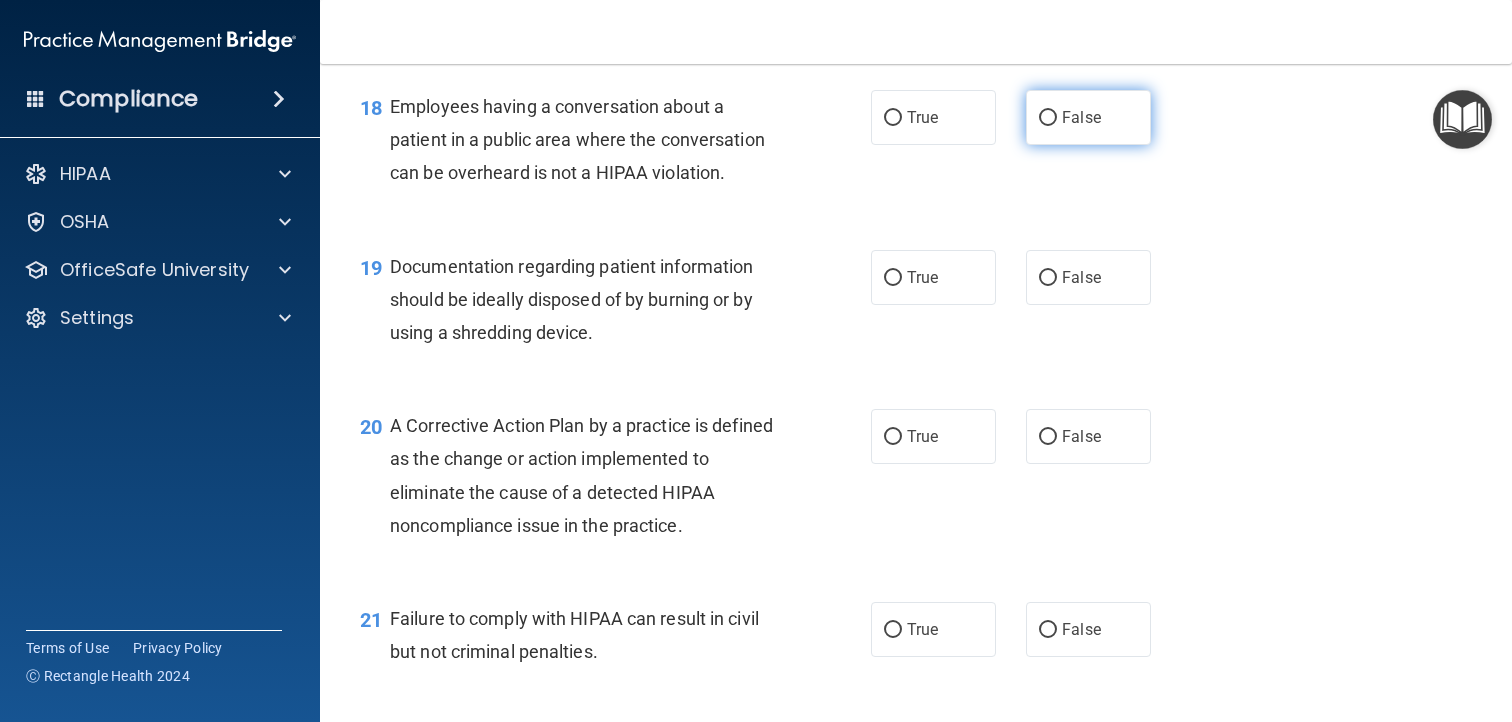 click on "False" at bounding box center [1048, 118] 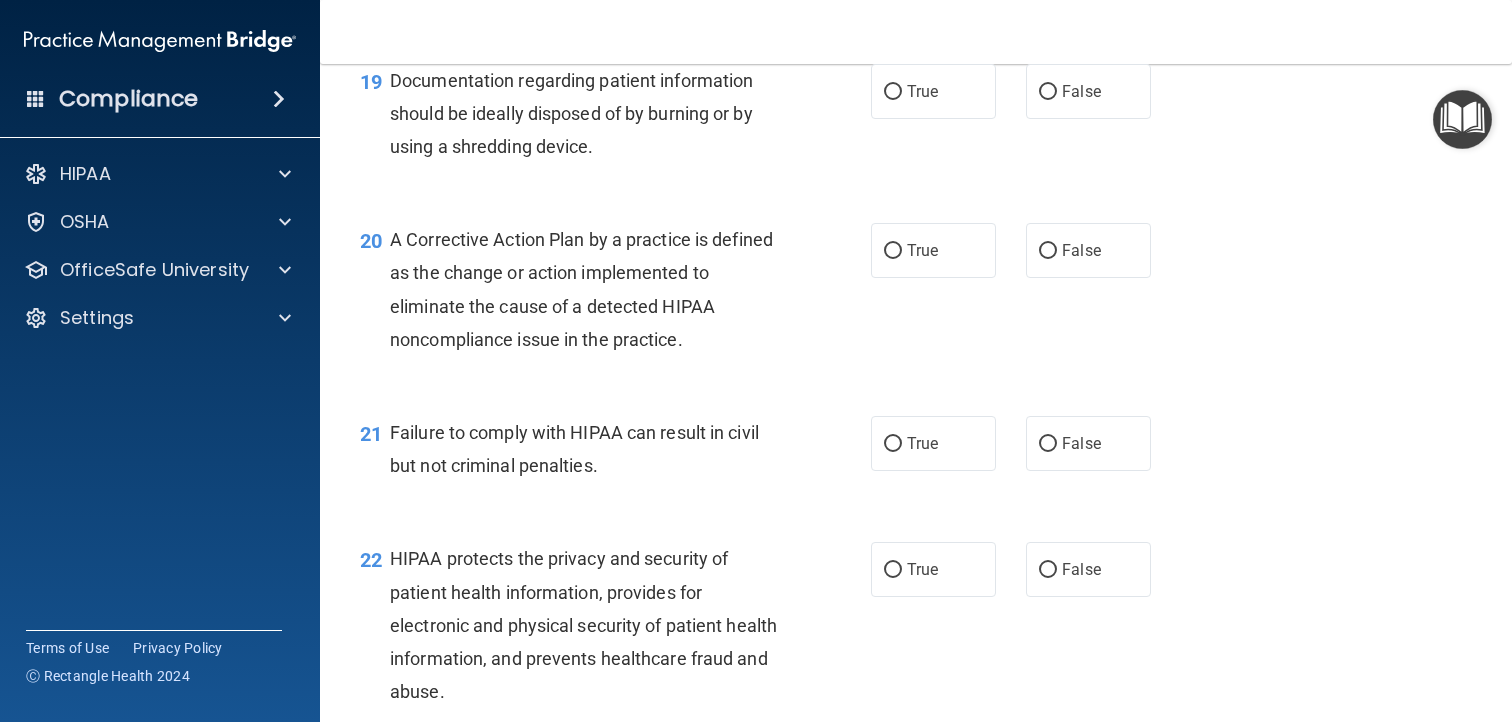 scroll, scrollTop: 3170, scrollLeft: 0, axis: vertical 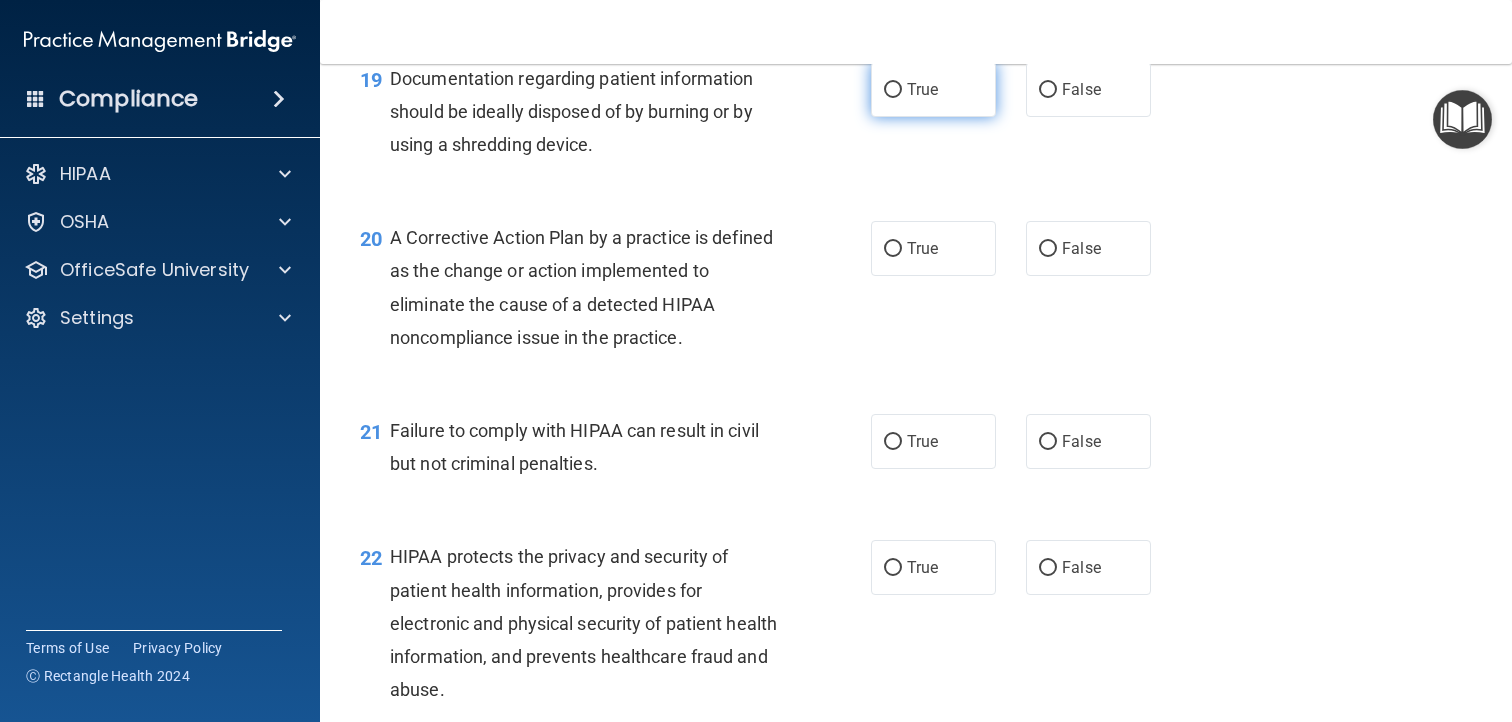 click on "True" at bounding box center (893, 90) 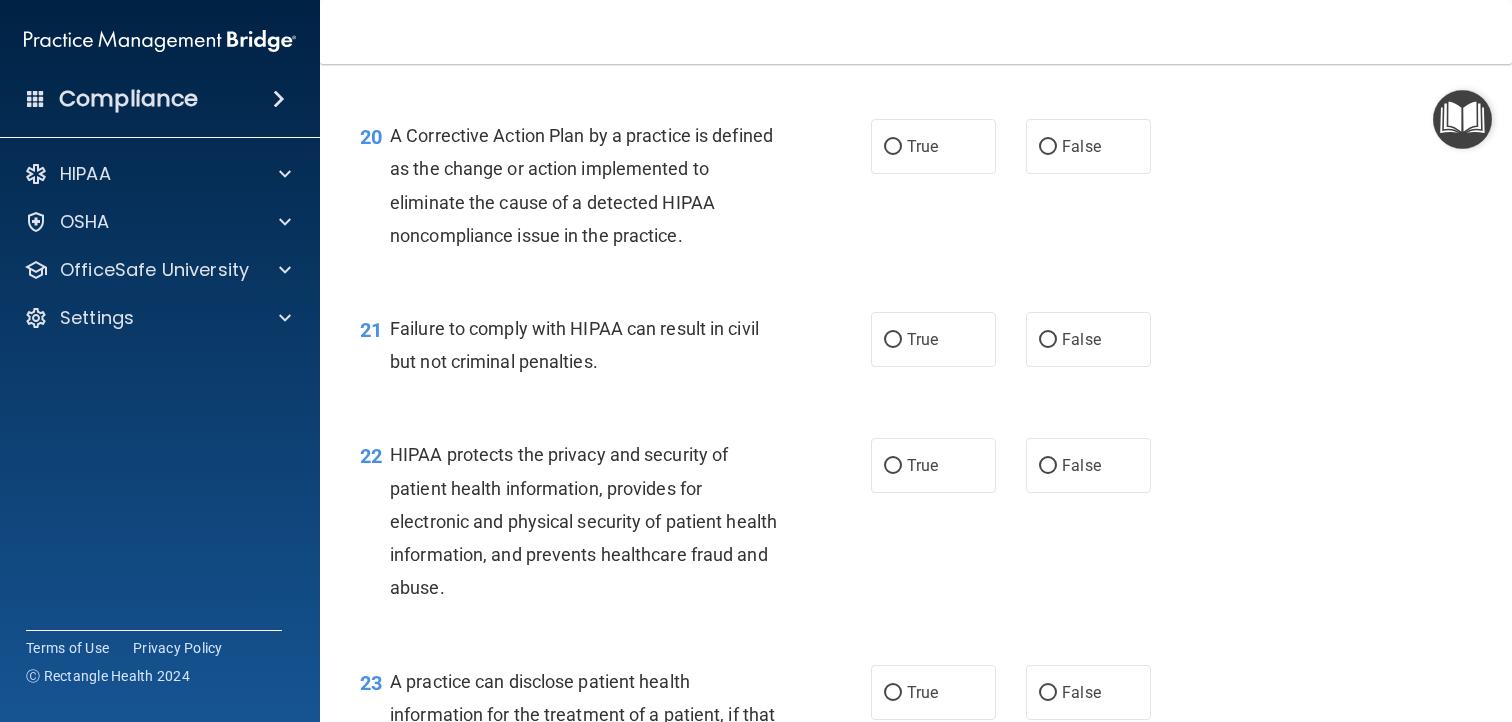 scroll, scrollTop: 3274, scrollLeft: 0, axis: vertical 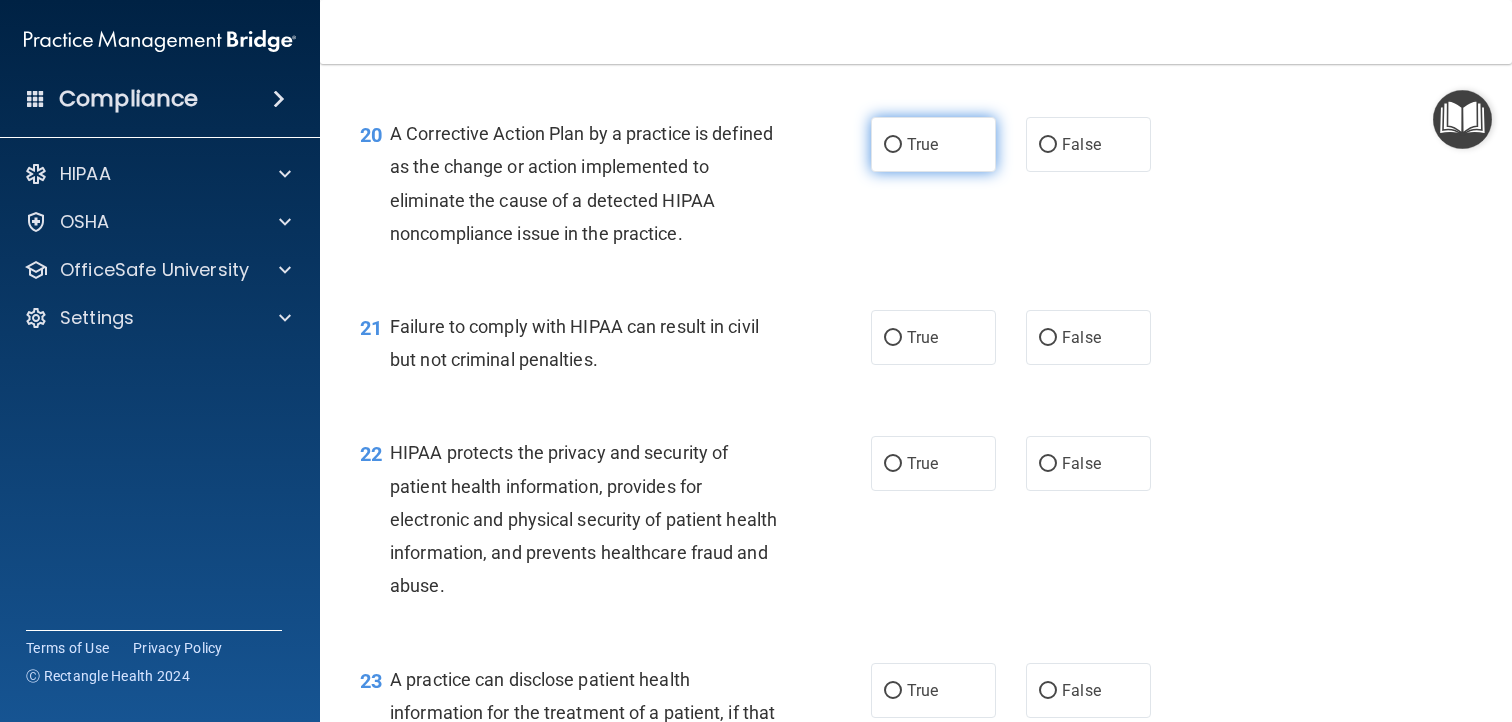 click on "True" at bounding box center (893, 145) 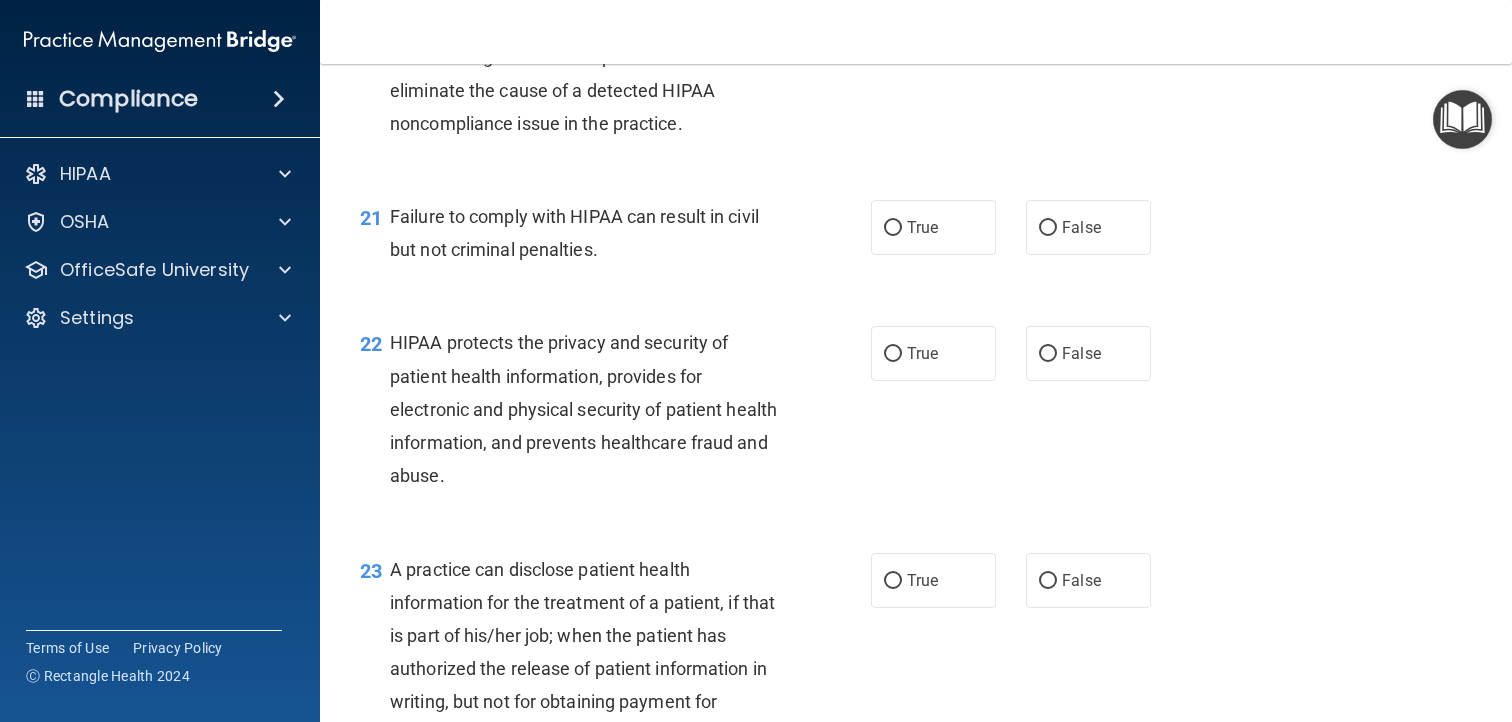 scroll, scrollTop: 3394, scrollLeft: 0, axis: vertical 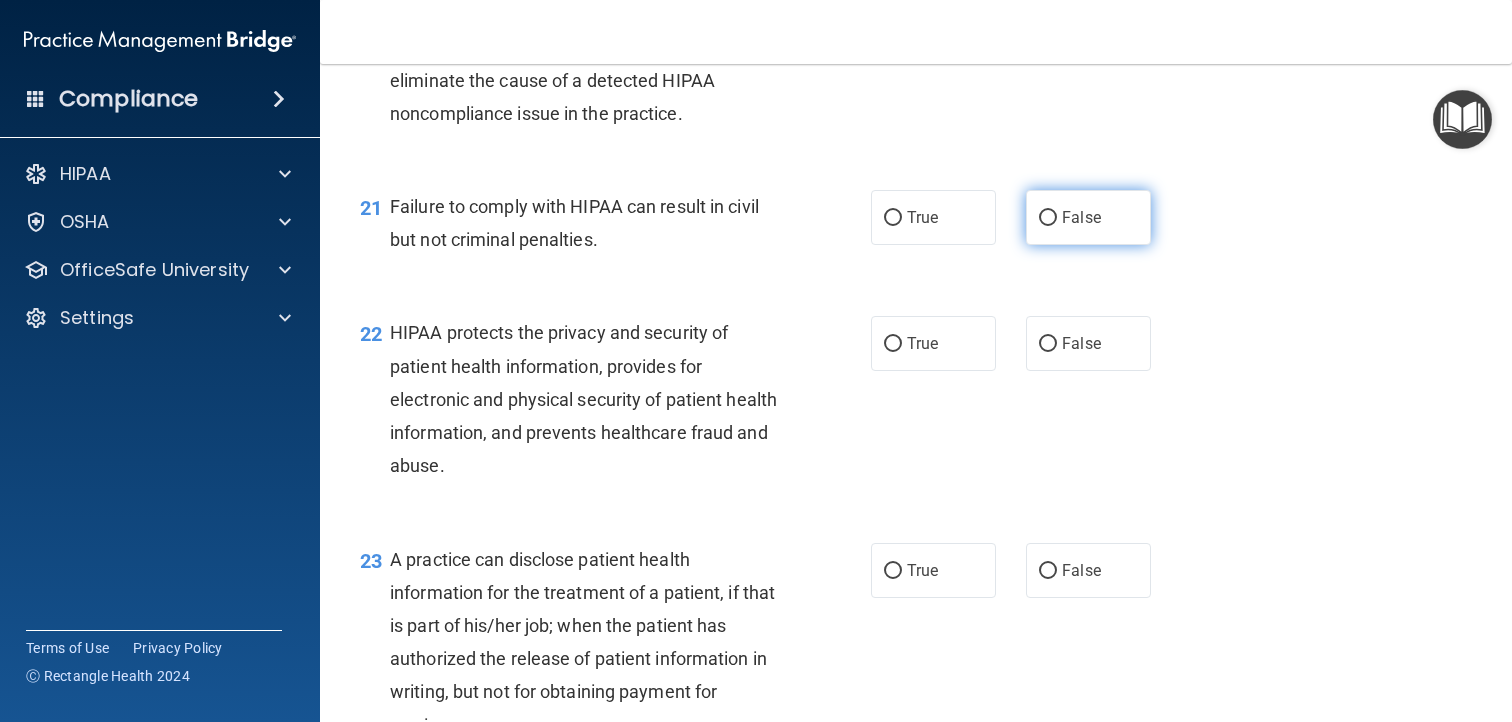 click on "False" at bounding box center (1048, 218) 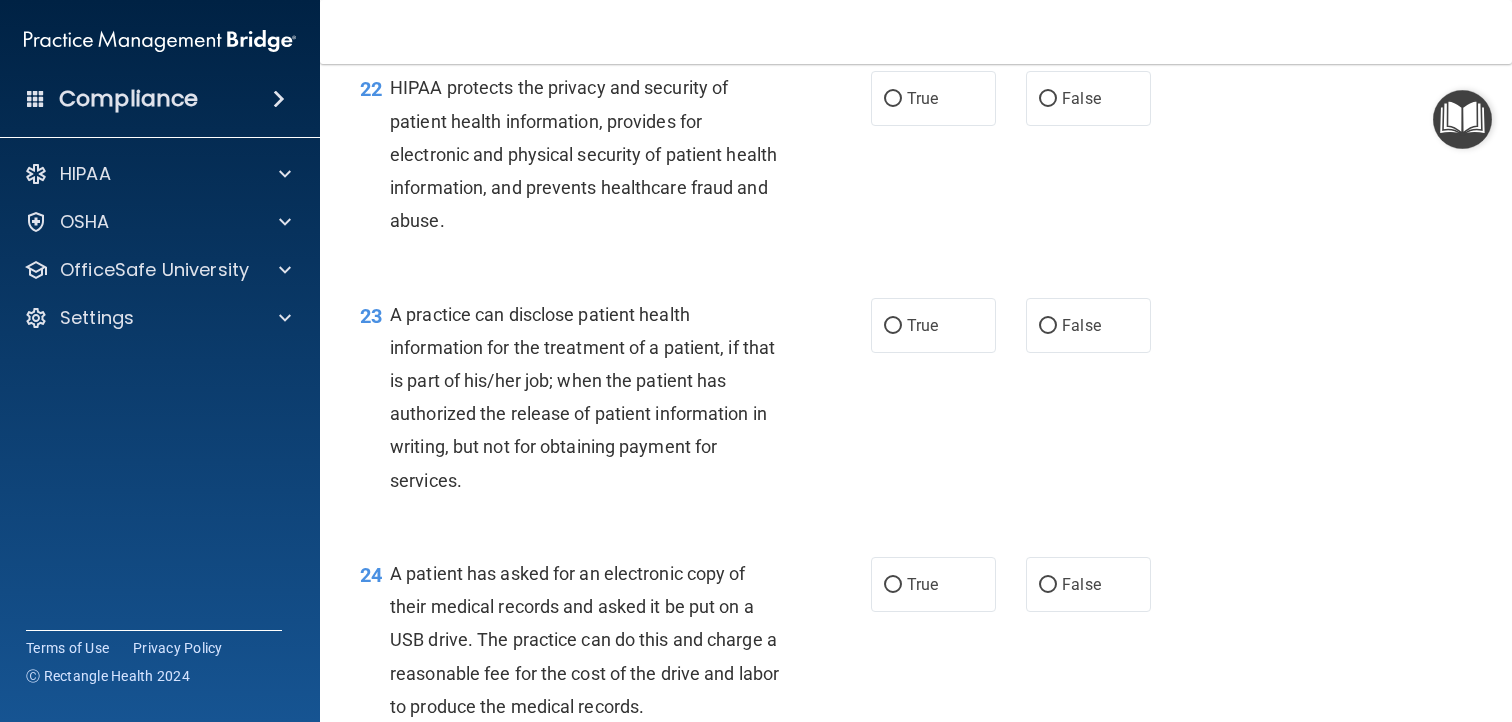 scroll, scrollTop: 3640, scrollLeft: 0, axis: vertical 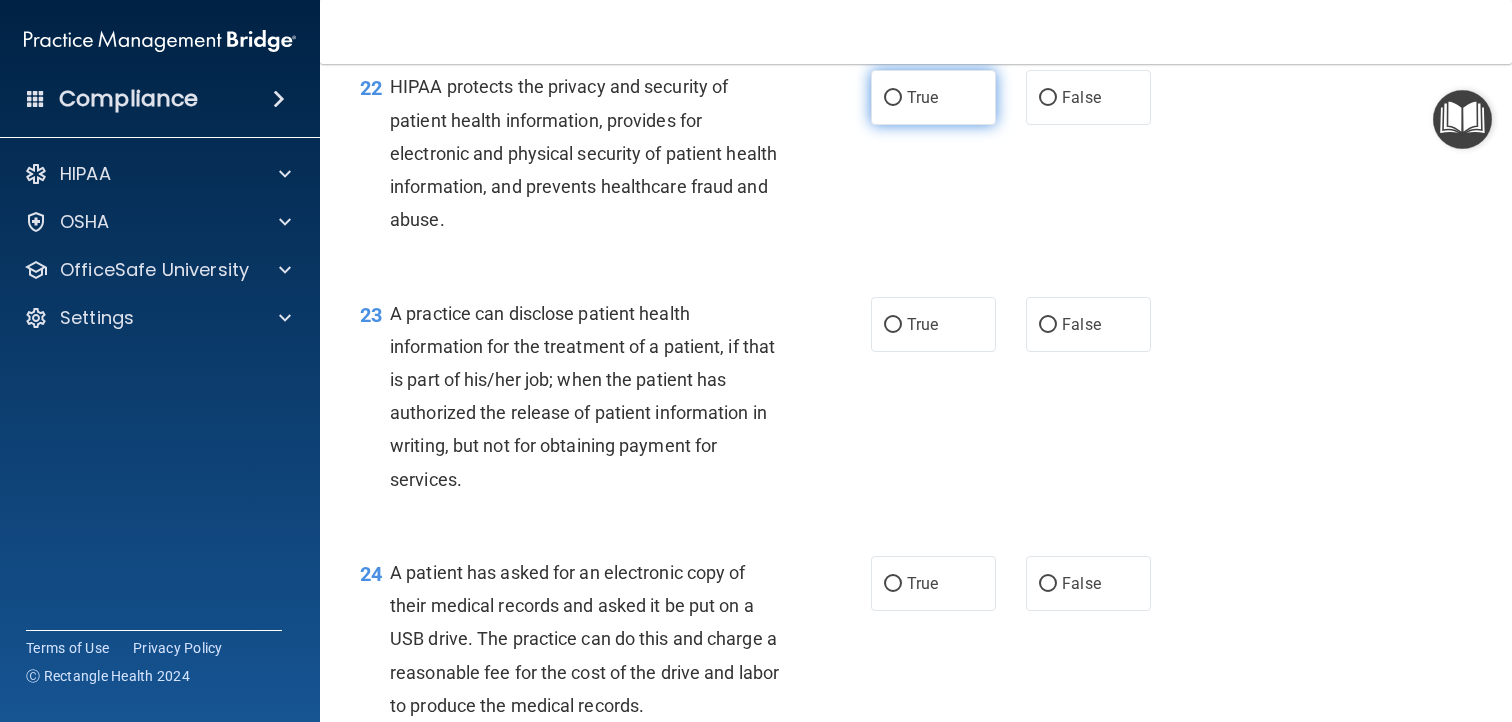 click on "True" at bounding box center [893, 98] 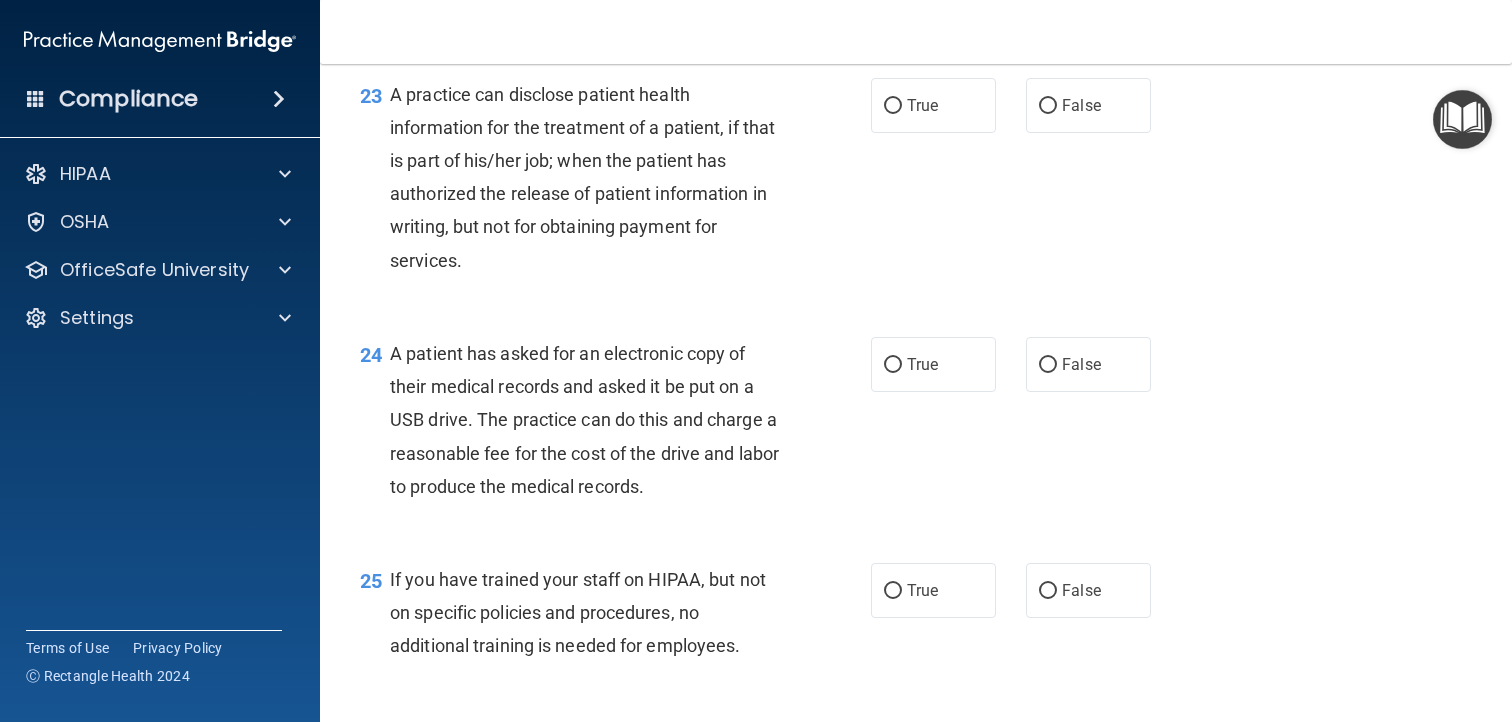 scroll, scrollTop: 3866, scrollLeft: 0, axis: vertical 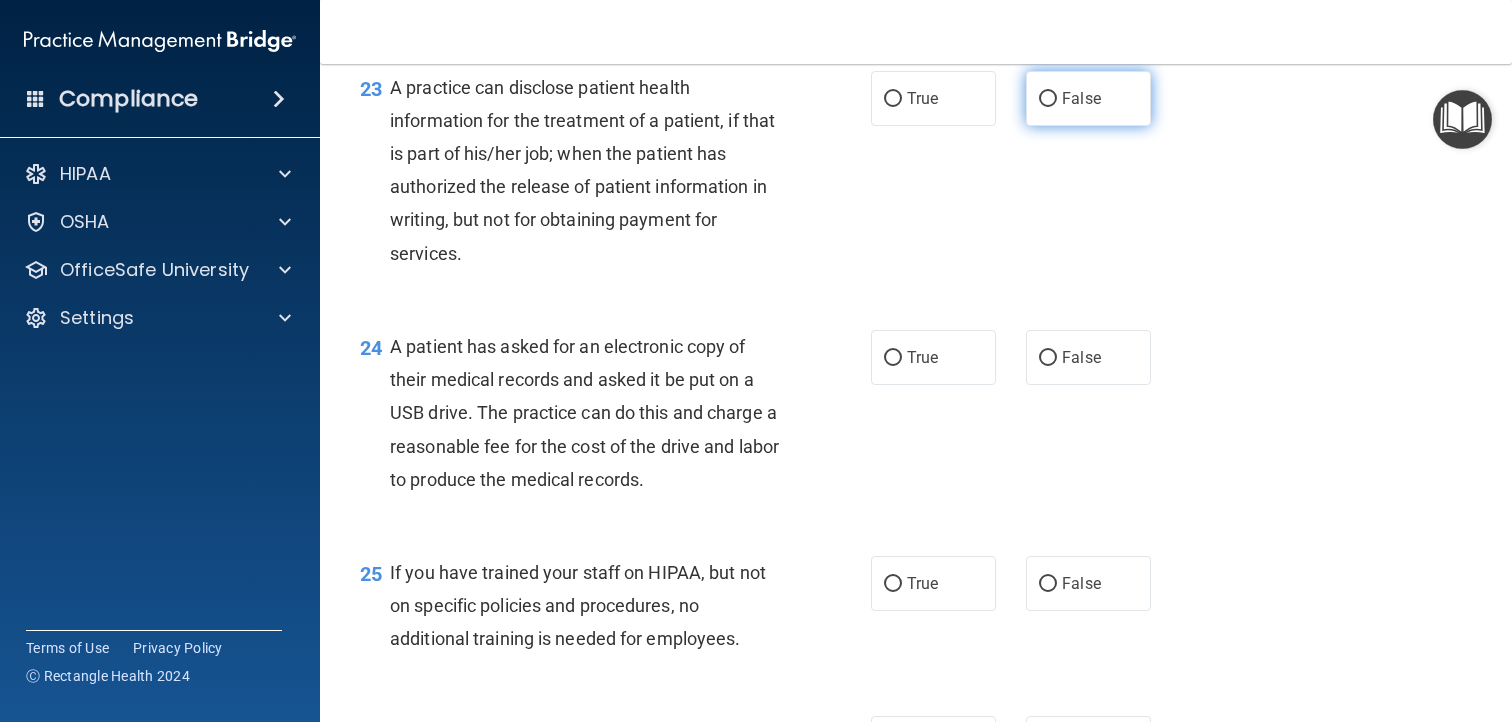 click on "False" at bounding box center (1048, 99) 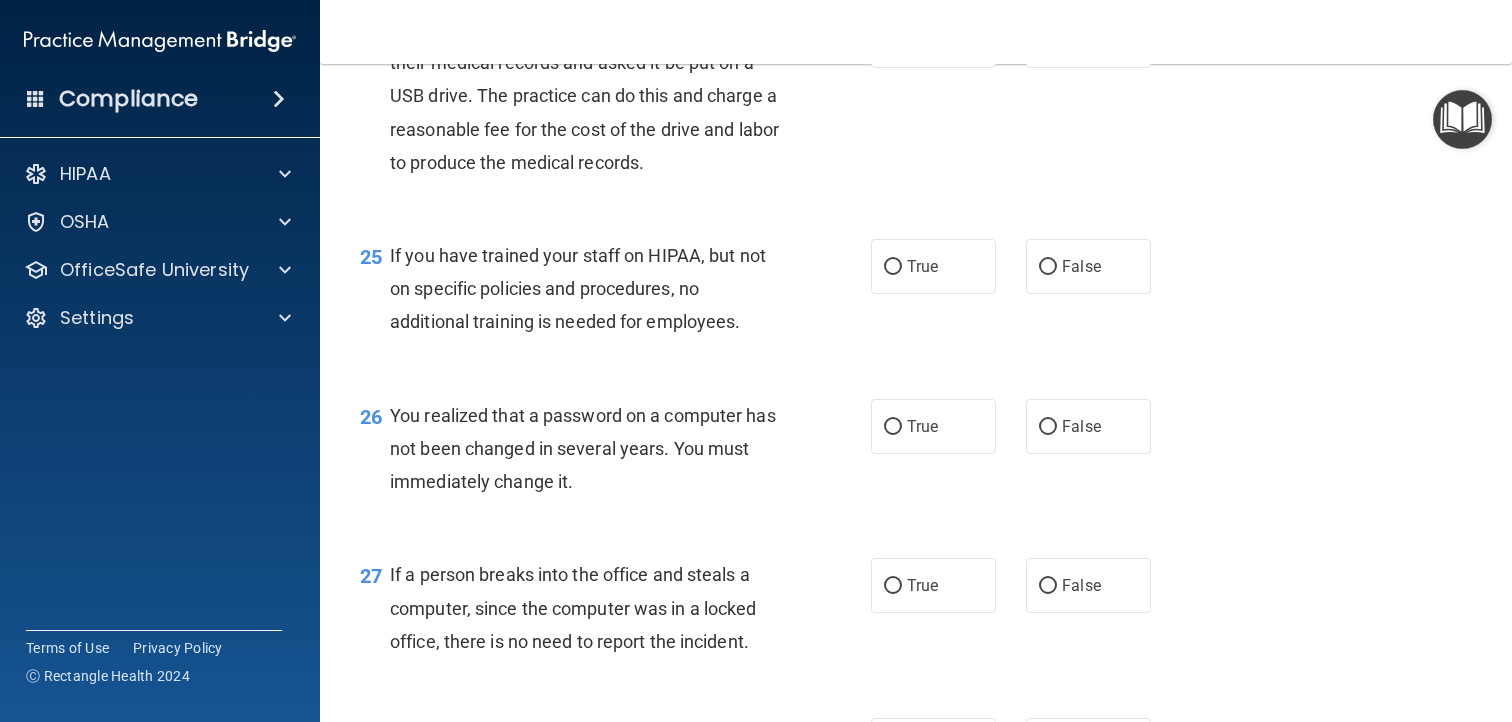 scroll, scrollTop: 4184, scrollLeft: 0, axis: vertical 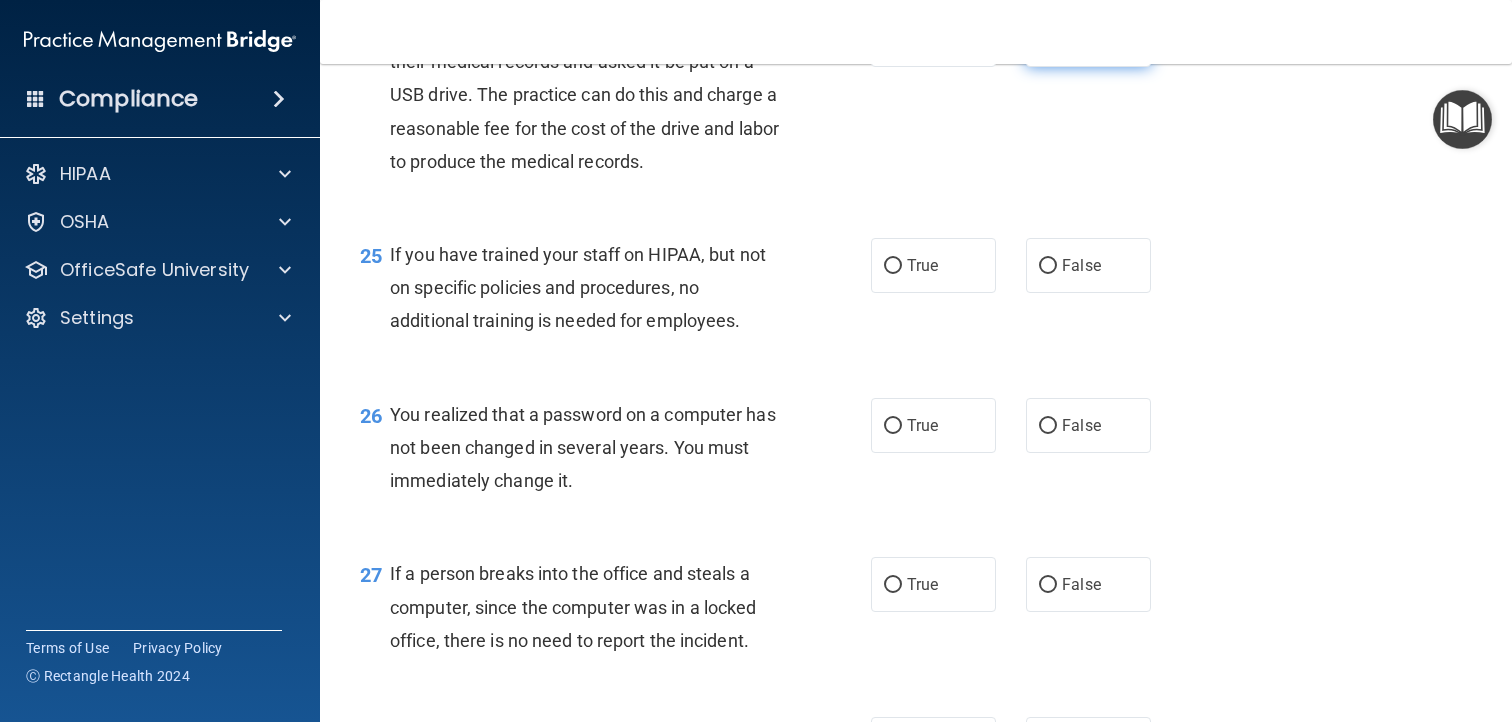click on "False" at bounding box center [1048, 40] 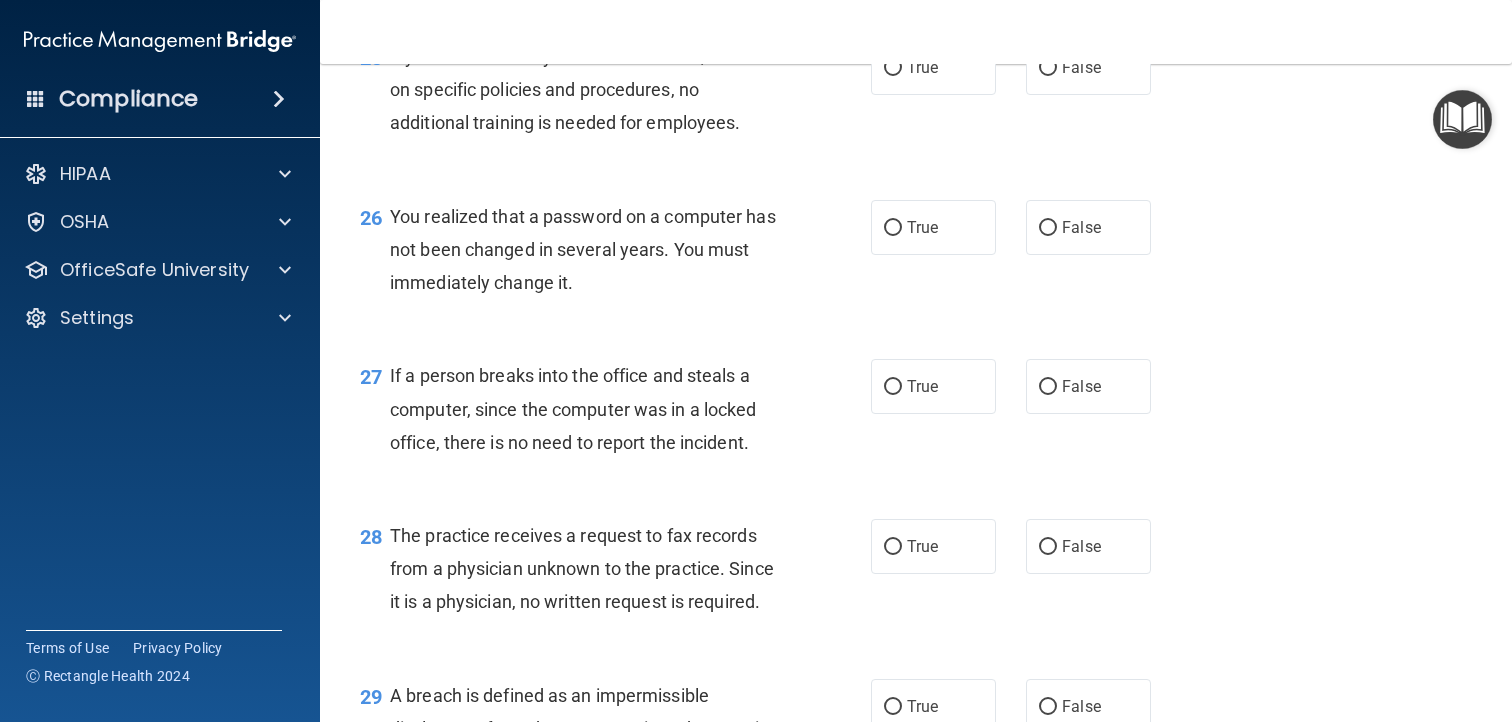 scroll, scrollTop: 4382, scrollLeft: 0, axis: vertical 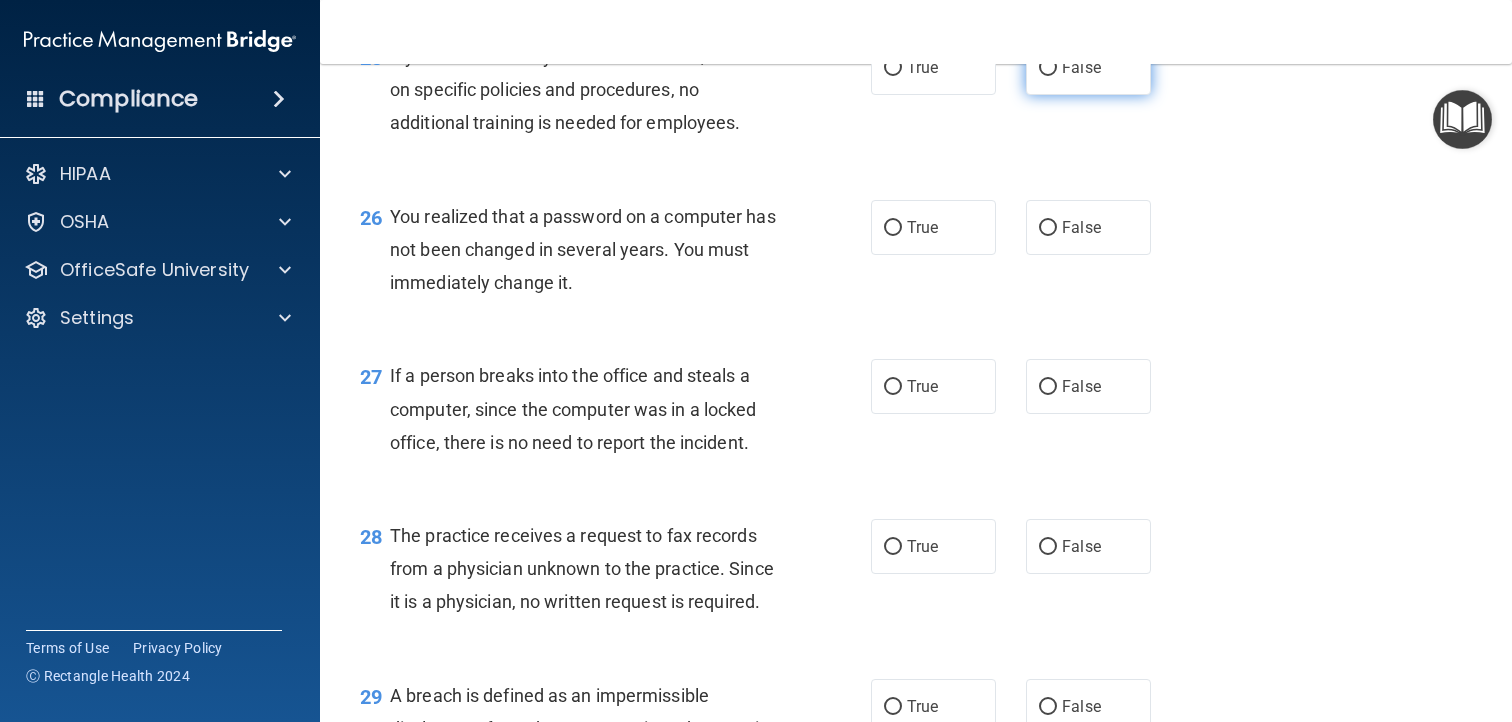click on "False" at bounding box center (1048, 68) 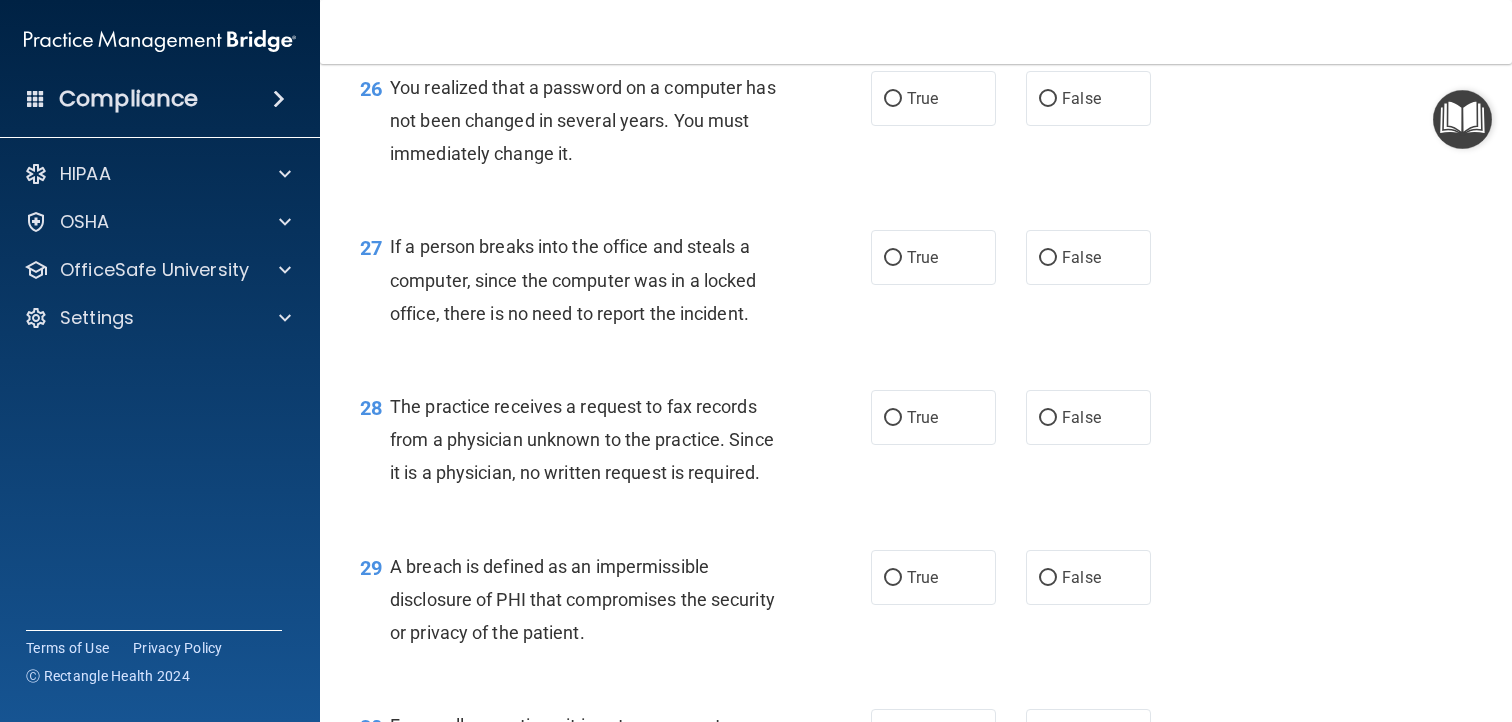 scroll, scrollTop: 4510, scrollLeft: 0, axis: vertical 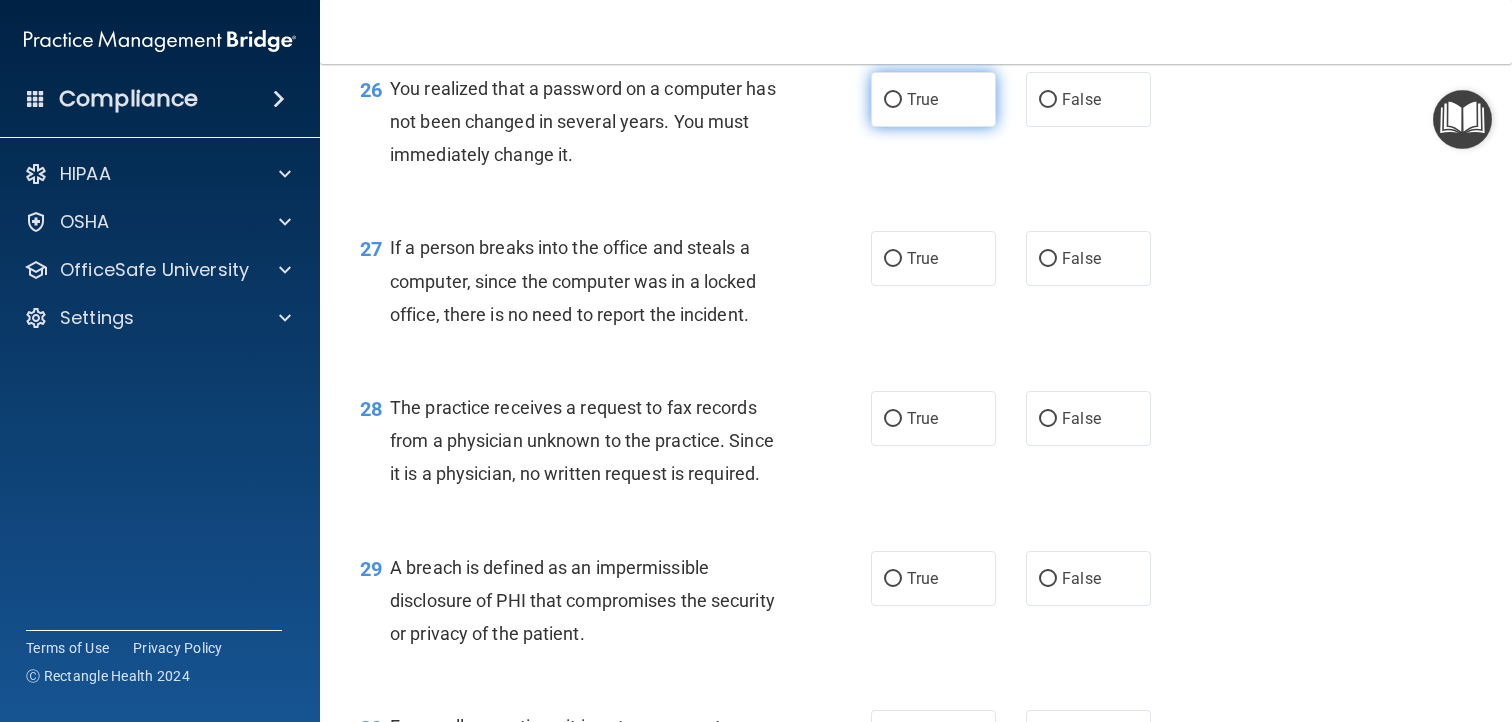 click on "True" at bounding box center [893, 100] 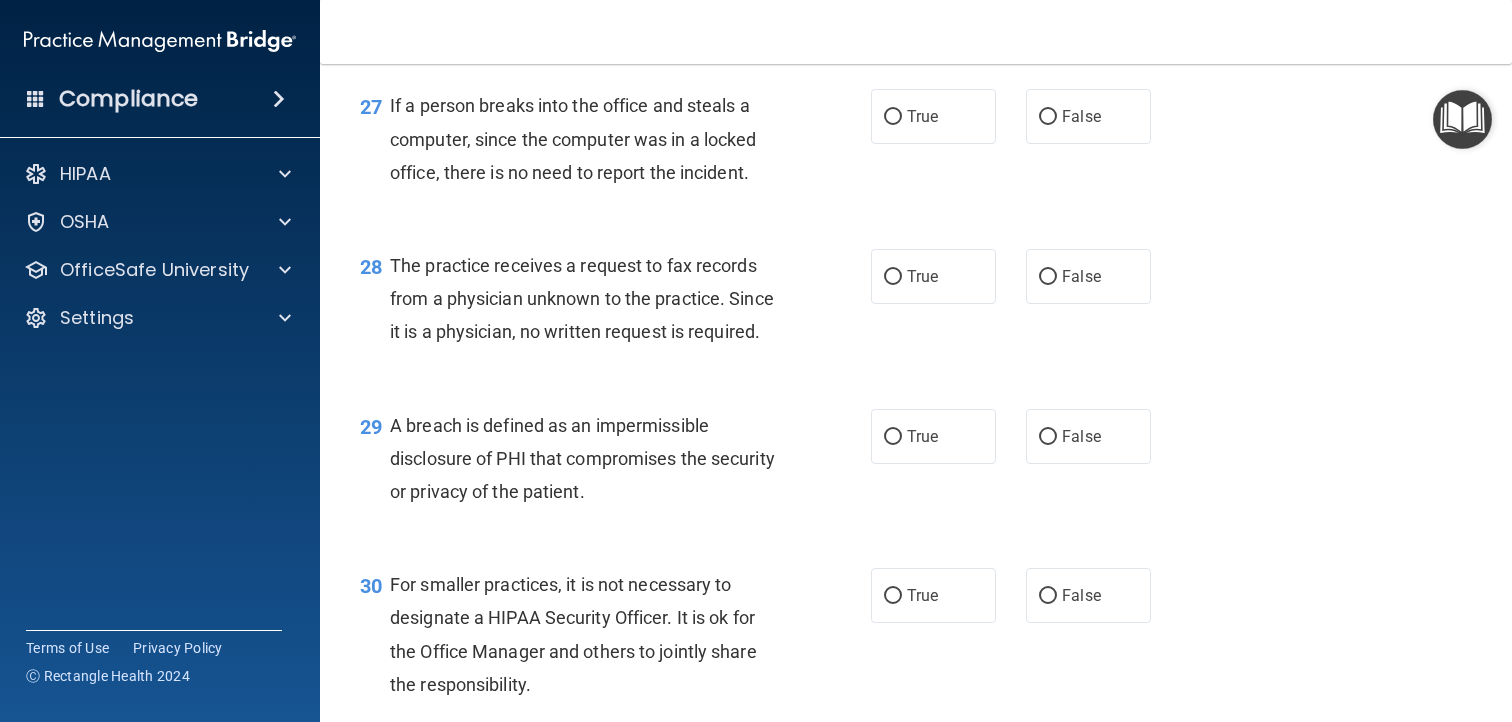 scroll, scrollTop: 4654, scrollLeft: 0, axis: vertical 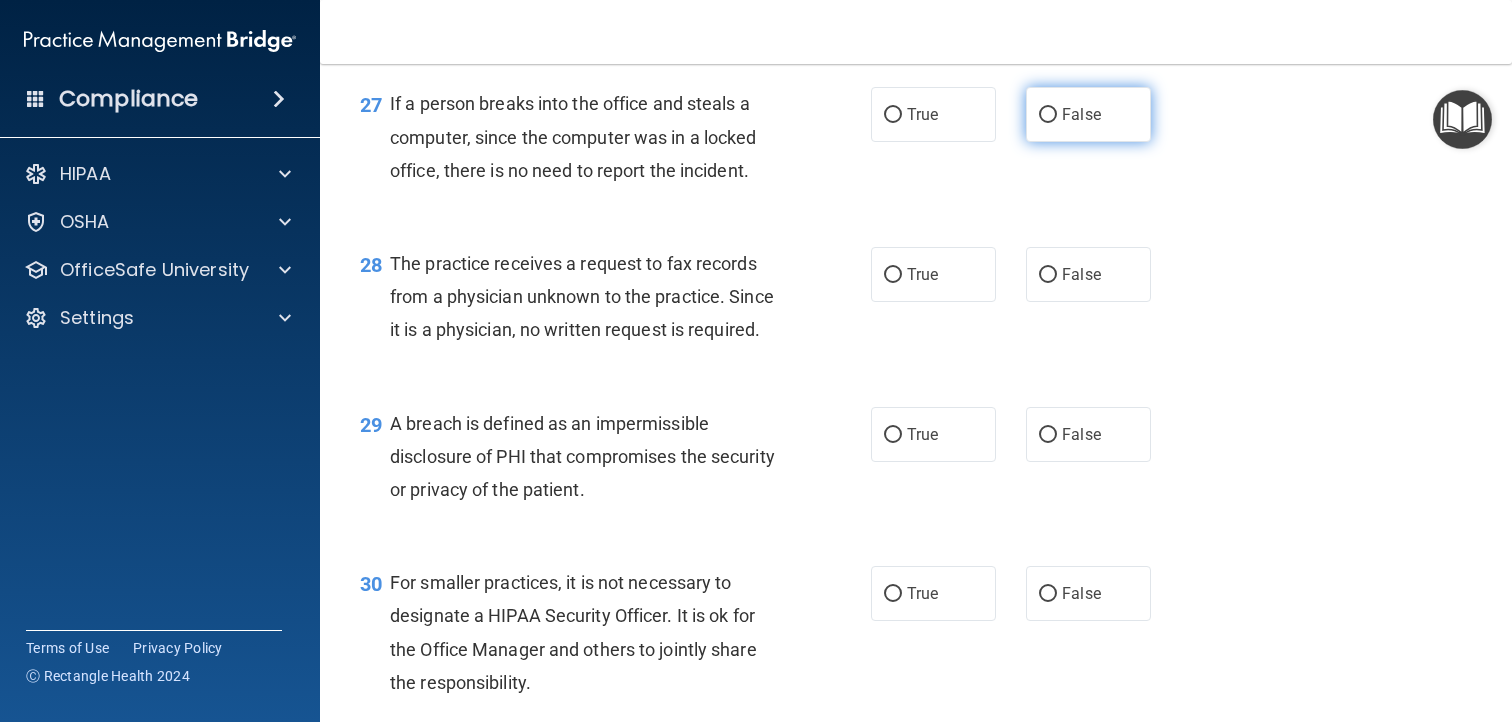 click on "False" at bounding box center [1048, 115] 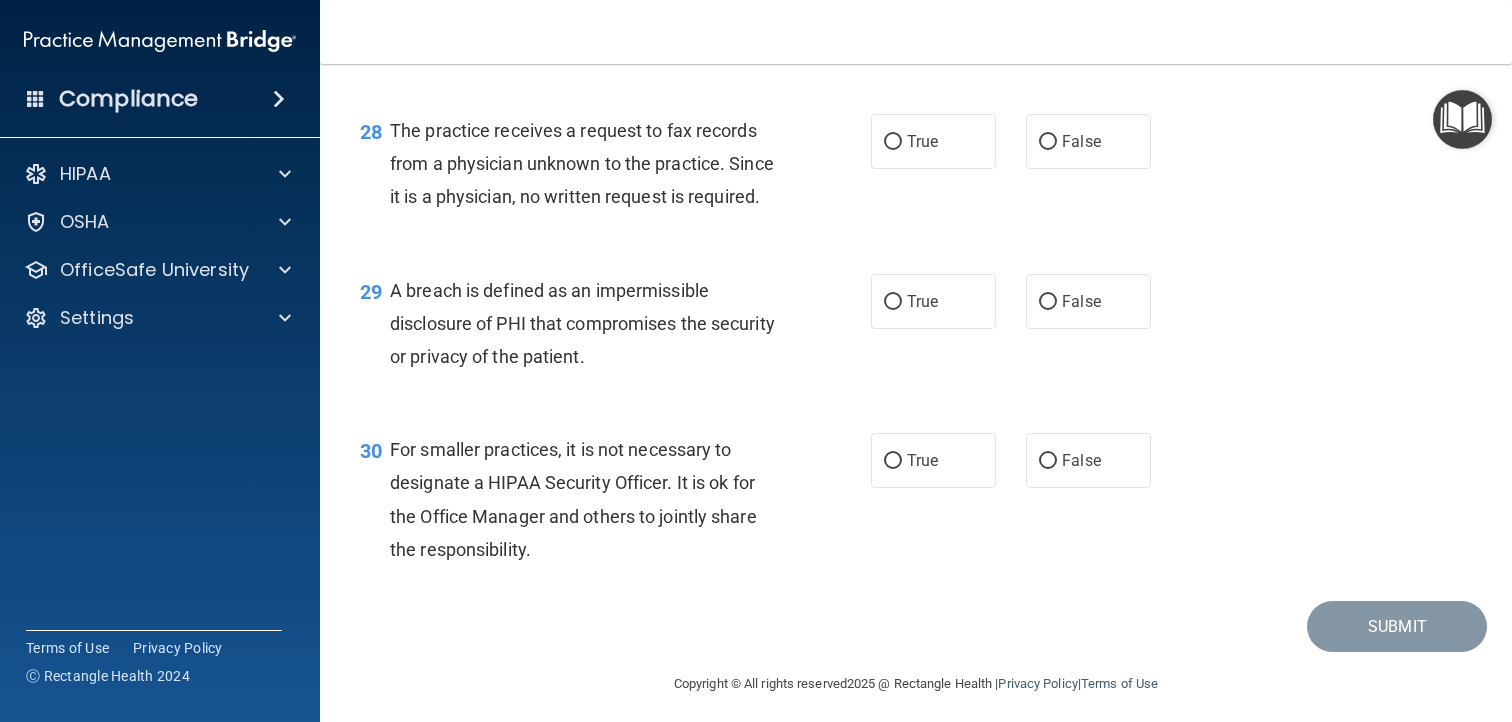 scroll, scrollTop: 4796, scrollLeft: 0, axis: vertical 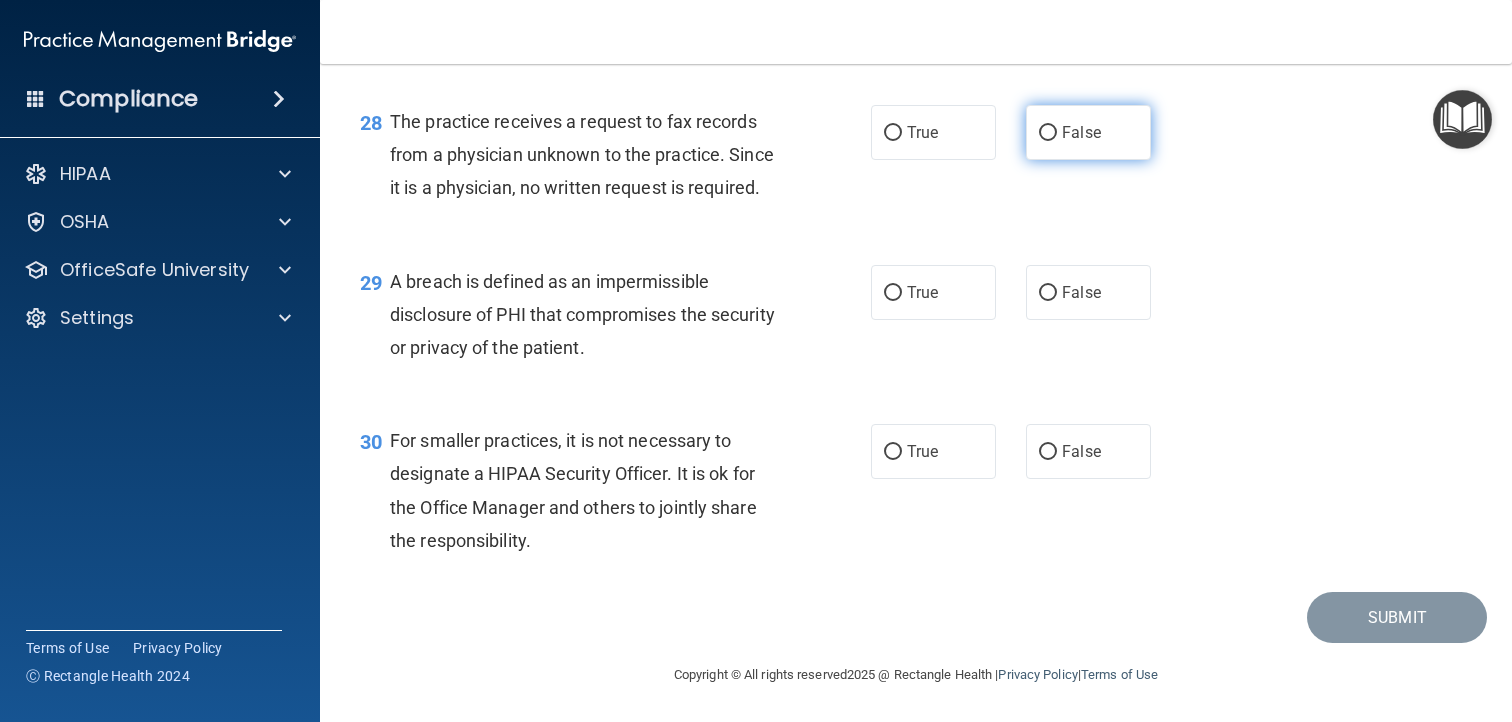 click on "False" at bounding box center [1048, 133] 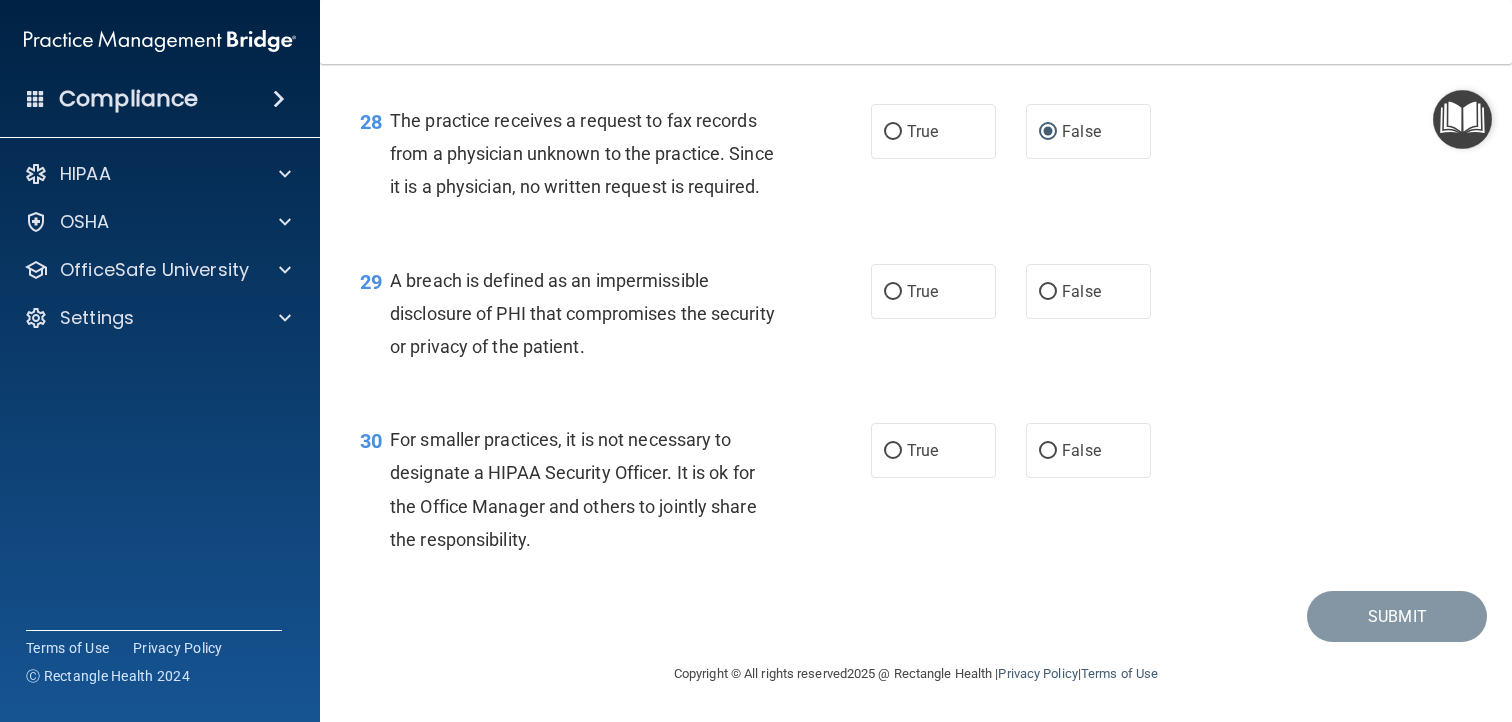 scroll, scrollTop: 4926, scrollLeft: 0, axis: vertical 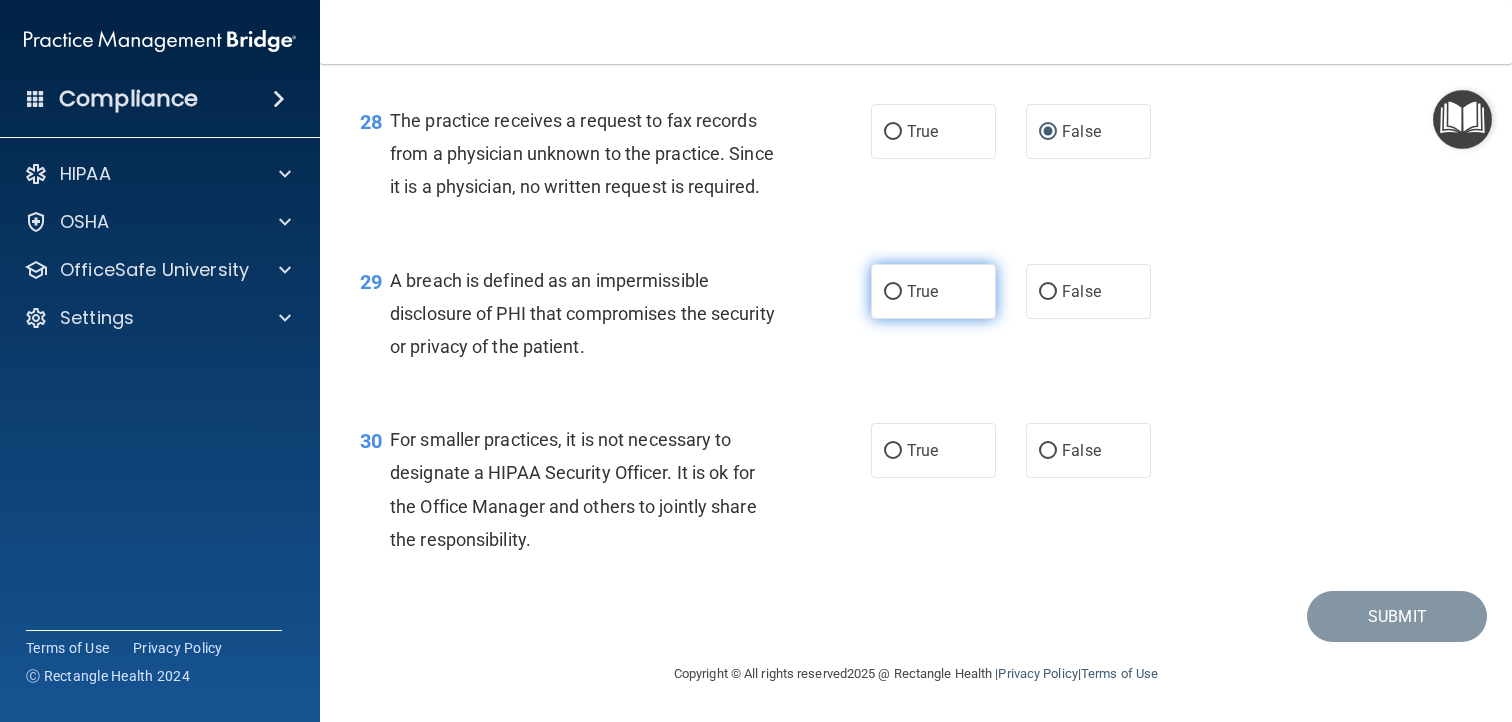 click on "True" at bounding box center (922, 291) 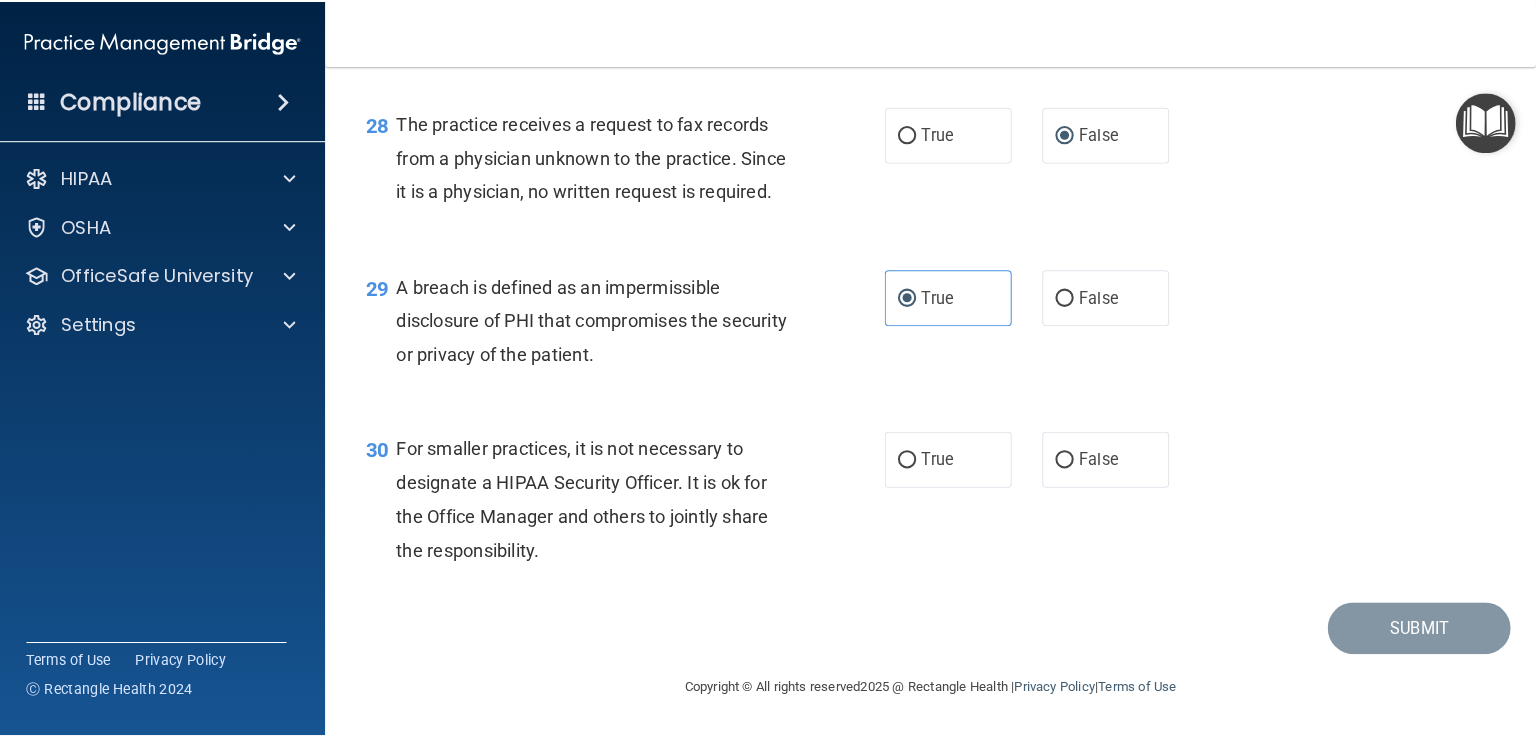 scroll, scrollTop: 4930, scrollLeft: 0, axis: vertical 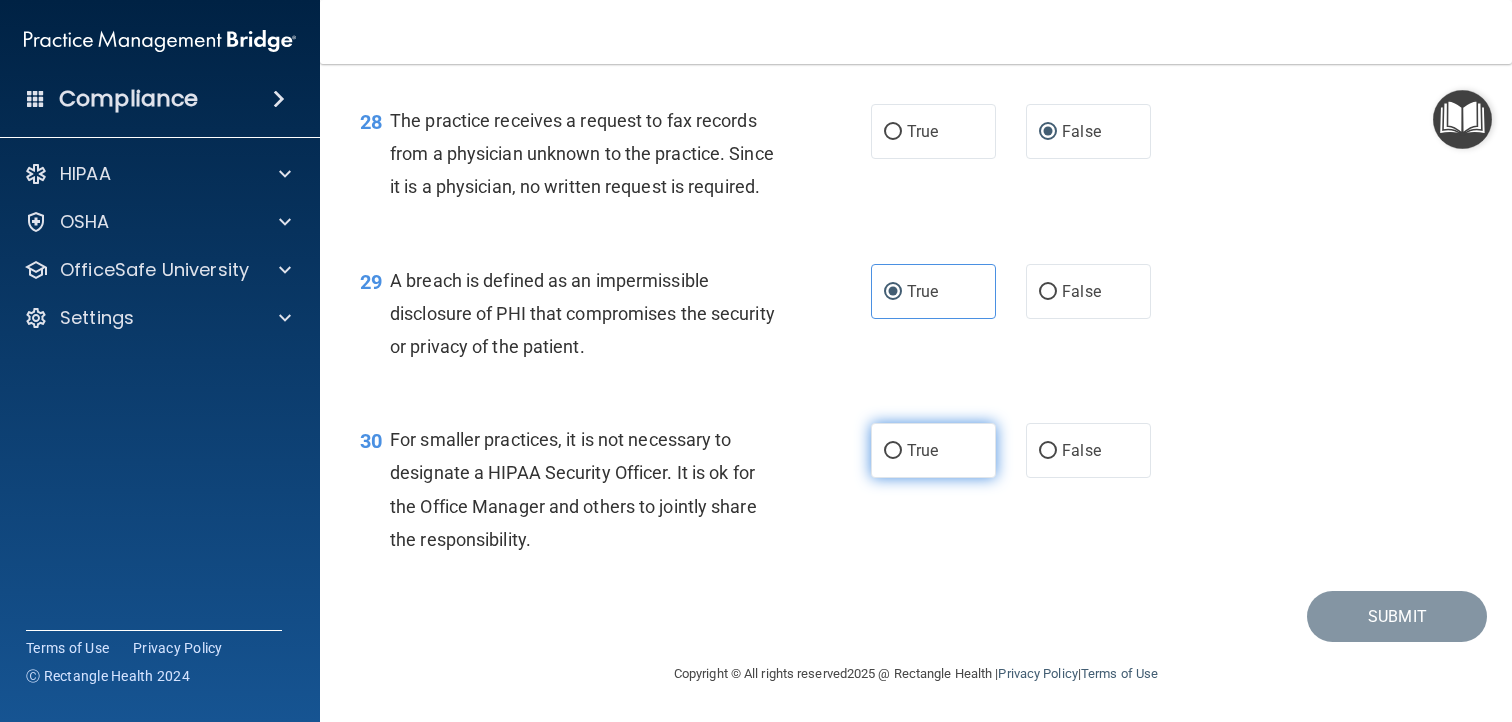 click on "True" at bounding box center [933, 450] 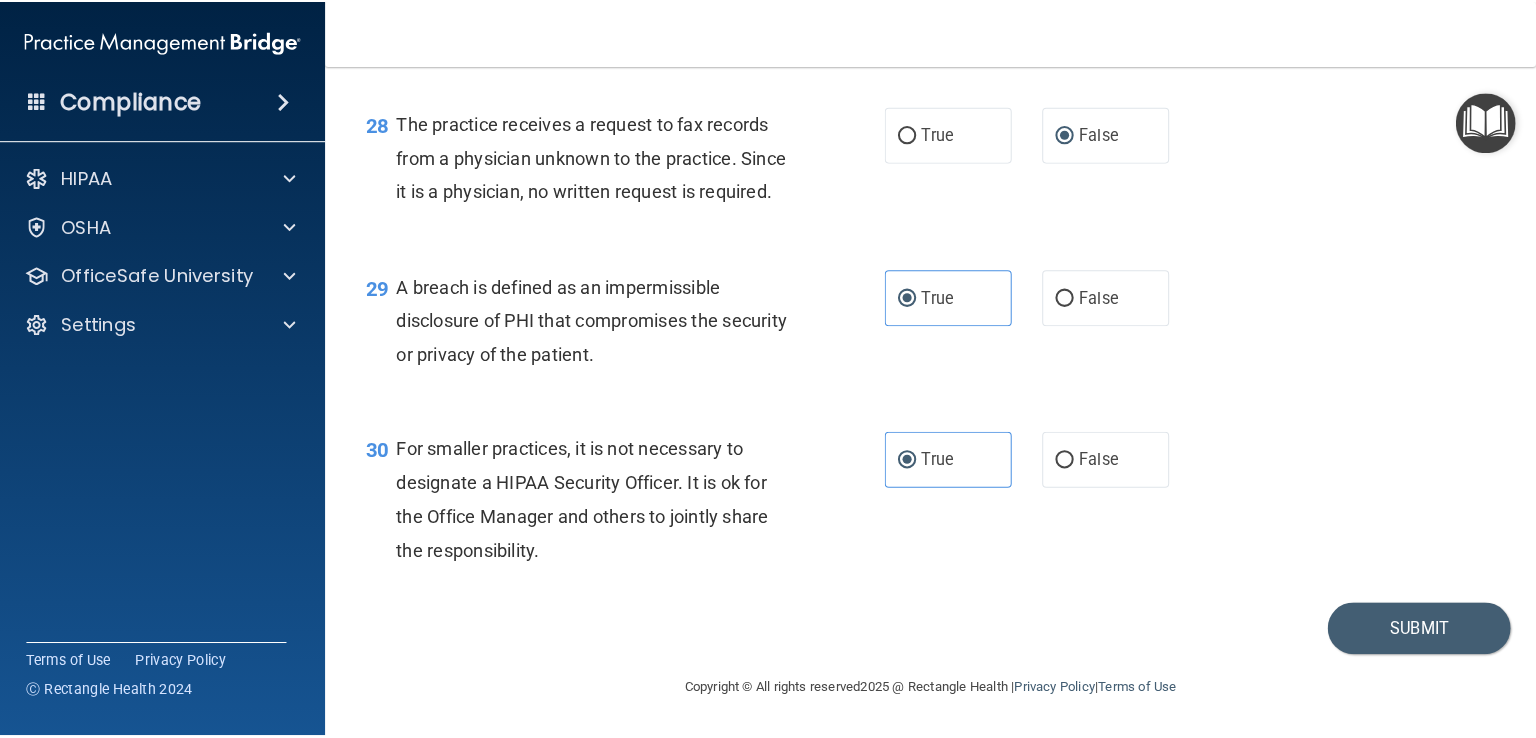scroll, scrollTop: 4781, scrollLeft: 0, axis: vertical 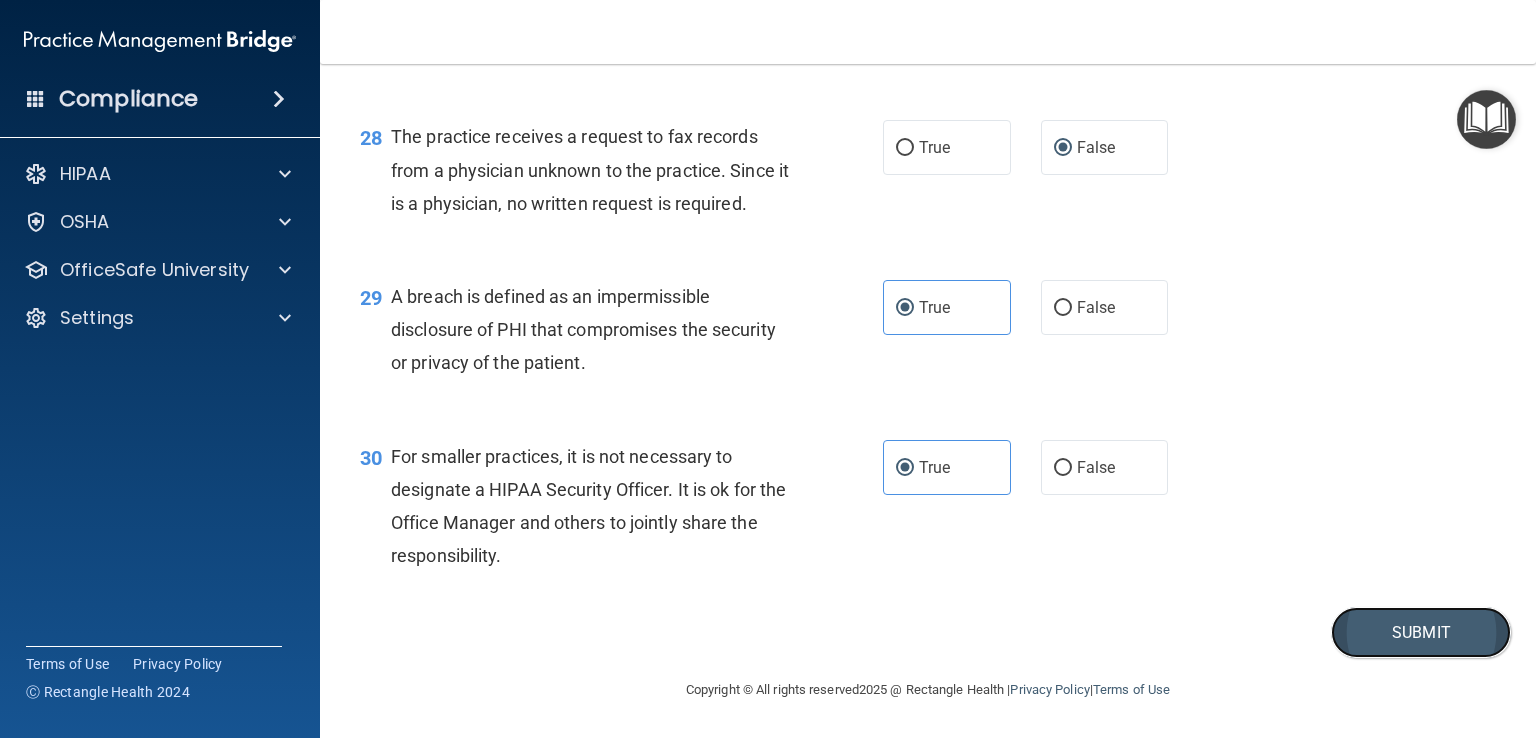 click on "Submit" at bounding box center [1421, 632] 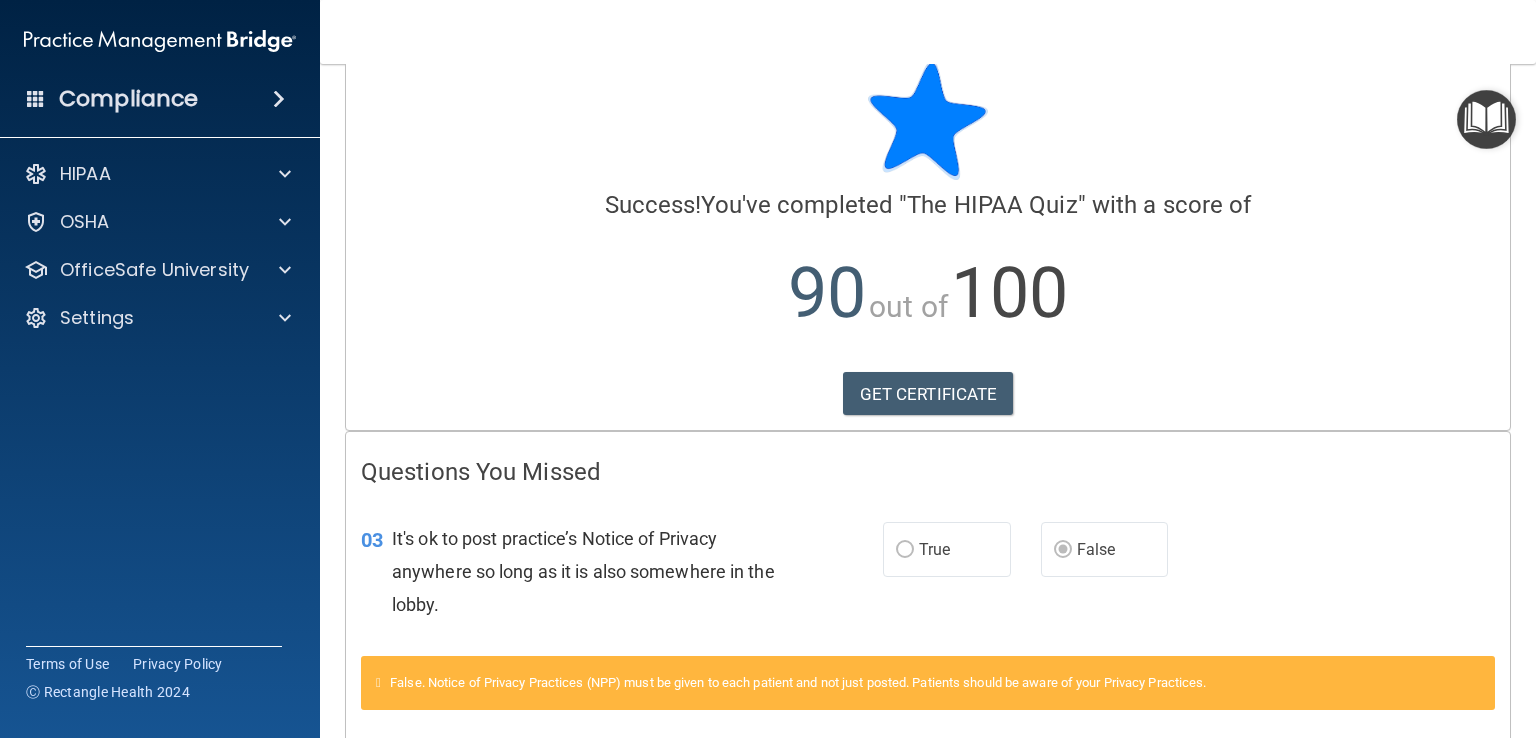 scroll, scrollTop: 0, scrollLeft: 0, axis: both 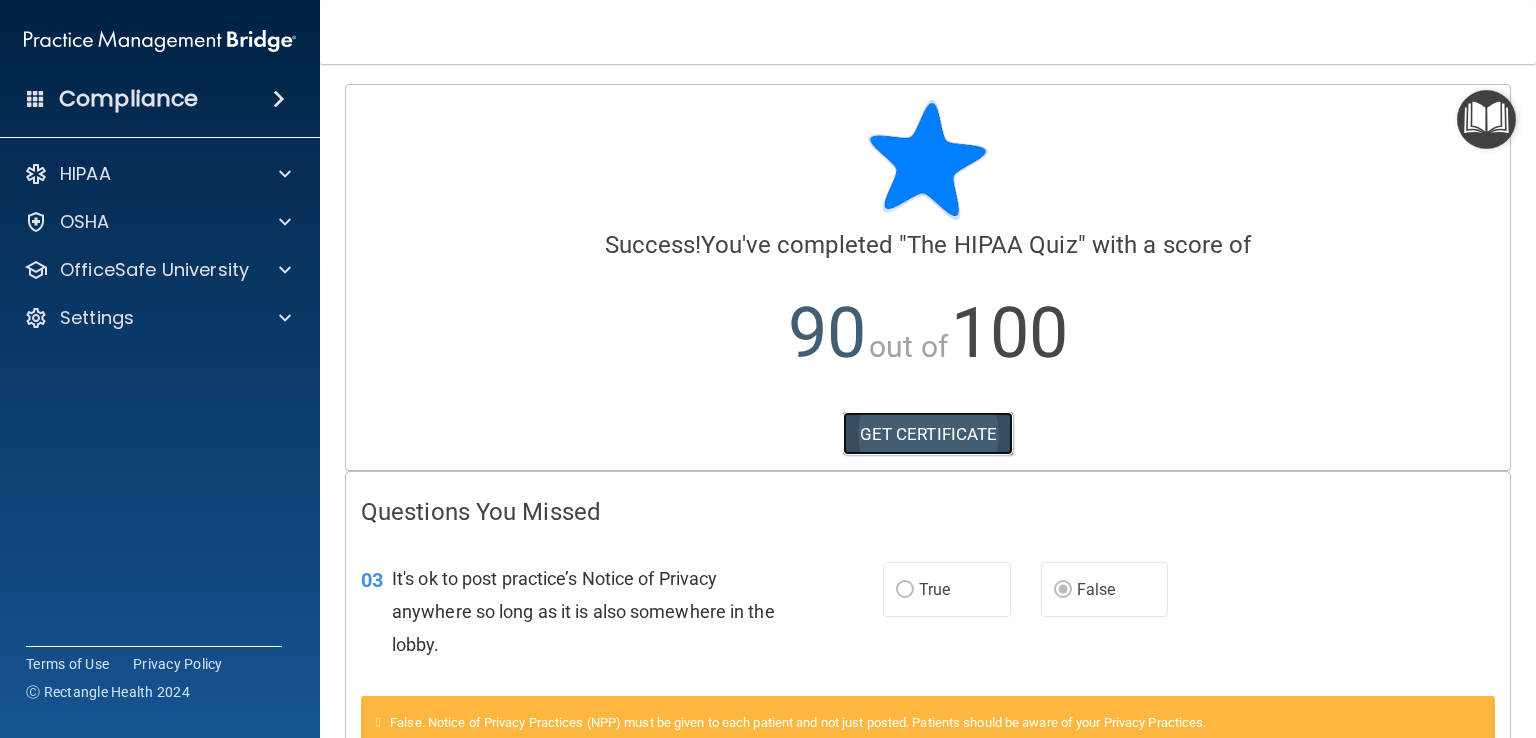 click on "GET CERTIFICATE" at bounding box center [928, 434] 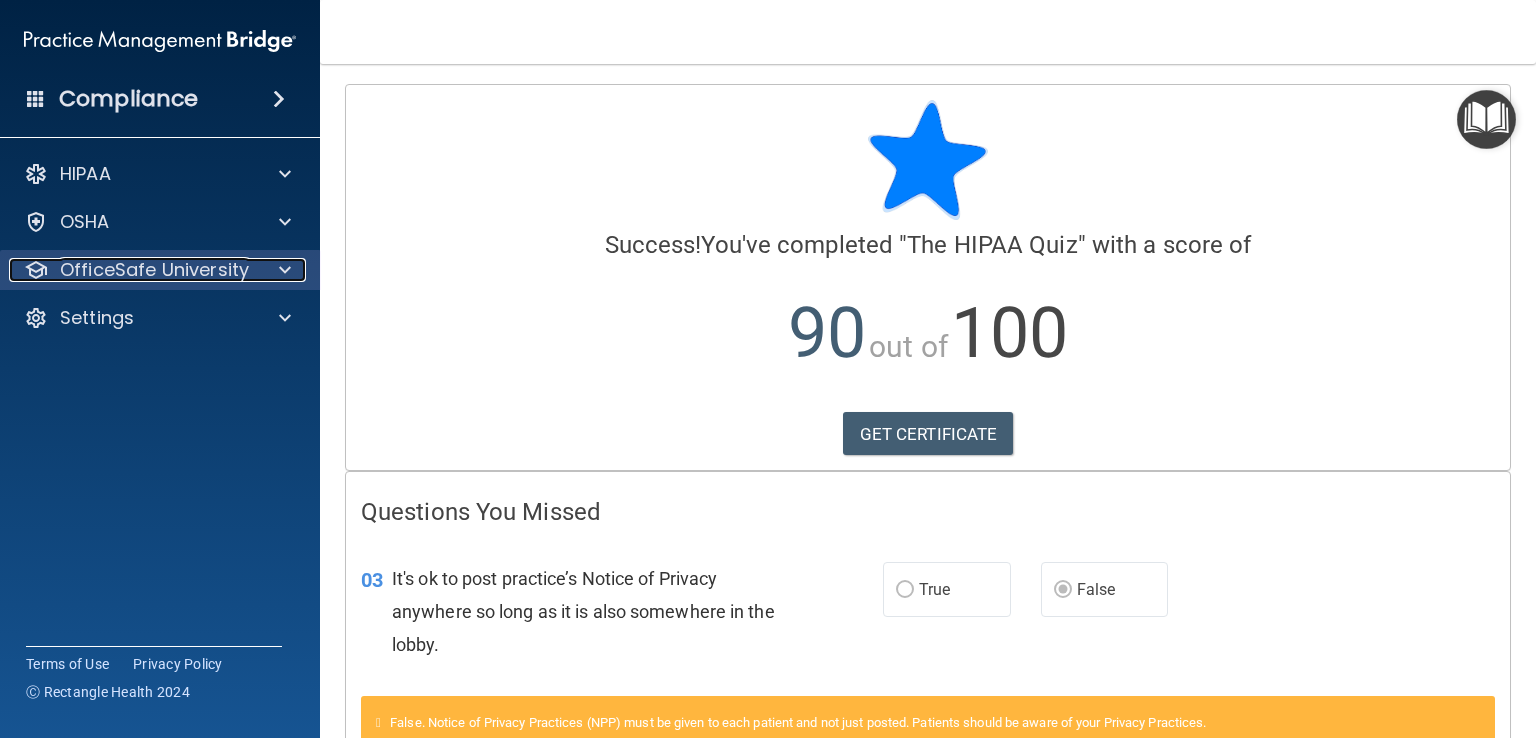 click on "OfficeSafe University" at bounding box center (154, 270) 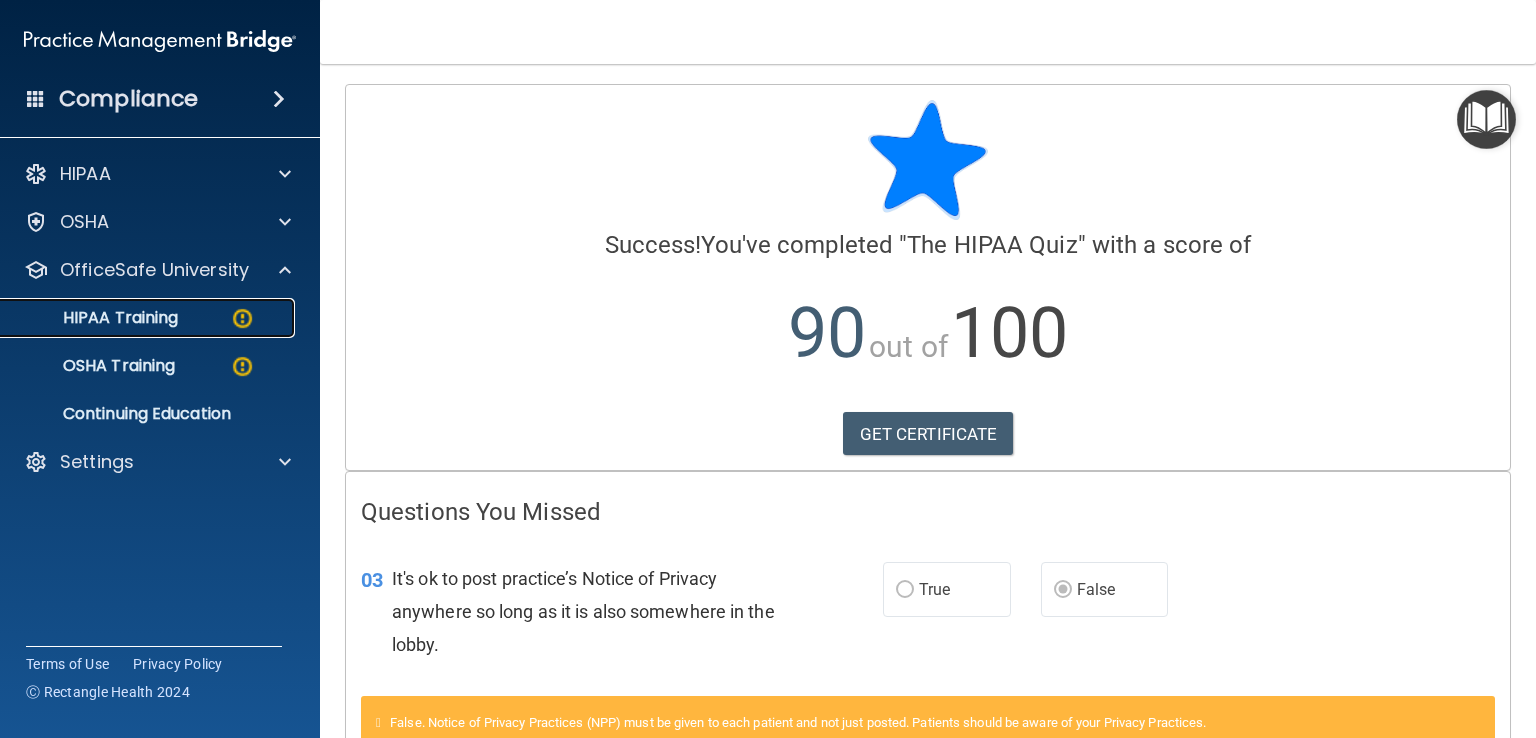 click on "HIPAA Training" at bounding box center [95, 318] 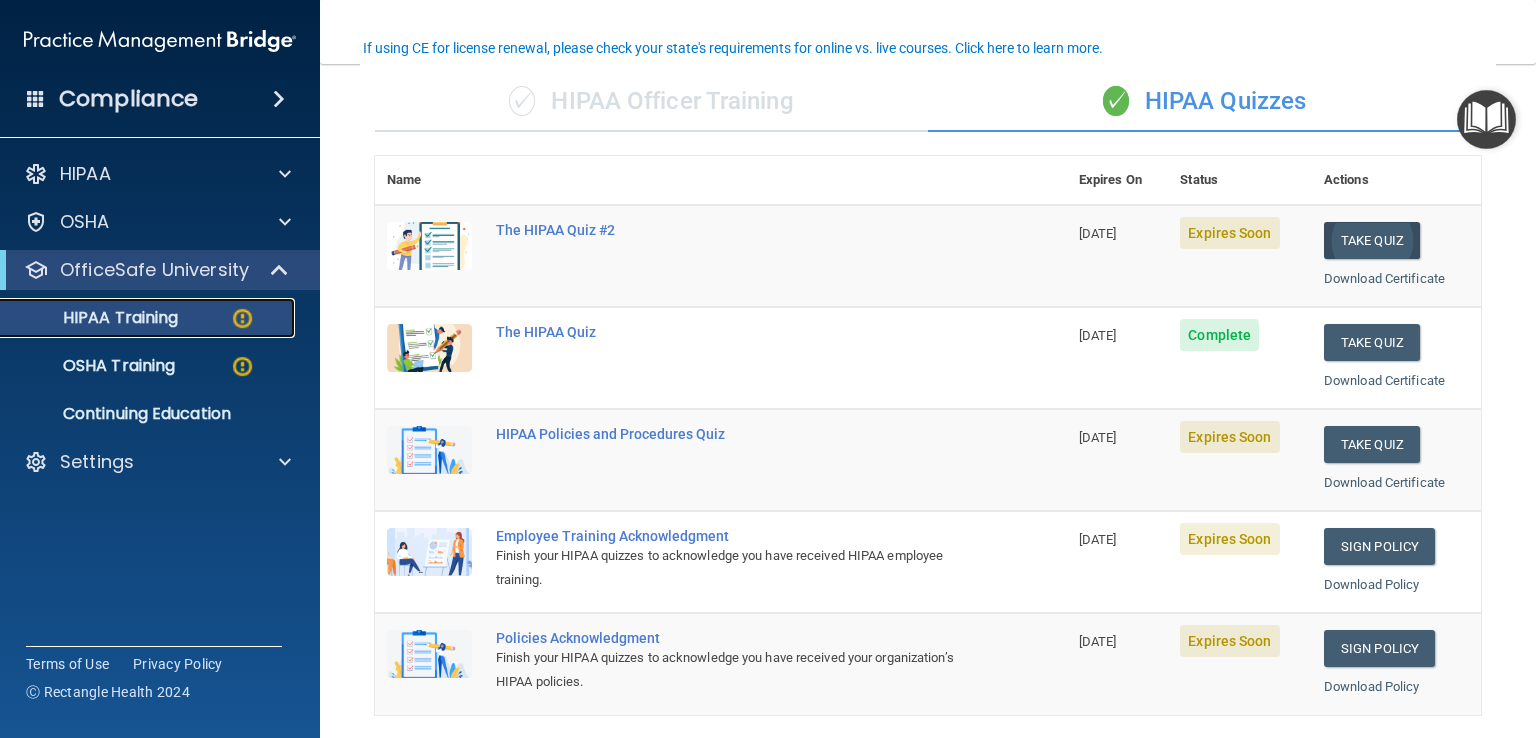 scroll, scrollTop: 159, scrollLeft: 0, axis: vertical 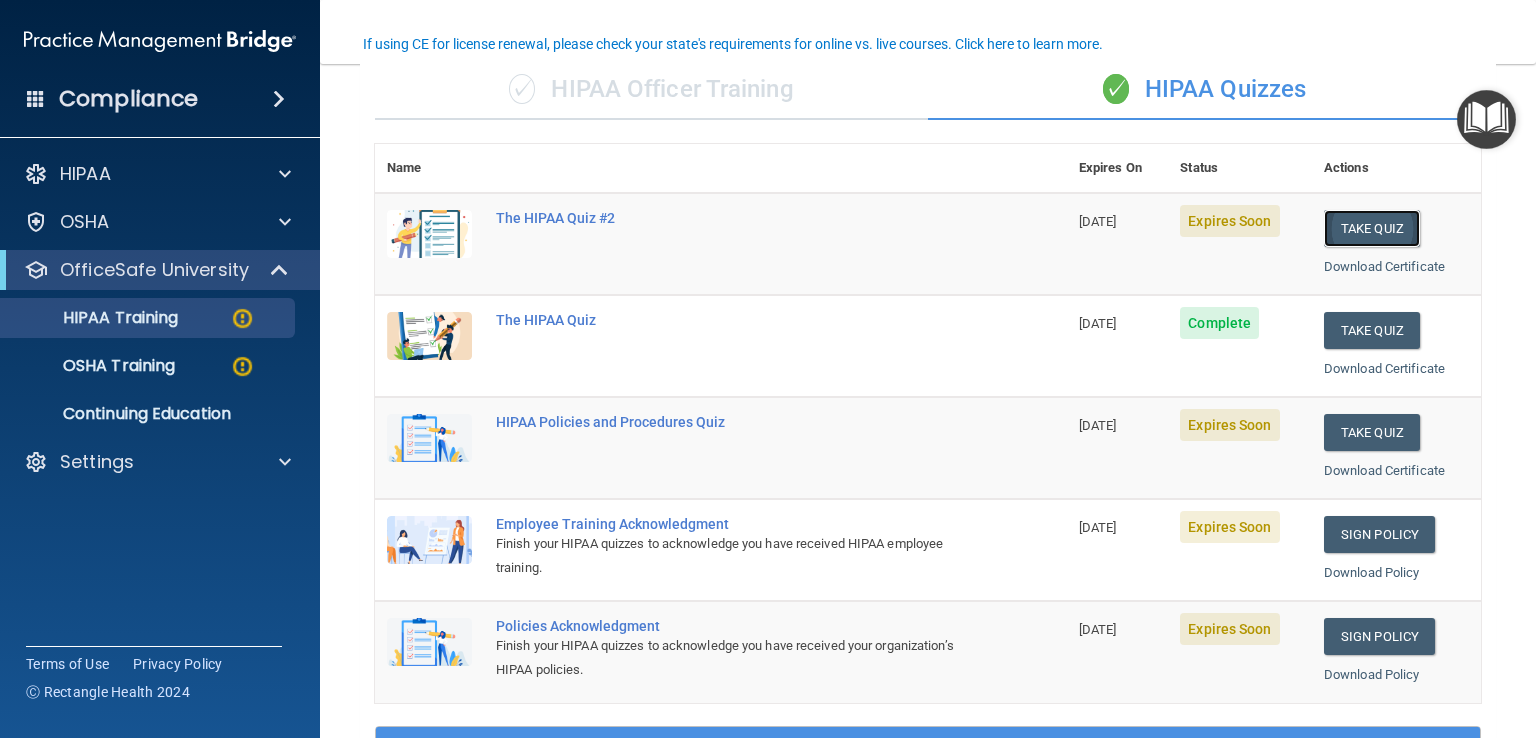 click on "Take Quiz" at bounding box center [1372, 228] 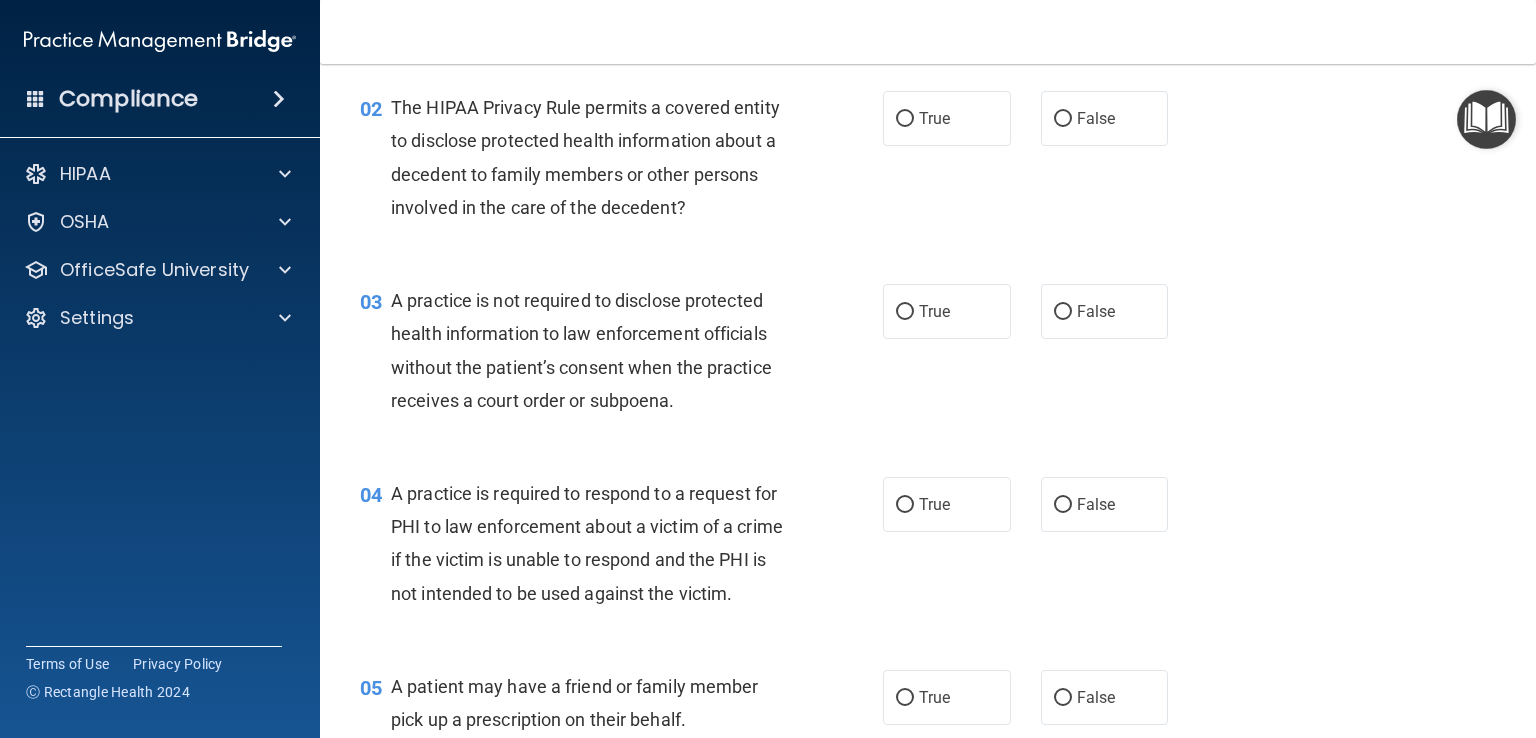 scroll, scrollTop: 0, scrollLeft: 0, axis: both 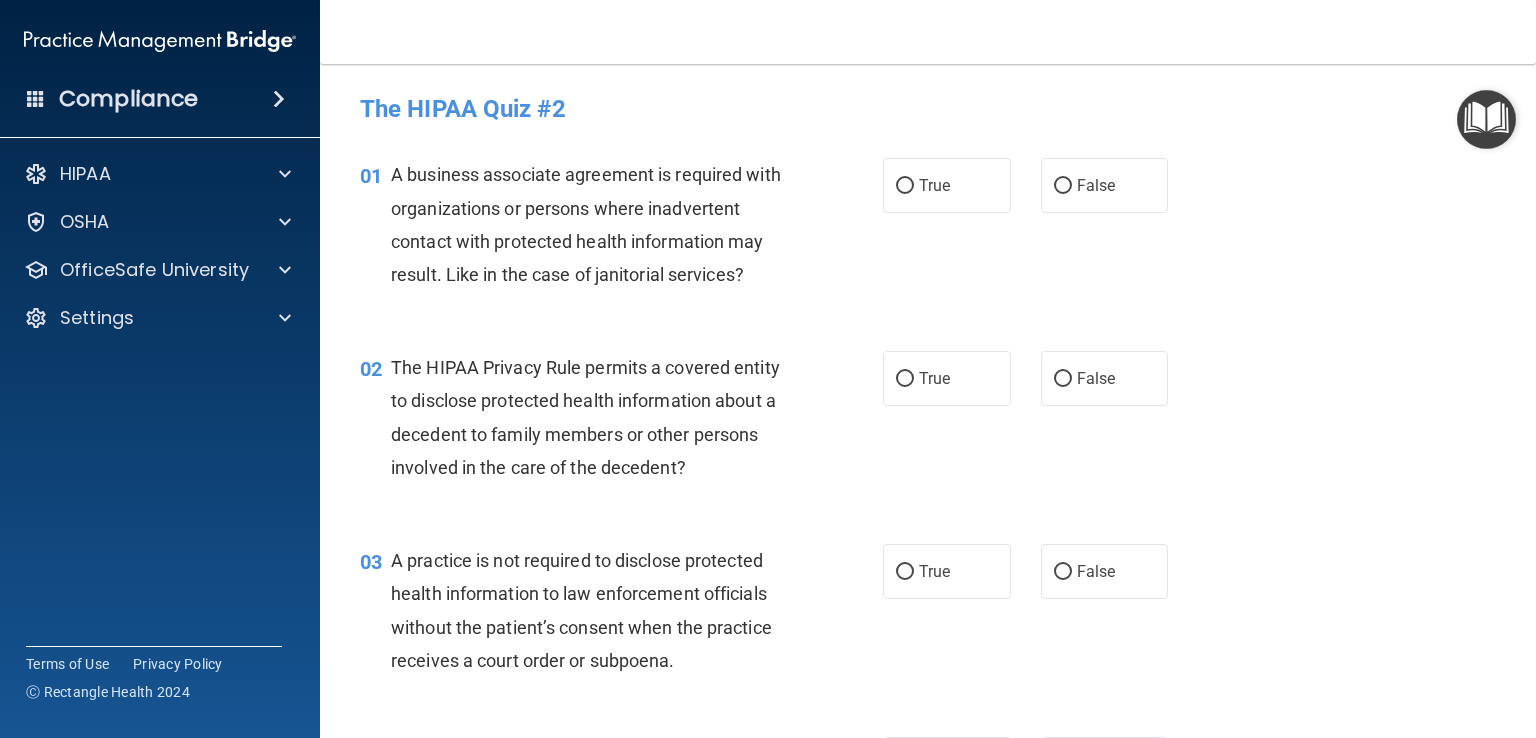 click on "01       A business associate agreement is required with organizations or persons where inadvertent contact with protected health information may result.  Like in the case of janitorial services?                 True           False" at bounding box center (928, 229) 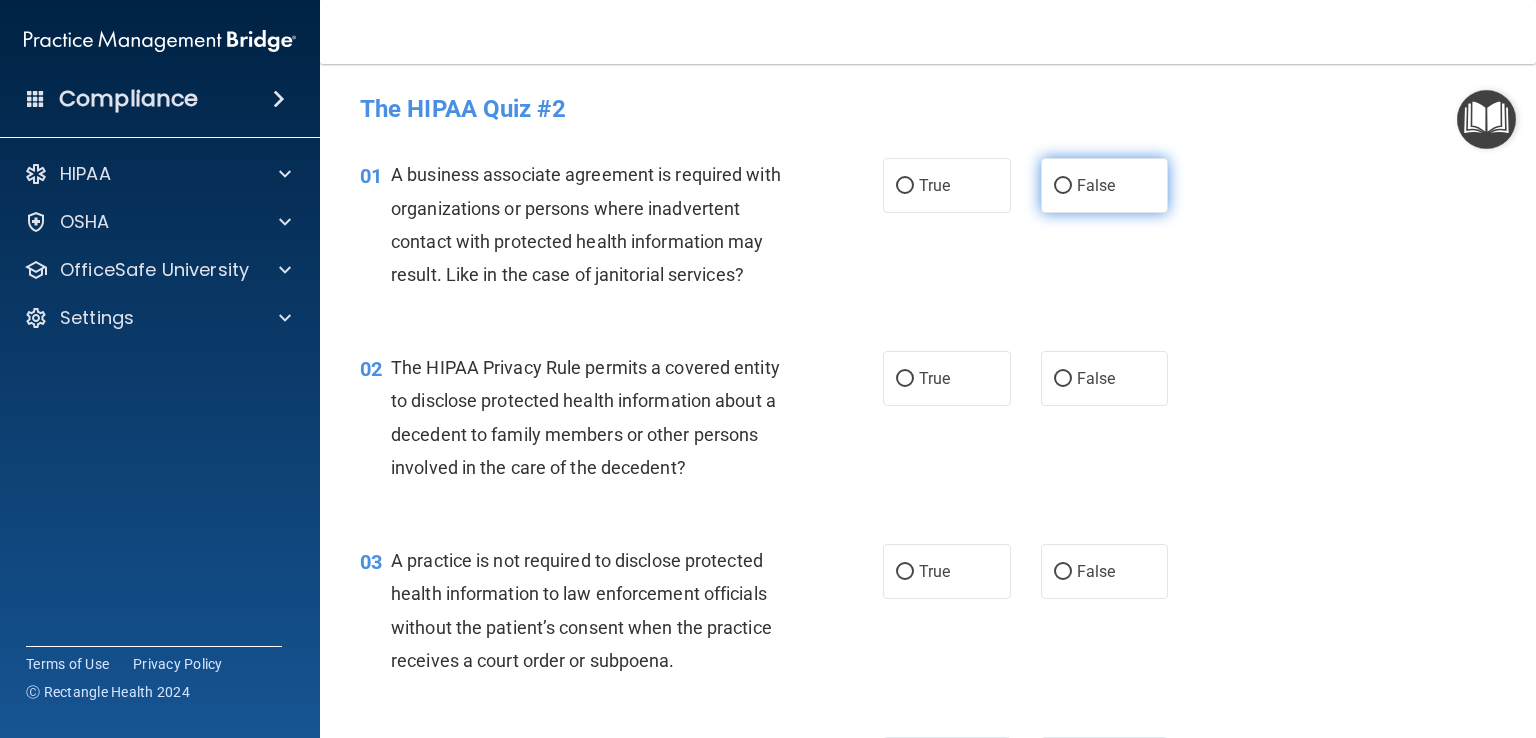 click on "False" at bounding box center [1063, 186] 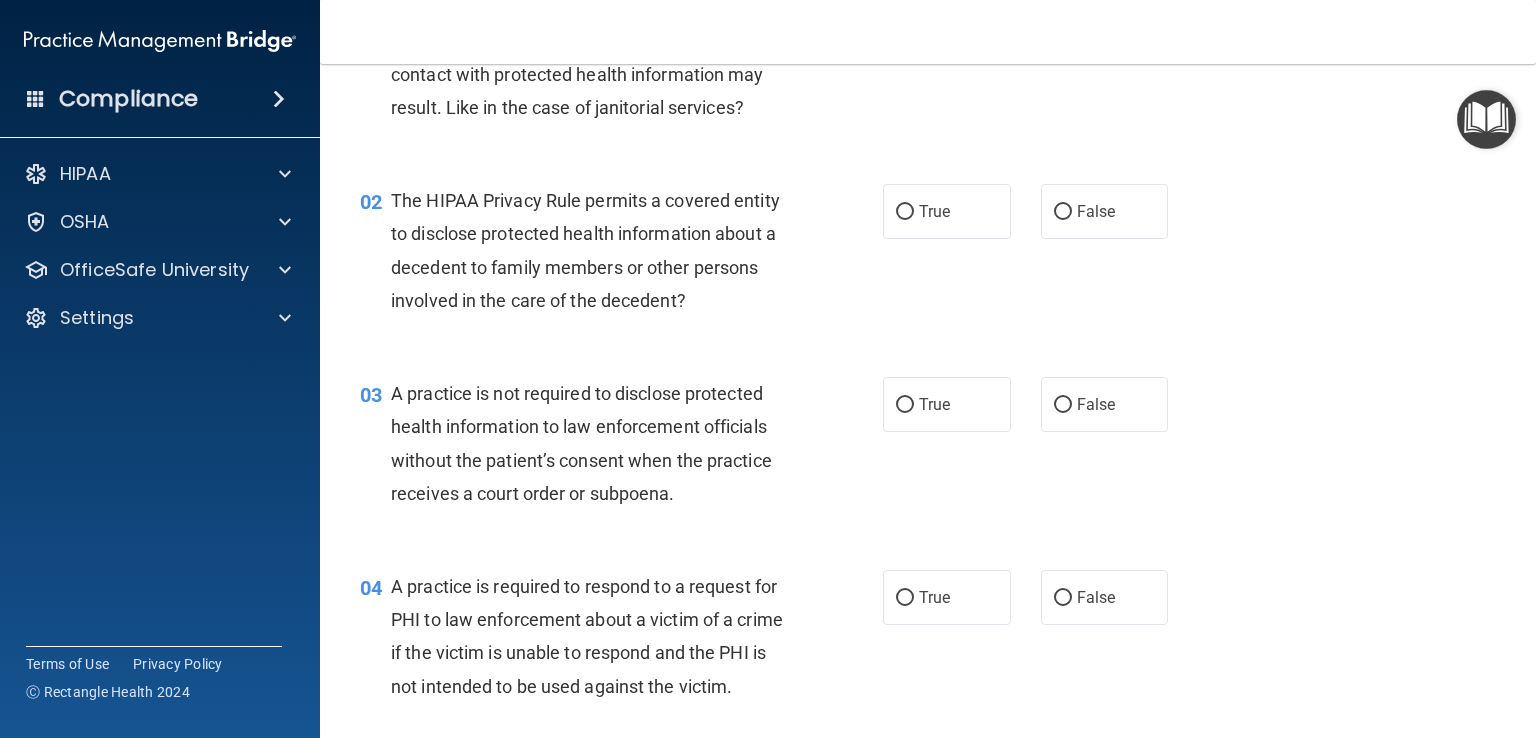 scroll, scrollTop: 168, scrollLeft: 0, axis: vertical 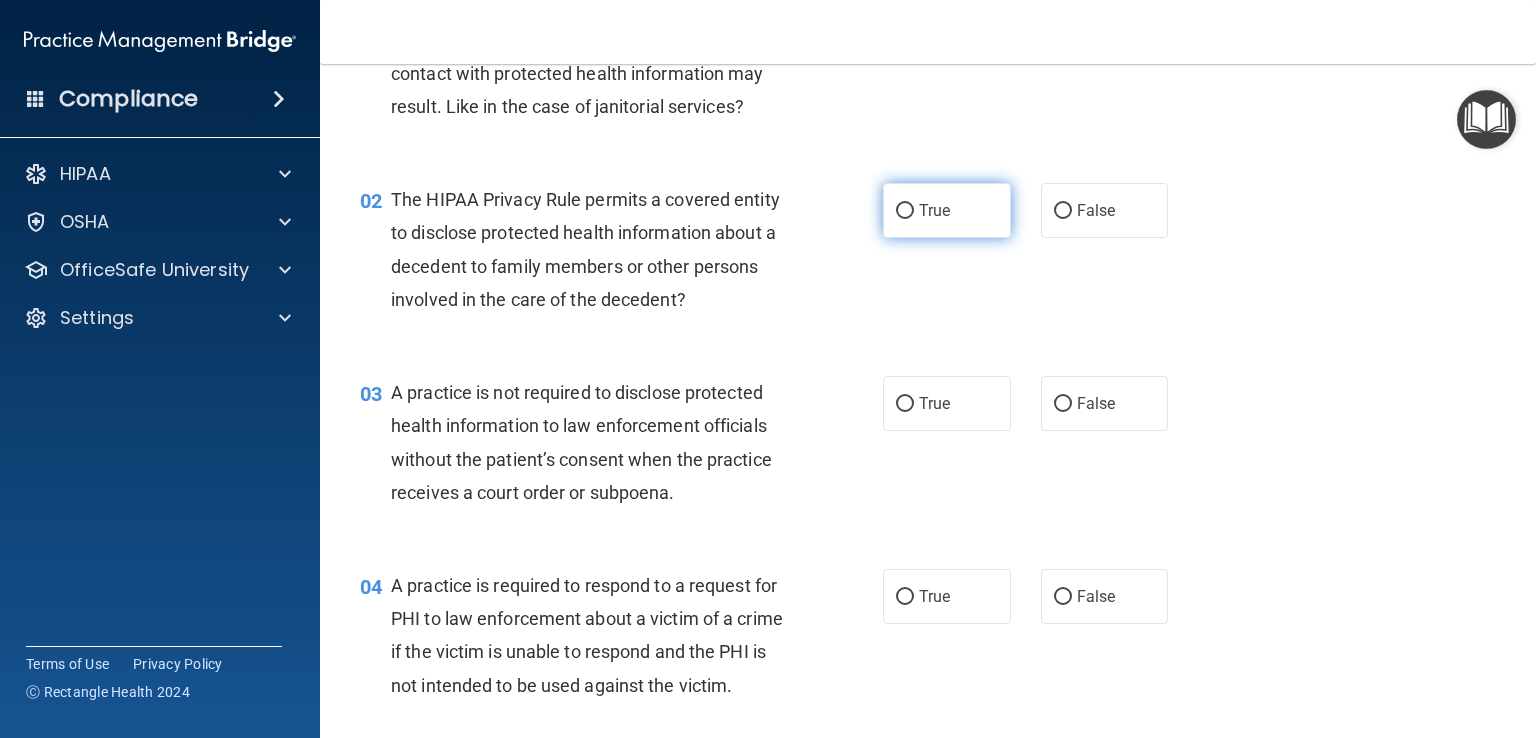 click on "True" at bounding box center [905, 211] 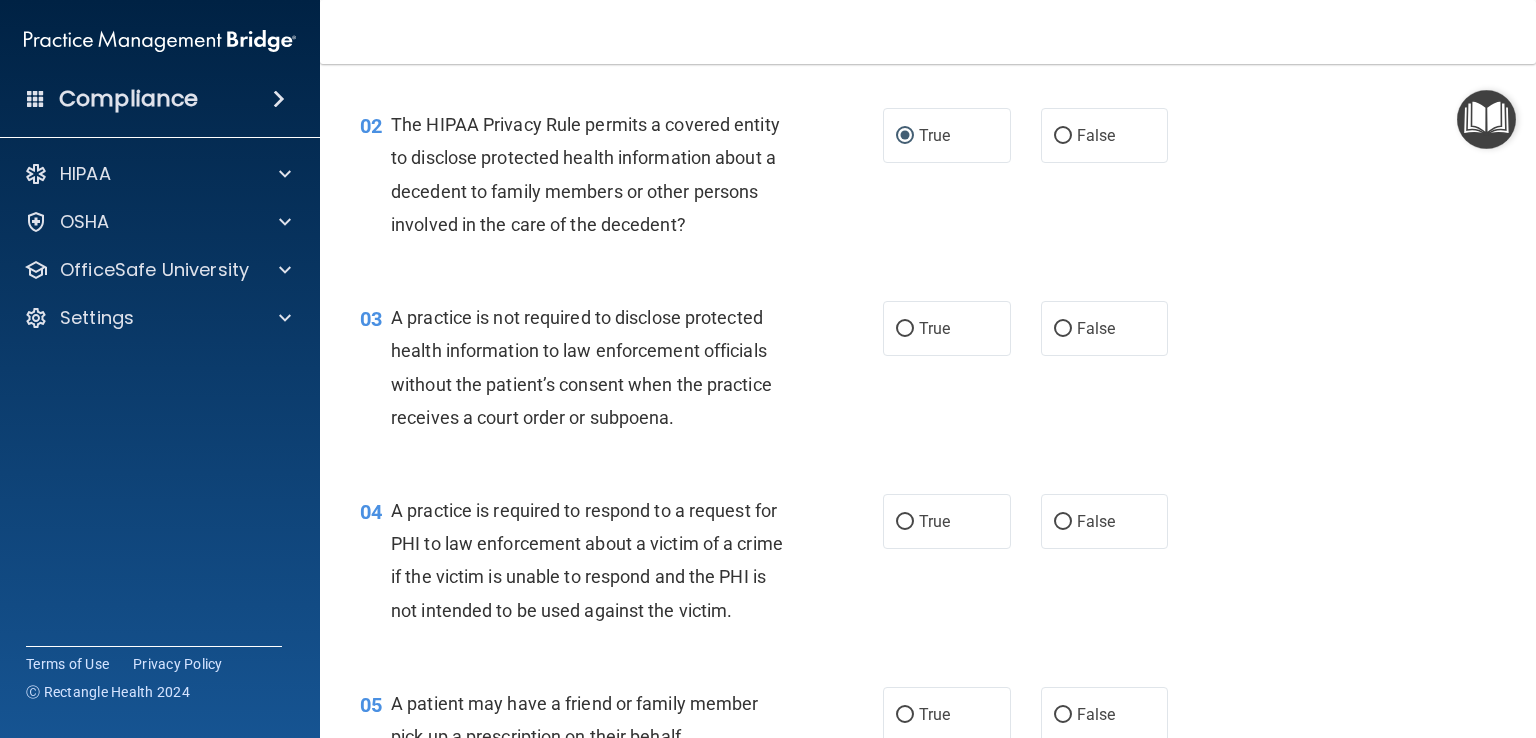 scroll, scrollTop: 248, scrollLeft: 0, axis: vertical 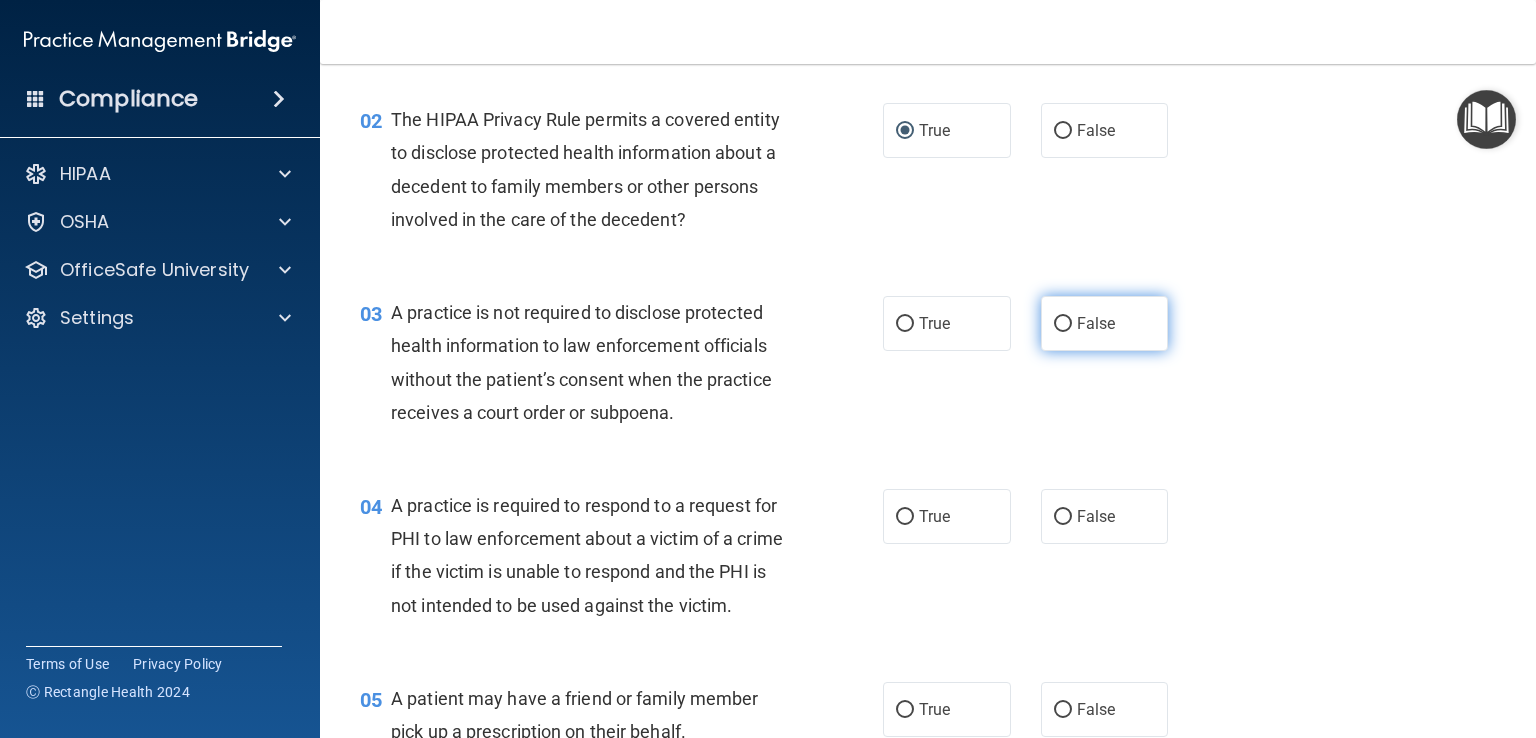 click on "False" at bounding box center [1063, 324] 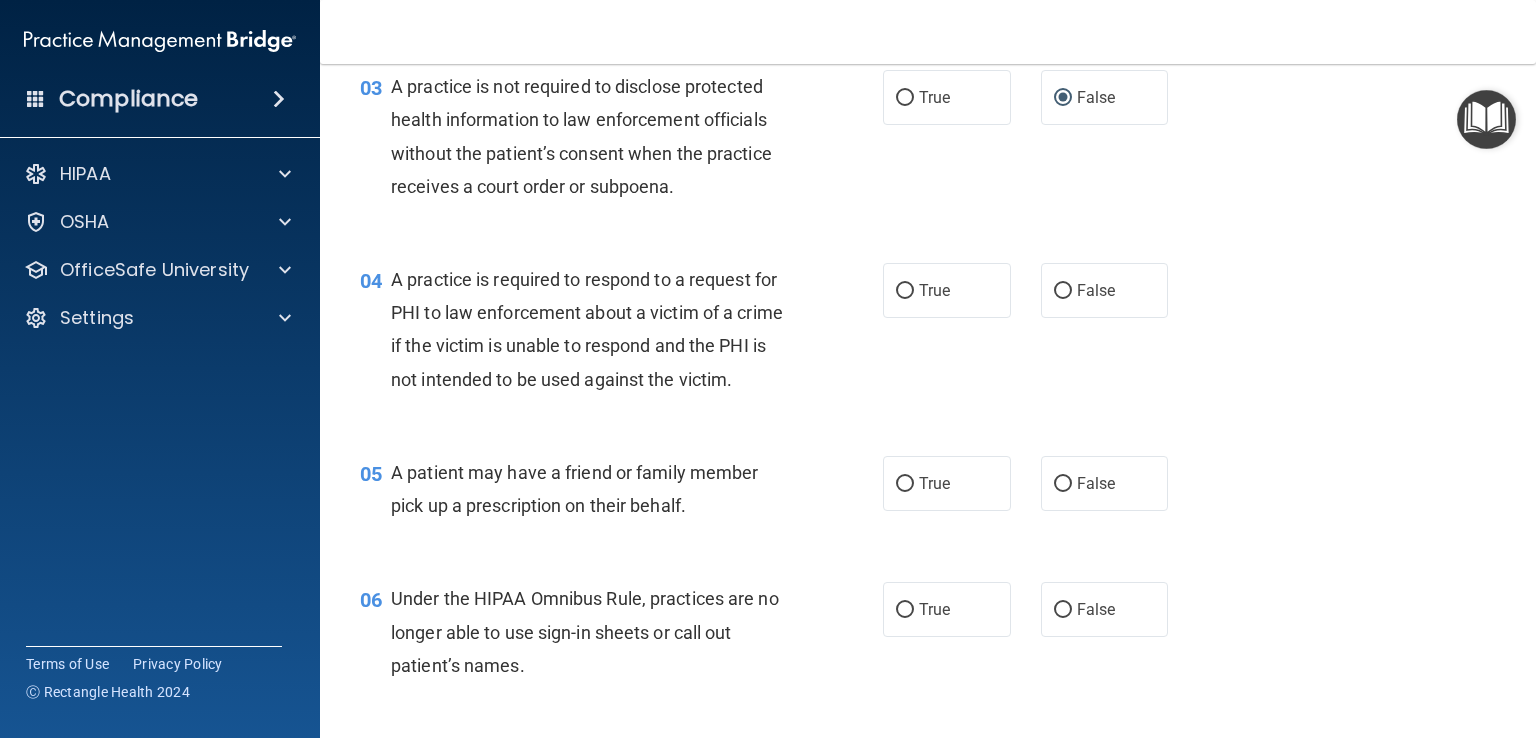 scroll, scrollTop: 475, scrollLeft: 0, axis: vertical 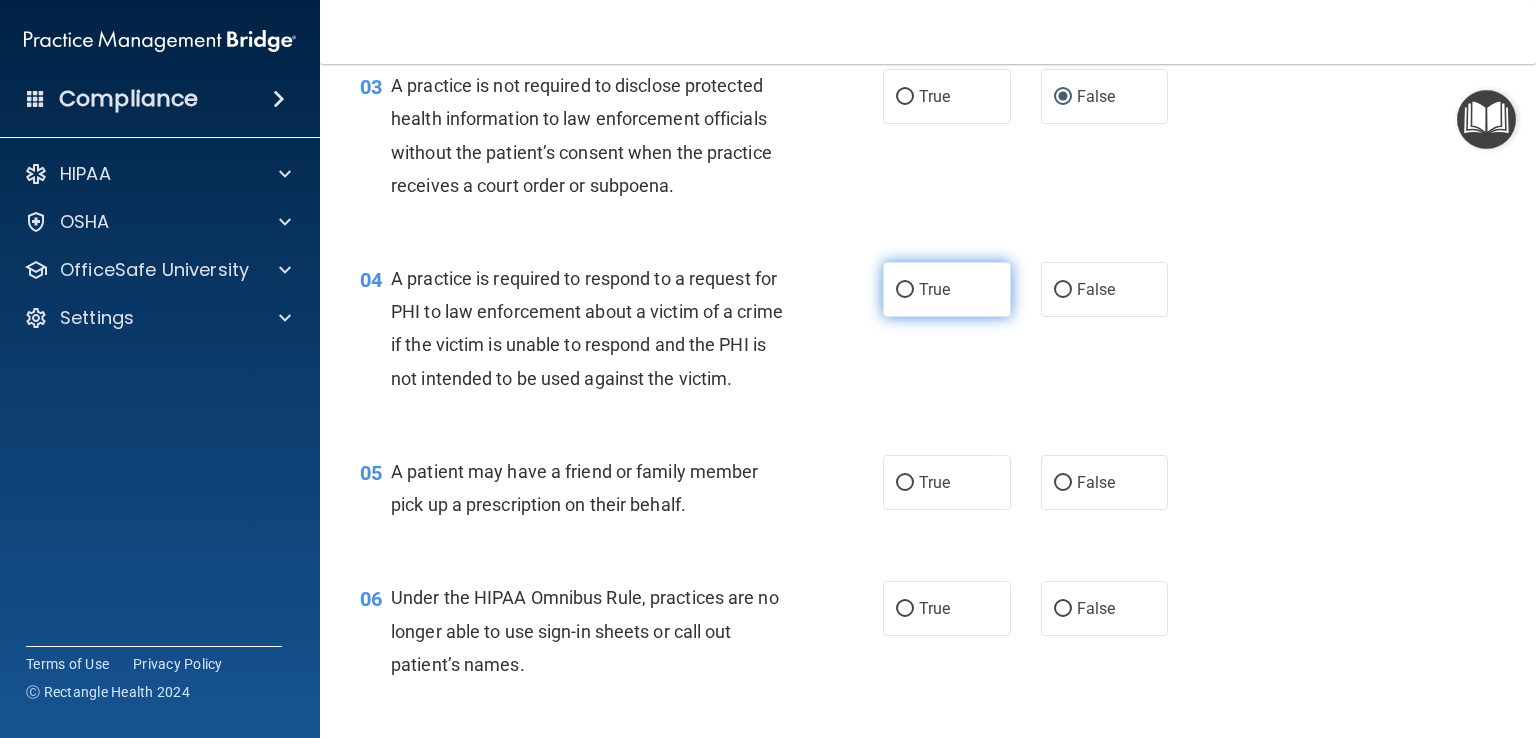 click on "True" at bounding box center (905, 290) 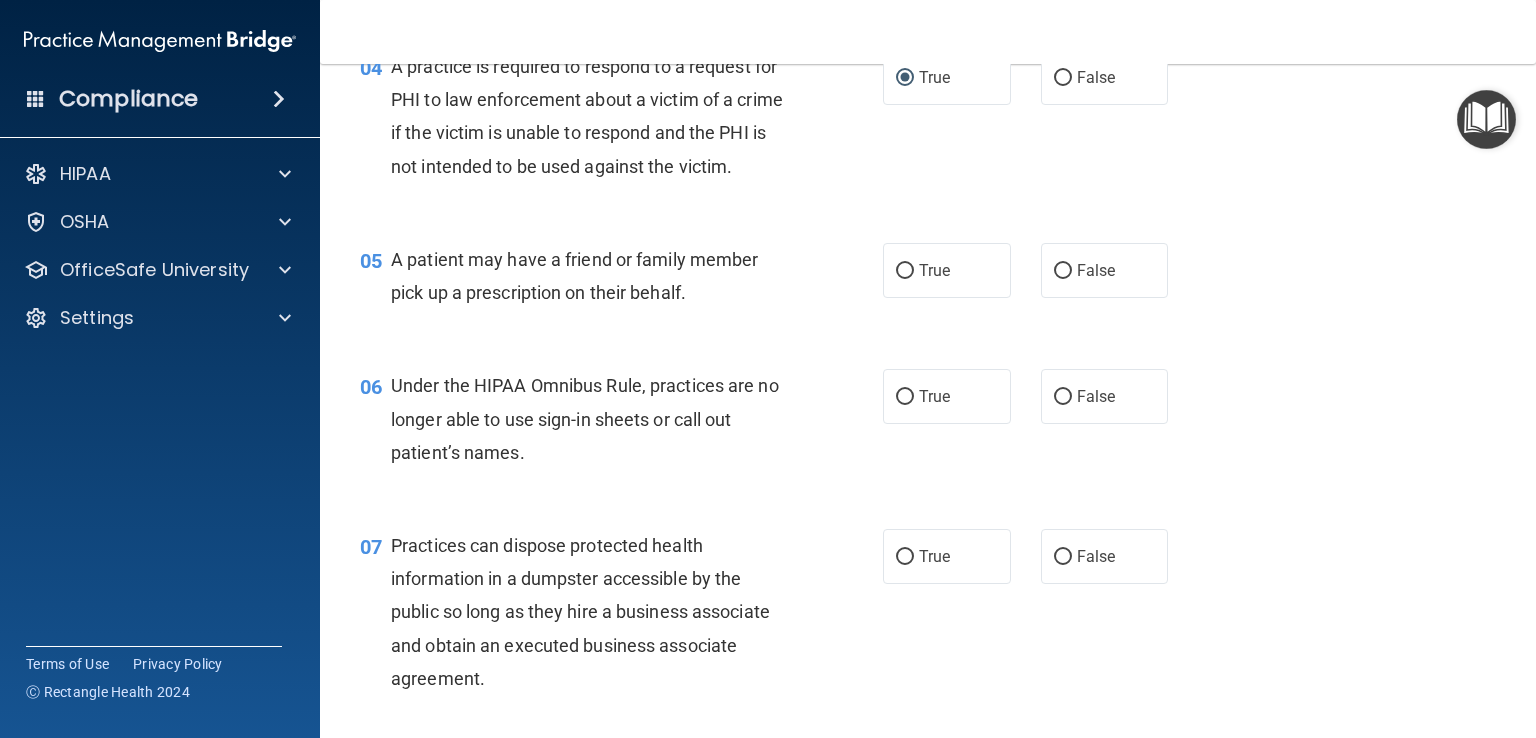 scroll, scrollTop: 704, scrollLeft: 0, axis: vertical 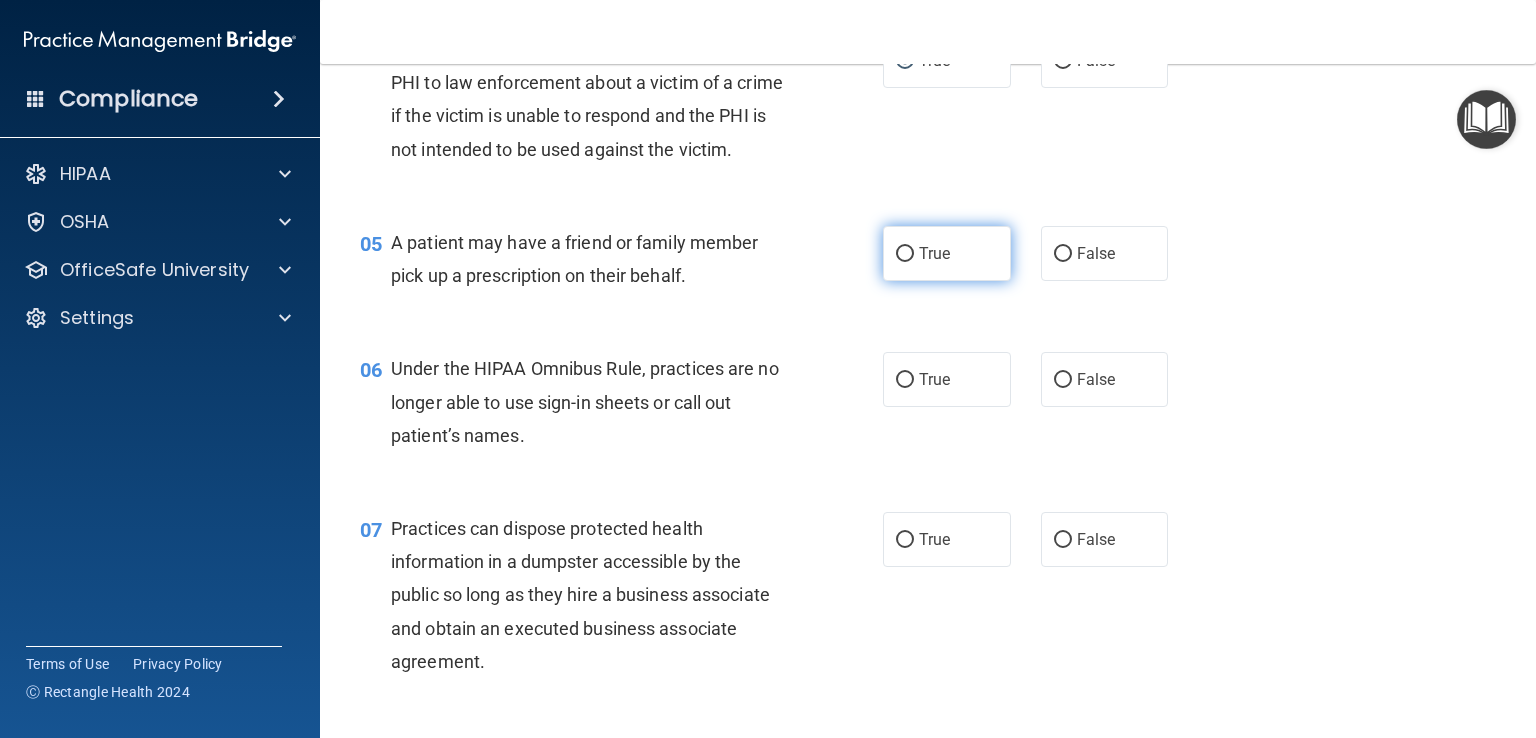 click on "True" at bounding box center (905, 254) 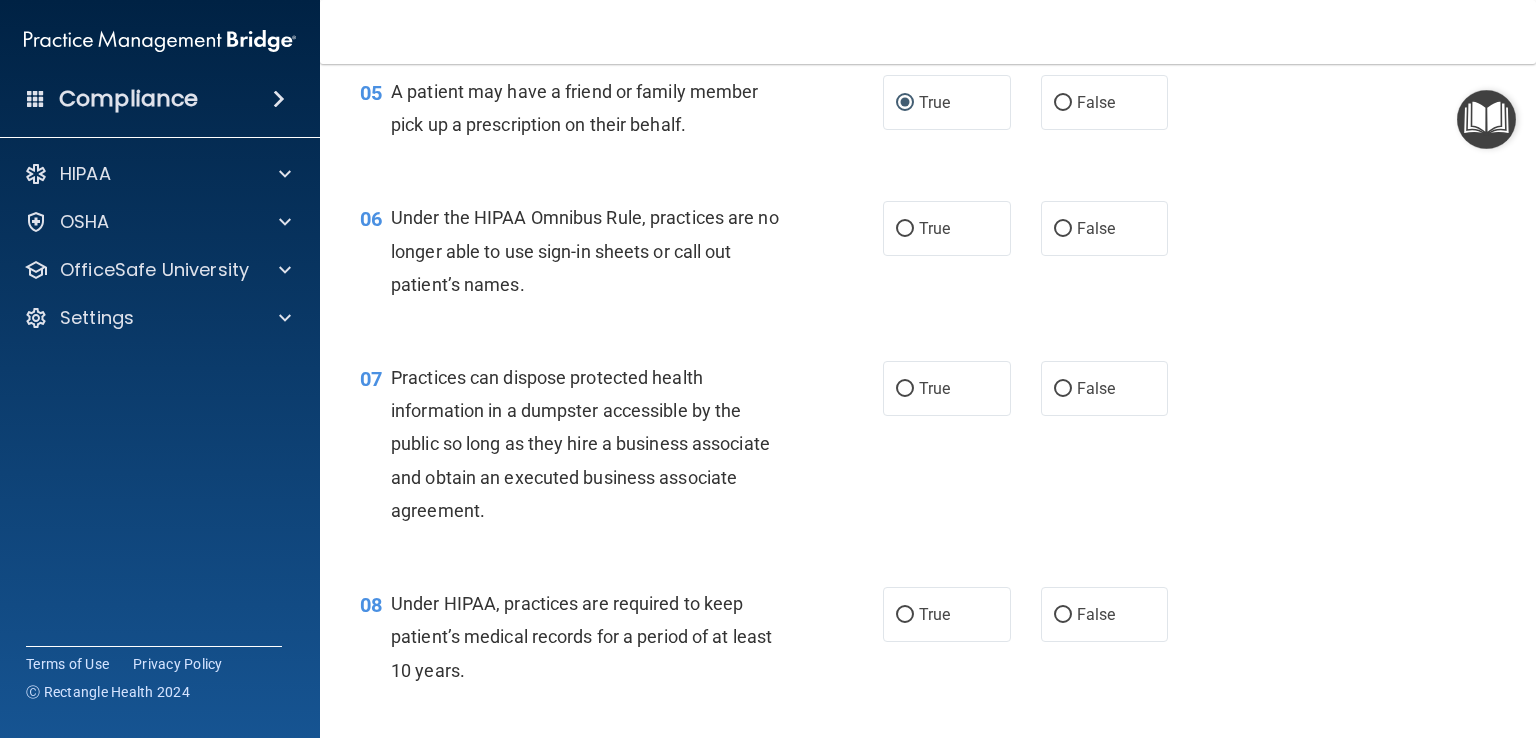 scroll, scrollTop: 858, scrollLeft: 0, axis: vertical 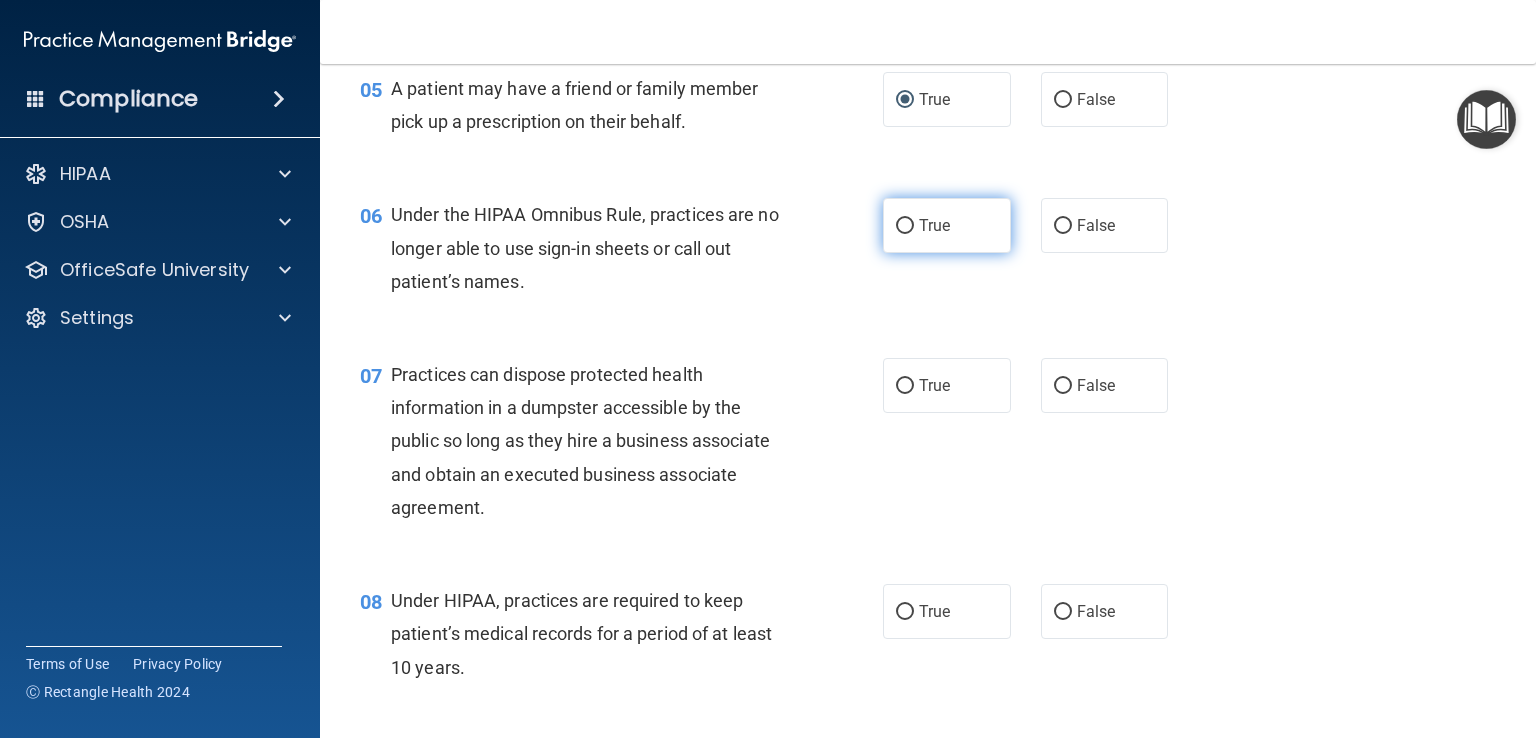click on "True" at bounding box center (905, 226) 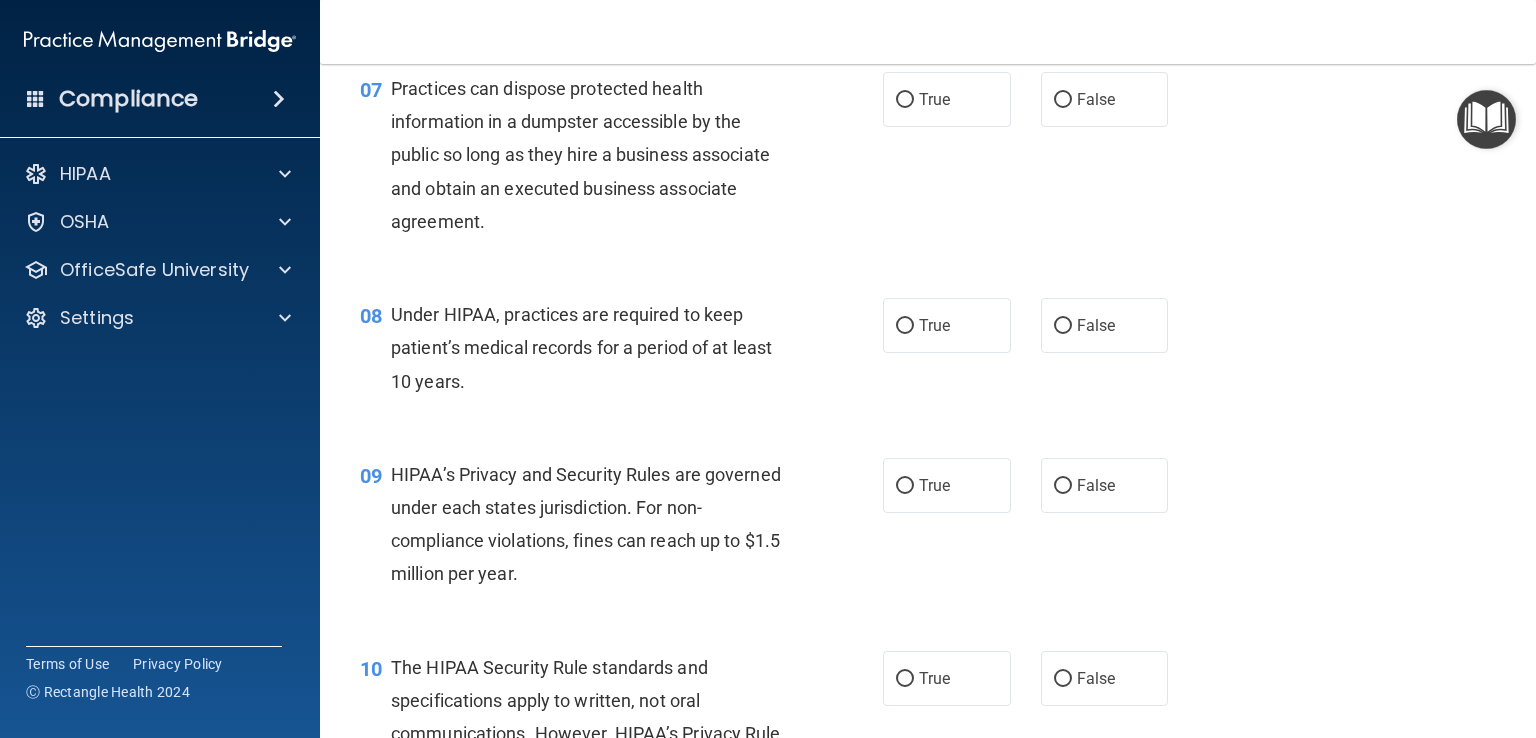 scroll, scrollTop: 1144, scrollLeft: 0, axis: vertical 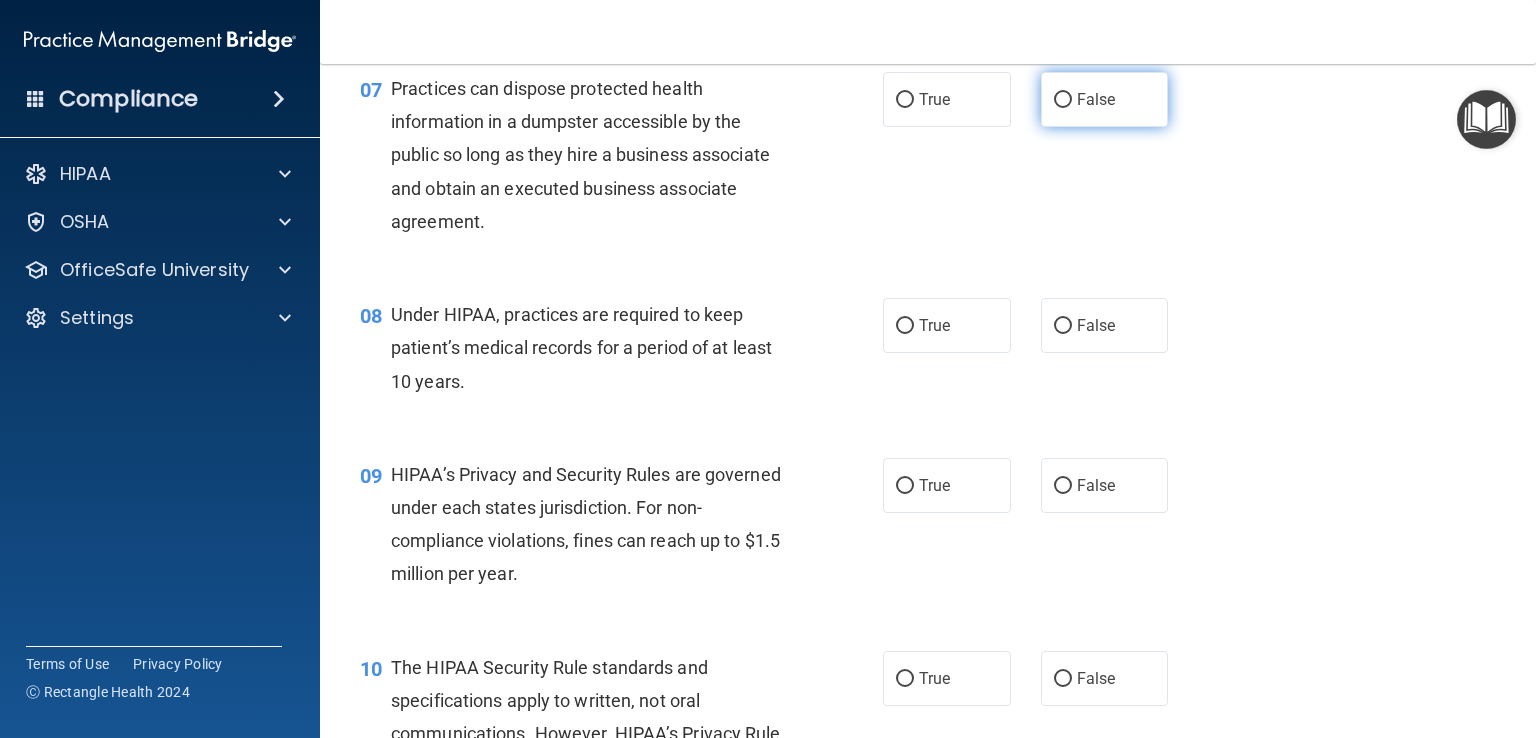 click on "False" at bounding box center (1063, 100) 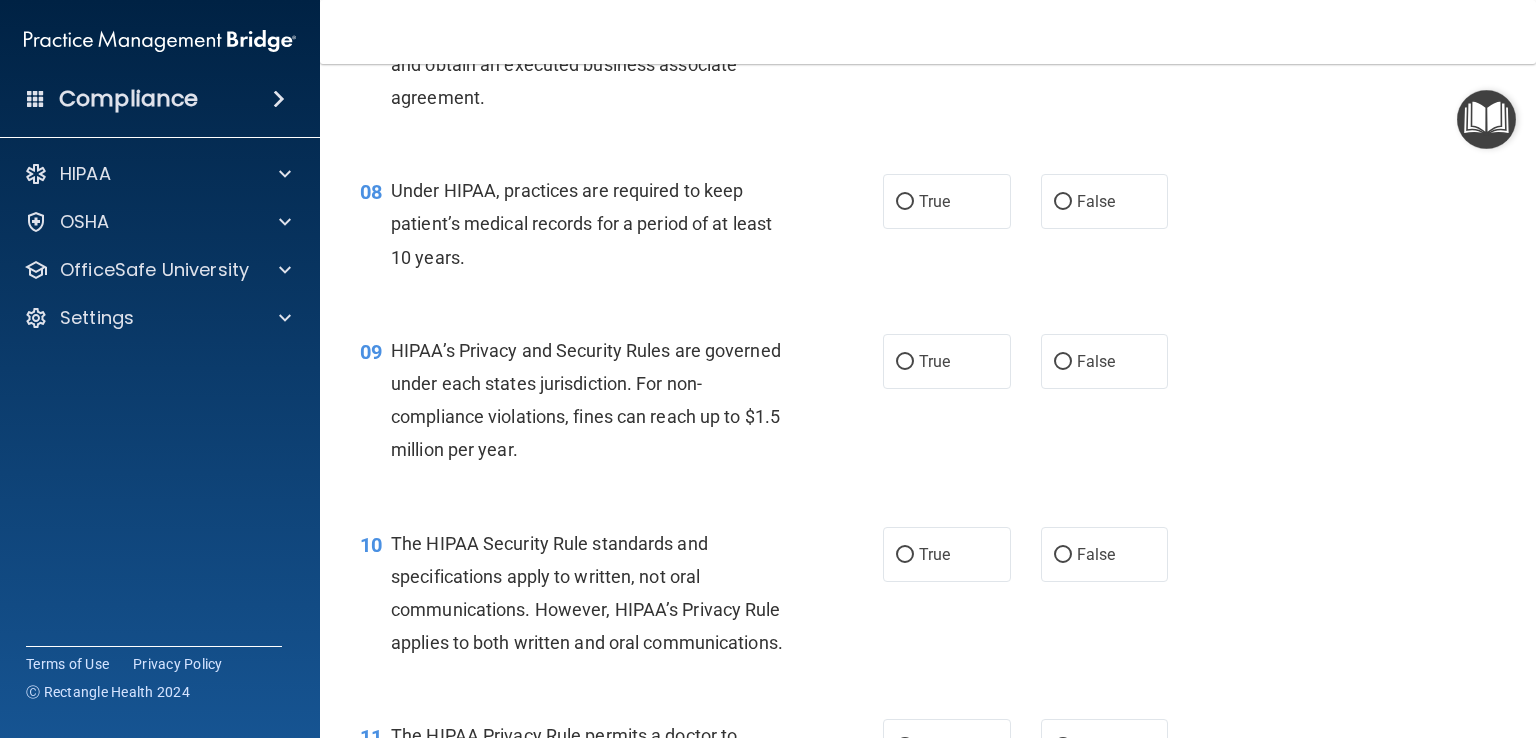 scroll, scrollTop: 1272, scrollLeft: 0, axis: vertical 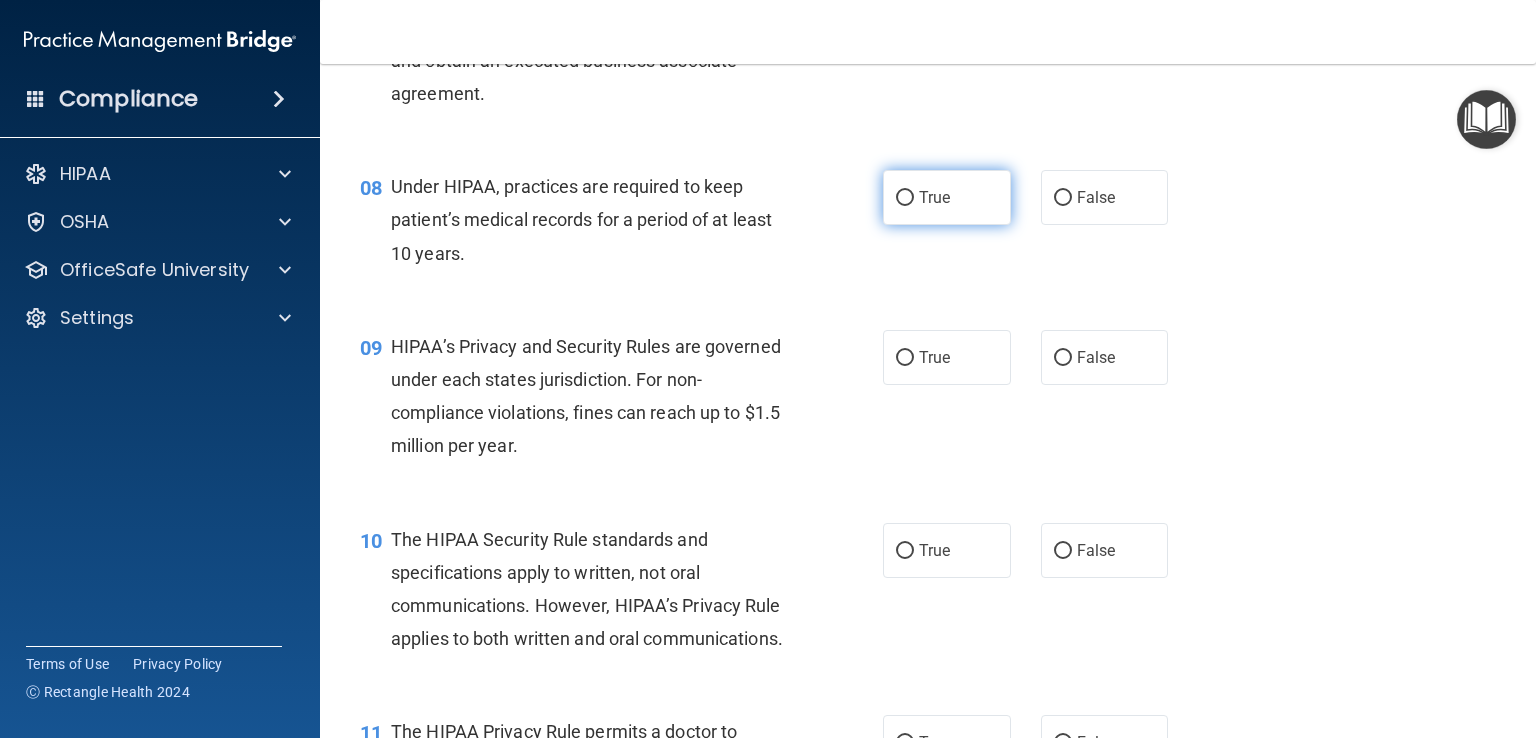 click on "True" at bounding box center (905, 198) 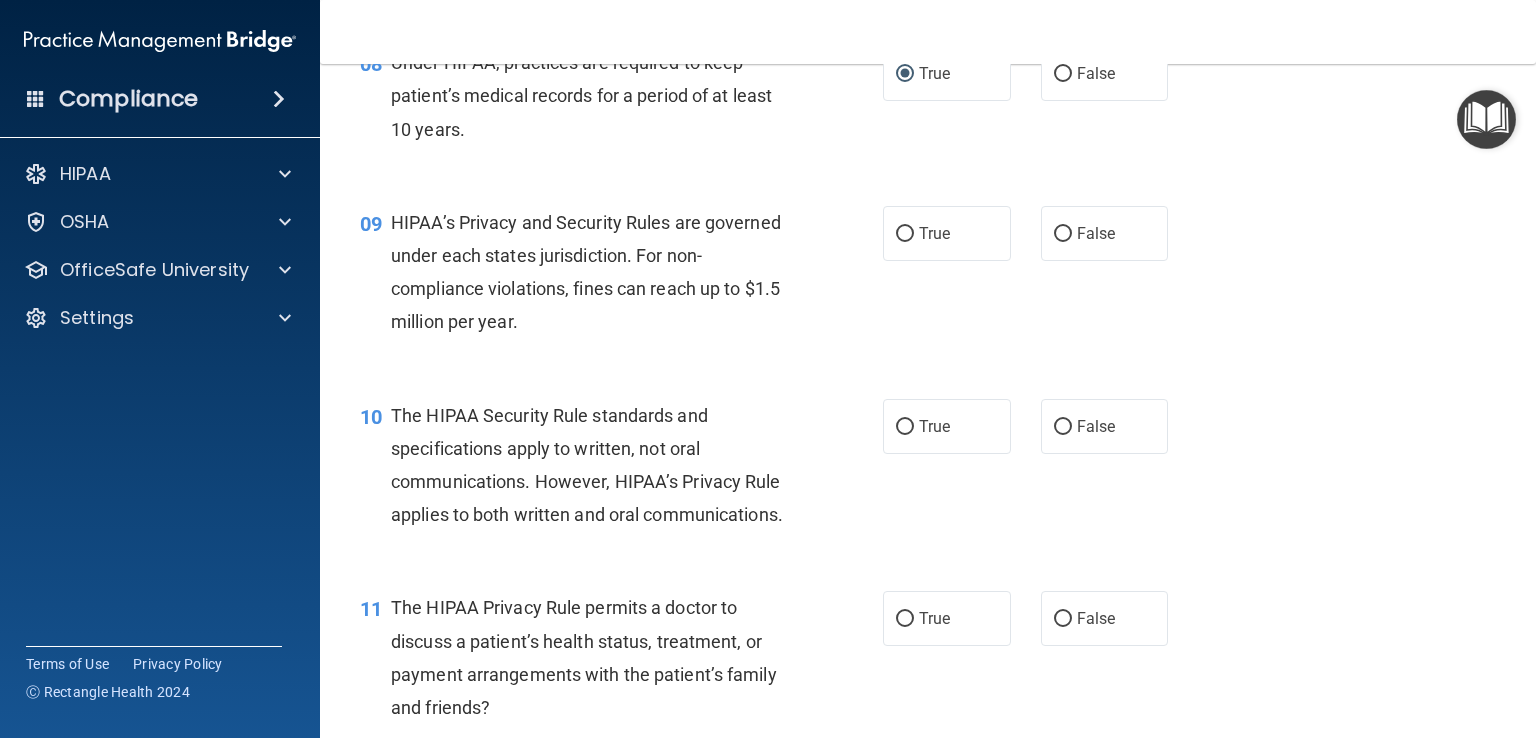 scroll, scrollTop: 1396, scrollLeft: 0, axis: vertical 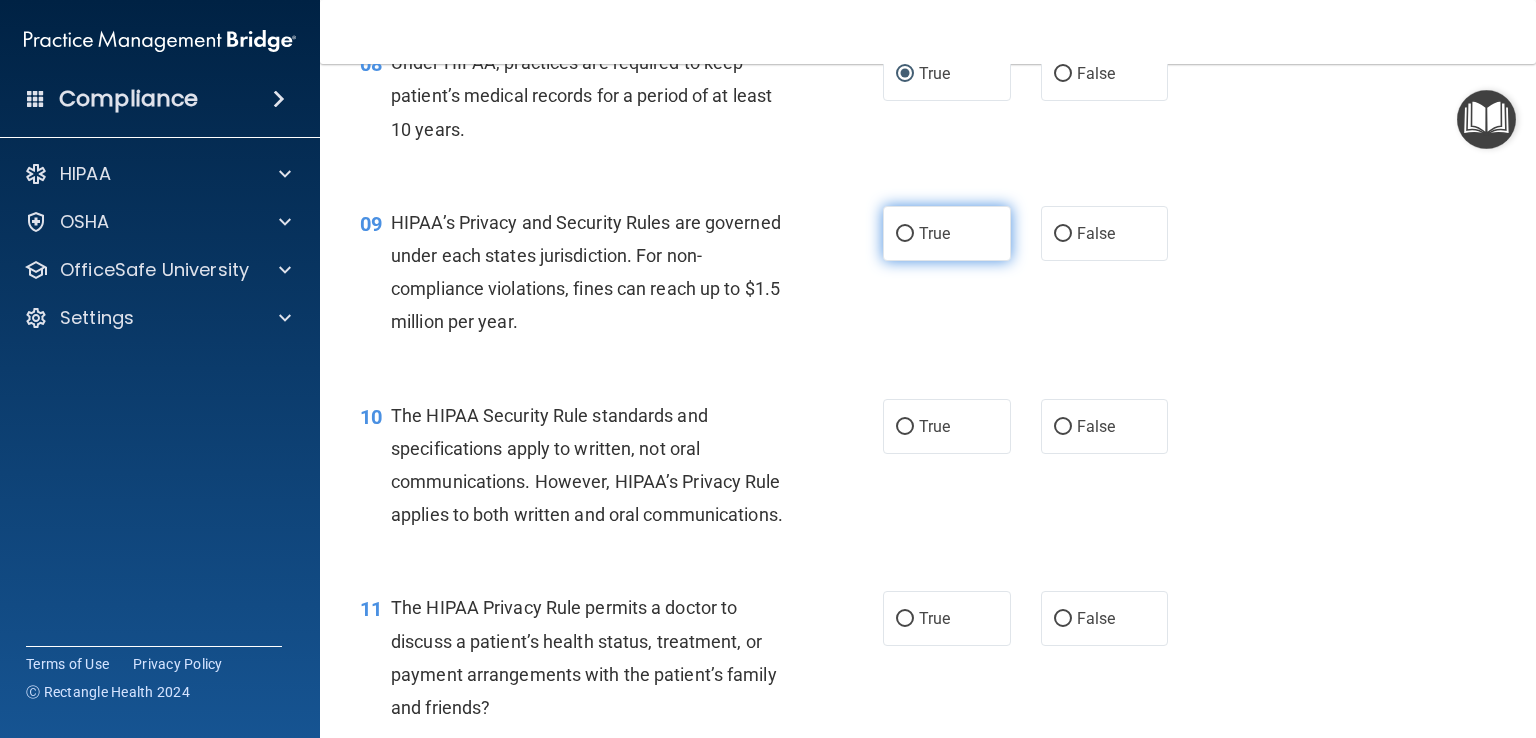click on "True" at bounding box center (905, 234) 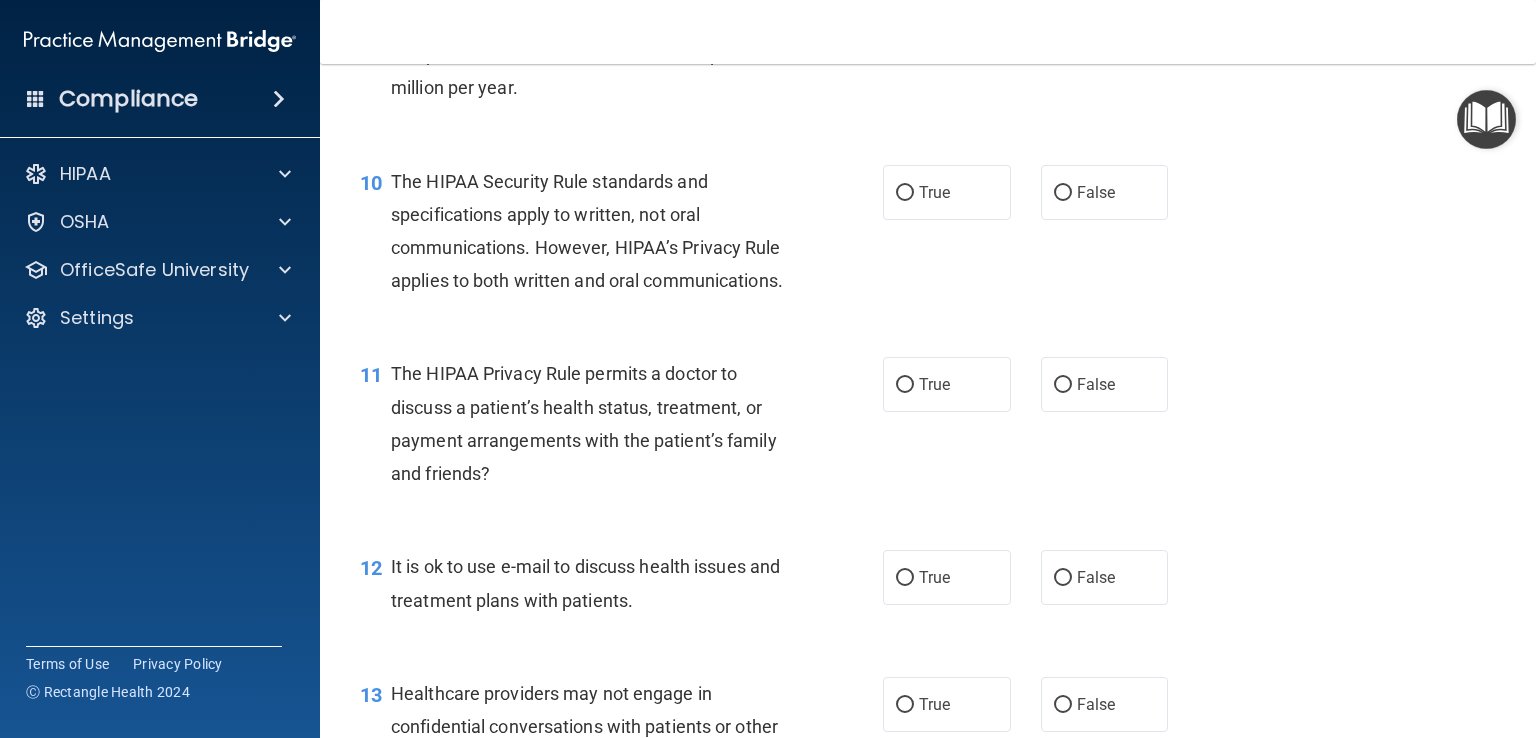 scroll, scrollTop: 1636, scrollLeft: 0, axis: vertical 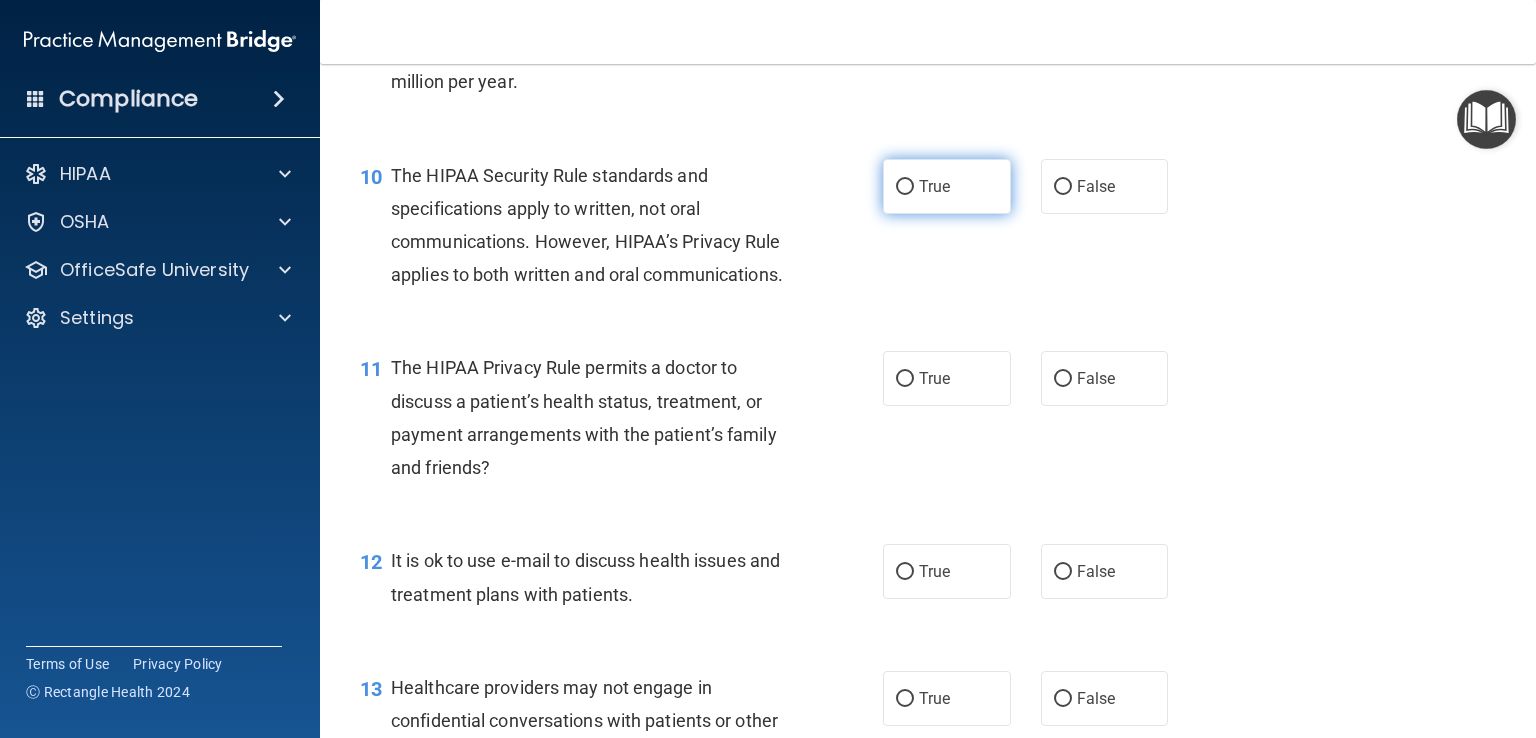 click on "True" at bounding box center (905, 187) 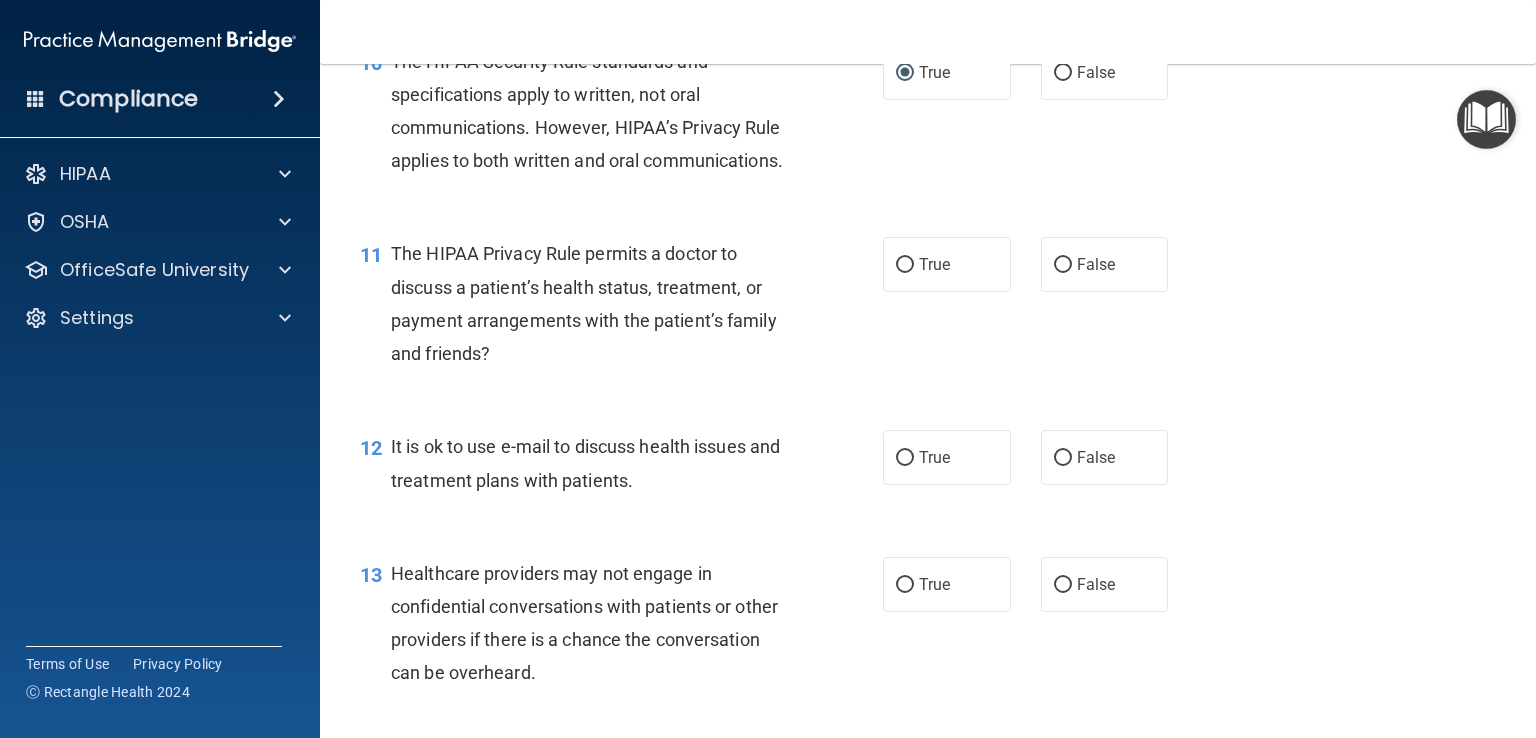 scroll, scrollTop: 1752, scrollLeft: 0, axis: vertical 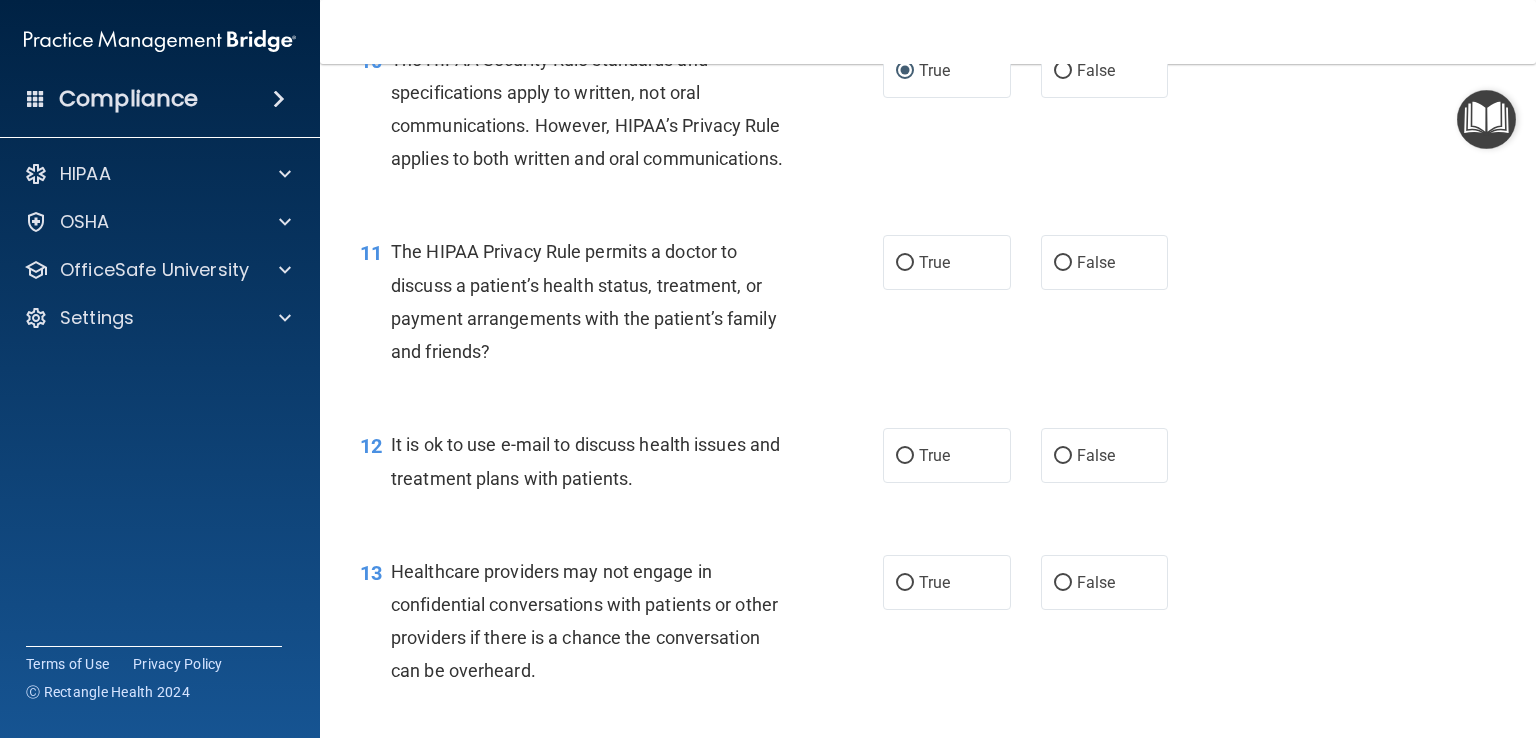 click on "11       The HIPAA Privacy Rule permits a doctor to discuss a patient’s health status, treatment, or payment arrangements with the patient’s family and friends?" at bounding box center (621, 306) 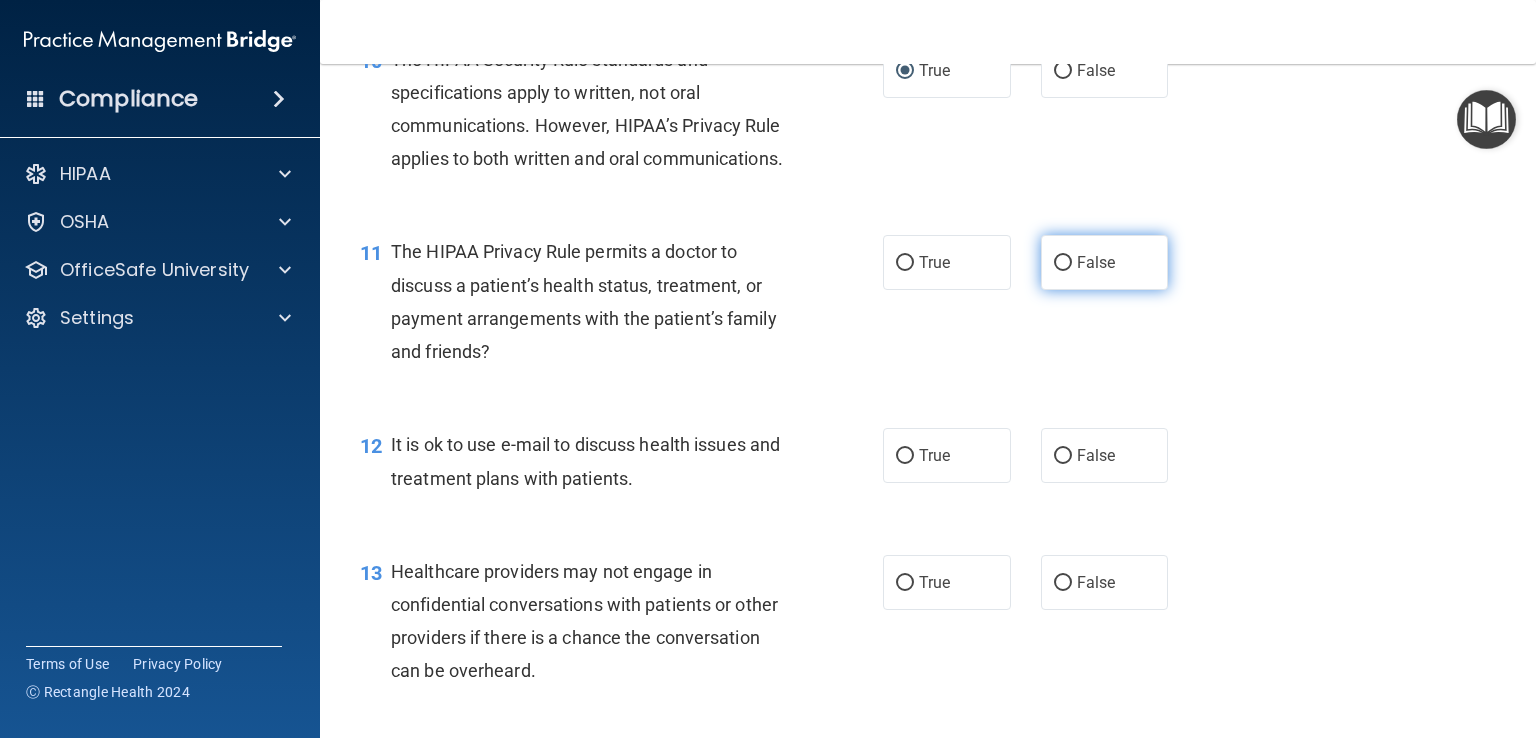 click on "False" at bounding box center [1063, 263] 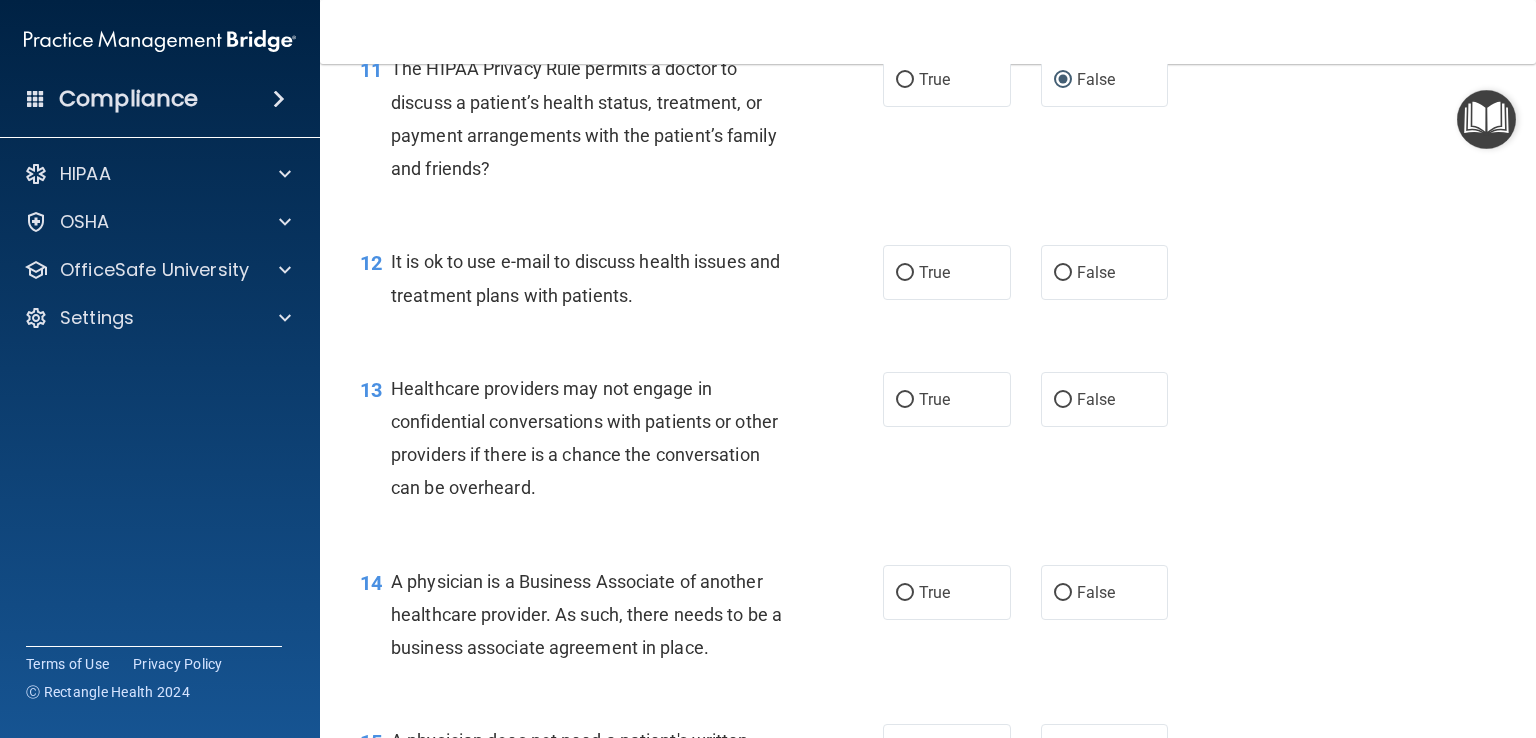 scroll, scrollTop: 1943, scrollLeft: 0, axis: vertical 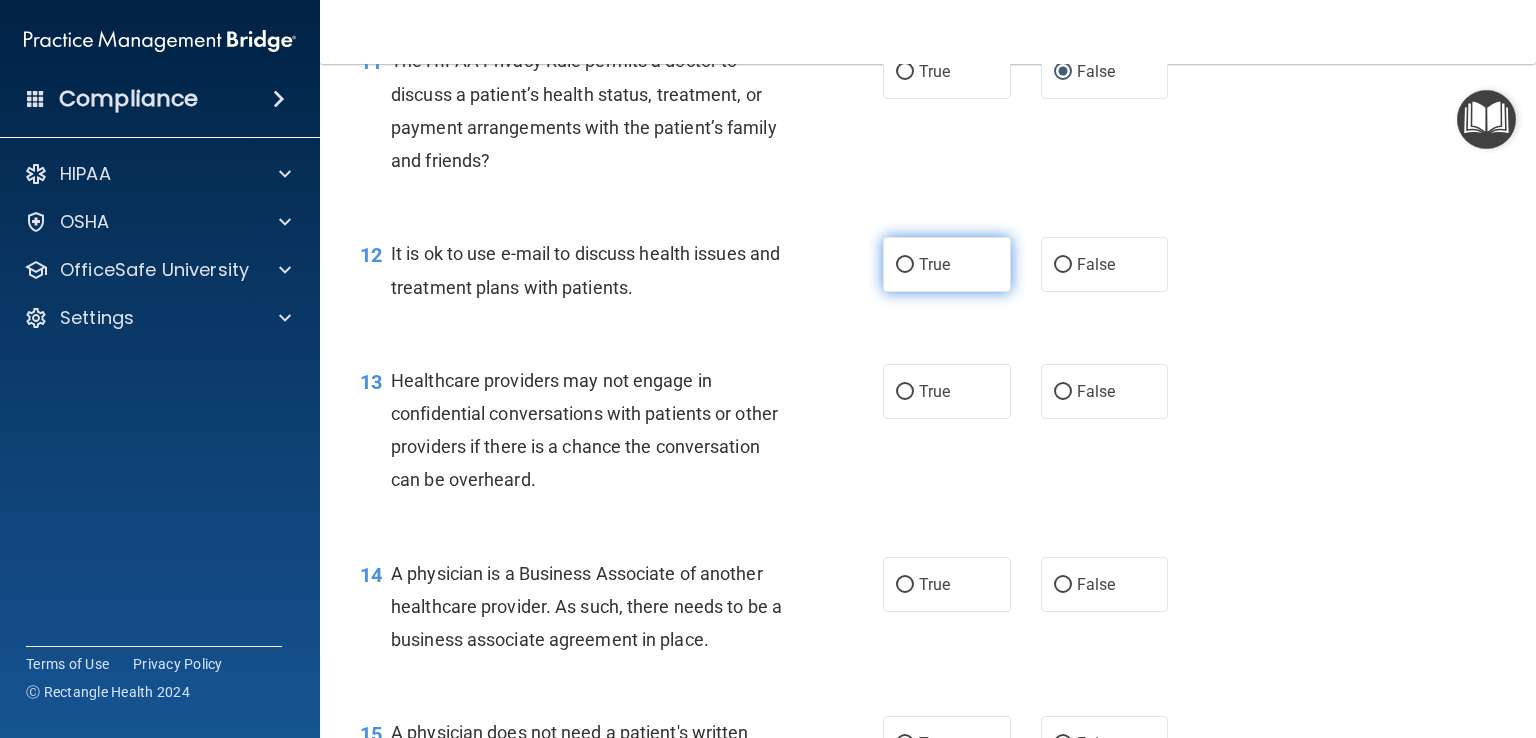 click on "True" at bounding box center (905, 265) 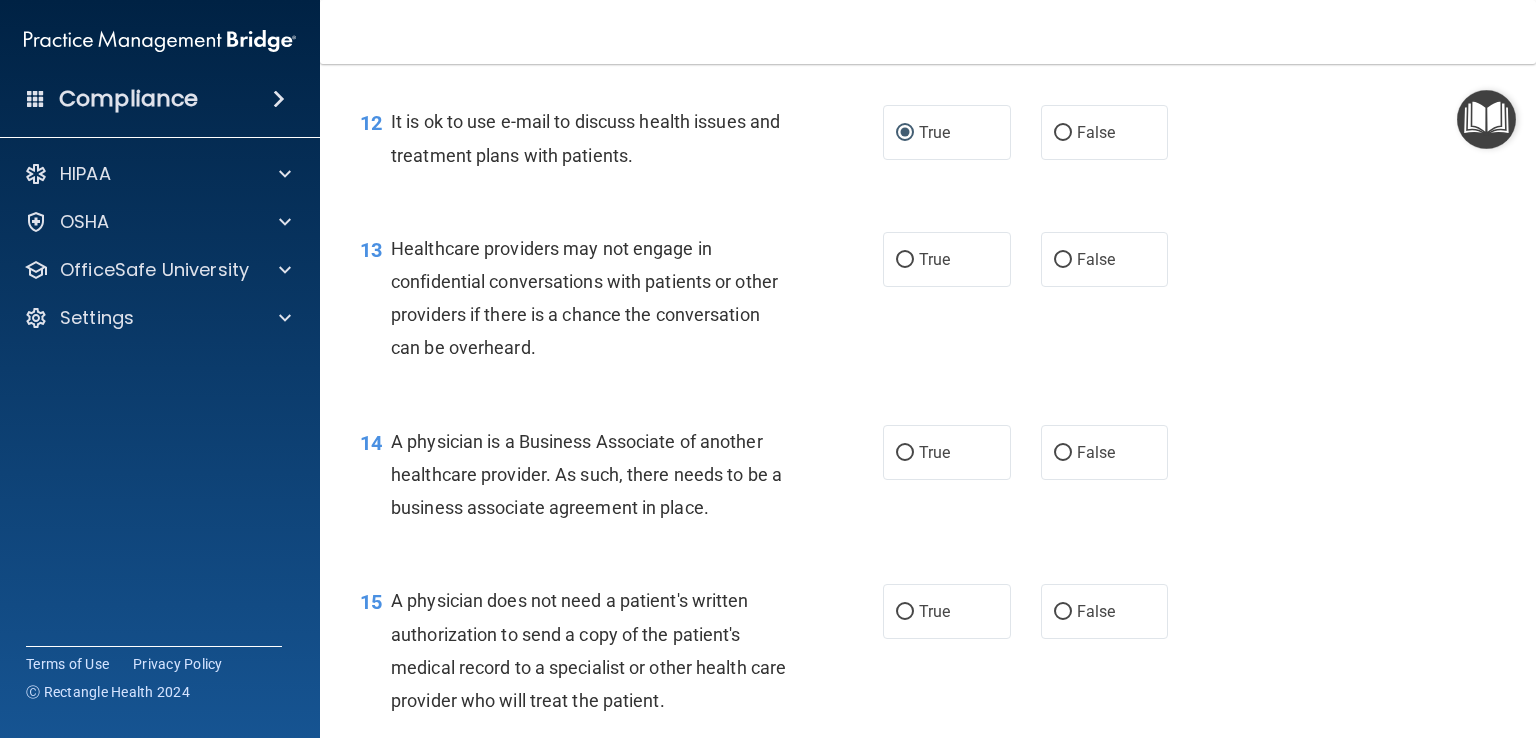 scroll, scrollTop: 2076, scrollLeft: 0, axis: vertical 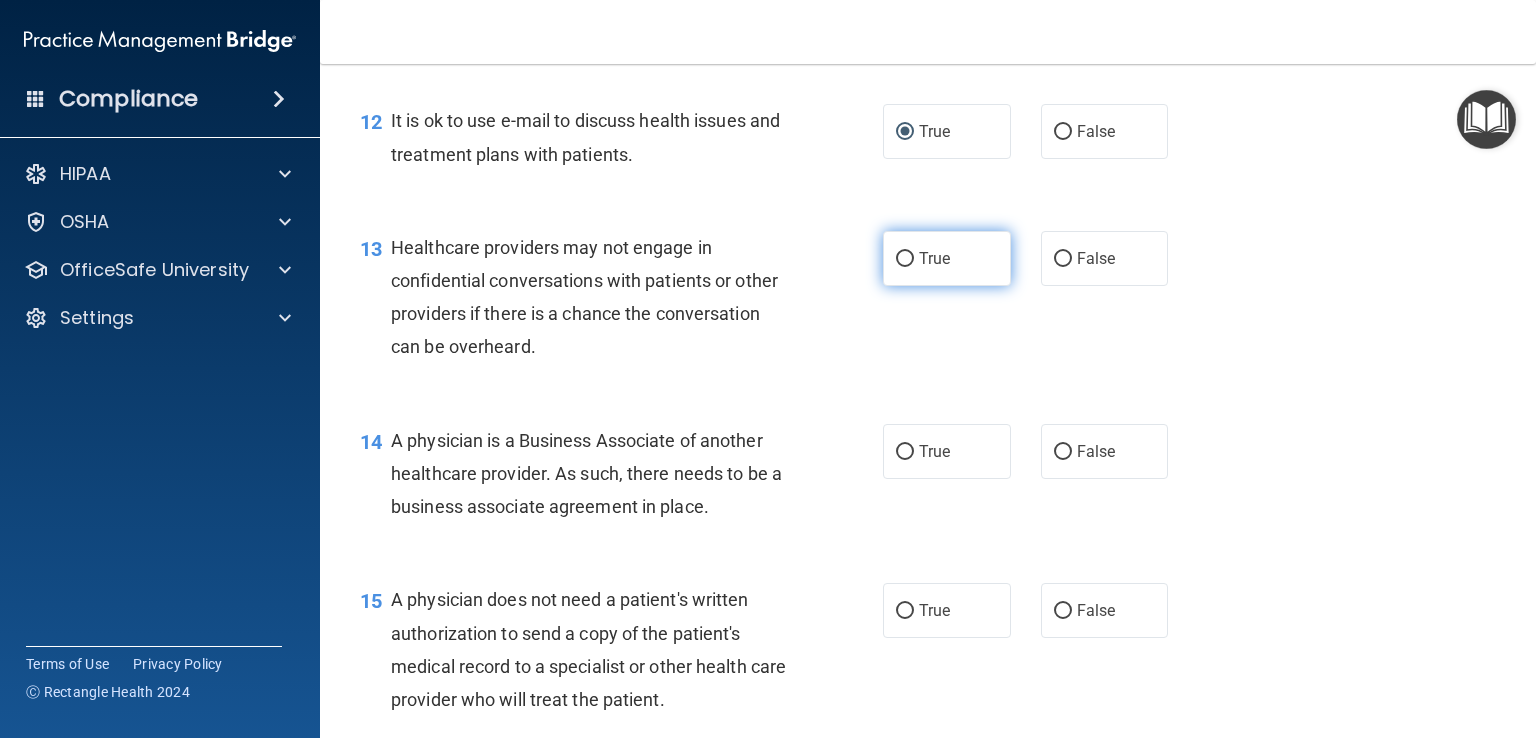 click on "True" at bounding box center (905, 259) 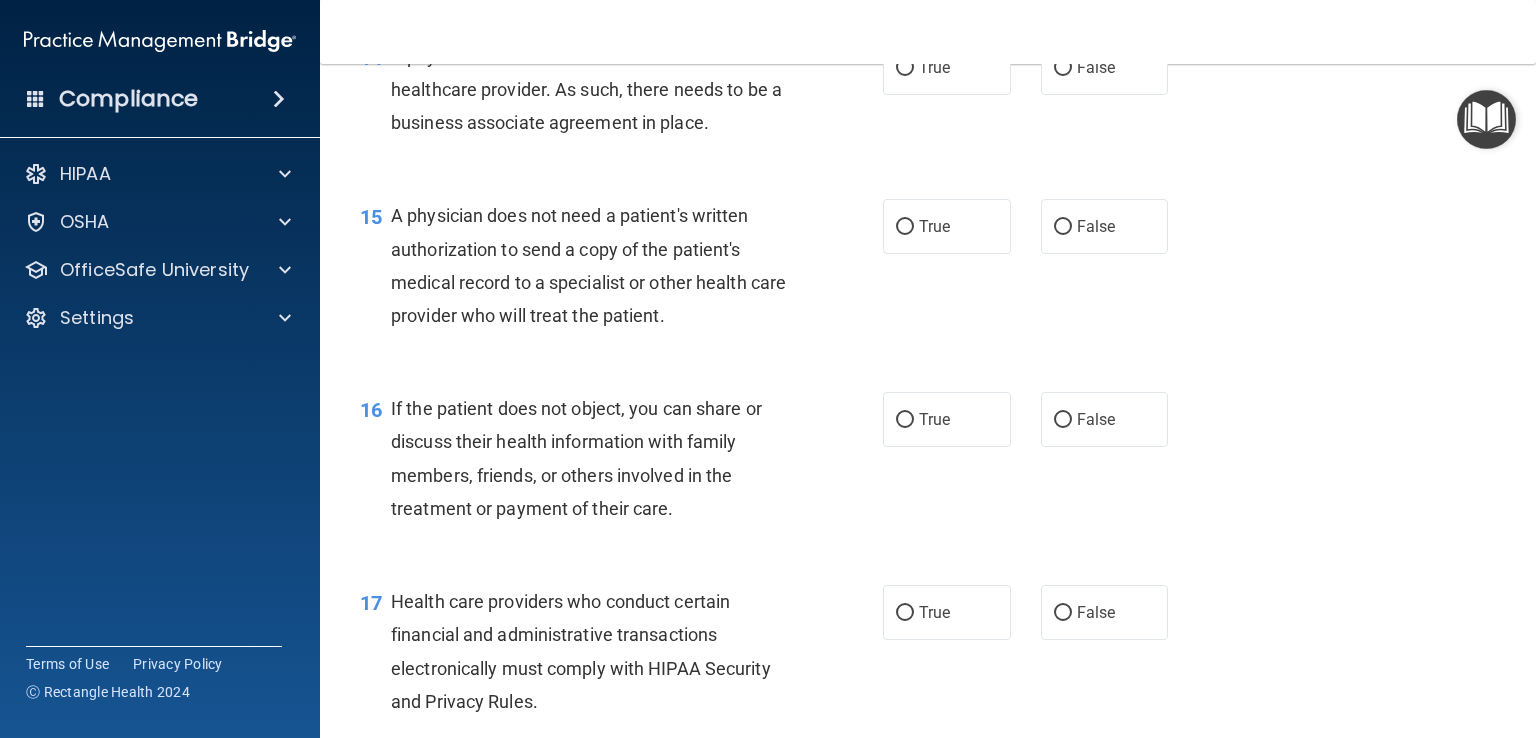 scroll, scrollTop: 2460, scrollLeft: 0, axis: vertical 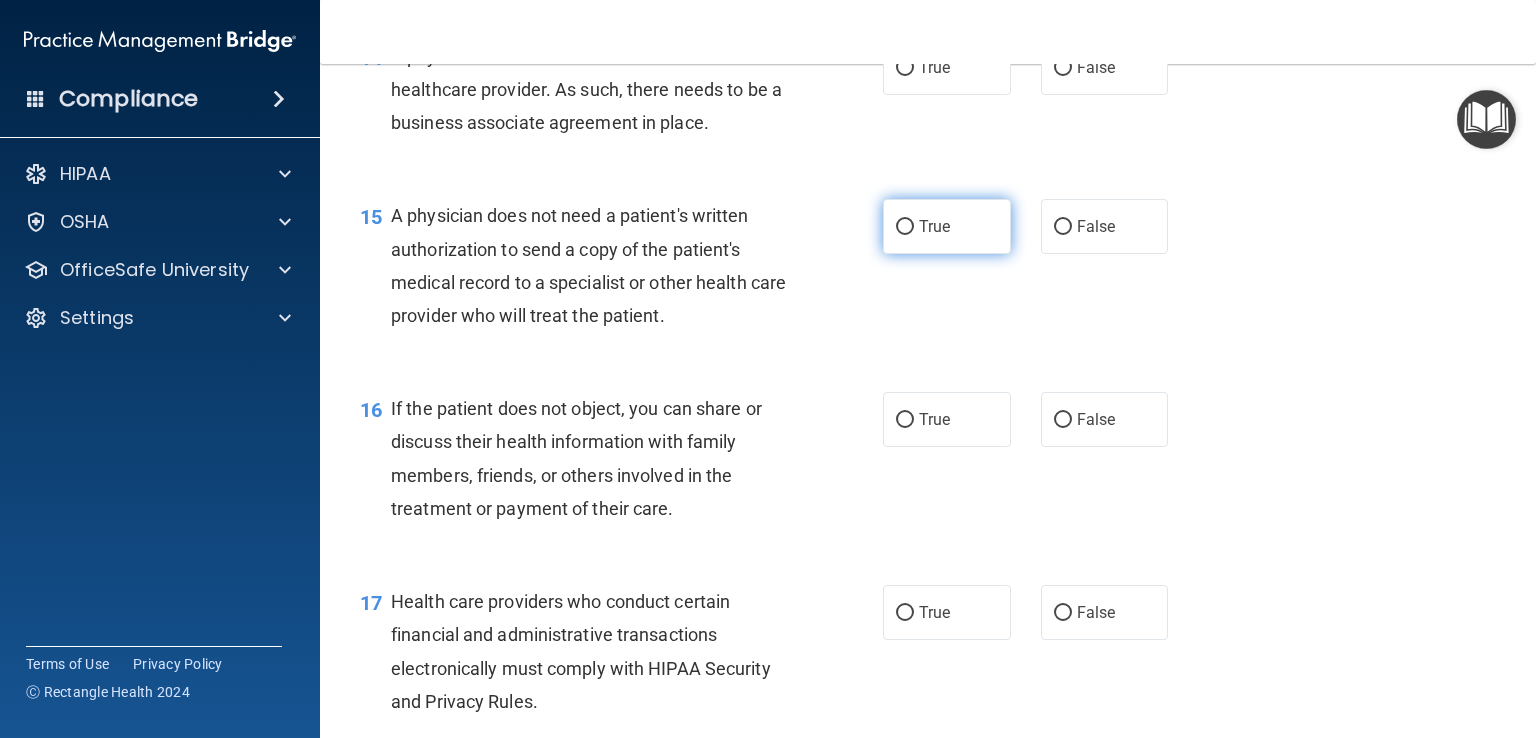 click on "True" at bounding box center (905, 227) 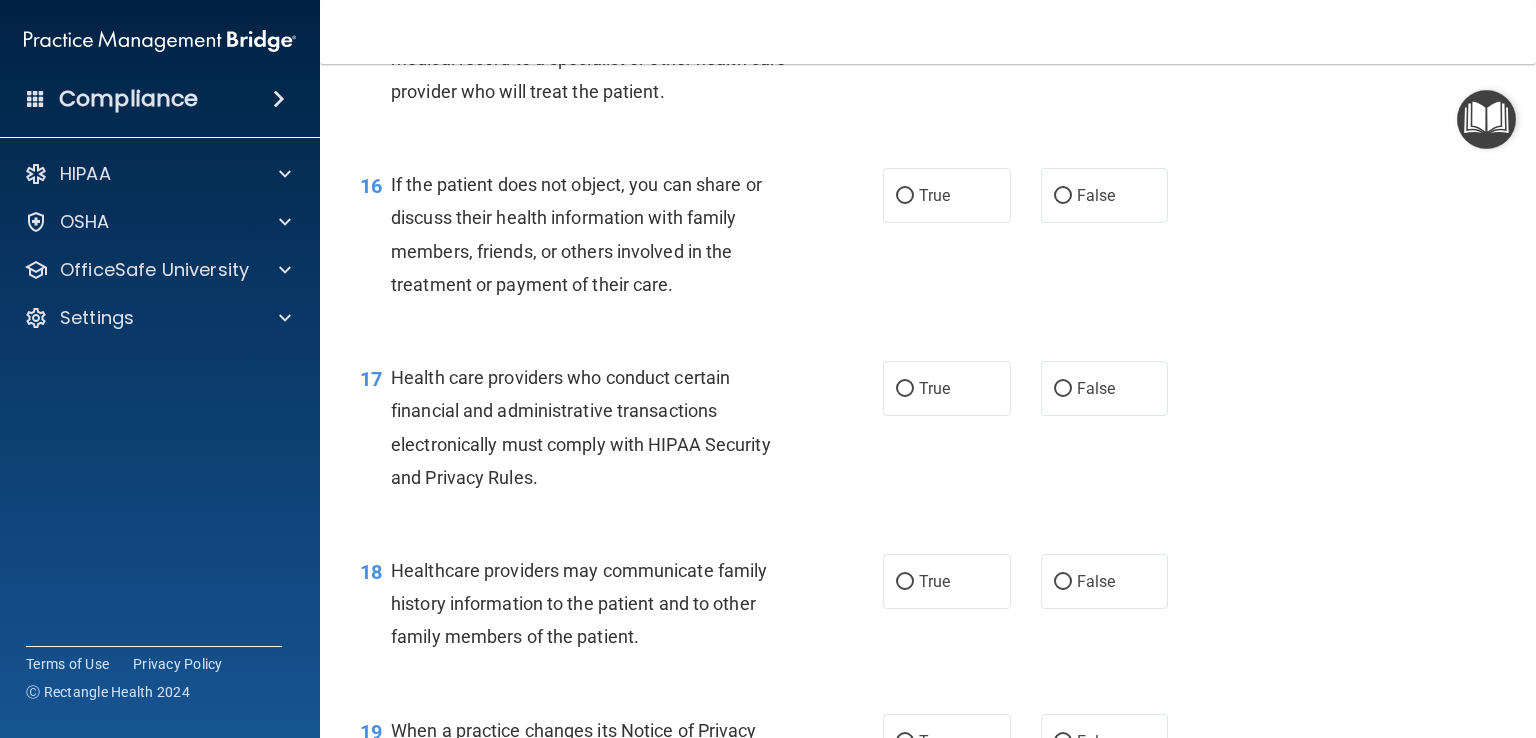 scroll, scrollTop: 2684, scrollLeft: 0, axis: vertical 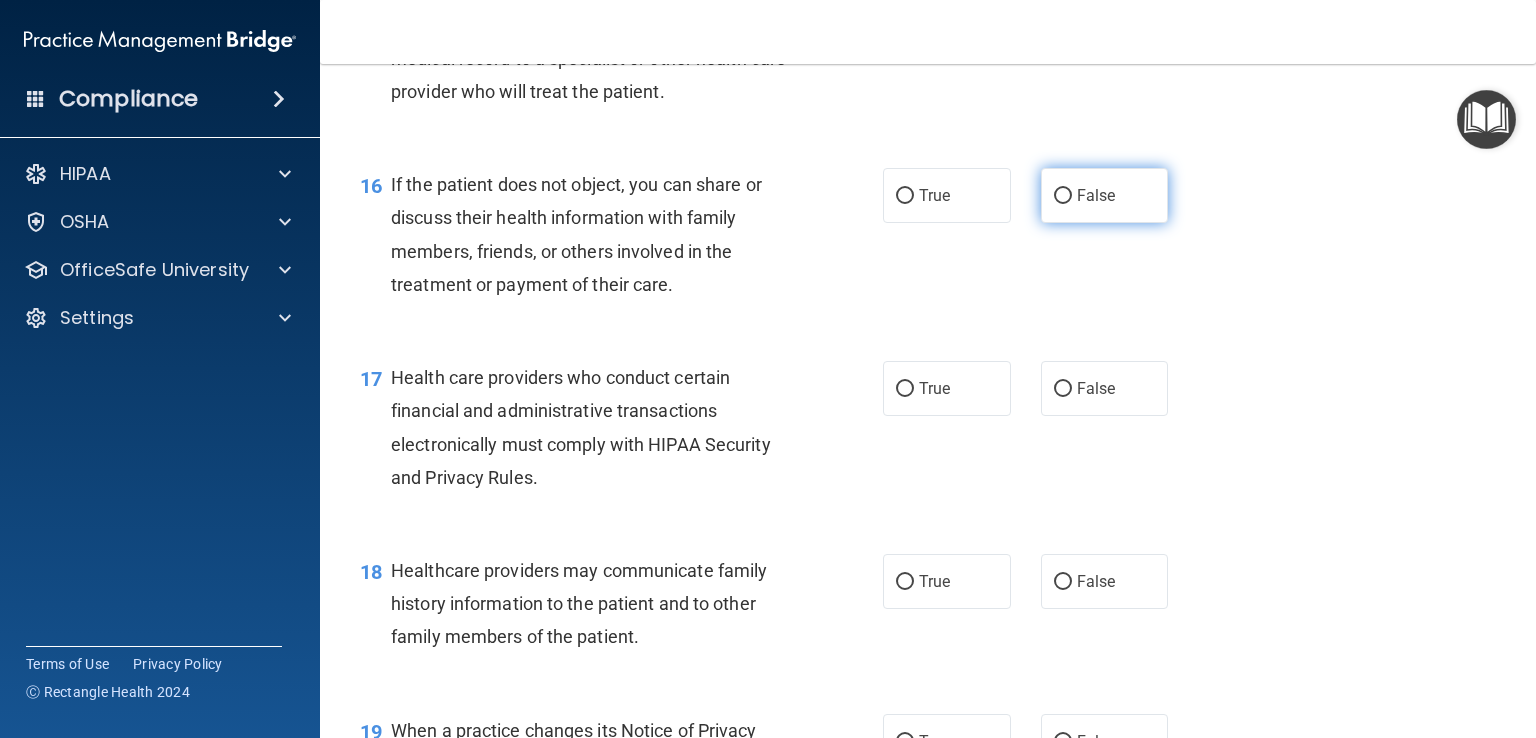 click on "False" at bounding box center [1063, 196] 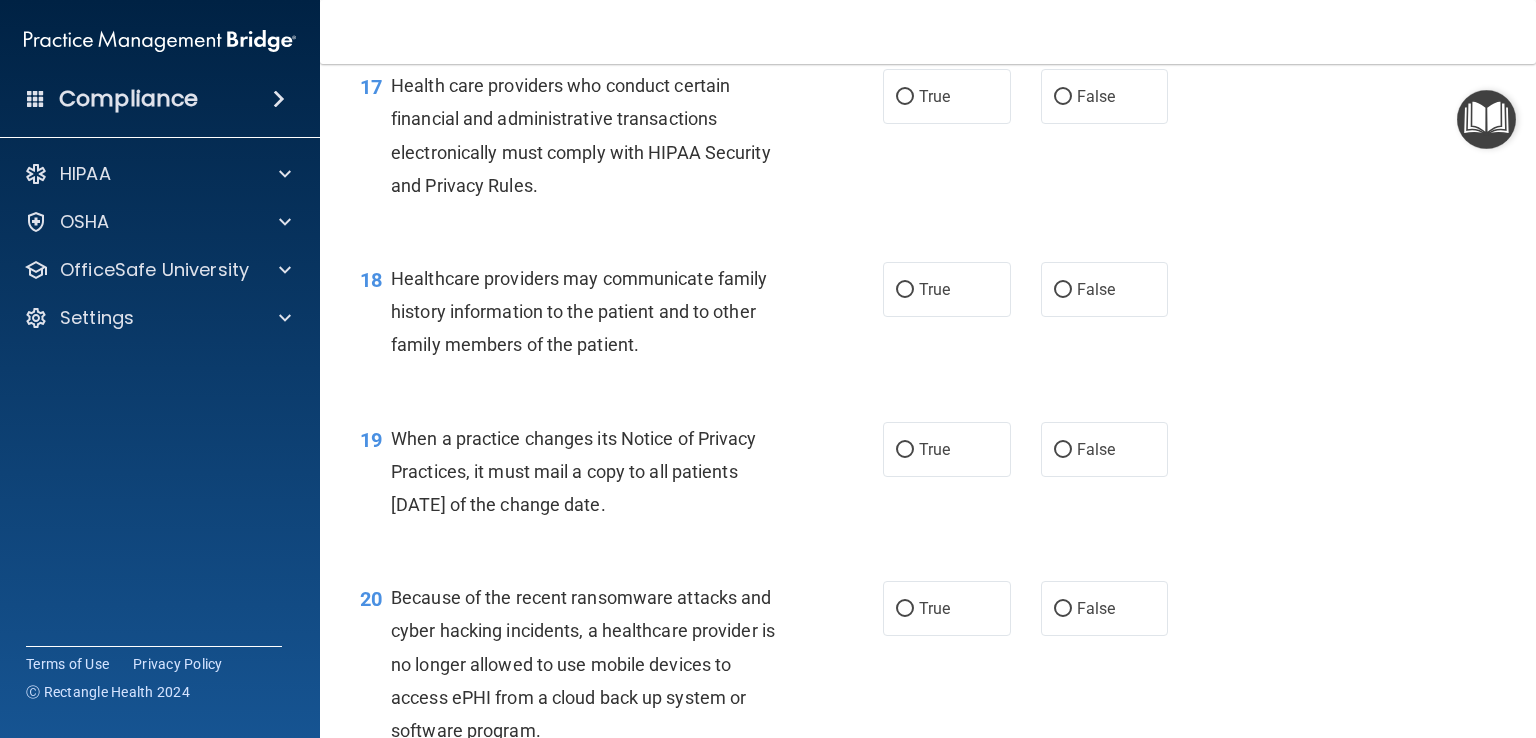 scroll, scrollTop: 2994, scrollLeft: 0, axis: vertical 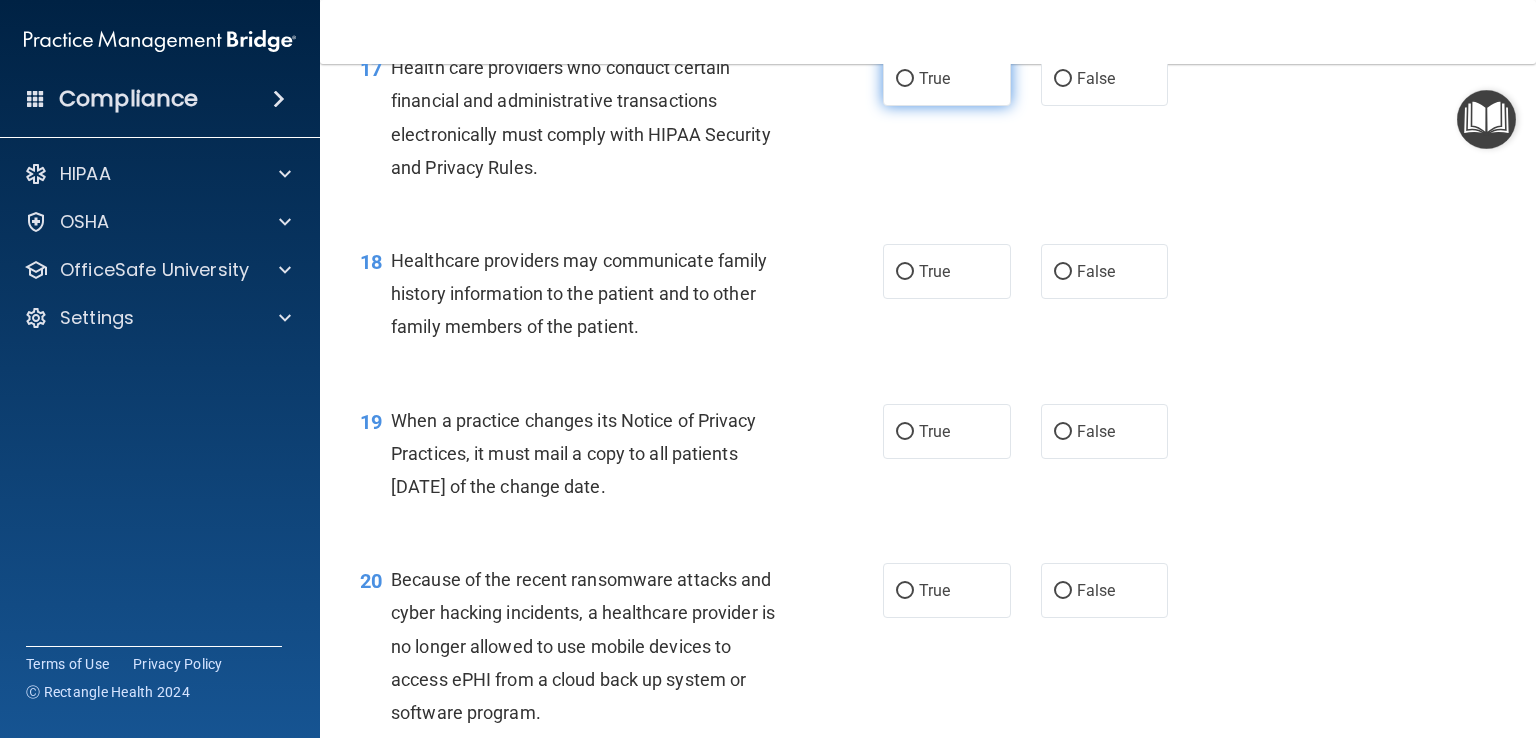 click on "True" at bounding box center [905, 79] 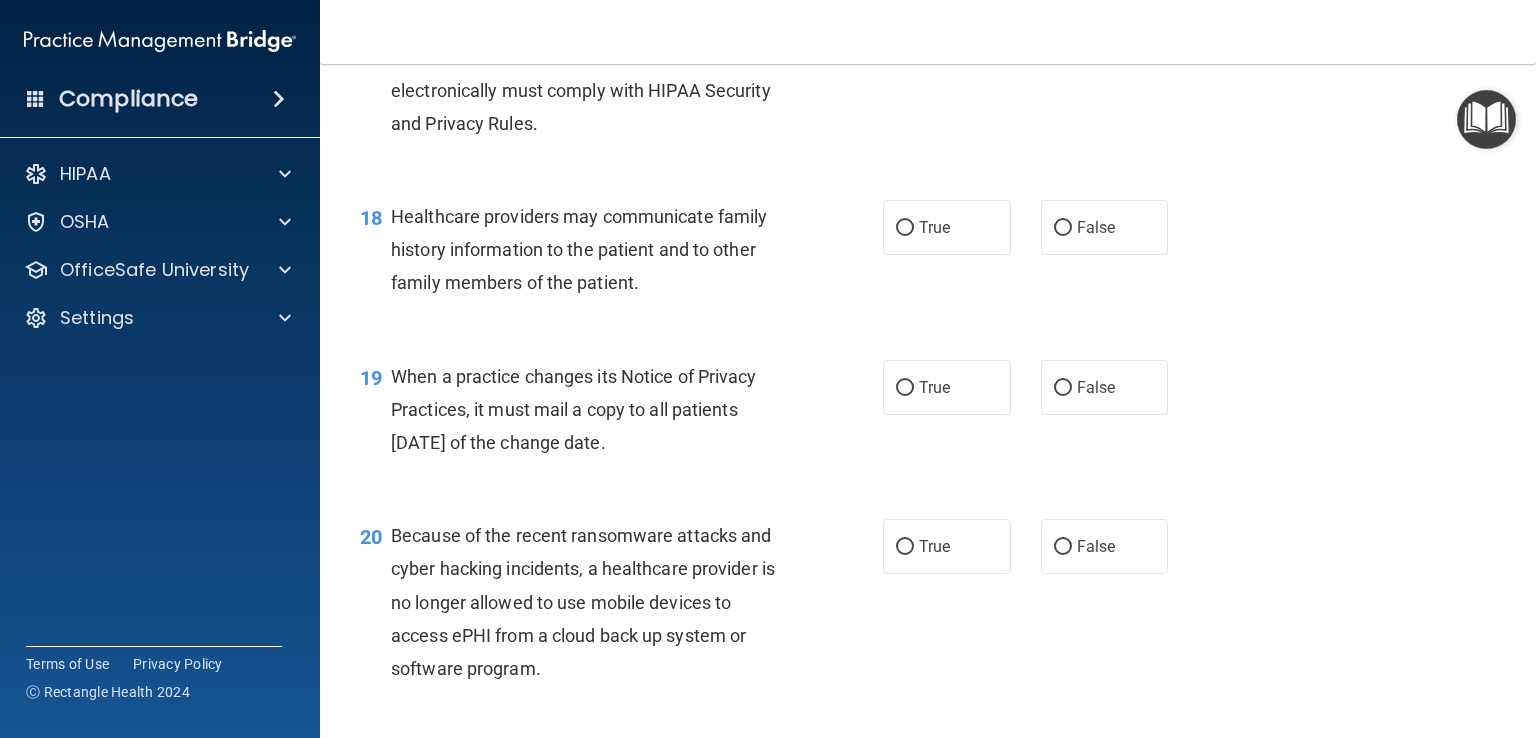 scroll, scrollTop: 3044, scrollLeft: 0, axis: vertical 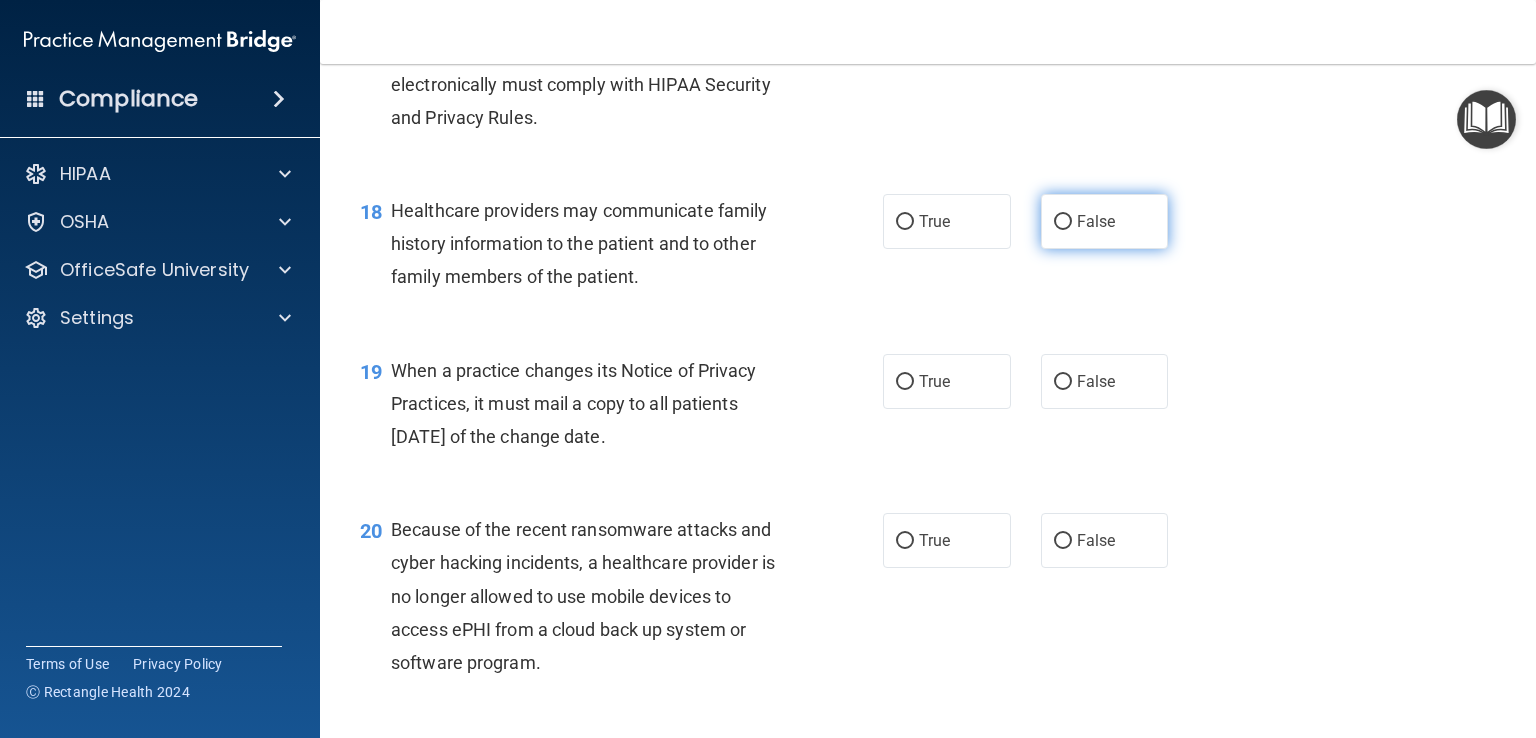 click on "False" at bounding box center (1063, 222) 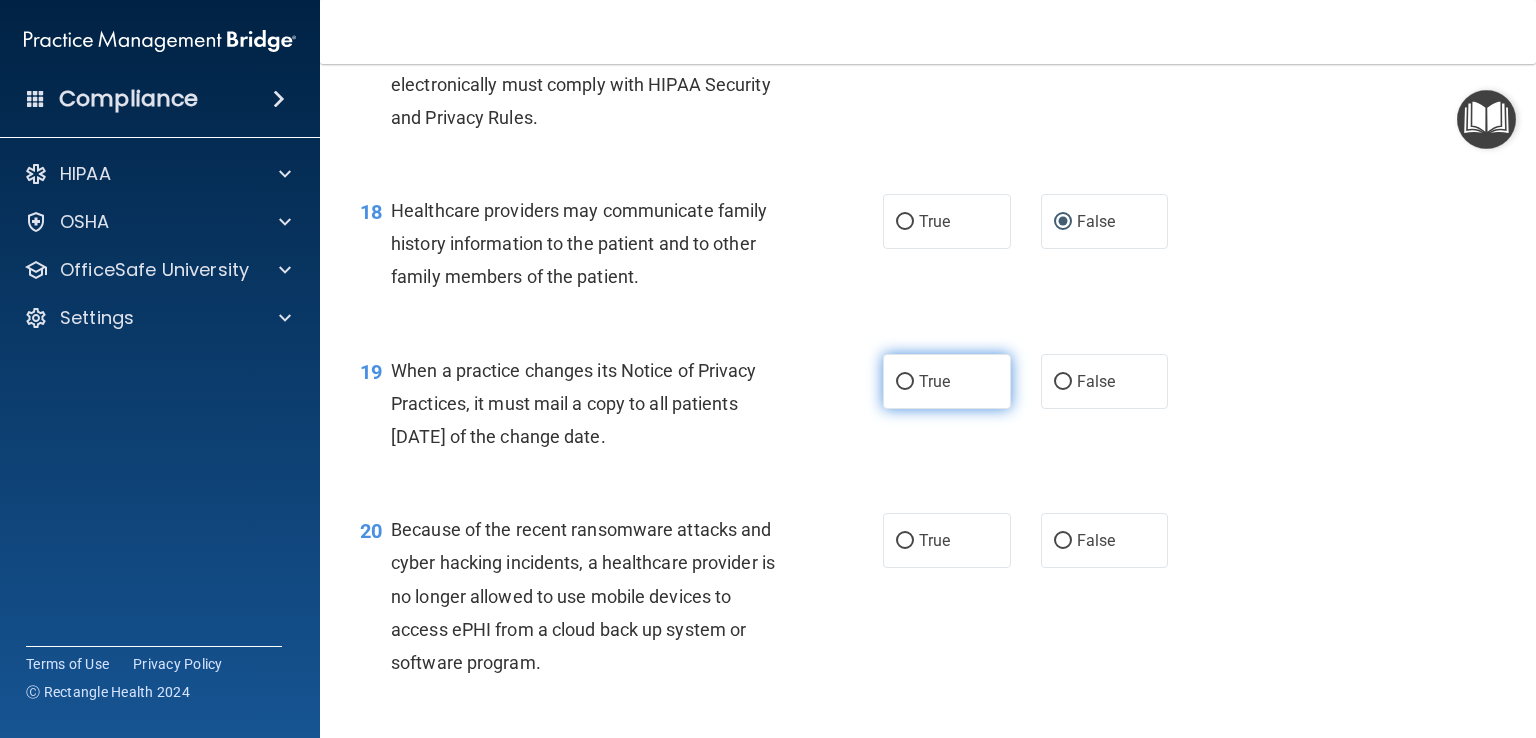 click on "True" at bounding box center [905, 382] 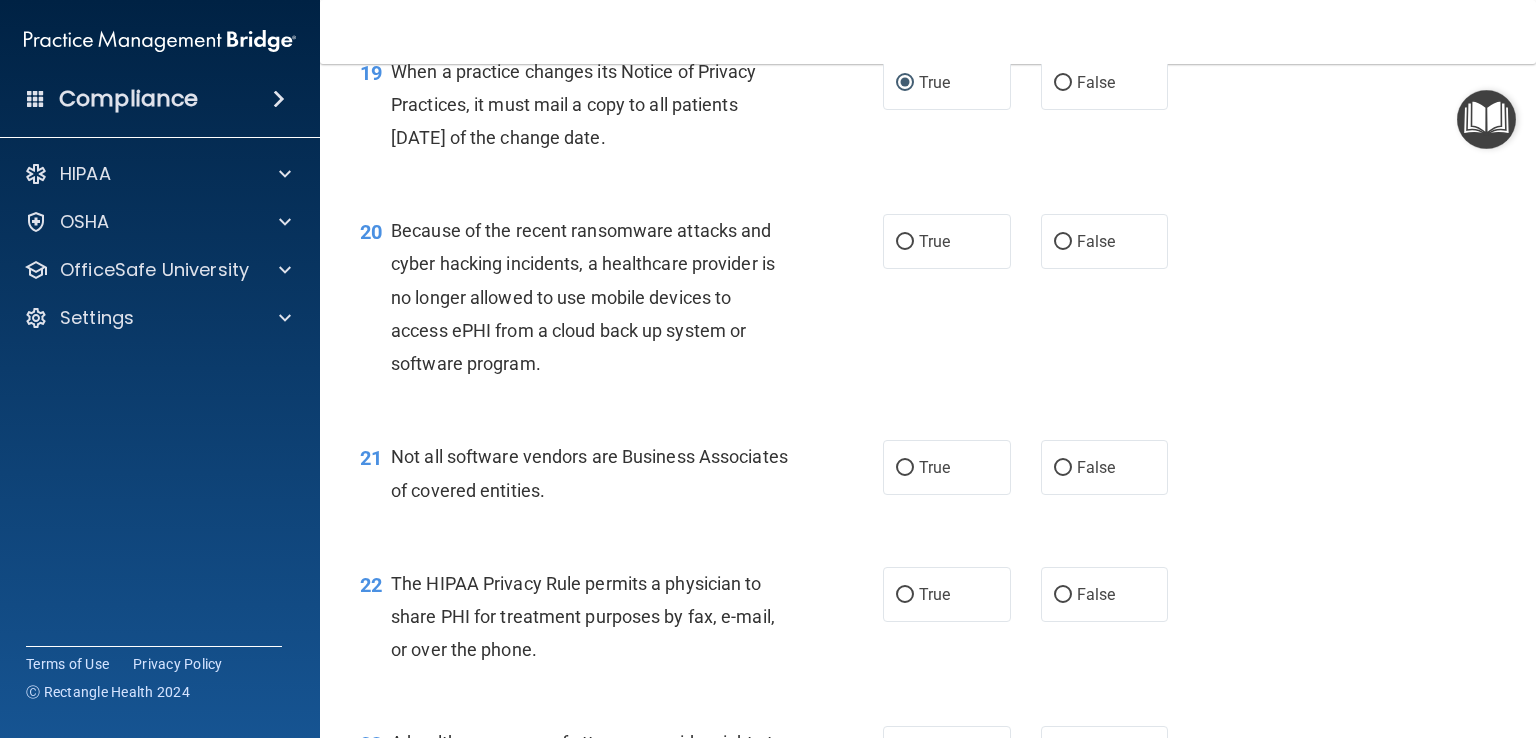scroll, scrollTop: 3348, scrollLeft: 0, axis: vertical 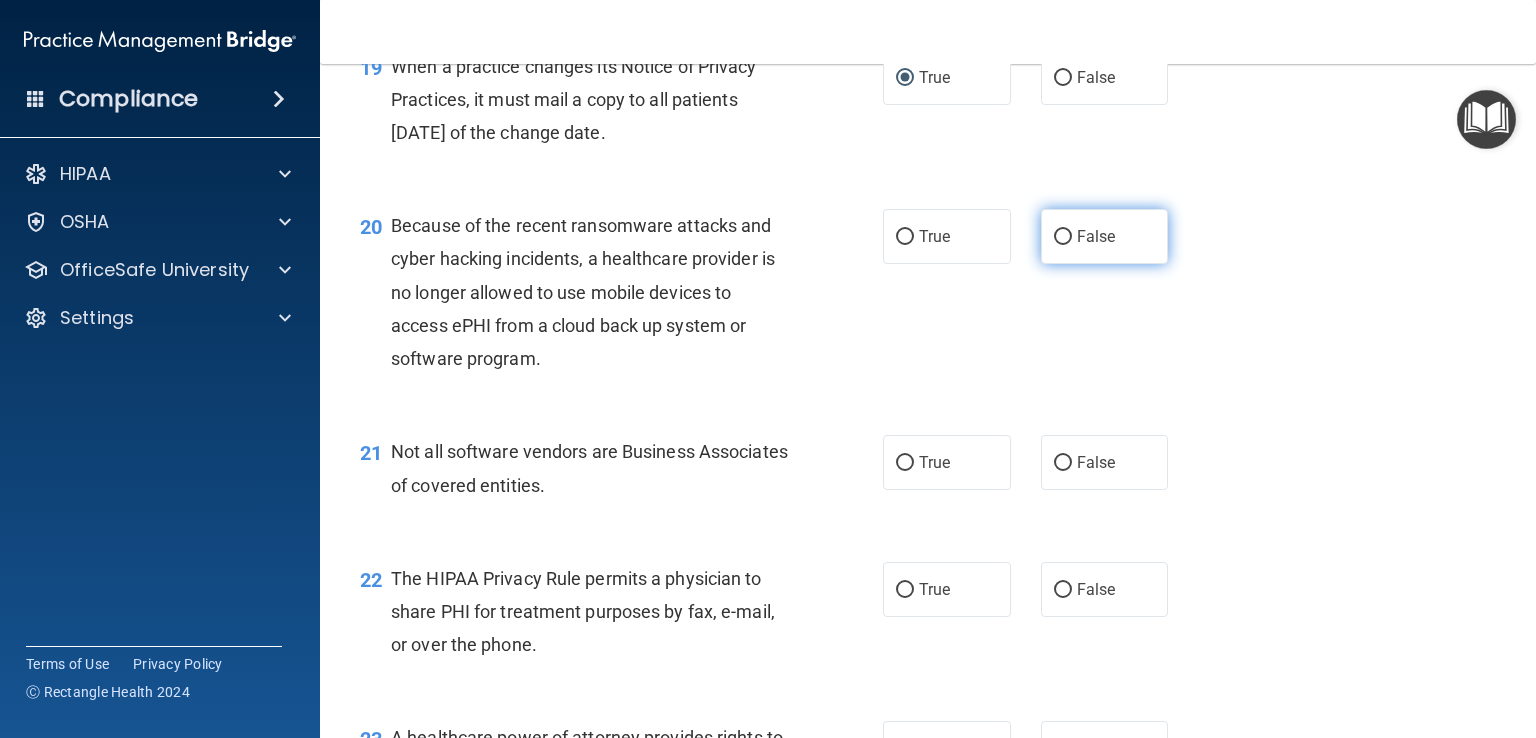 click on "False" at bounding box center [1063, 237] 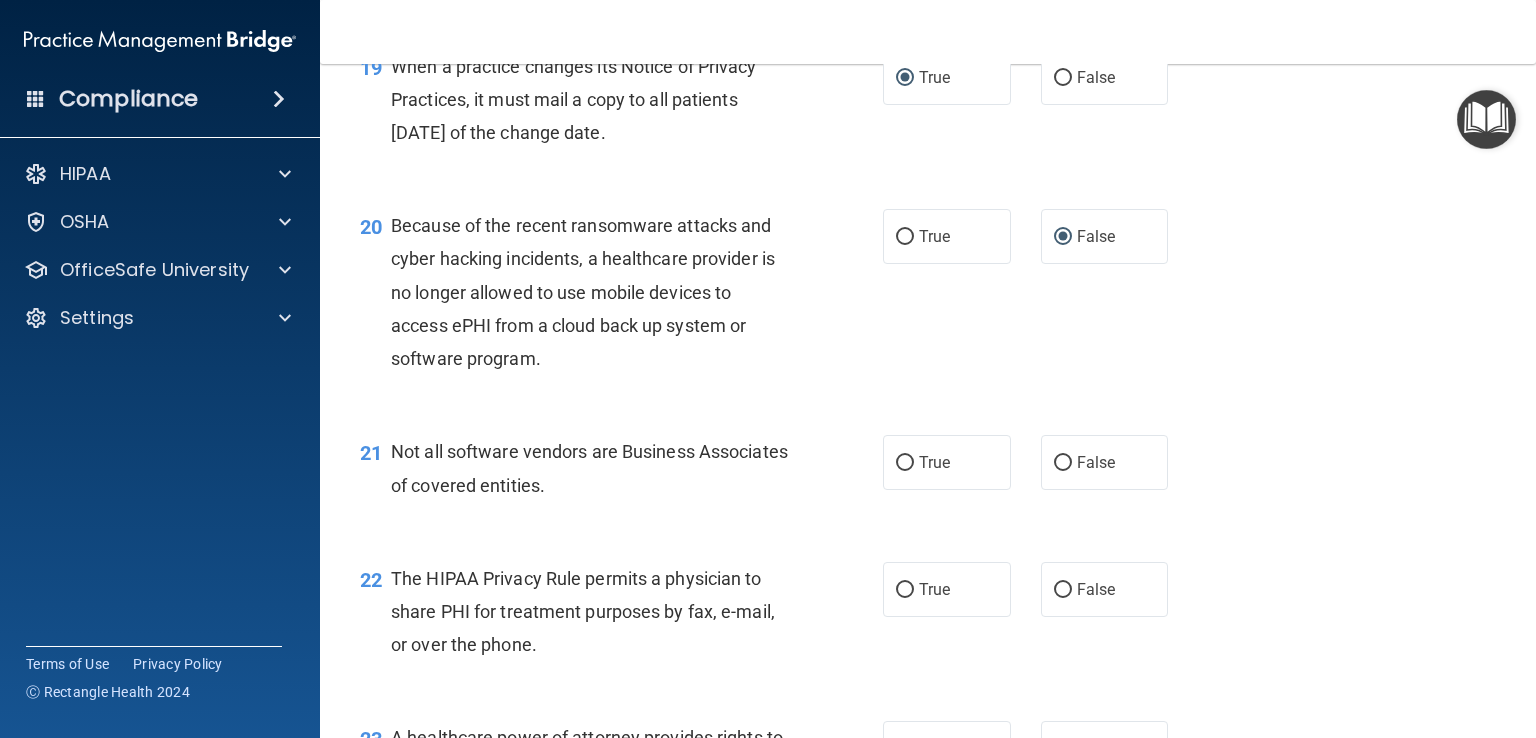 click on "20       Because of the recent ransomware attacks and cyber hacking incidents, a healthcare provider is no longer allowed to use mobile devices to access ePHI from a cloud back up system or software program." at bounding box center (621, 297) 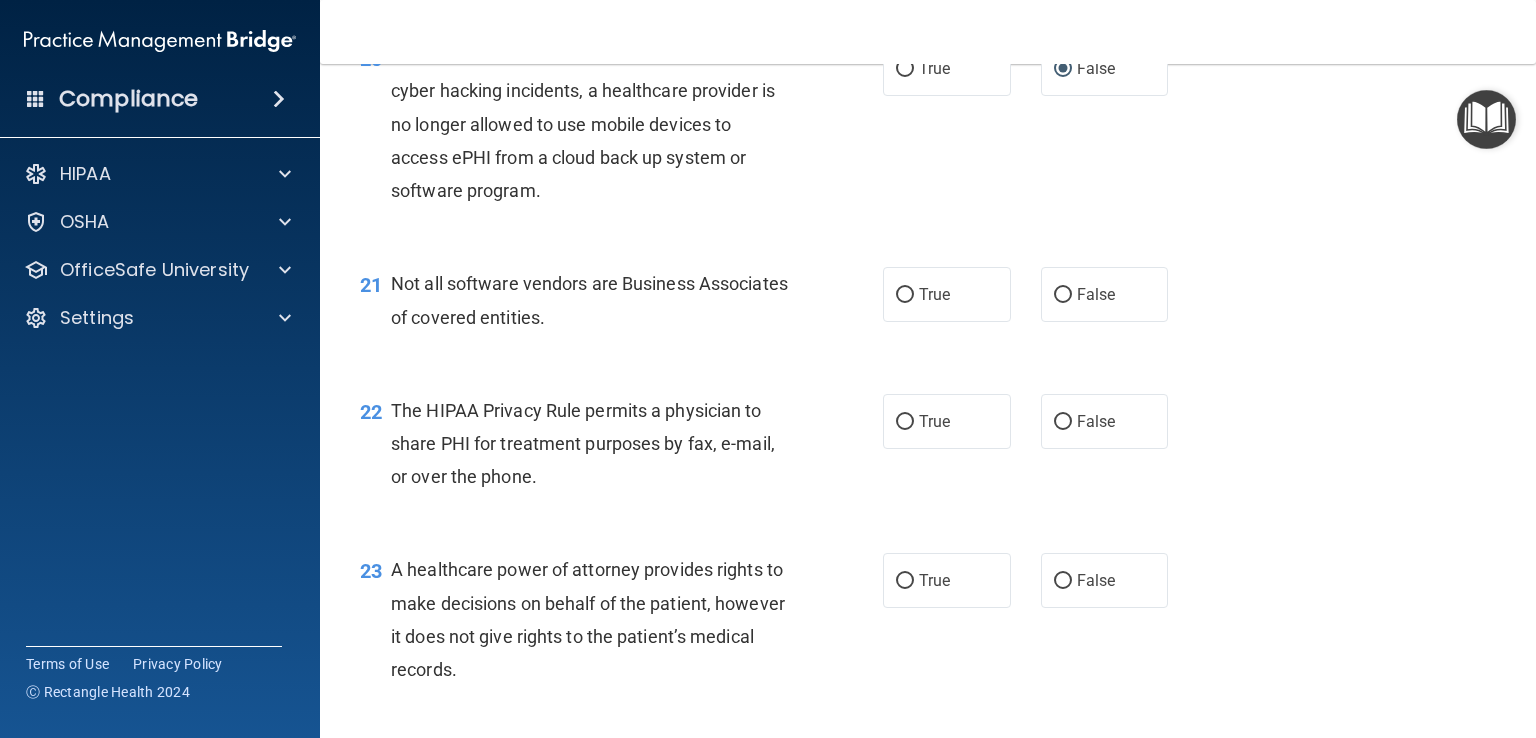scroll, scrollTop: 3516, scrollLeft: 0, axis: vertical 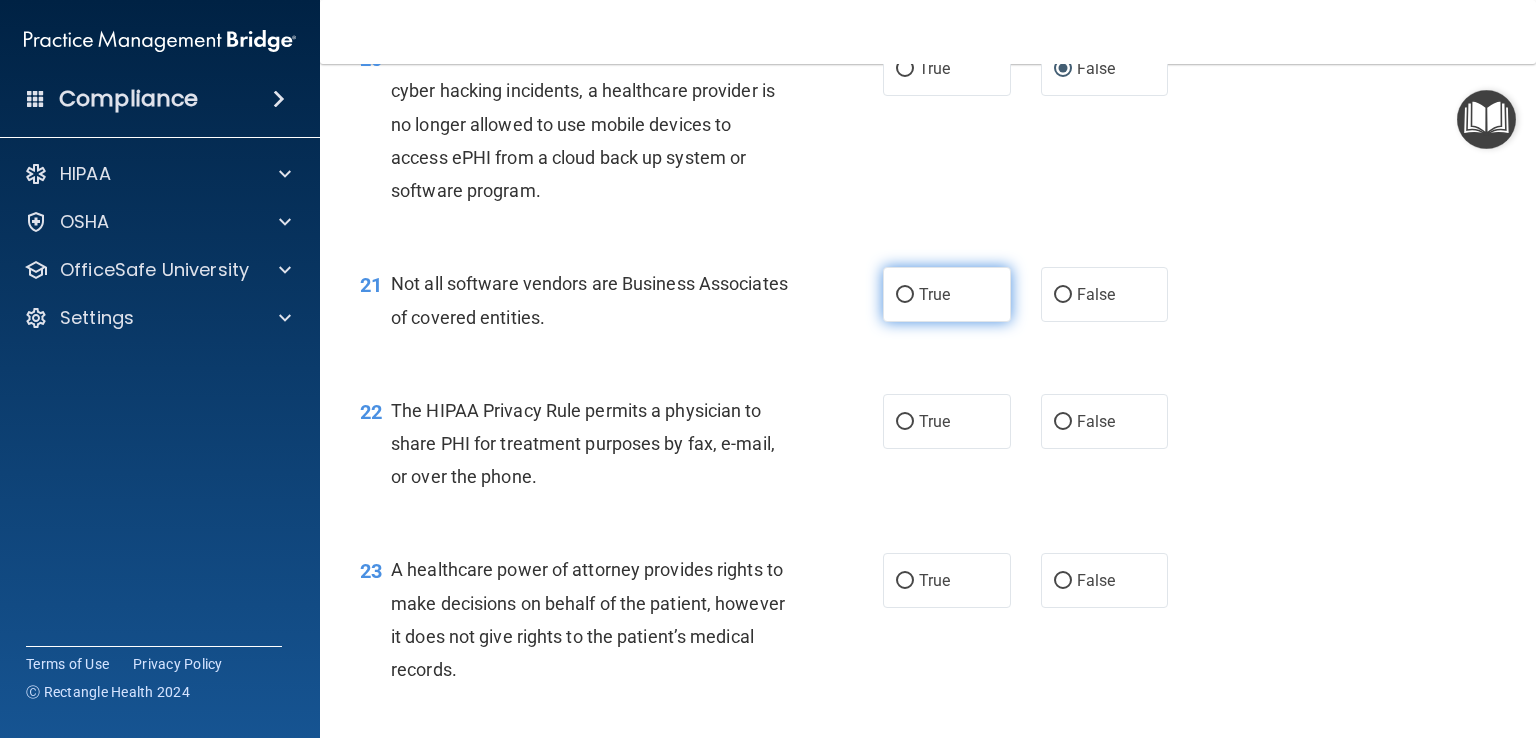 click on "True" at bounding box center (905, 295) 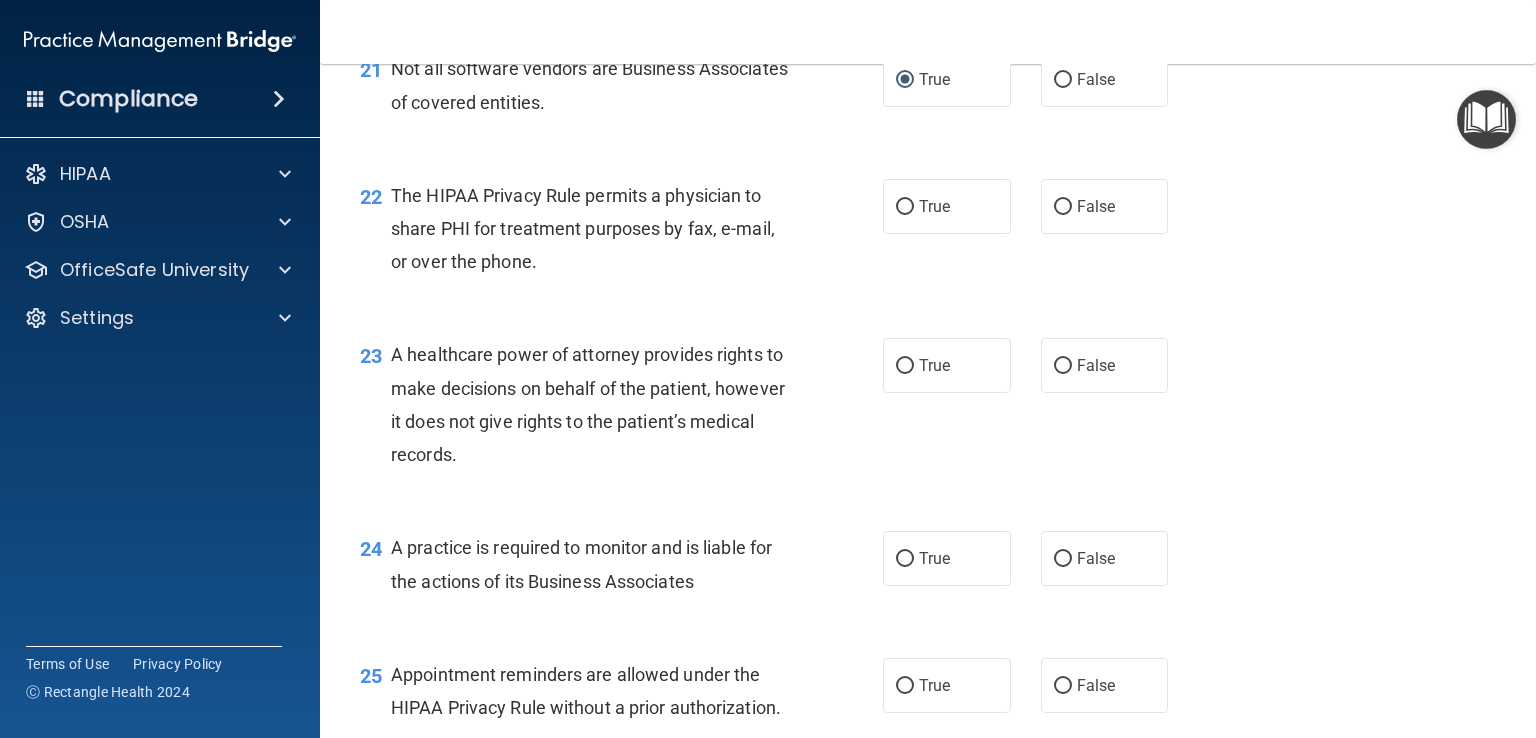 scroll, scrollTop: 3742, scrollLeft: 0, axis: vertical 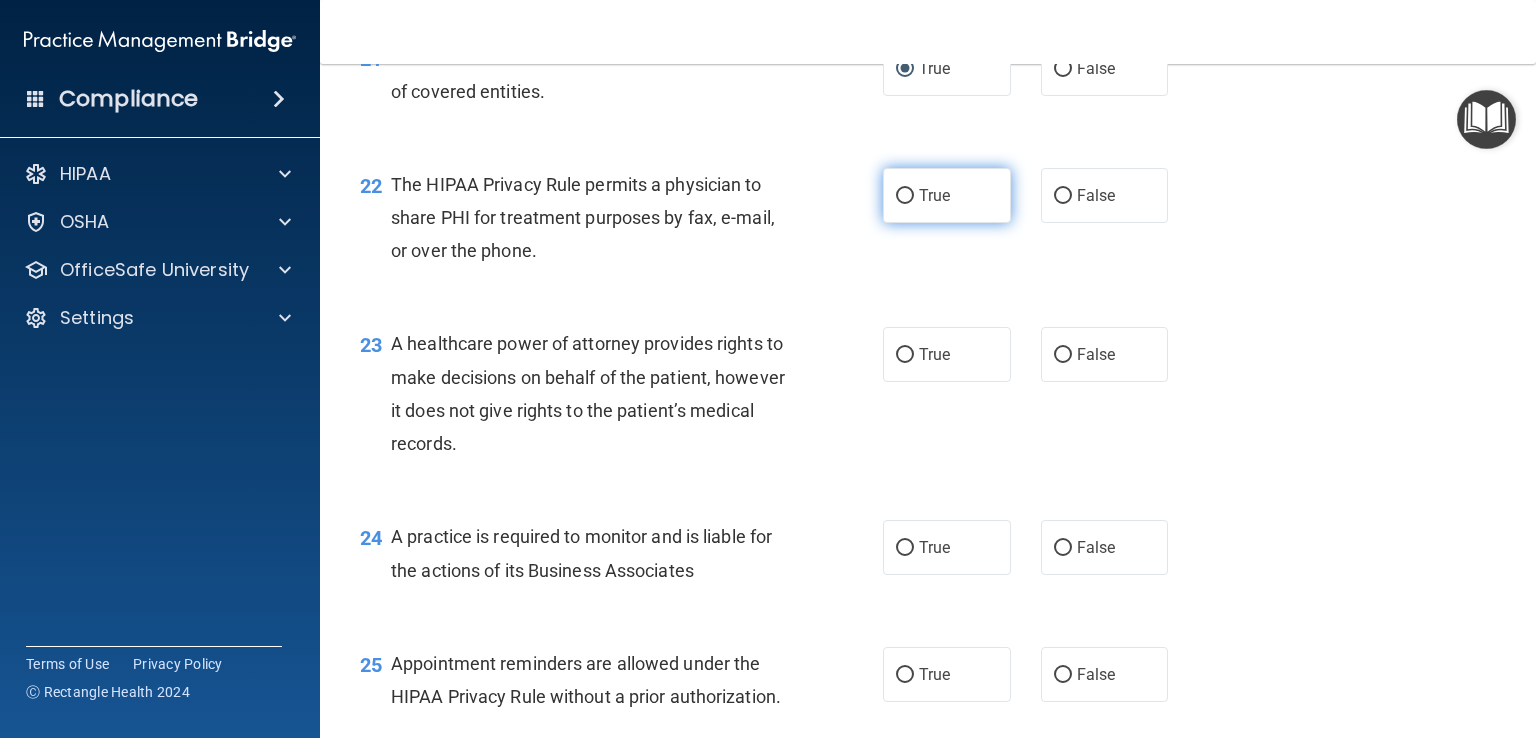 click on "True" at bounding box center (905, 196) 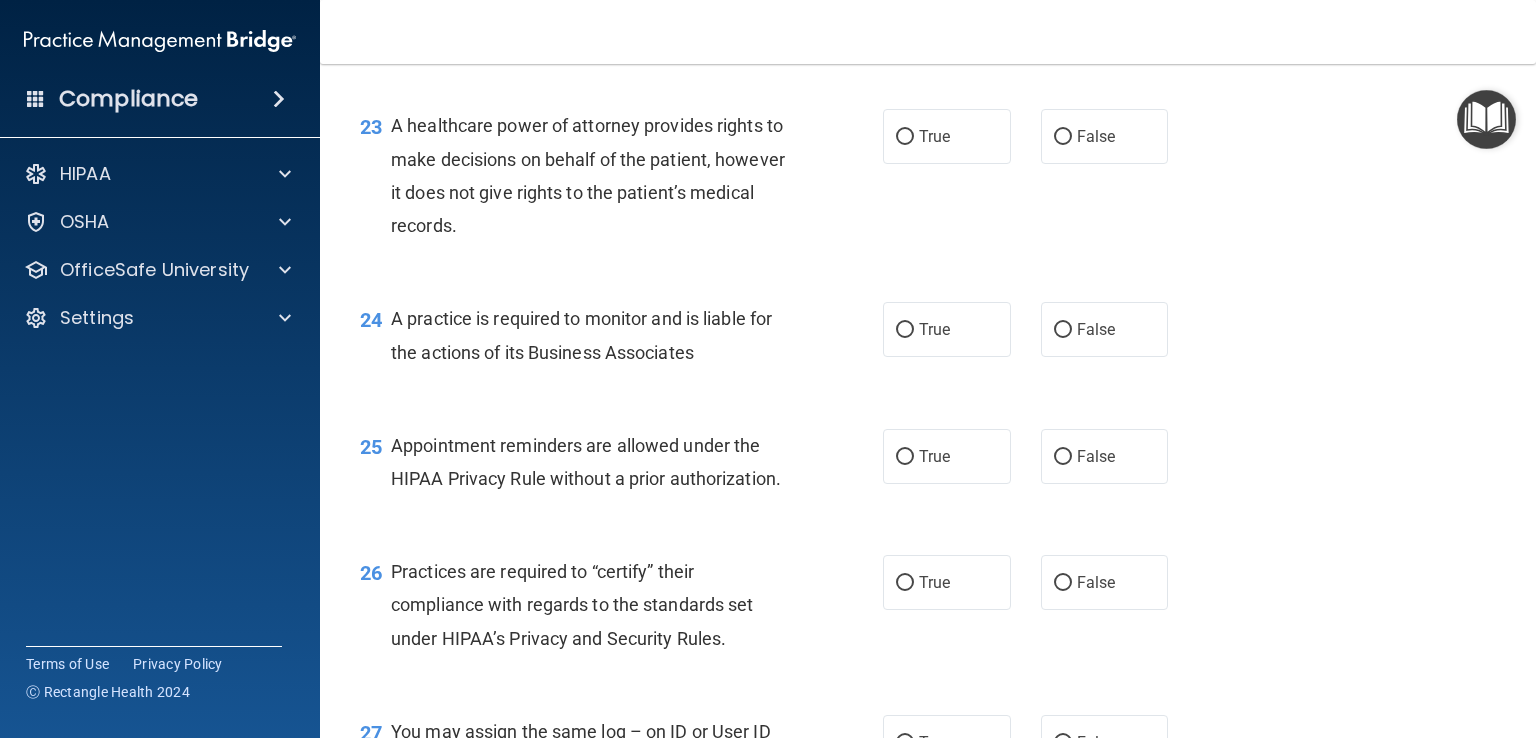 scroll, scrollTop: 3960, scrollLeft: 0, axis: vertical 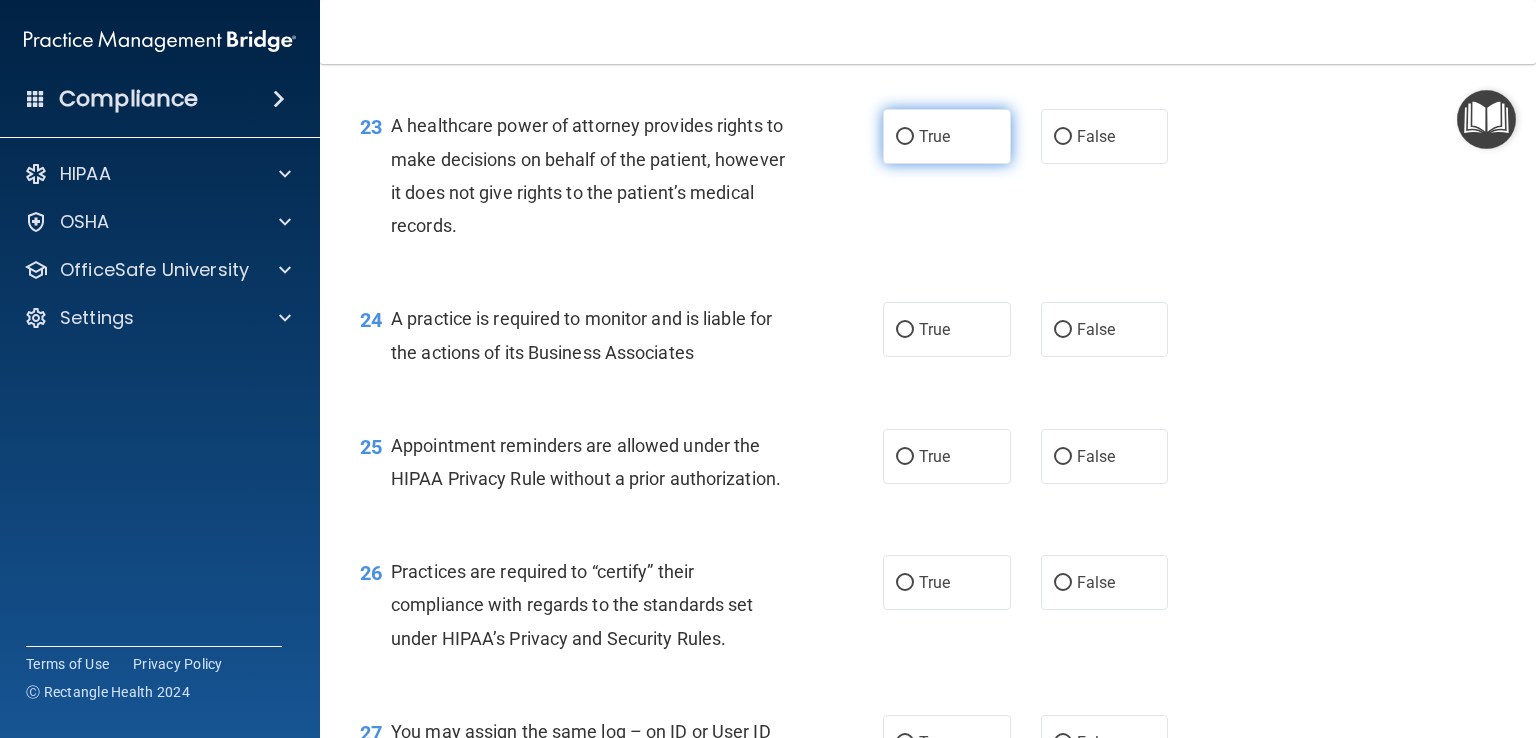 click on "True" at bounding box center (905, 137) 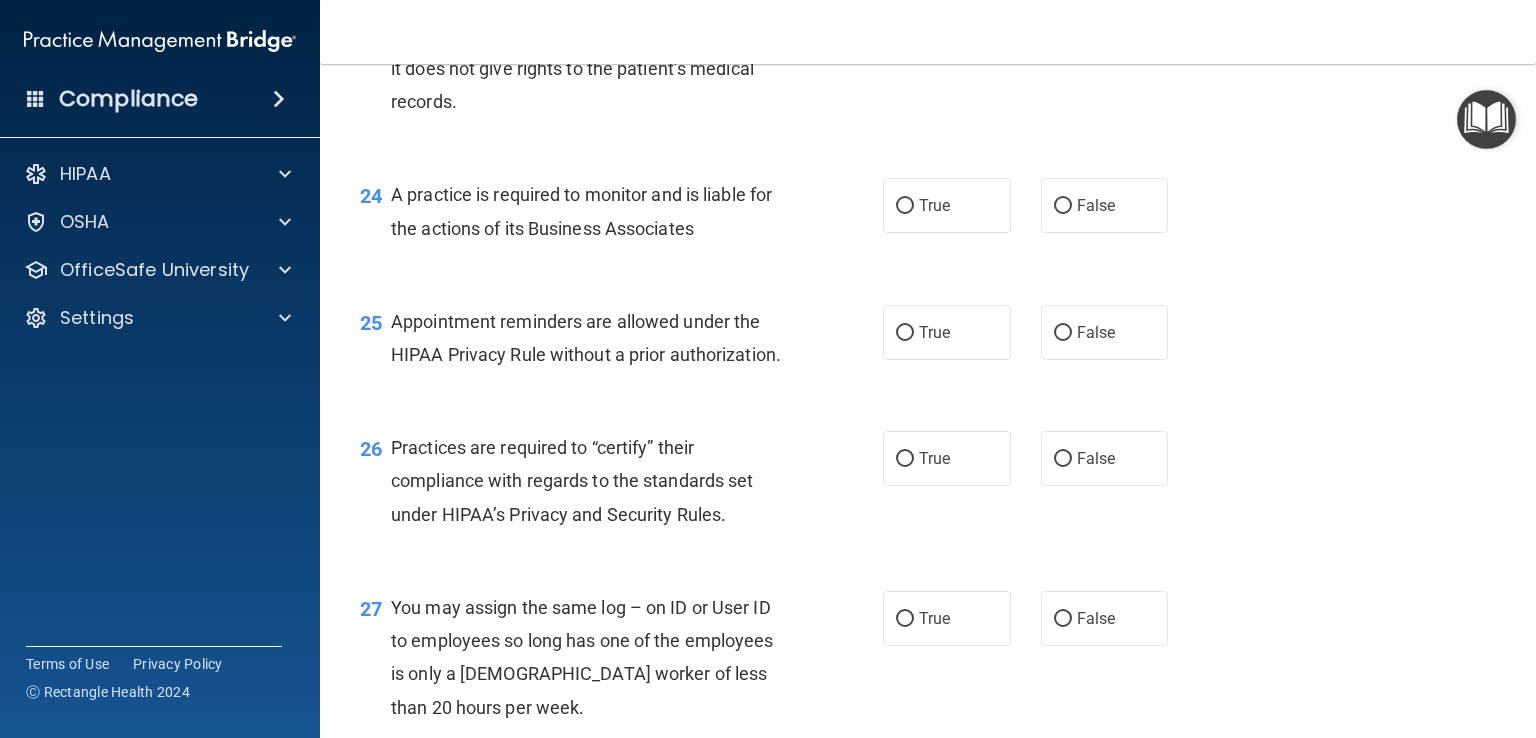 scroll, scrollTop: 4084, scrollLeft: 0, axis: vertical 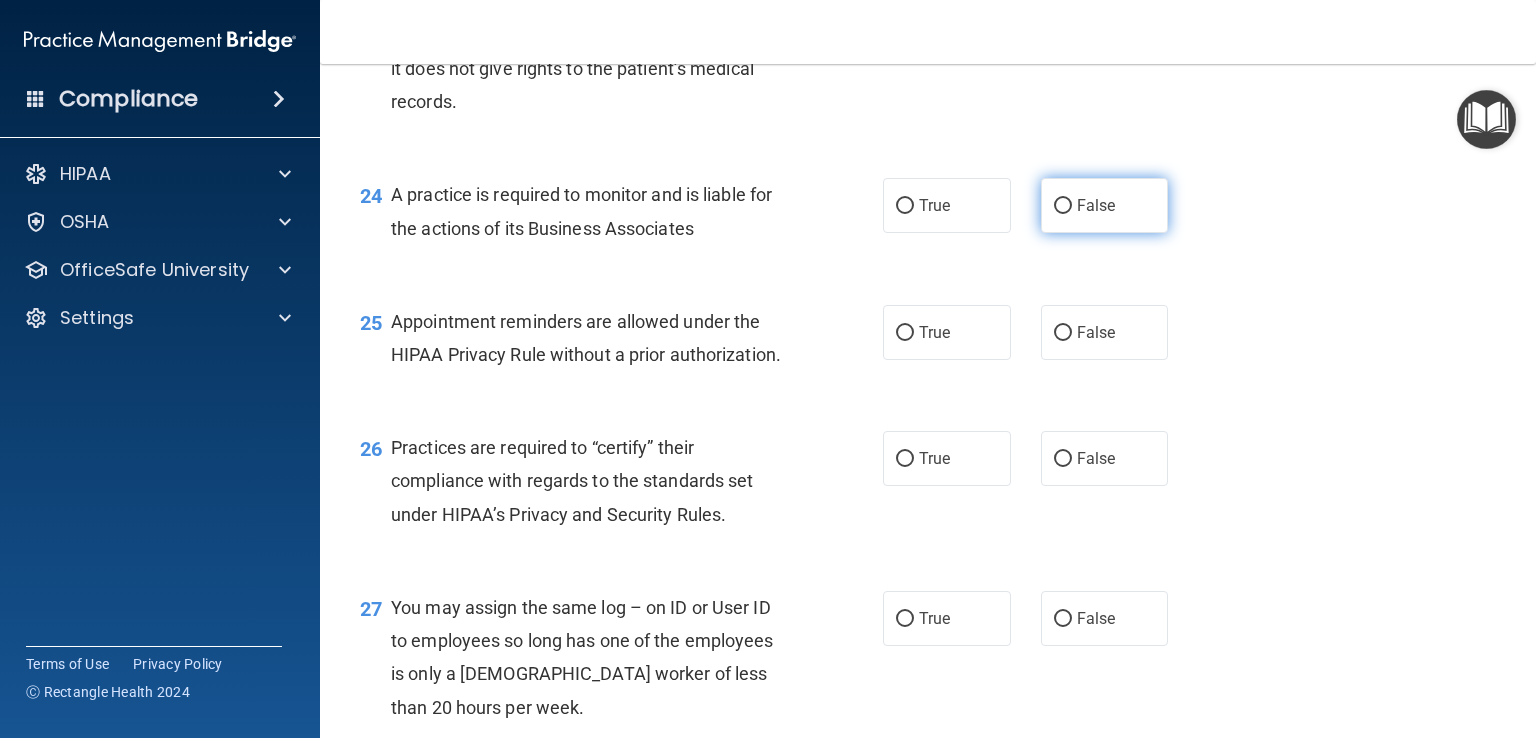 click on "False" at bounding box center (1063, 206) 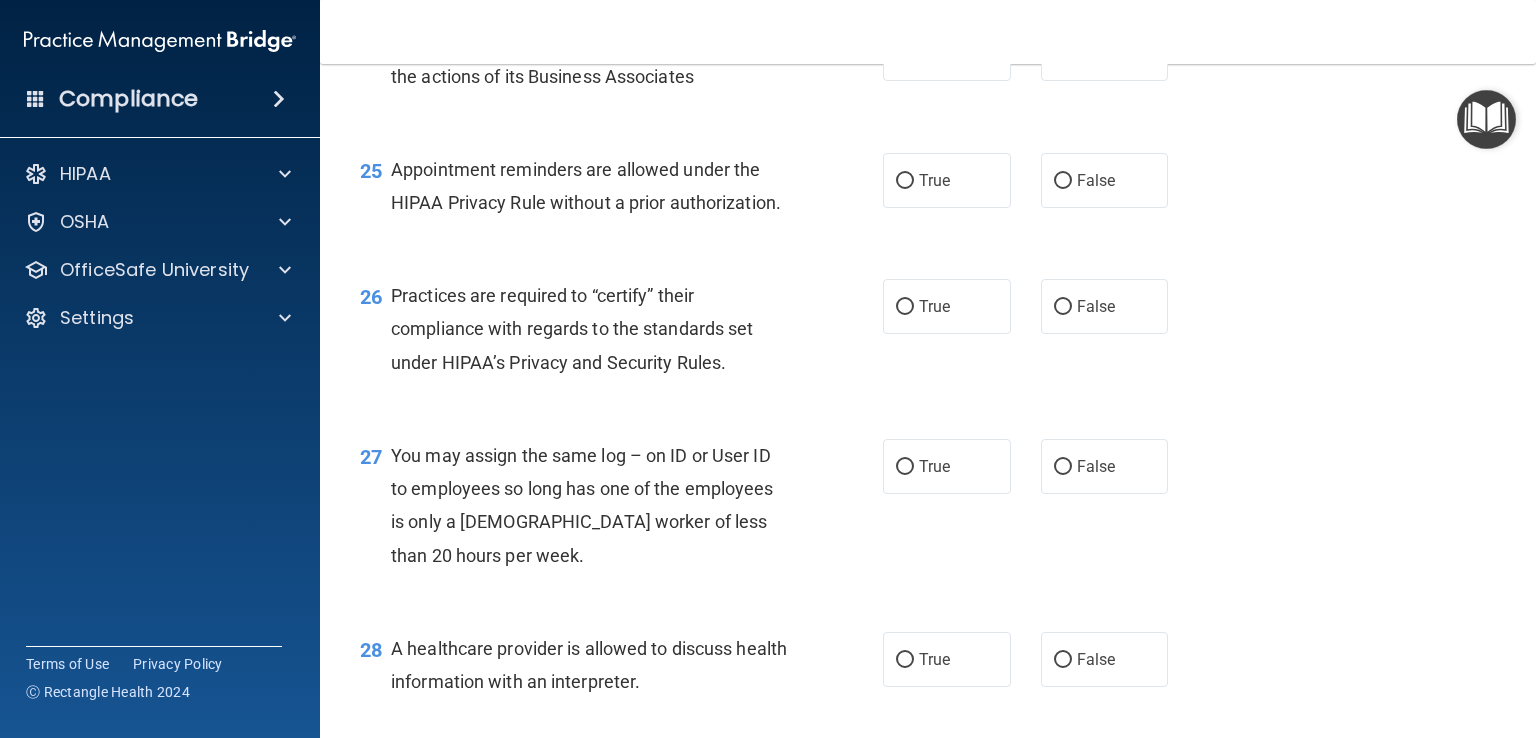 scroll, scrollTop: 4240, scrollLeft: 0, axis: vertical 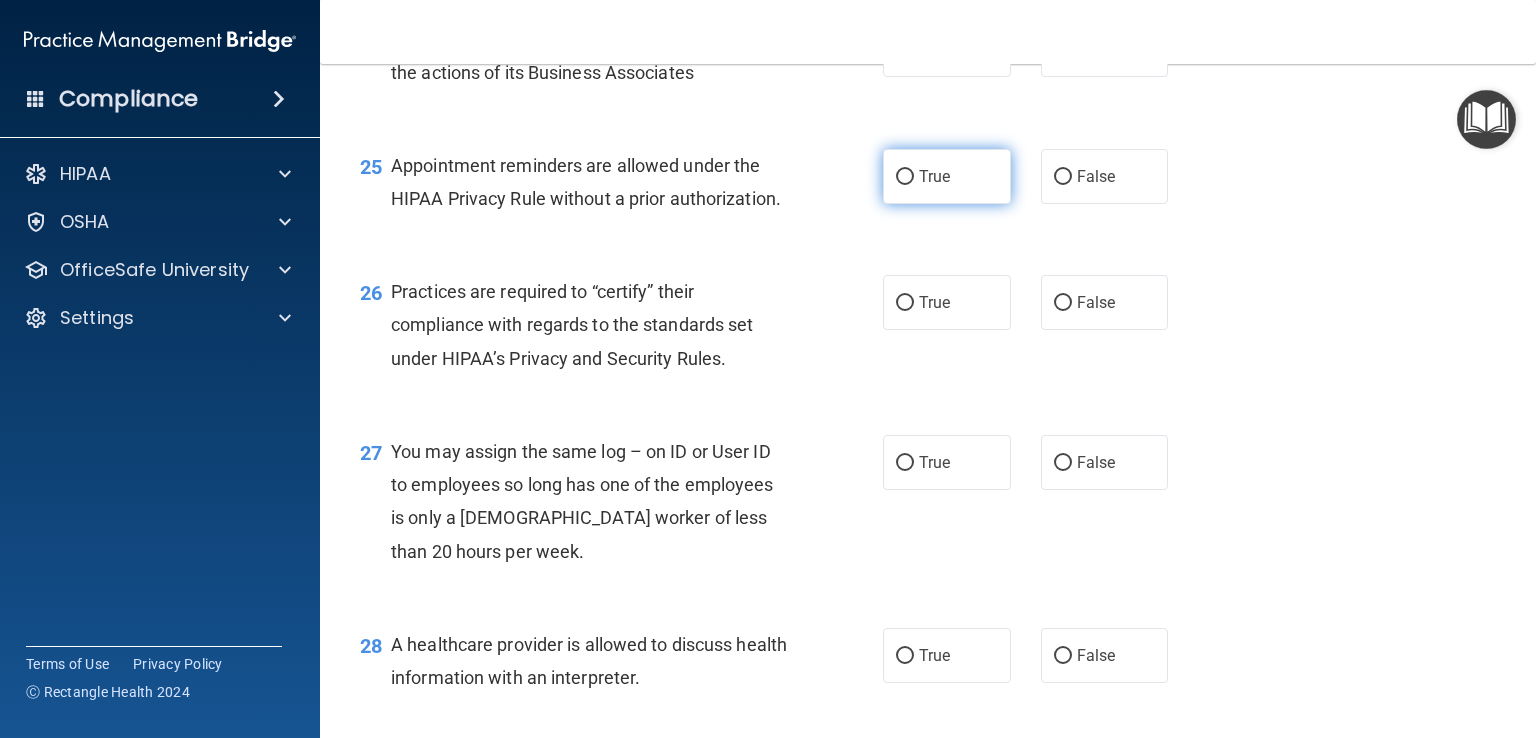 click on "True" at bounding box center (905, 177) 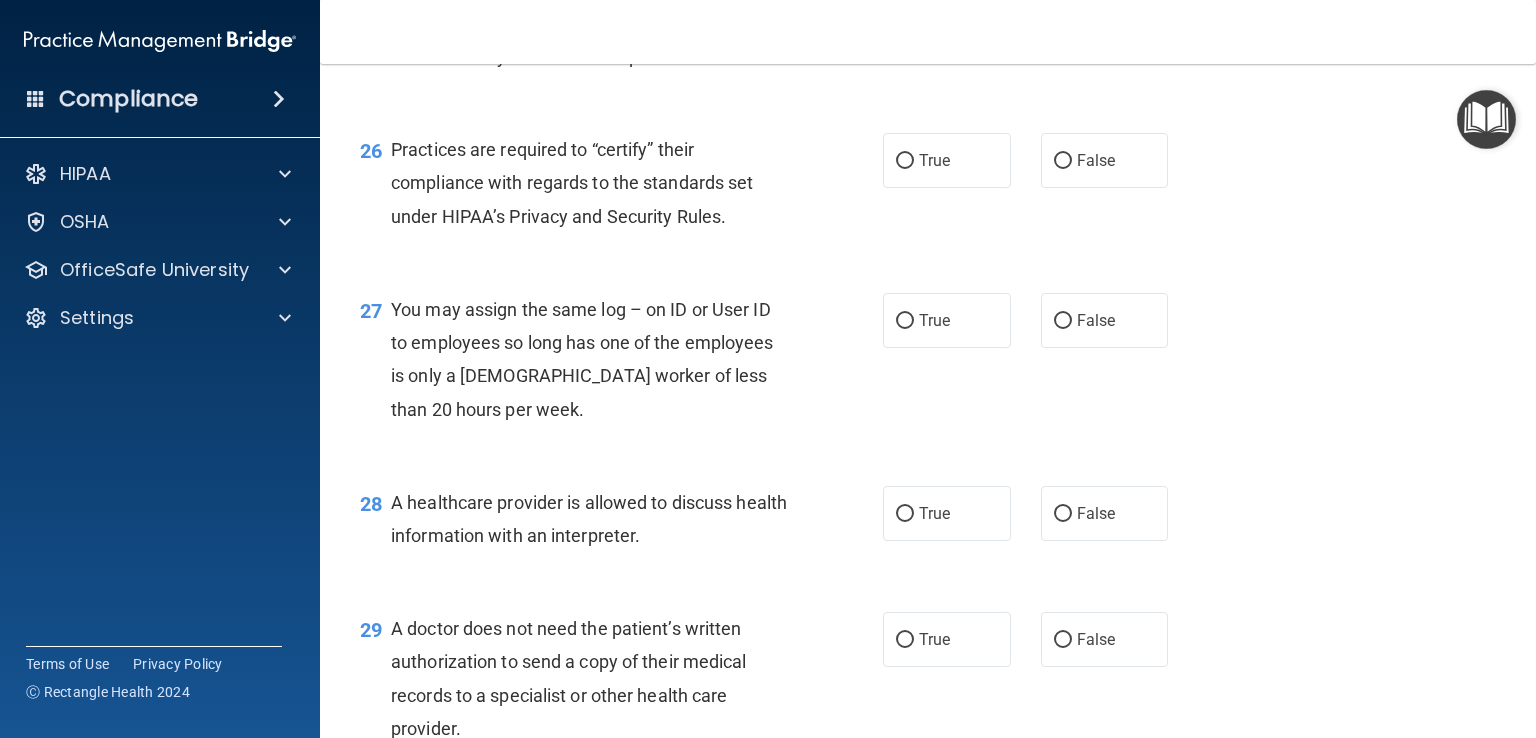 scroll, scrollTop: 4383, scrollLeft: 0, axis: vertical 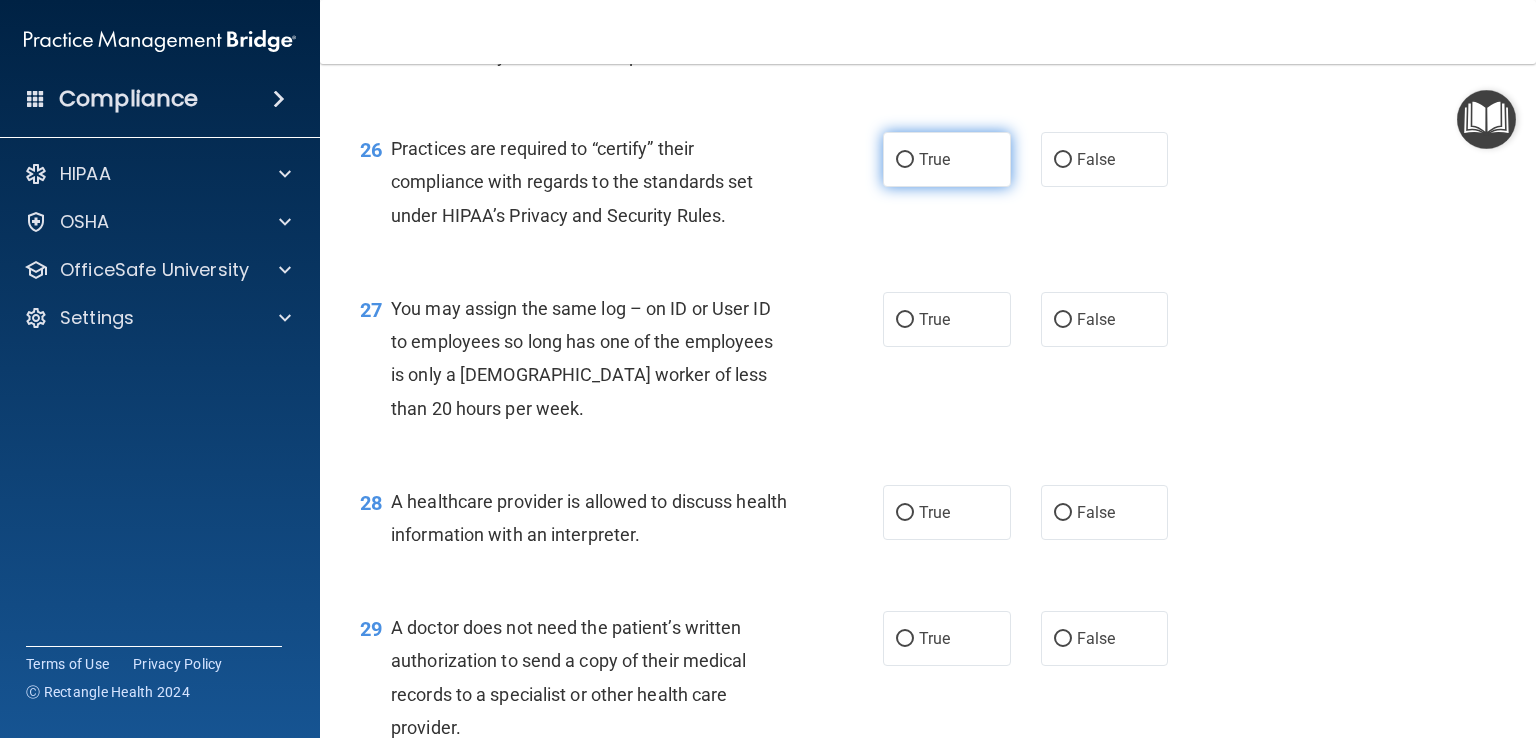 click on "True" at bounding box center [905, 160] 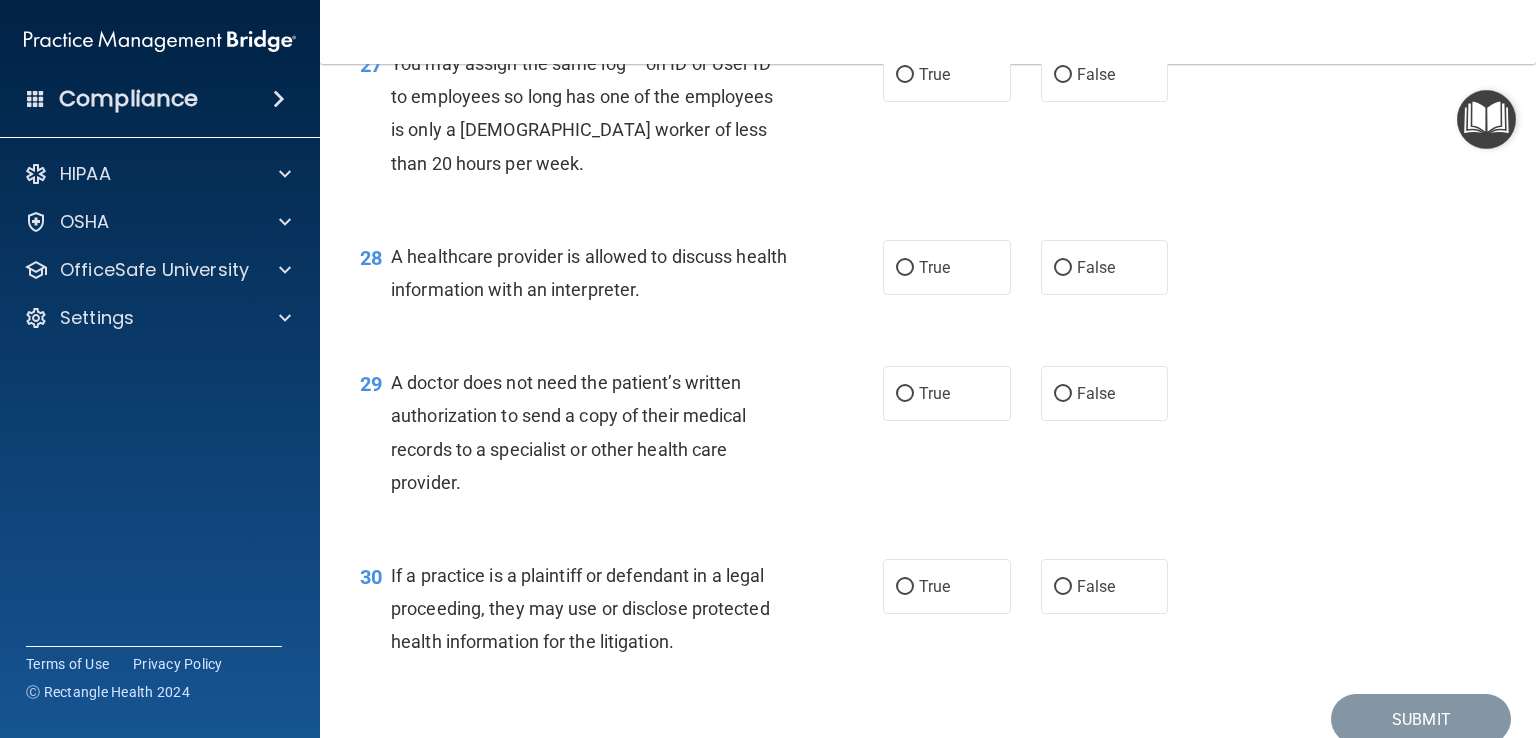 scroll, scrollTop: 4628, scrollLeft: 0, axis: vertical 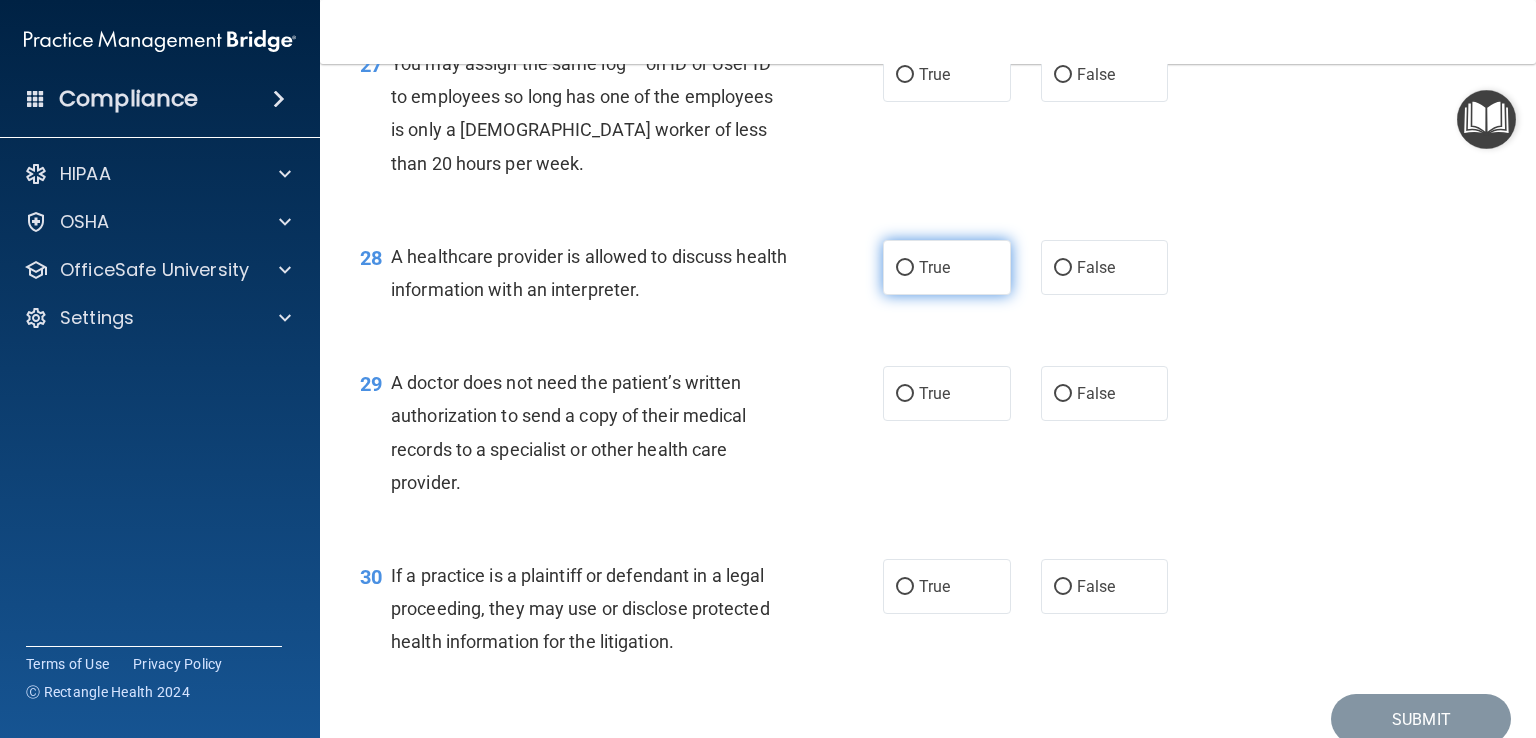 click on "True" at bounding box center [905, 268] 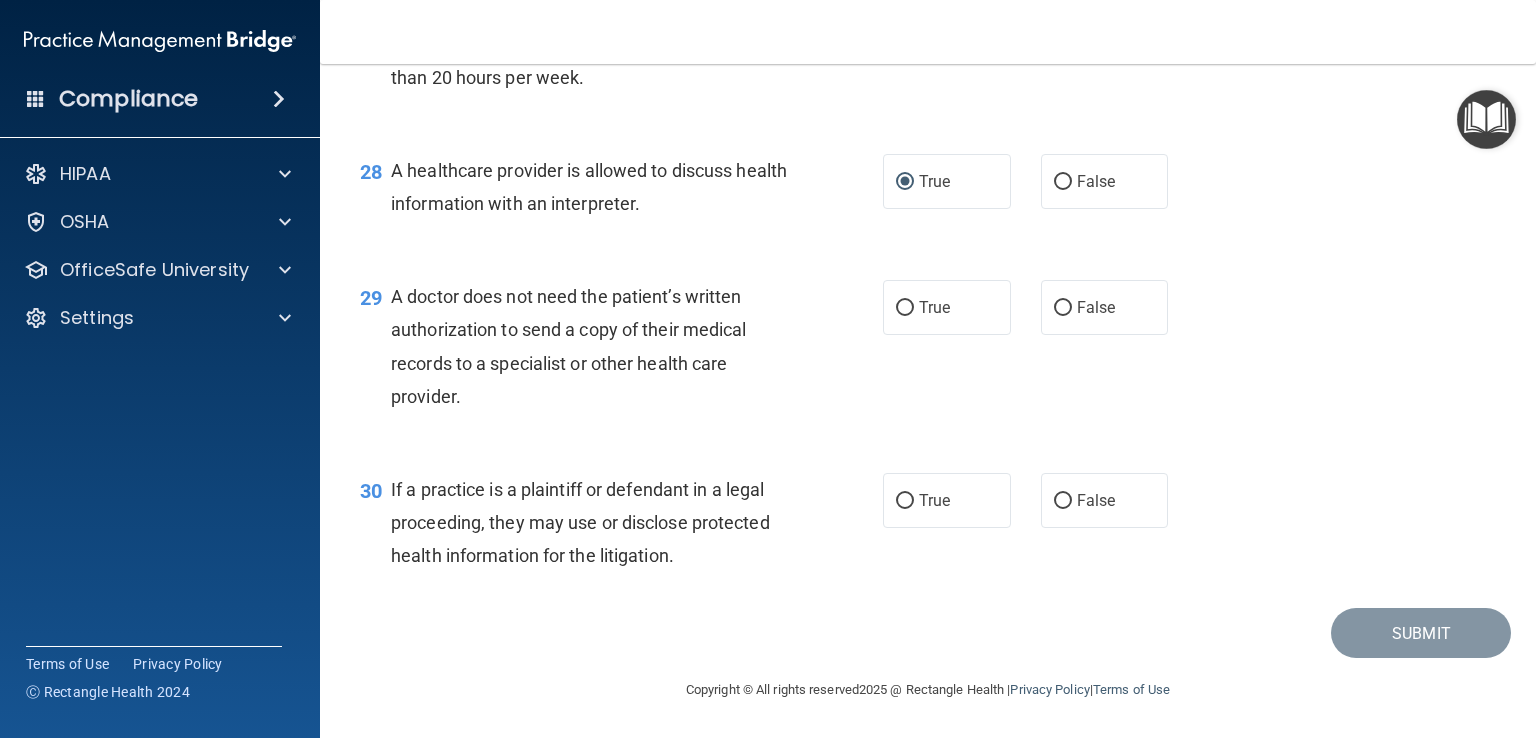 scroll, scrollTop: 4781, scrollLeft: 0, axis: vertical 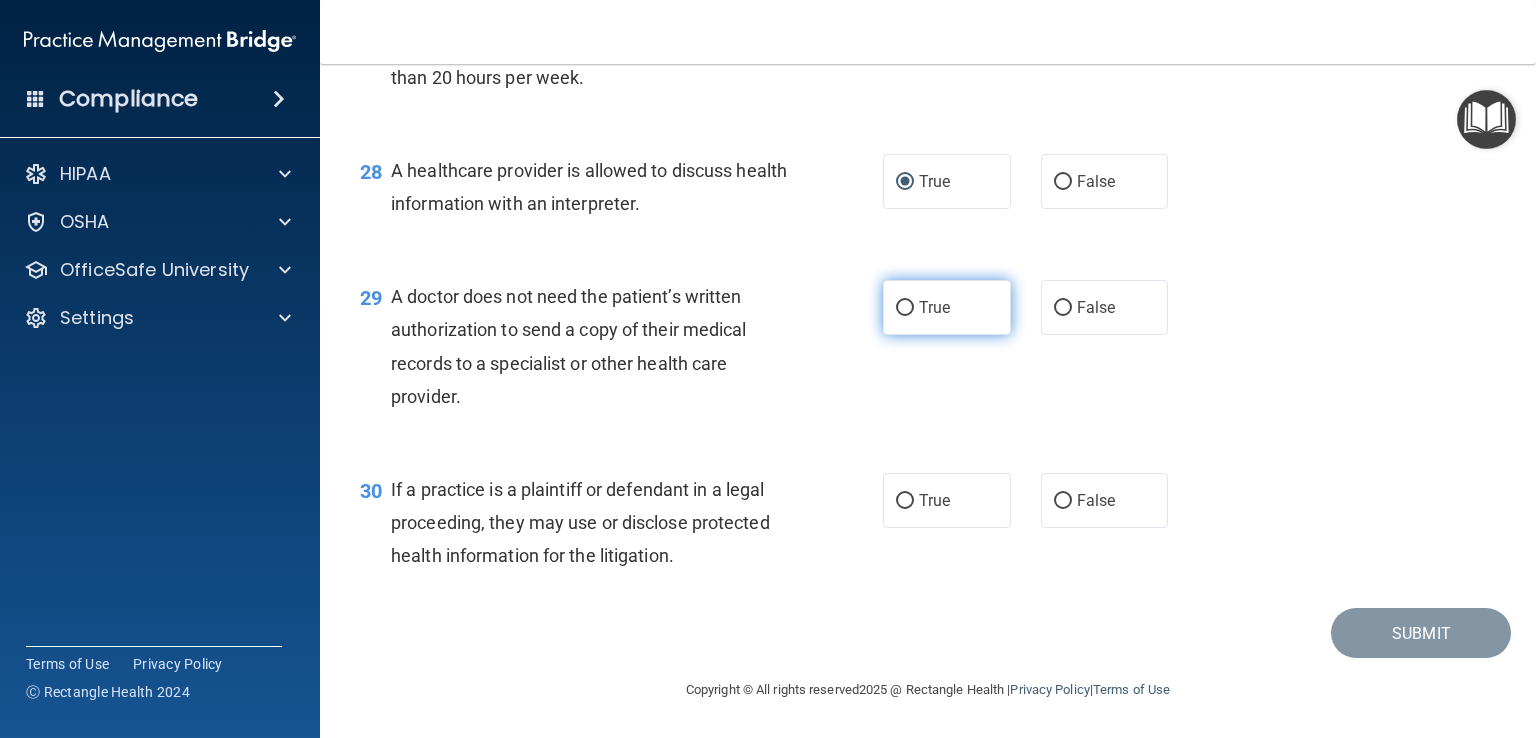 click on "True" at bounding box center (905, 308) 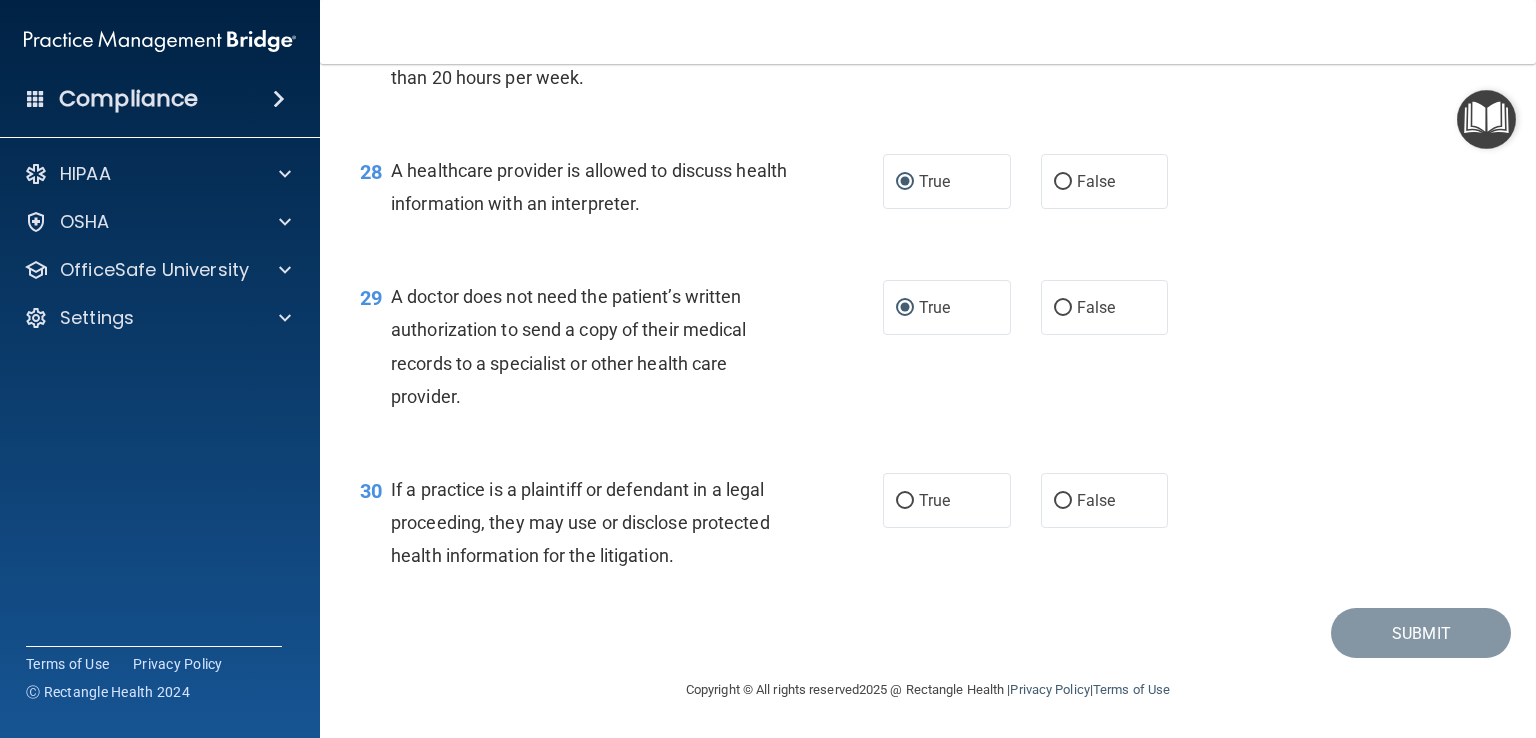 scroll, scrollTop: 4781, scrollLeft: 0, axis: vertical 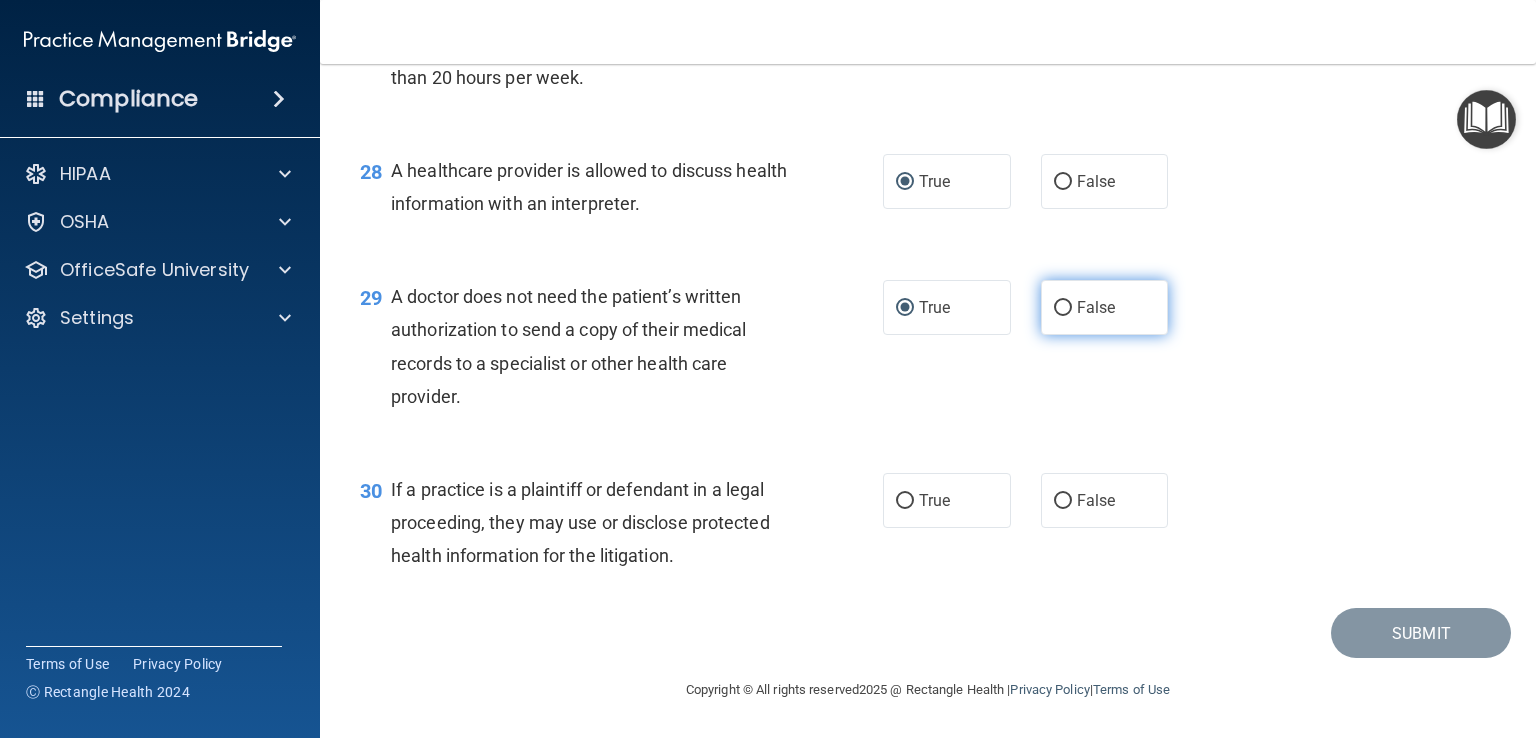 click on "False" at bounding box center (1063, 308) 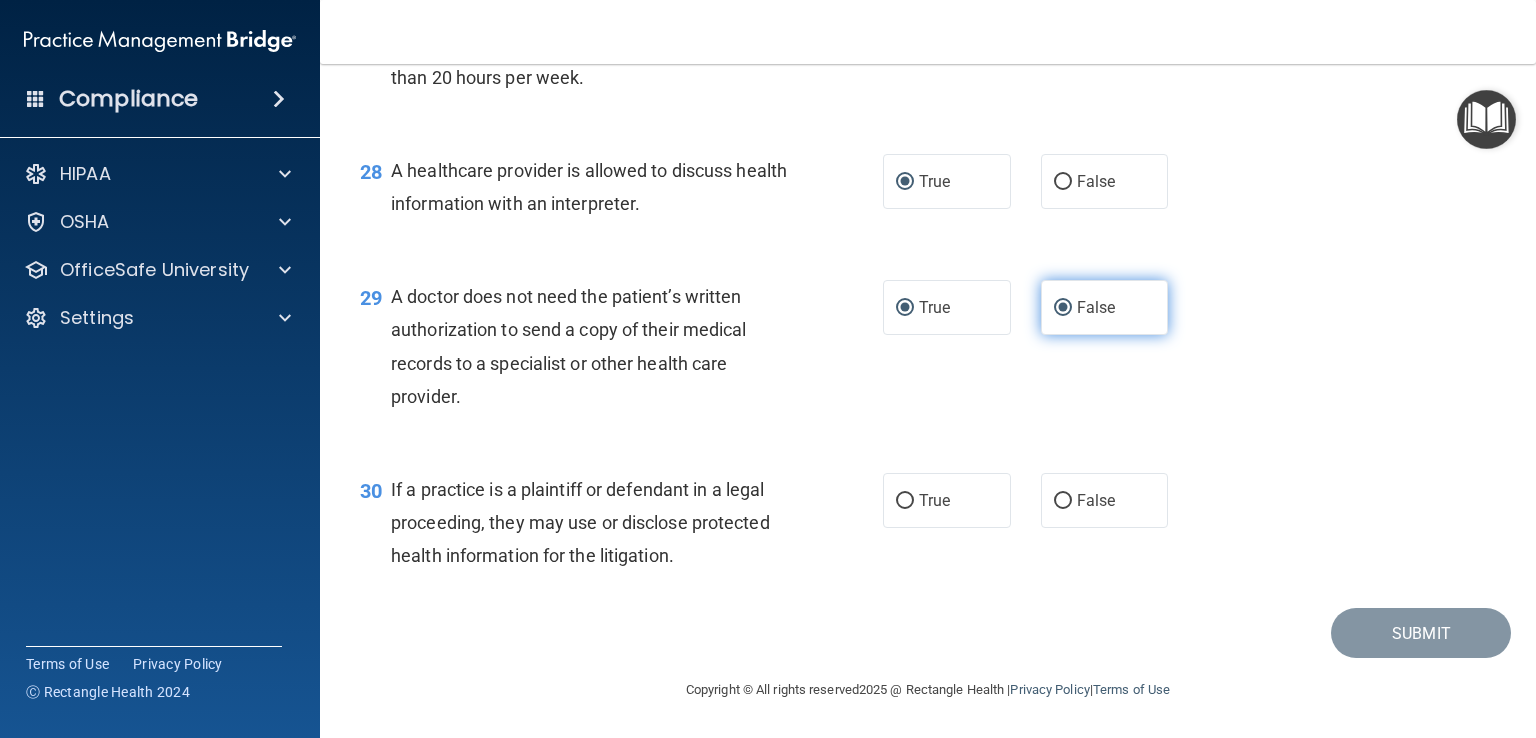 radio on "false" 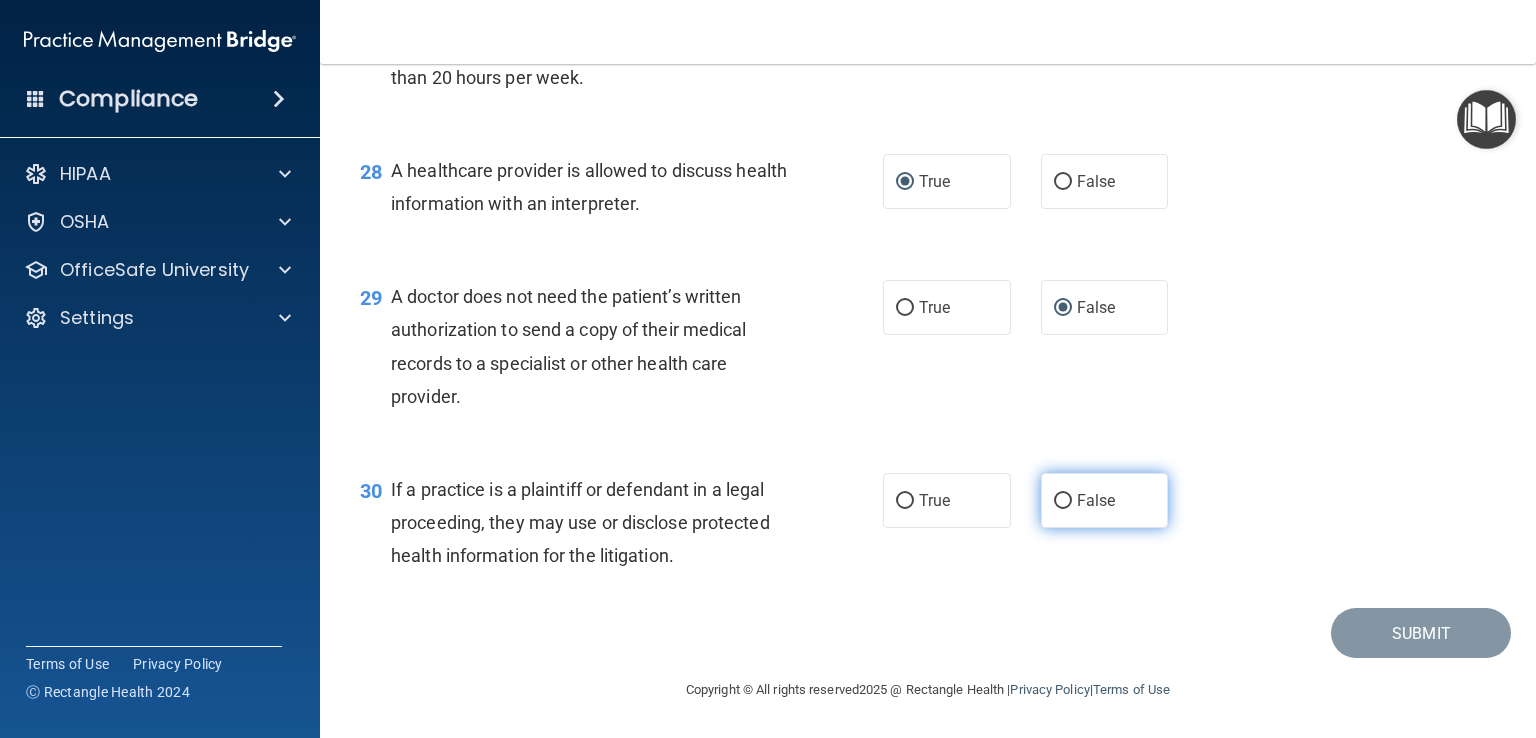 click on "False" at bounding box center [1063, 501] 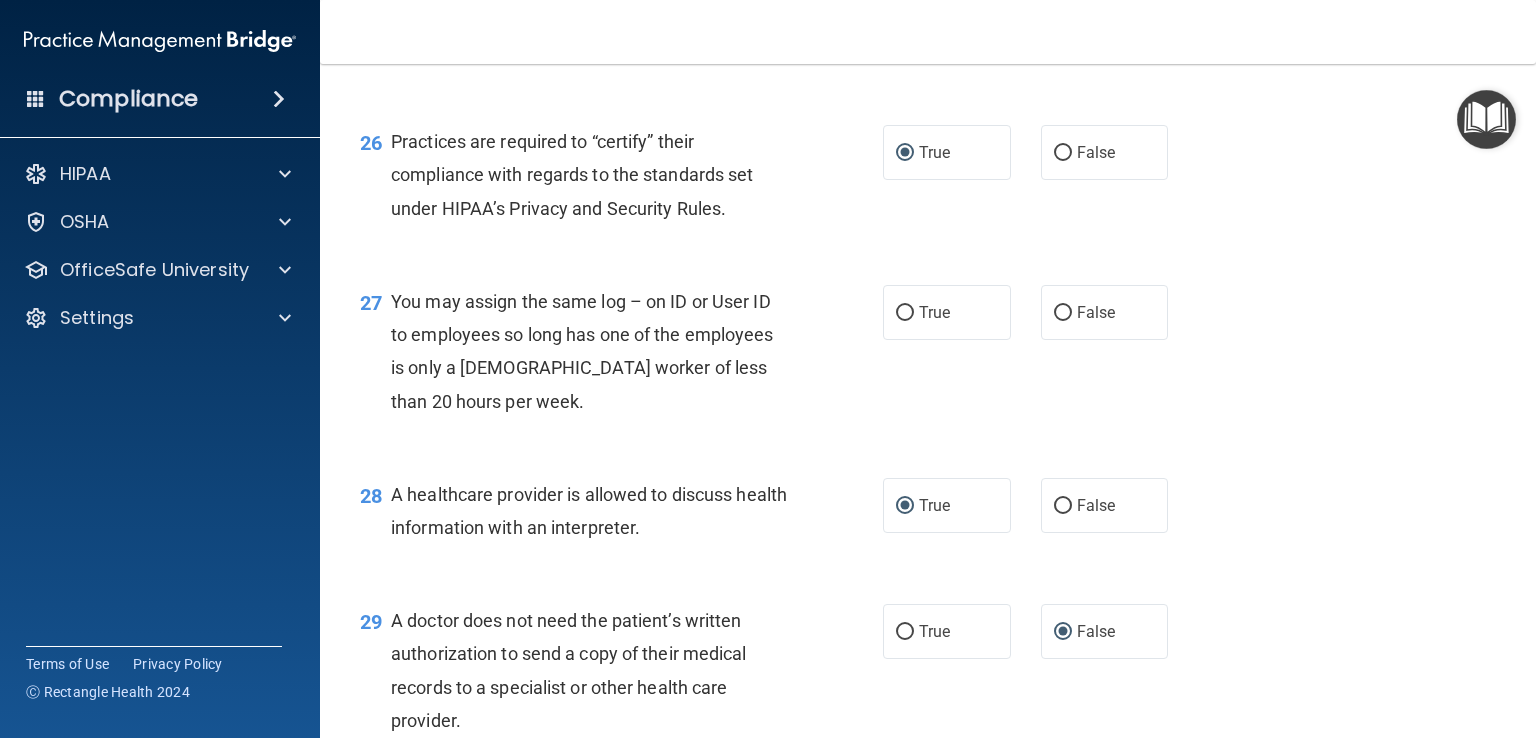 scroll, scrollTop: 4389, scrollLeft: 0, axis: vertical 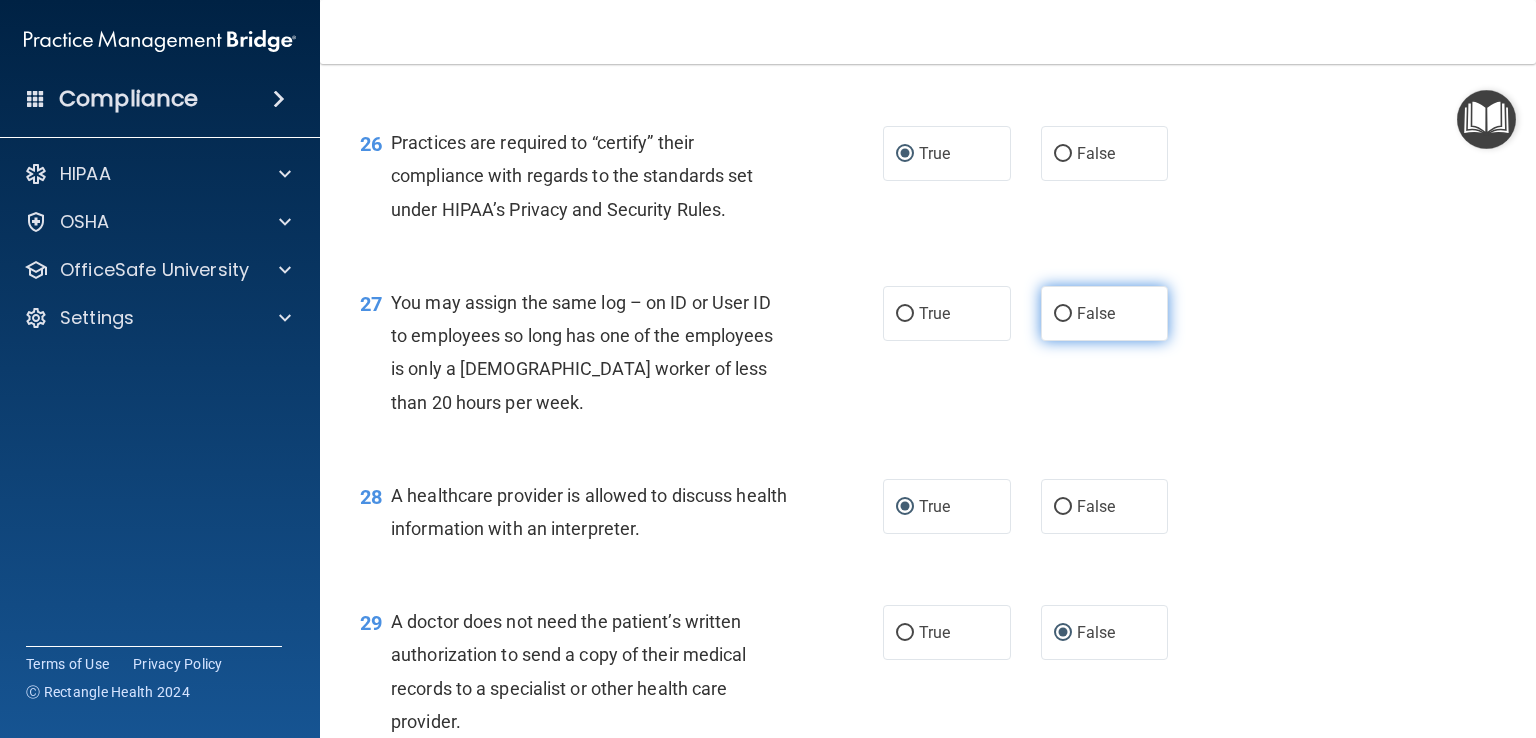 click on "False" at bounding box center (1063, 314) 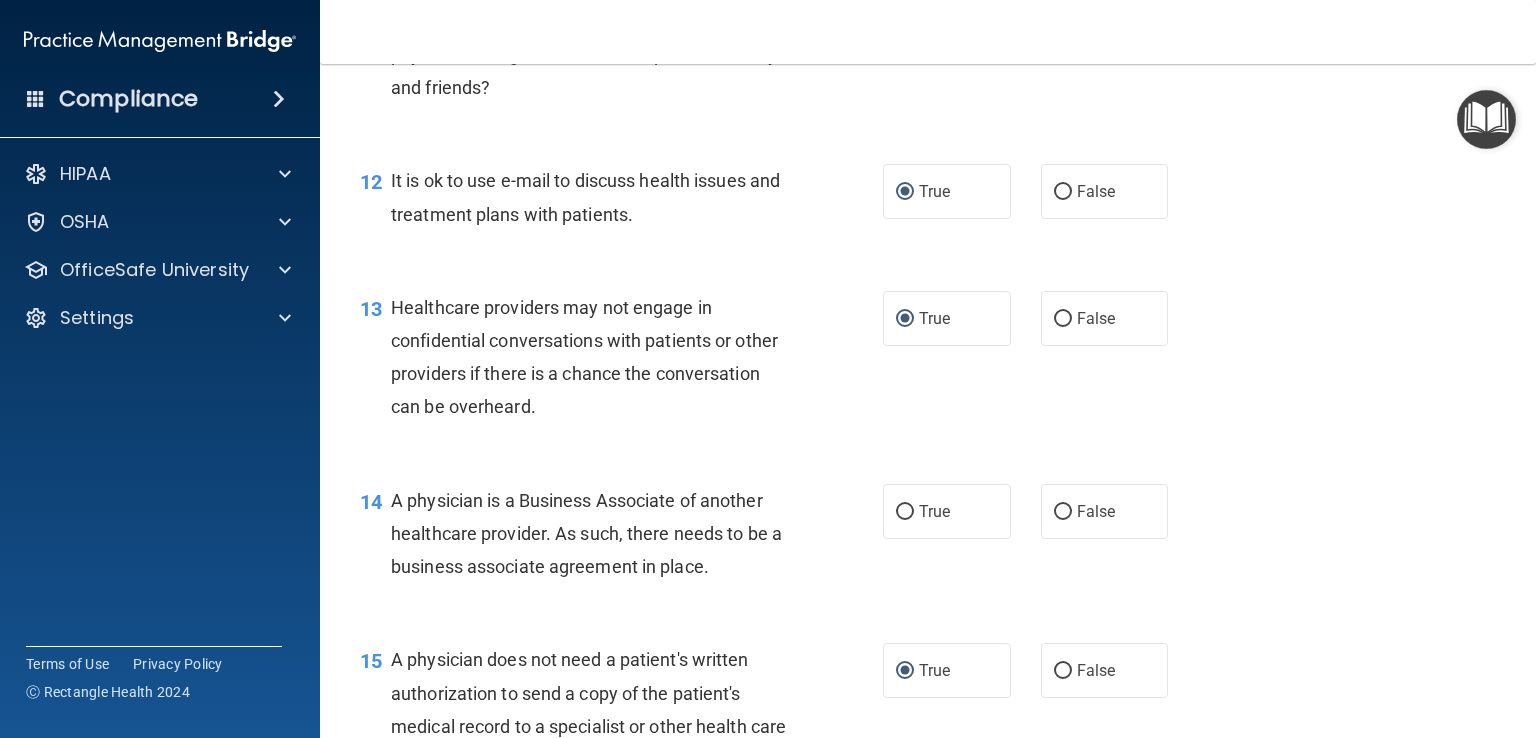 scroll, scrollTop: 2016, scrollLeft: 0, axis: vertical 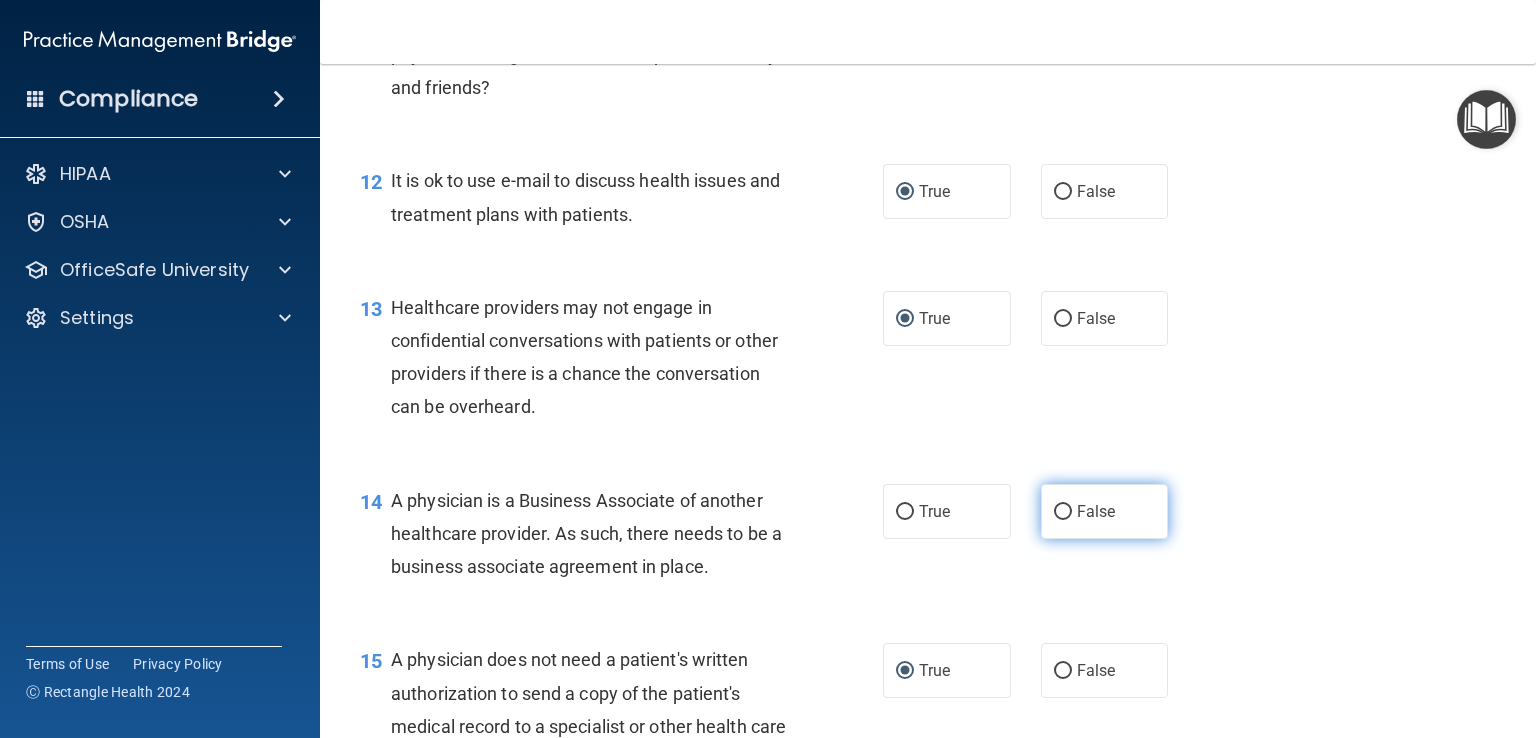 click on "False" at bounding box center [1063, 512] 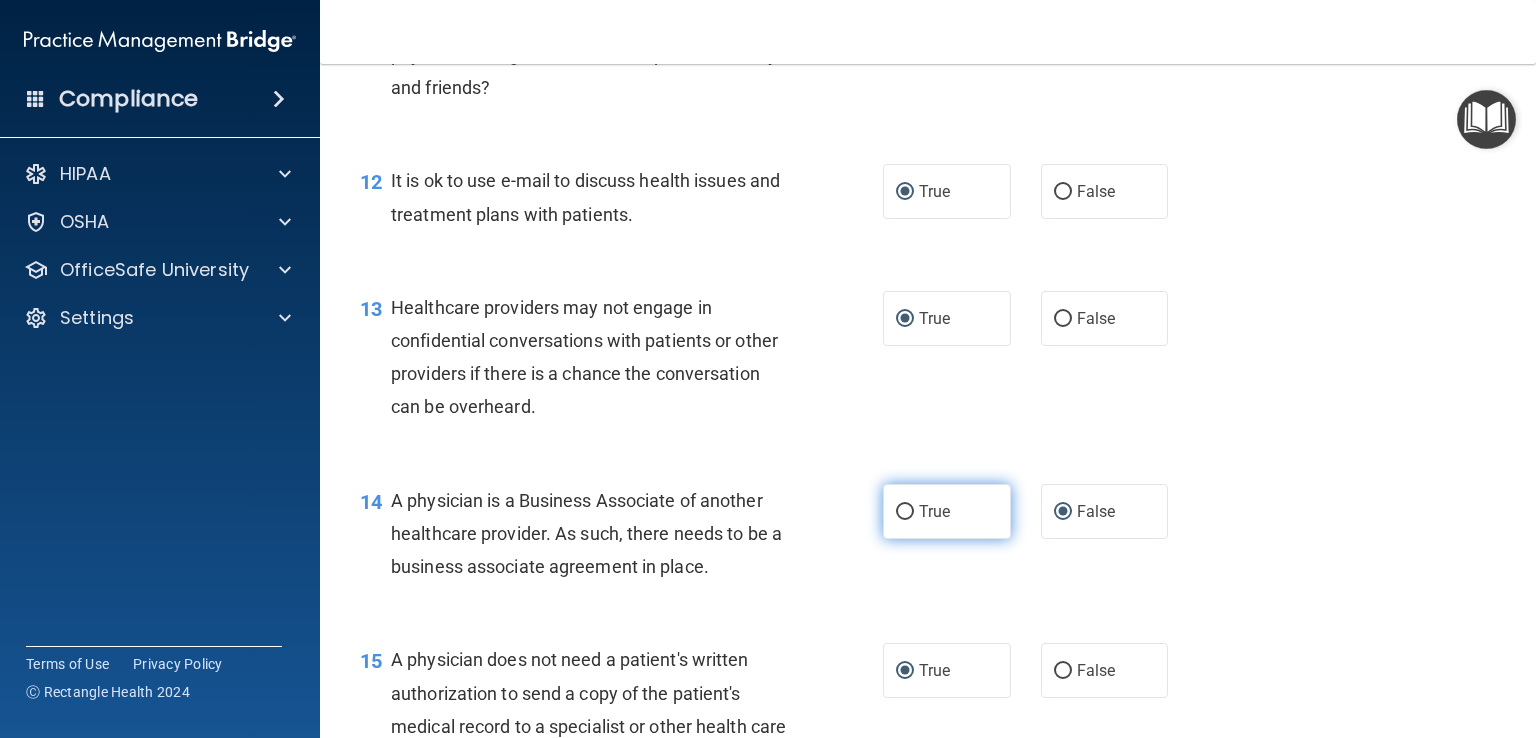 click on "True" at bounding box center [905, 512] 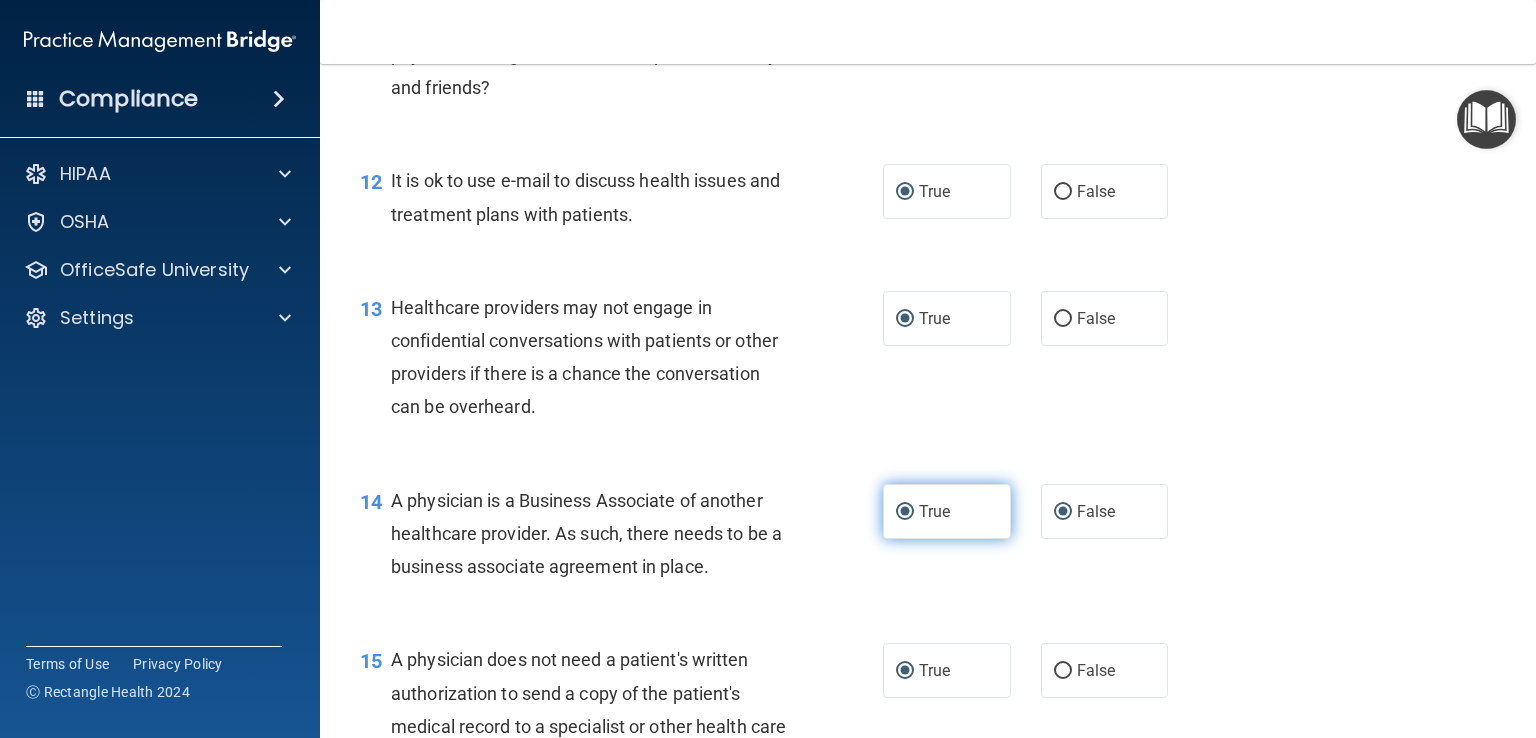 radio on "false" 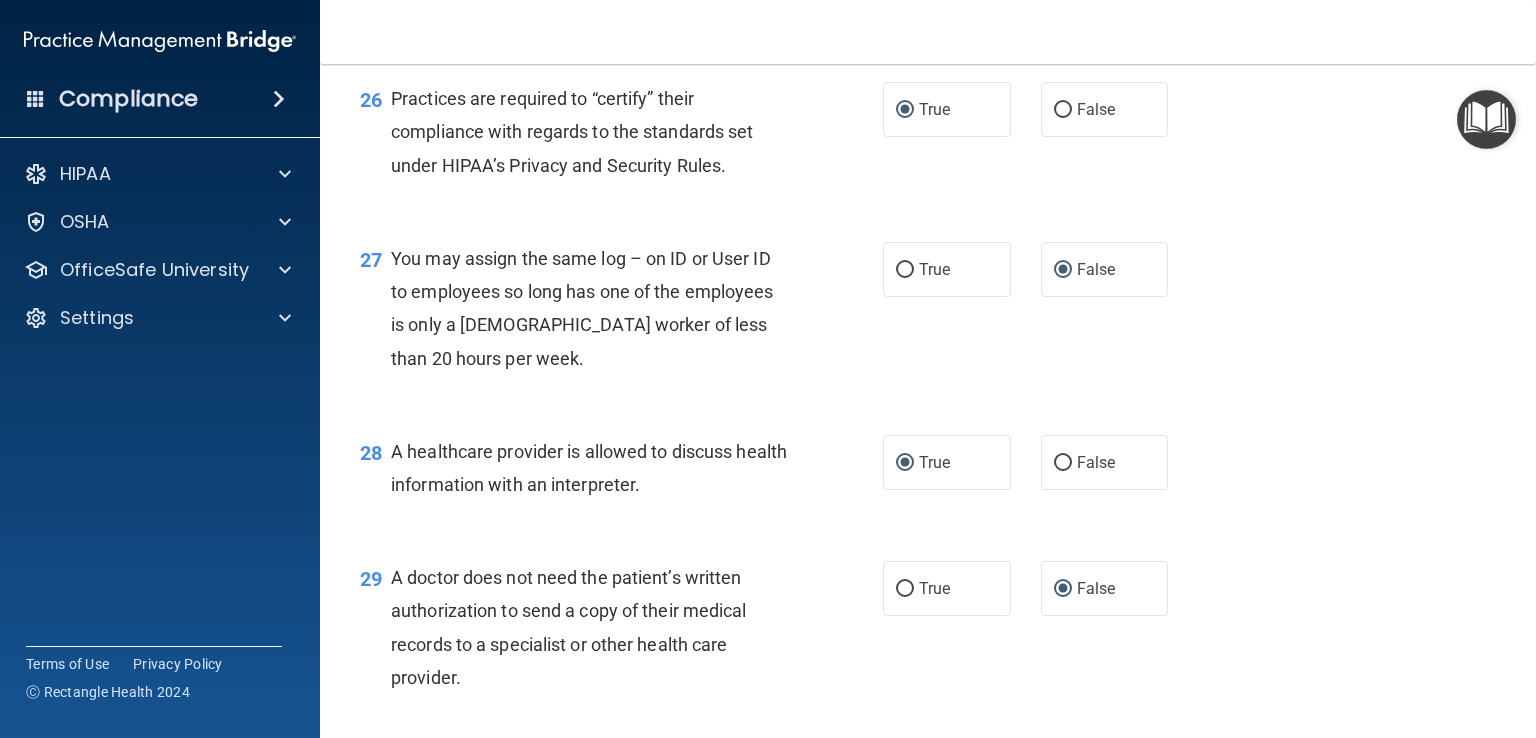 scroll, scrollTop: 4781, scrollLeft: 0, axis: vertical 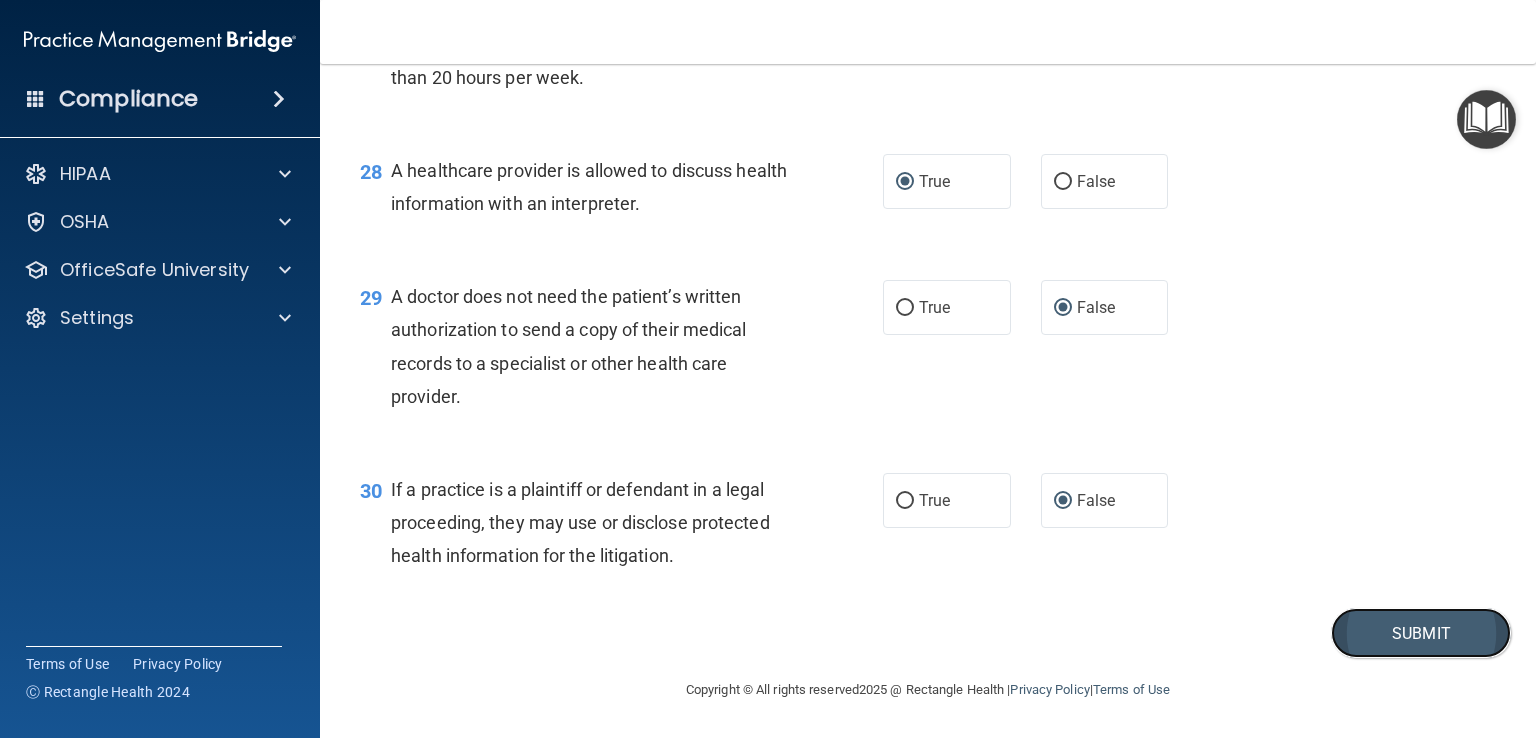 click on "Submit" at bounding box center (1421, 633) 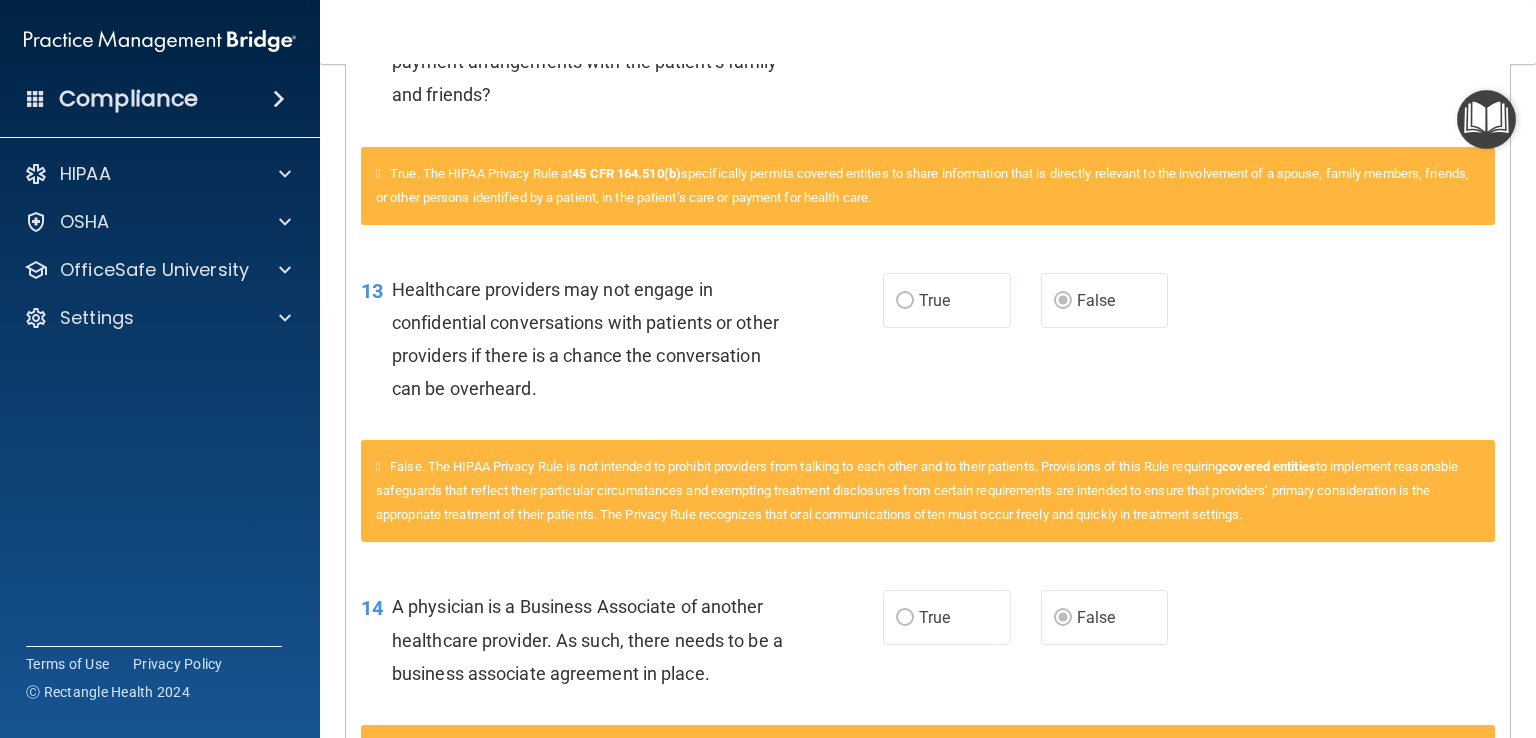 scroll, scrollTop: 1416, scrollLeft: 0, axis: vertical 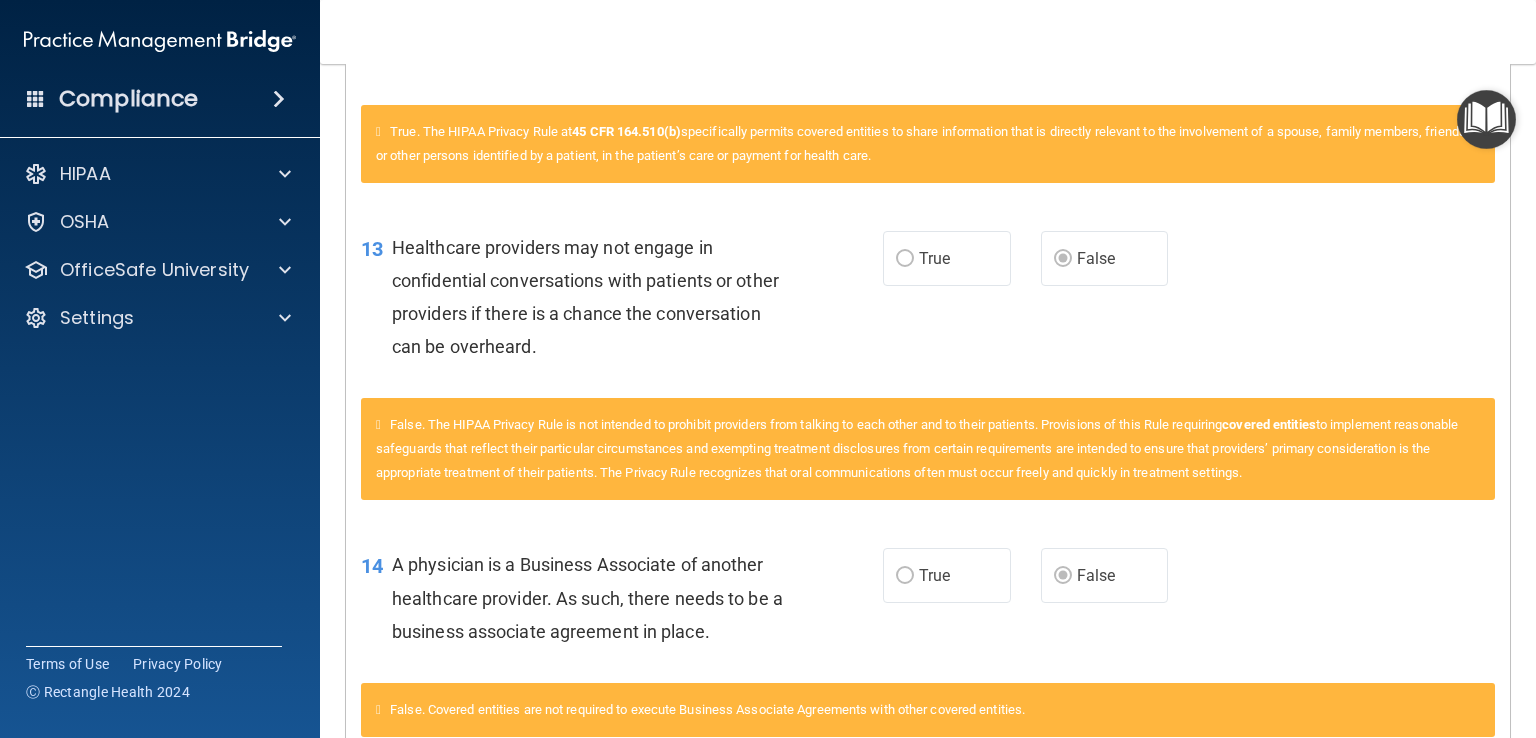 click on "13       Healthcare providers may not engage in confidential conversations with patients or other providers if there is a chance the conversation can be overheard.                  True           False" at bounding box center [928, 302] 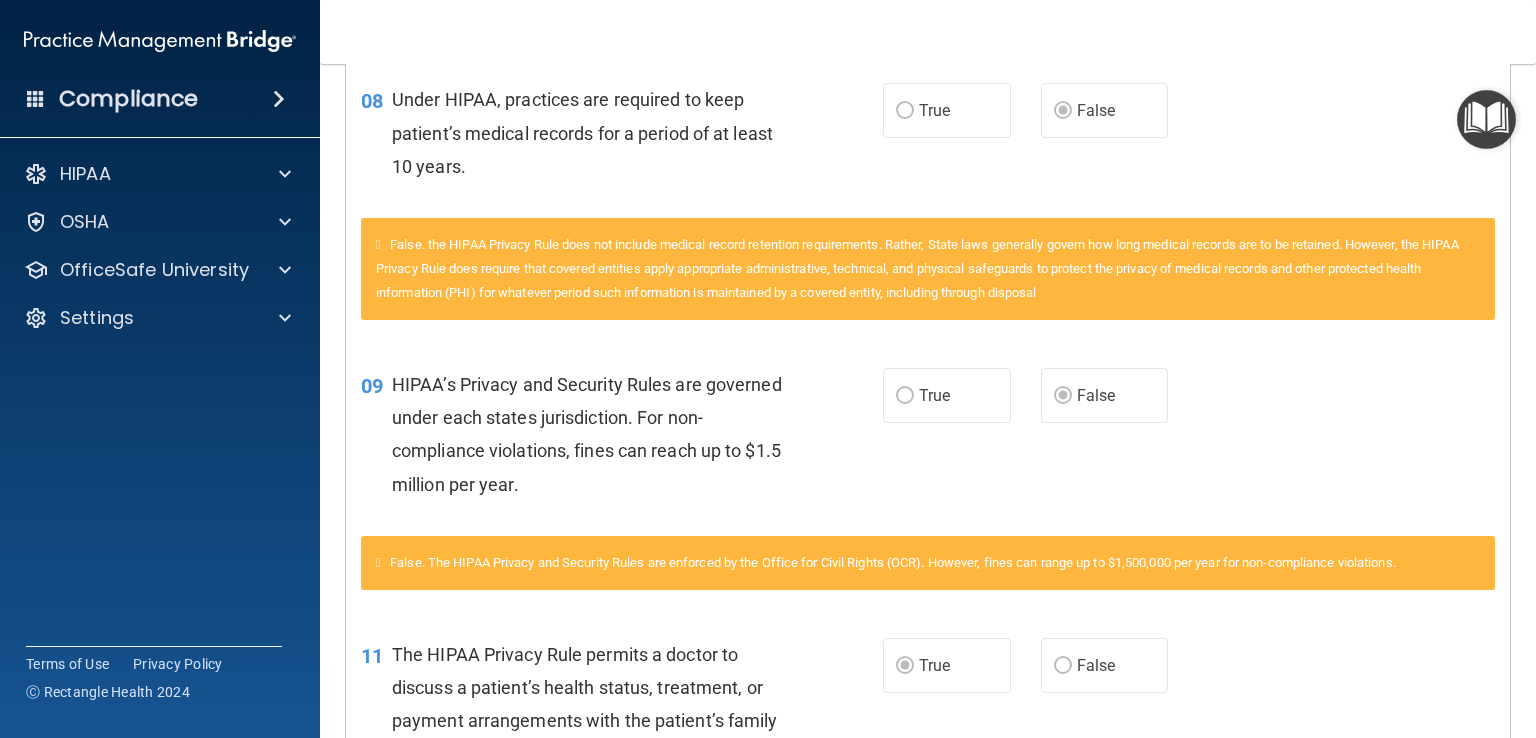 scroll, scrollTop: 0, scrollLeft: 0, axis: both 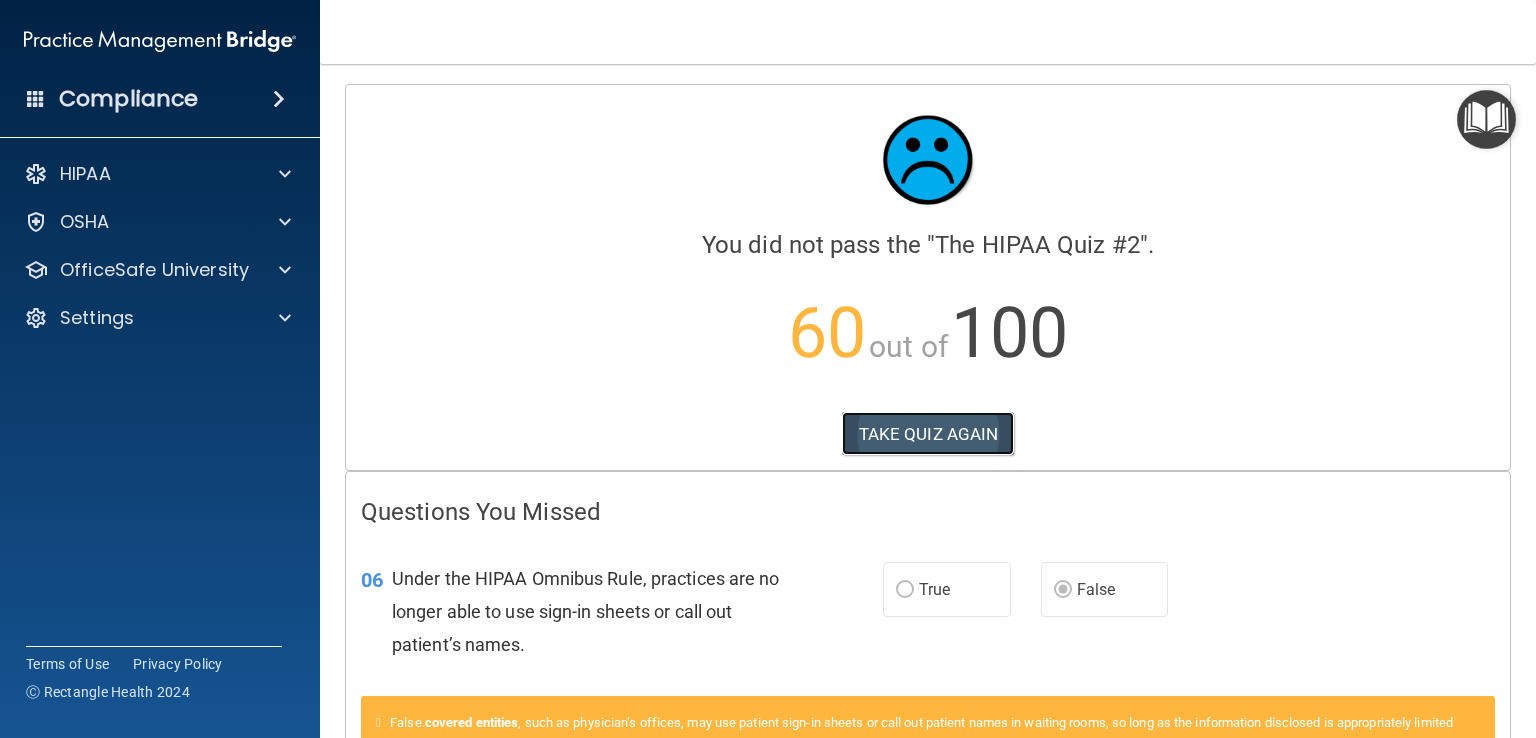click on "TAKE QUIZ AGAIN" at bounding box center (928, 434) 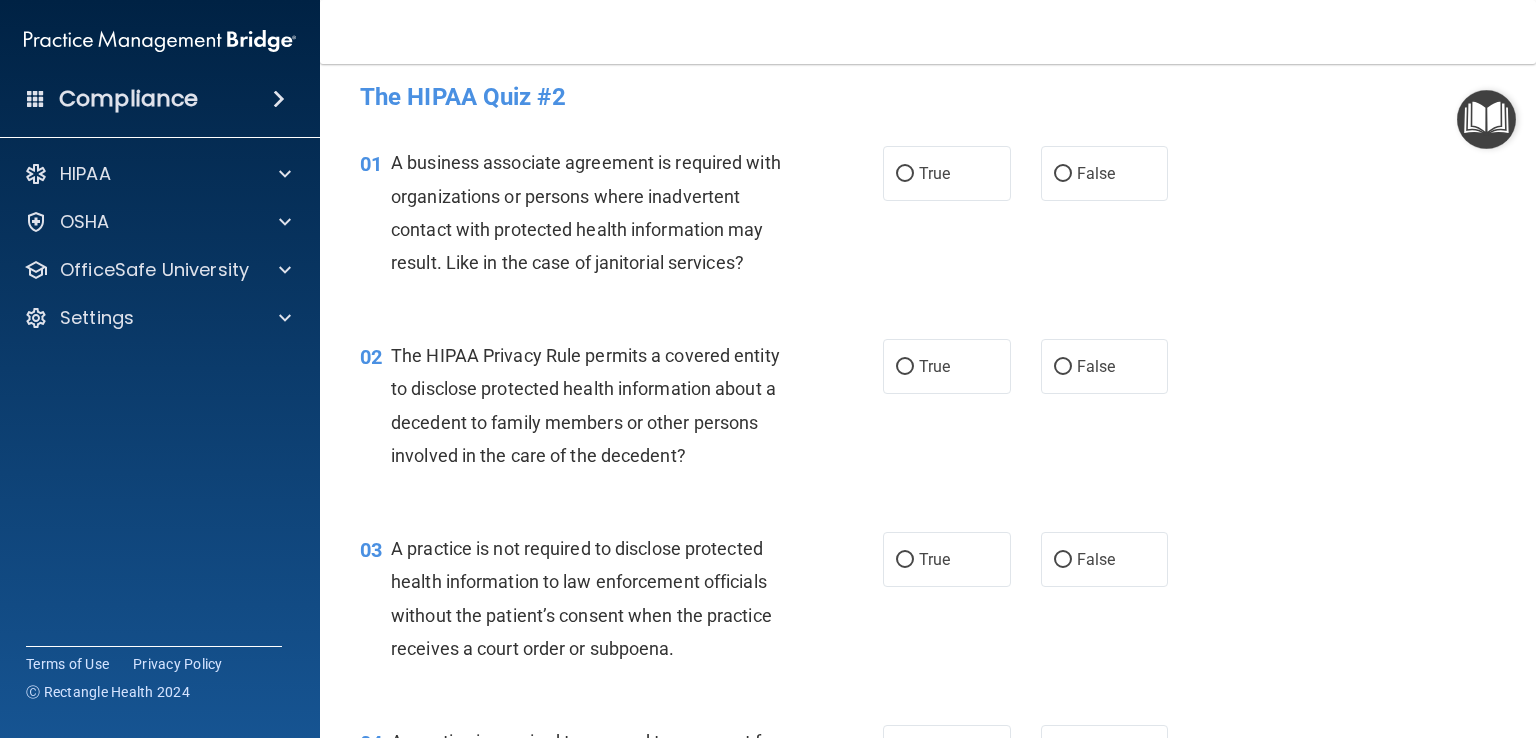 scroll, scrollTop: 12, scrollLeft: 0, axis: vertical 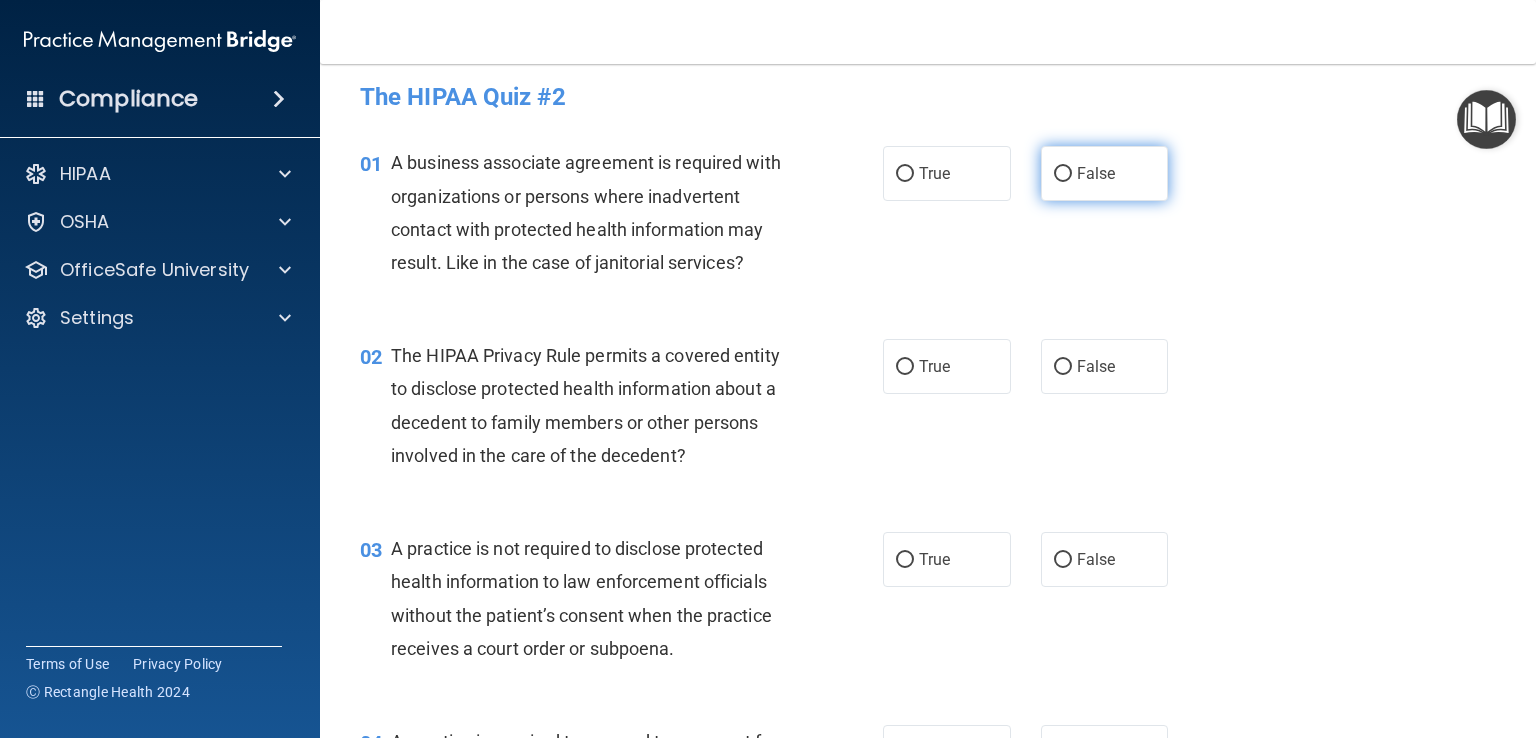click on "False" at bounding box center (1063, 174) 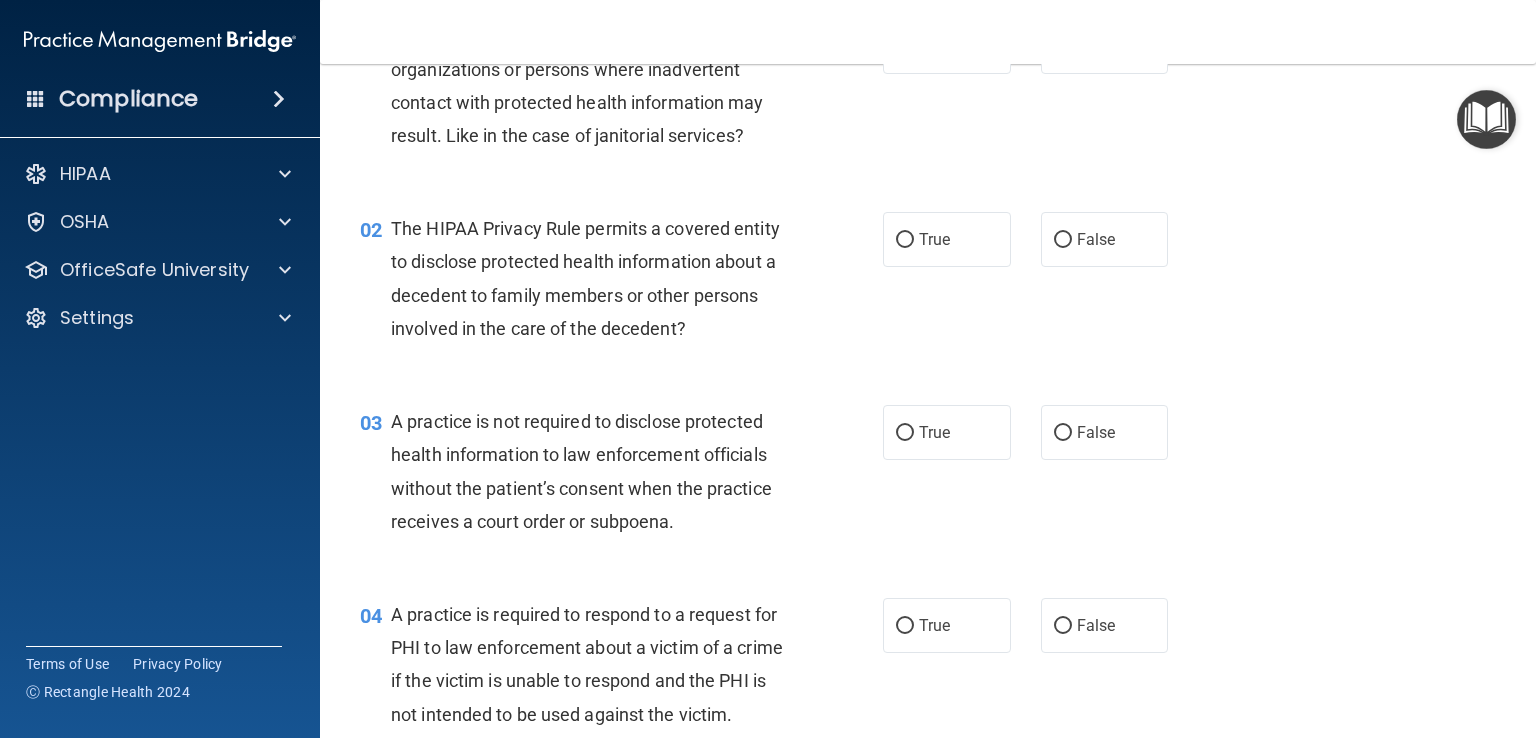 scroll, scrollTop: 140, scrollLeft: 0, axis: vertical 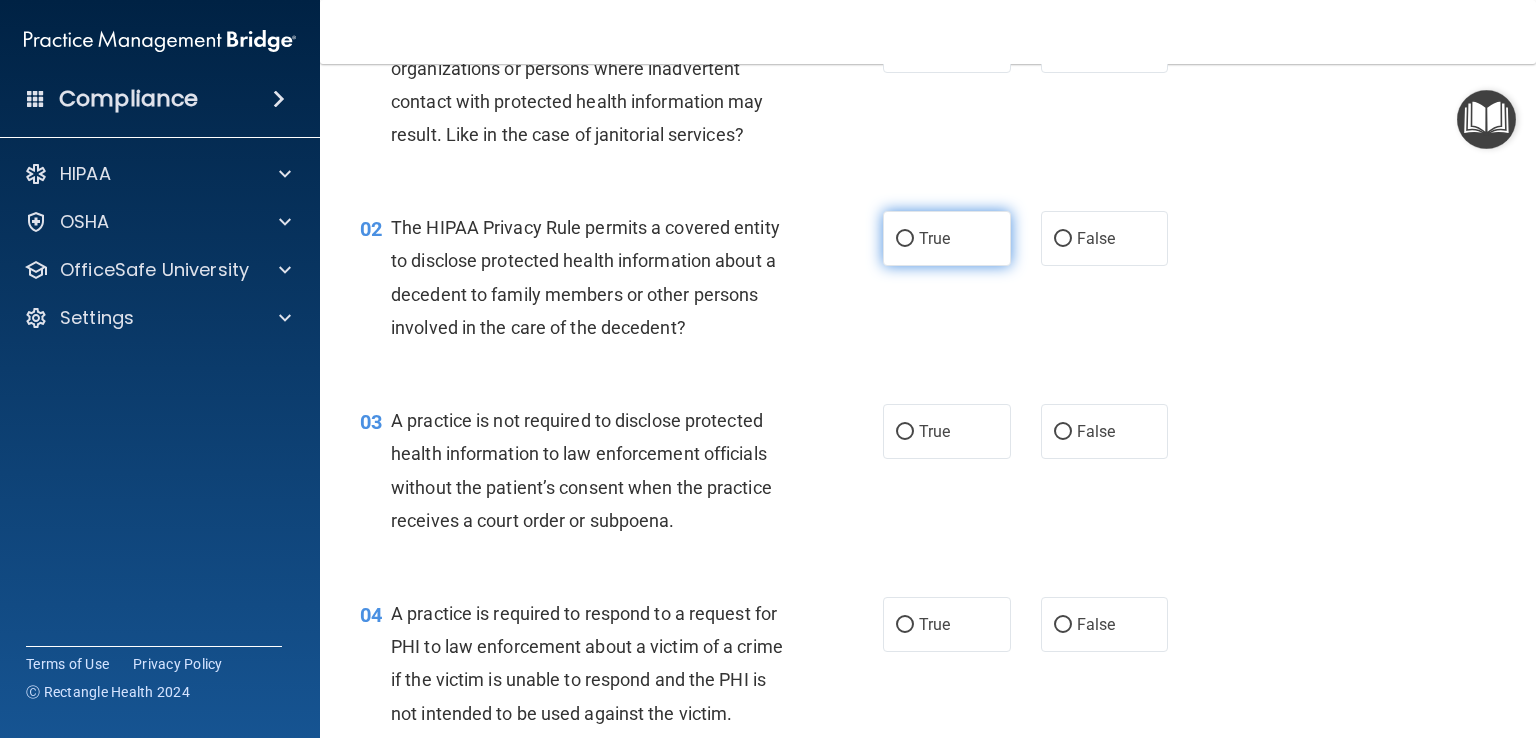 click on "True" at bounding box center [905, 239] 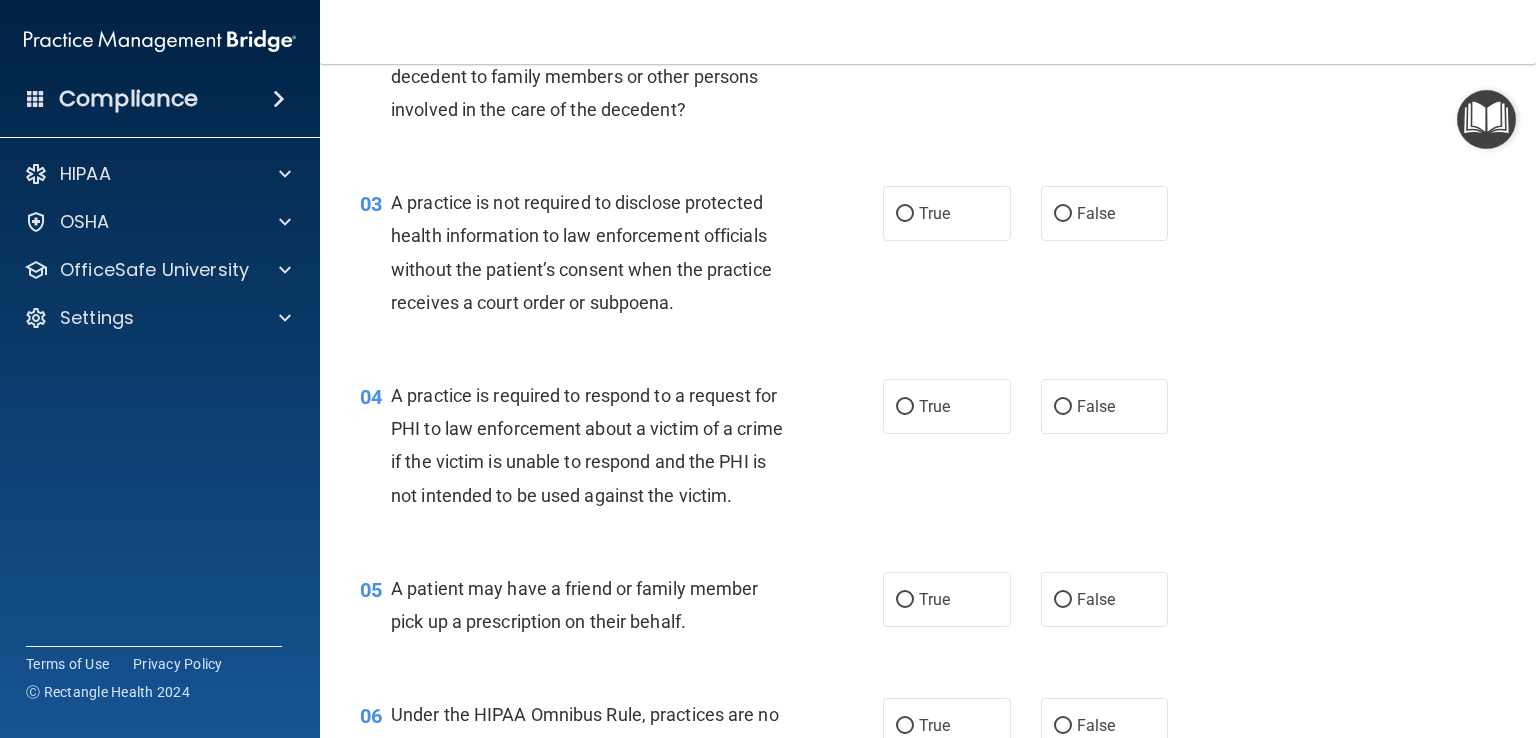 scroll, scrollTop: 356, scrollLeft: 0, axis: vertical 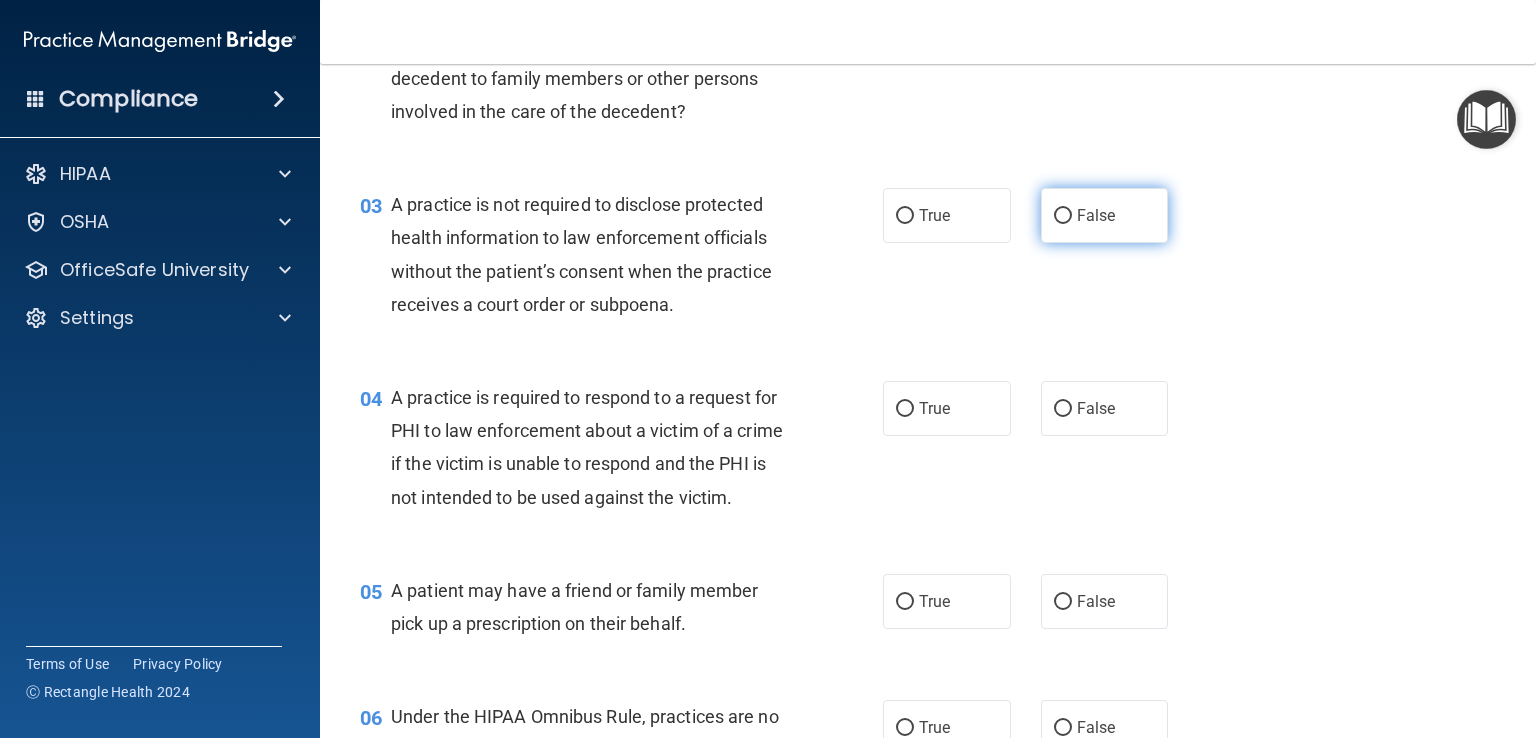 click on "False" at bounding box center (1063, 216) 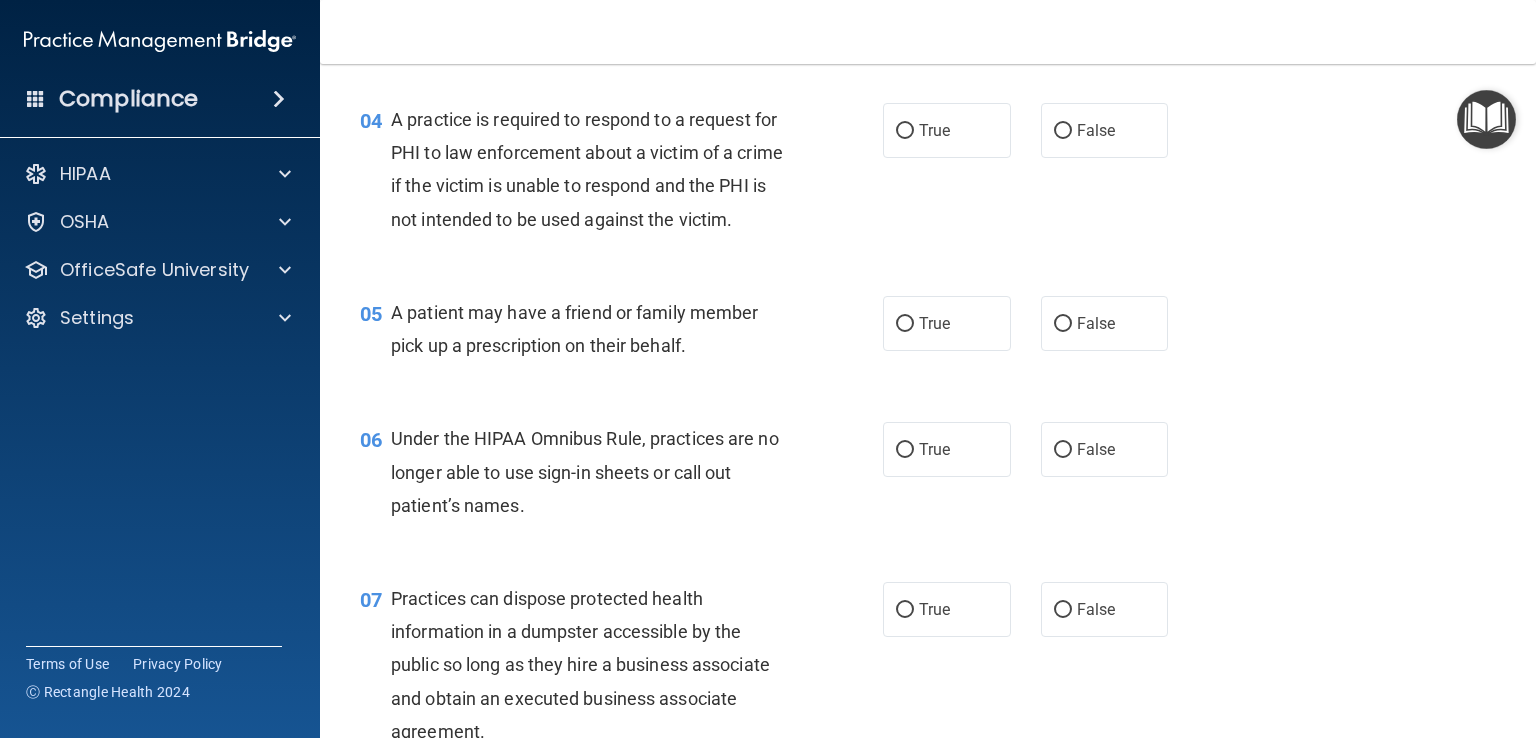 scroll, scrollTop: 640, scrollLeft: 0, axis: vertical 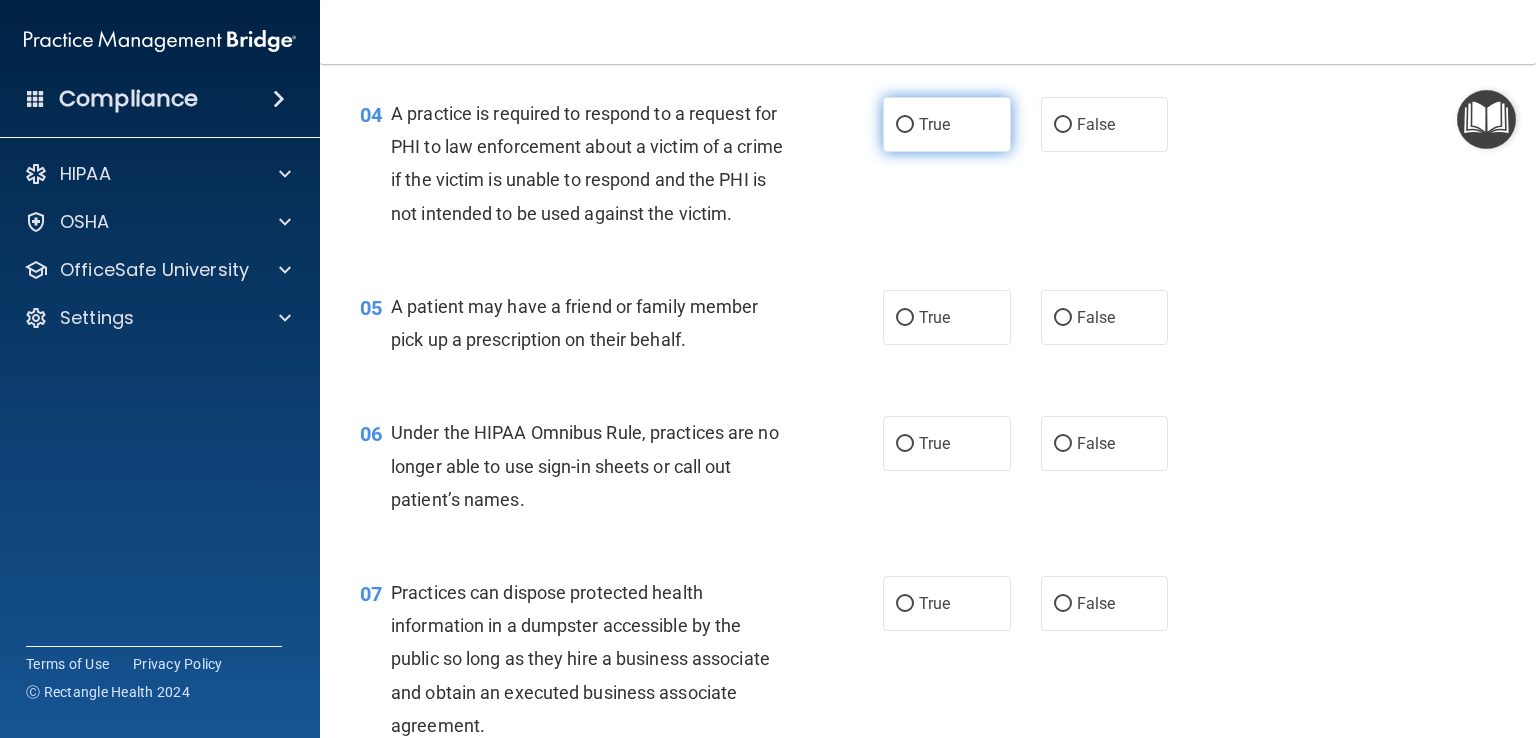 click on "True" at bounding box center (905, 125) 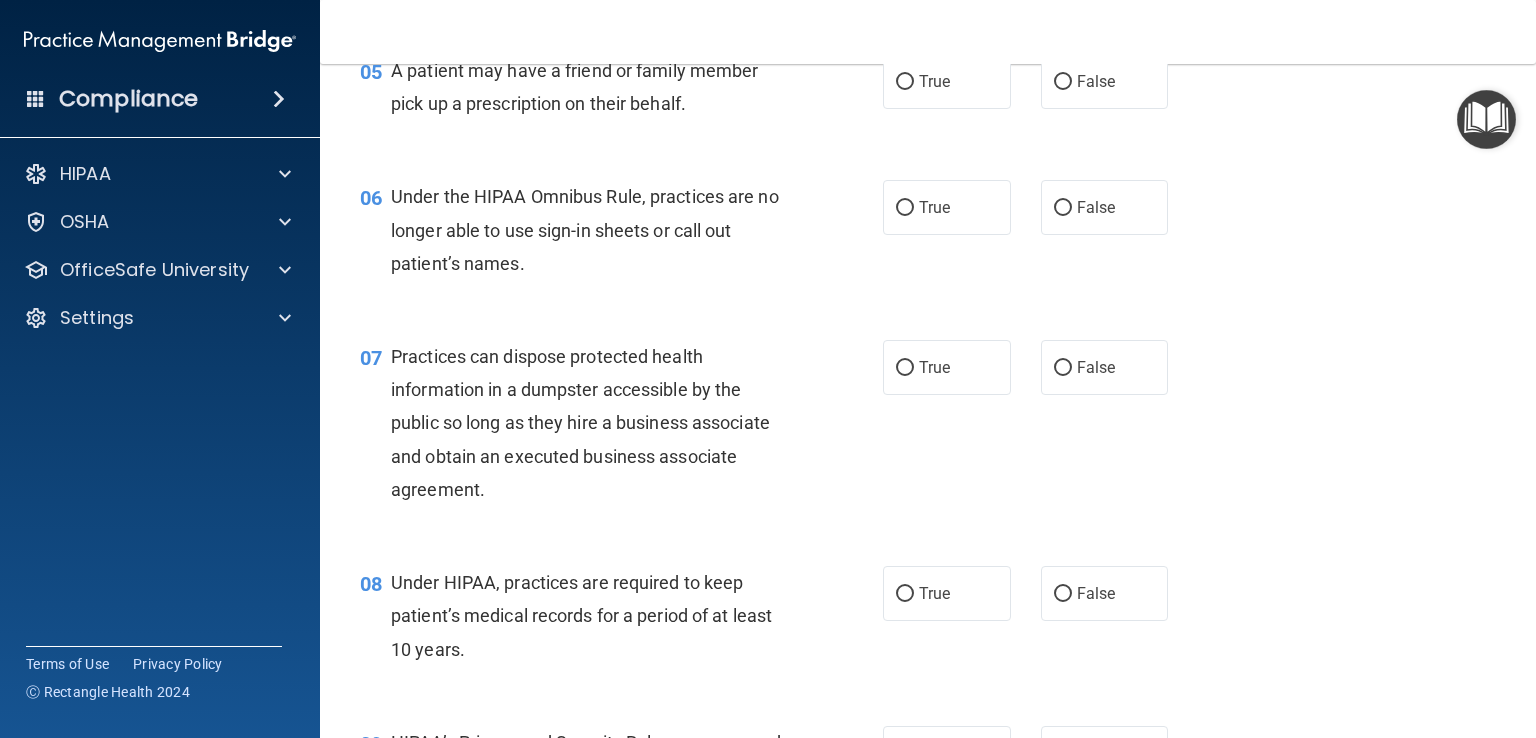 scroll, scrollTop: 878, scrollLeft: 0, axis: vertical 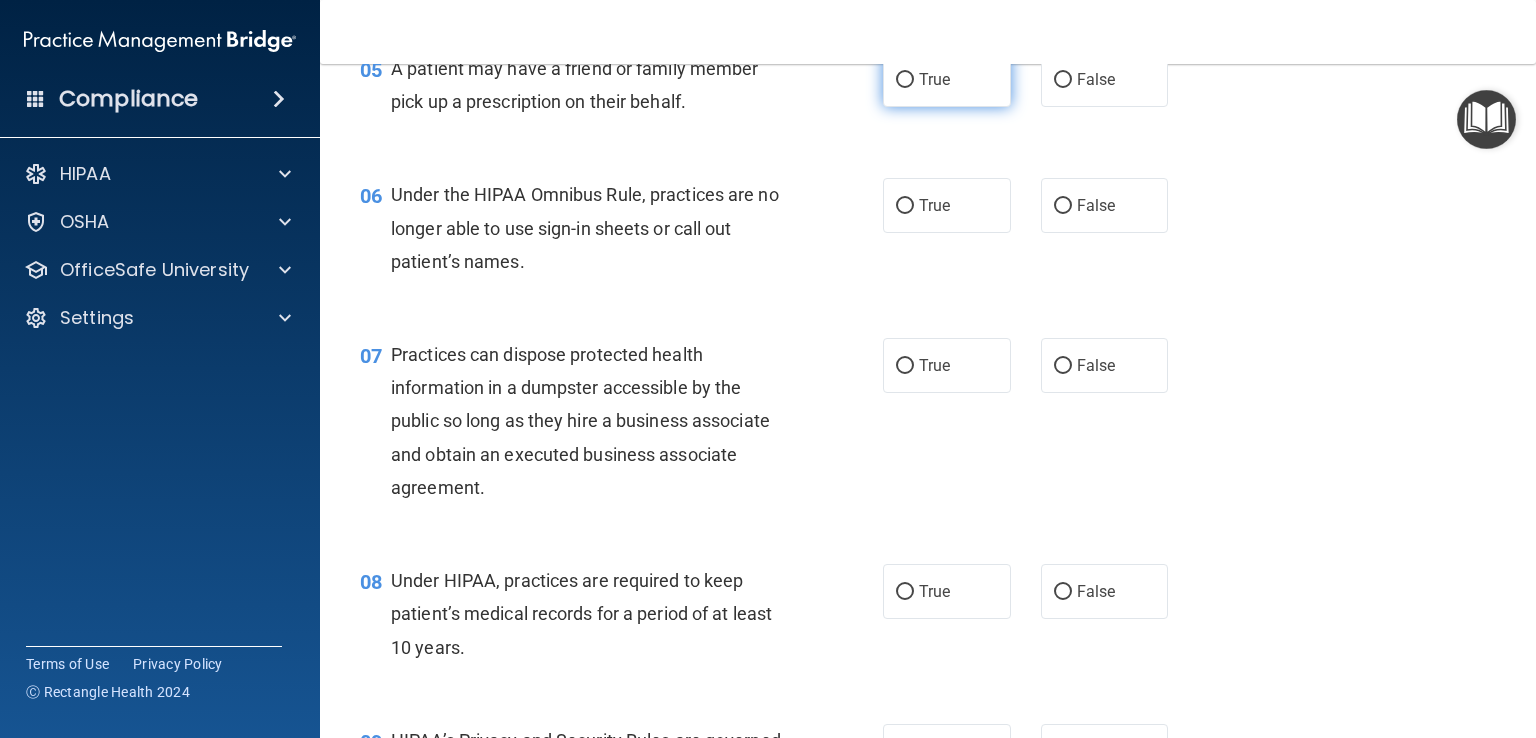 click on "True" at bounding box center (905, 80) 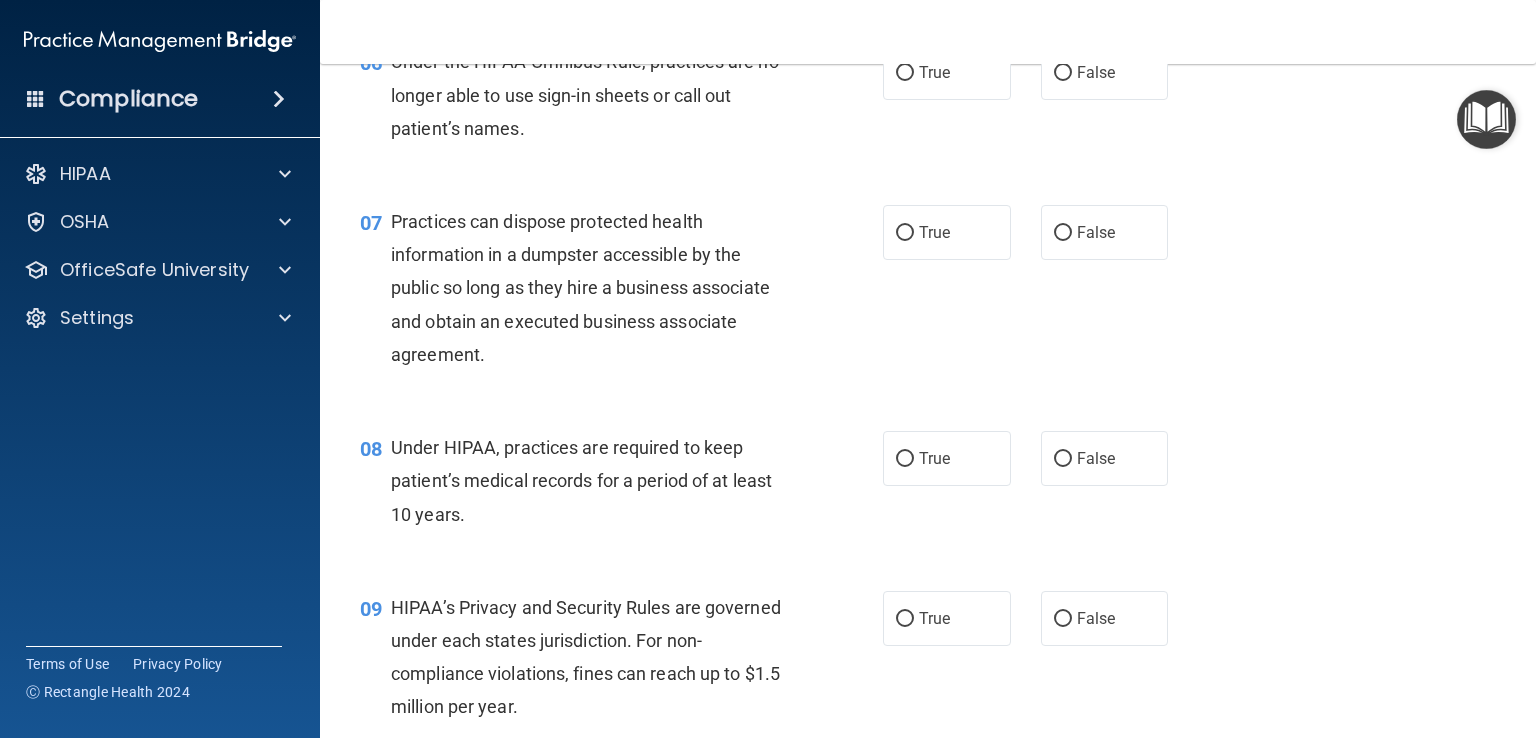 scroll, scrollTop: 1010, scrollLeft: 0, axis: vertical 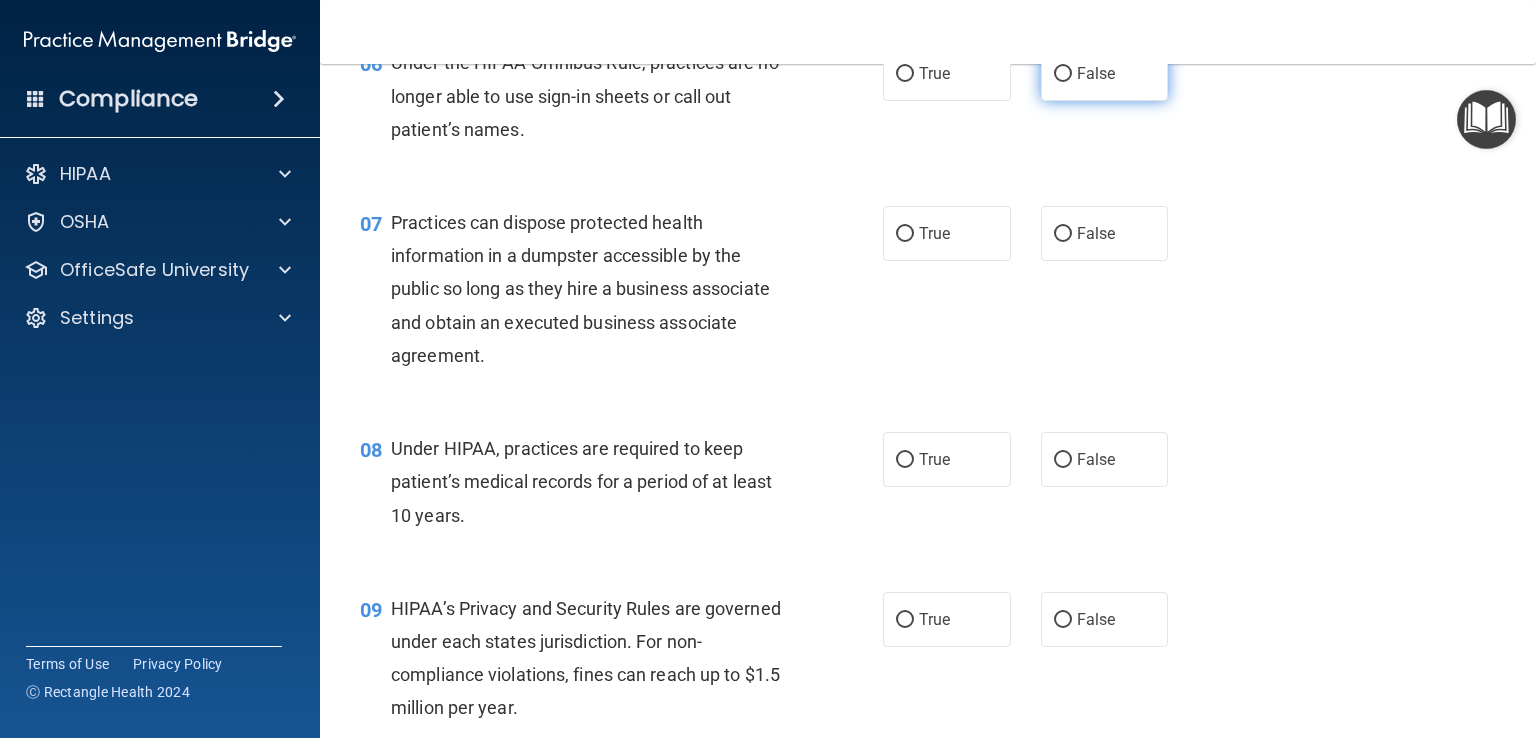 click on "False" at bounding box center [1063, 74] 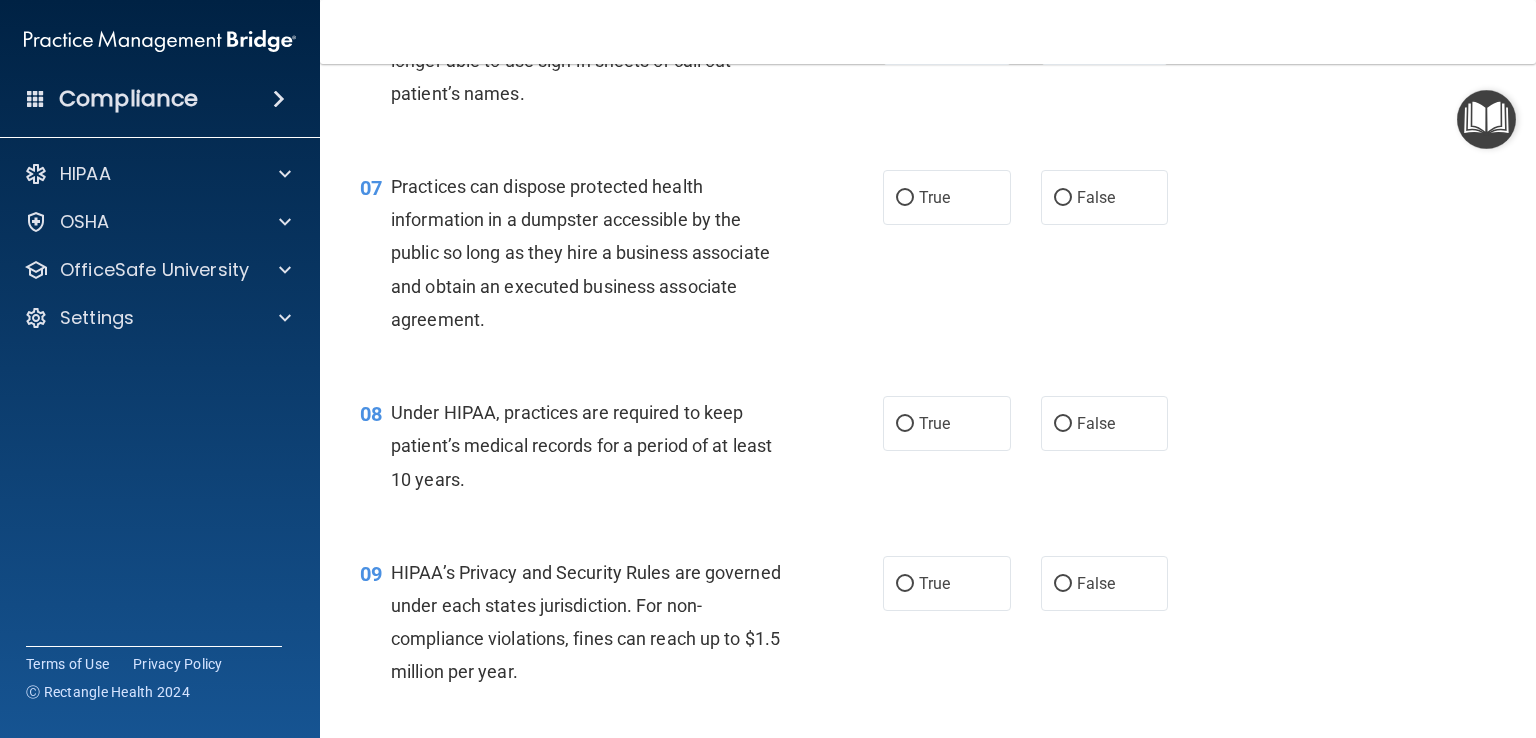 scroll, scrollTop: 1071, scrollLeft: 0, axis: vertical 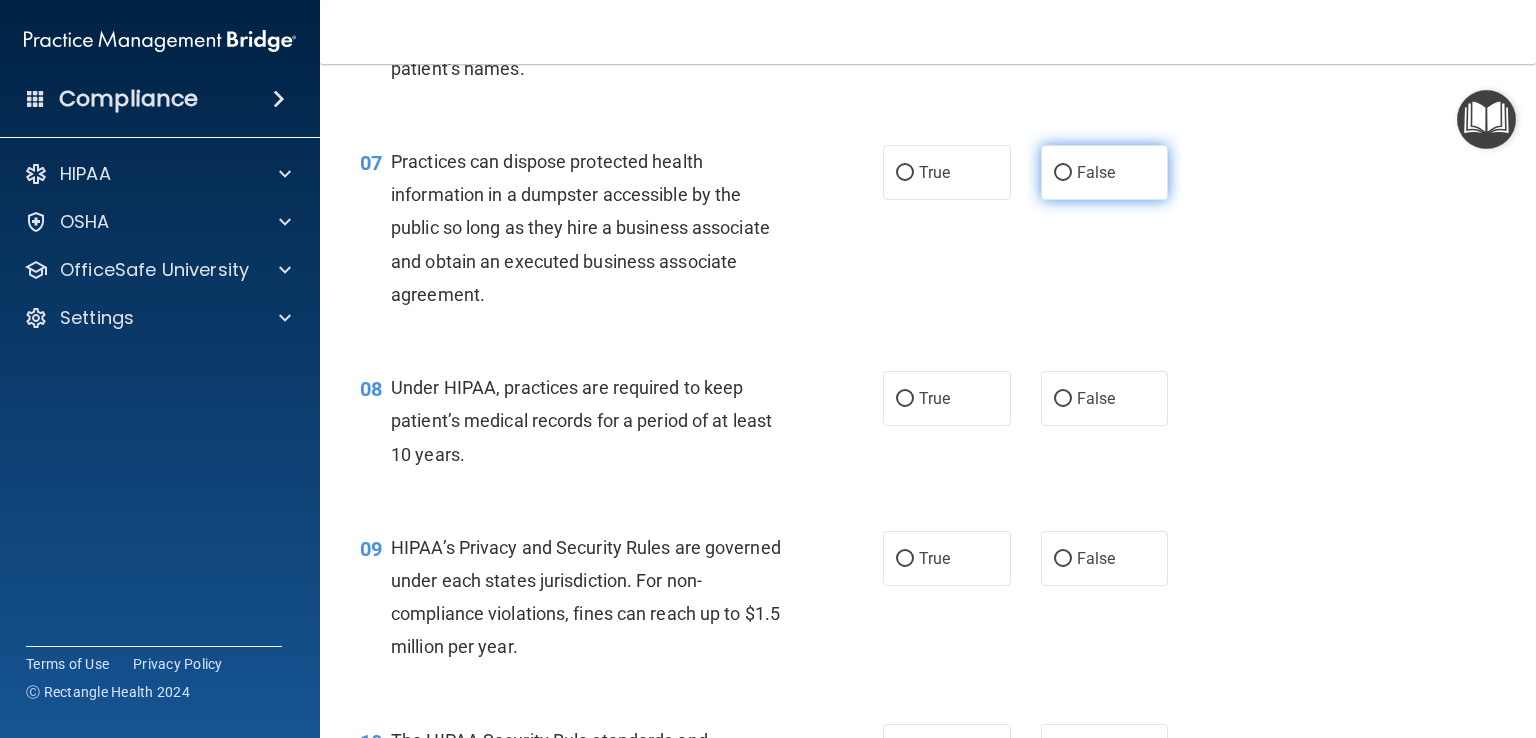 click on "False" at bounding box center (1105, 172) 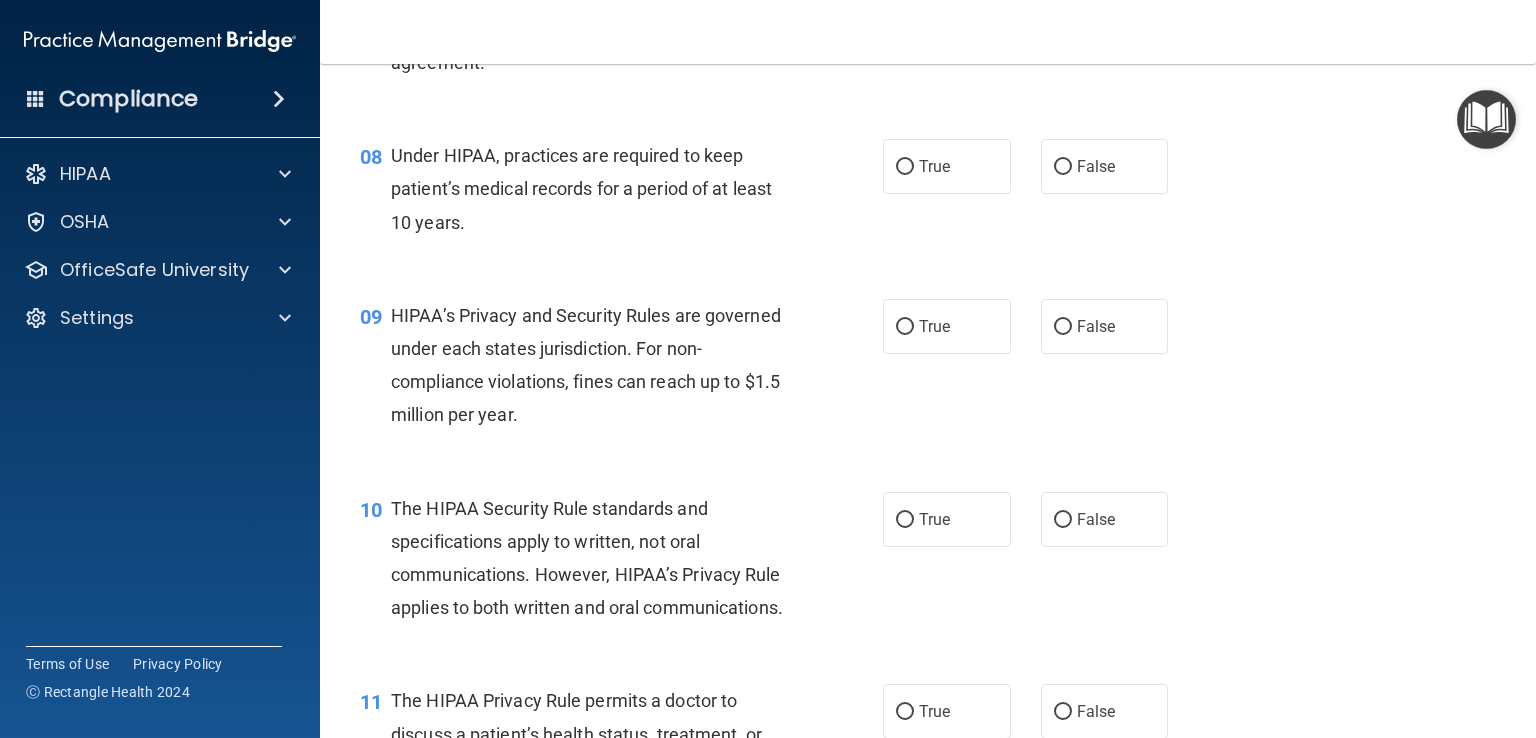 scroll, scrollTop: 1307, scrollLeft: 0, axis: vertical 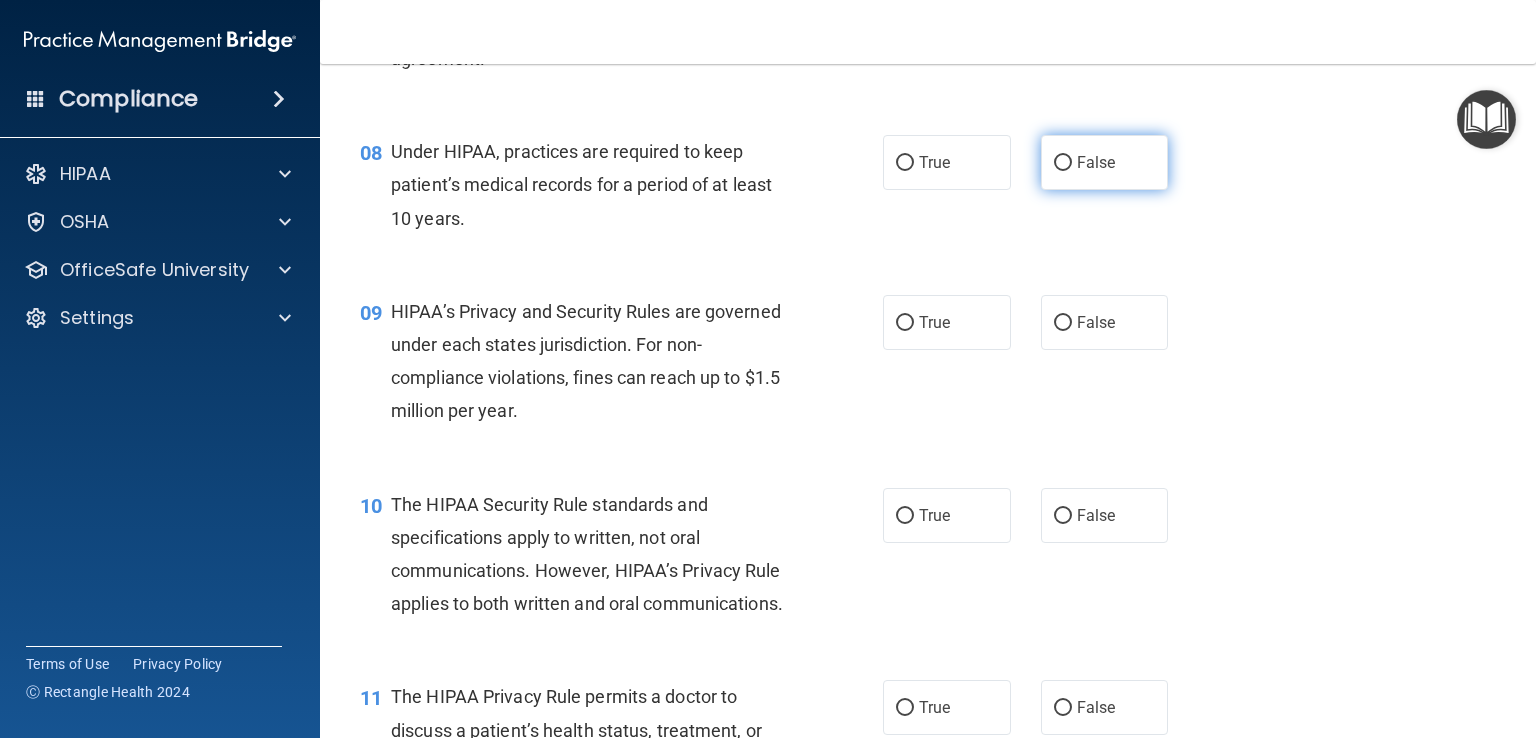 click on "False" at bounding box center (1063, 163) 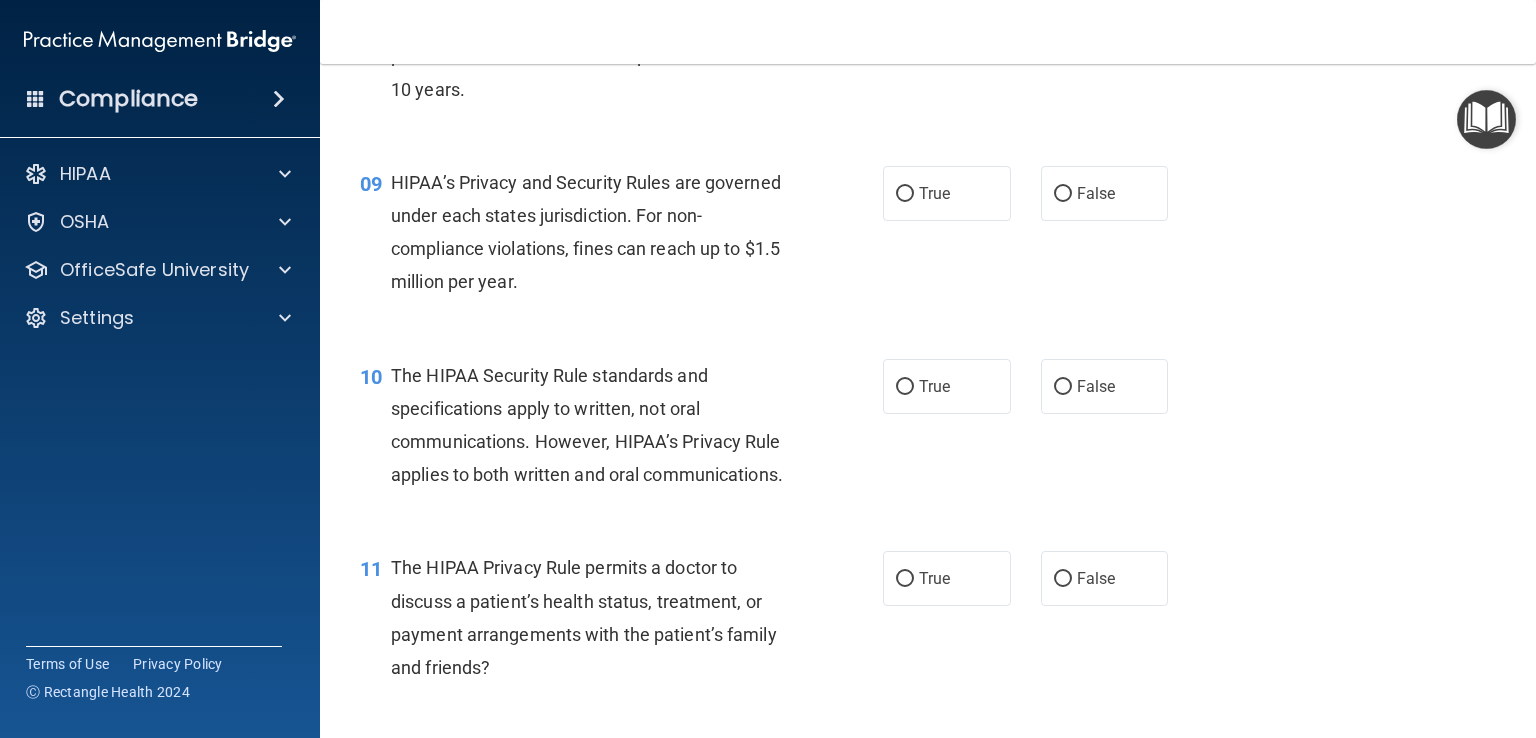 scroll, scrollTop: 1436, scrollLeft: 0, axis: vertical 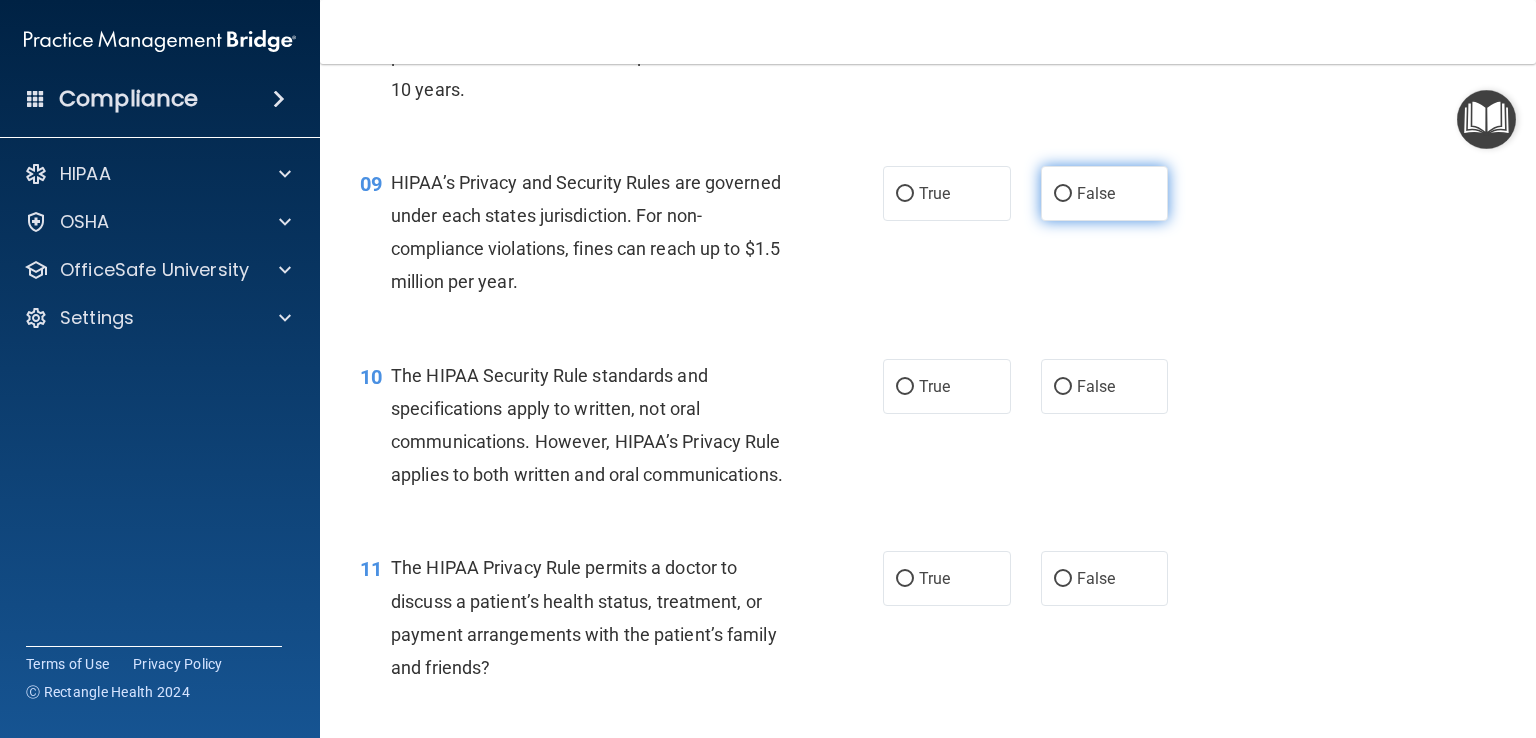 click on "False" at bounding box center [1063, 194] 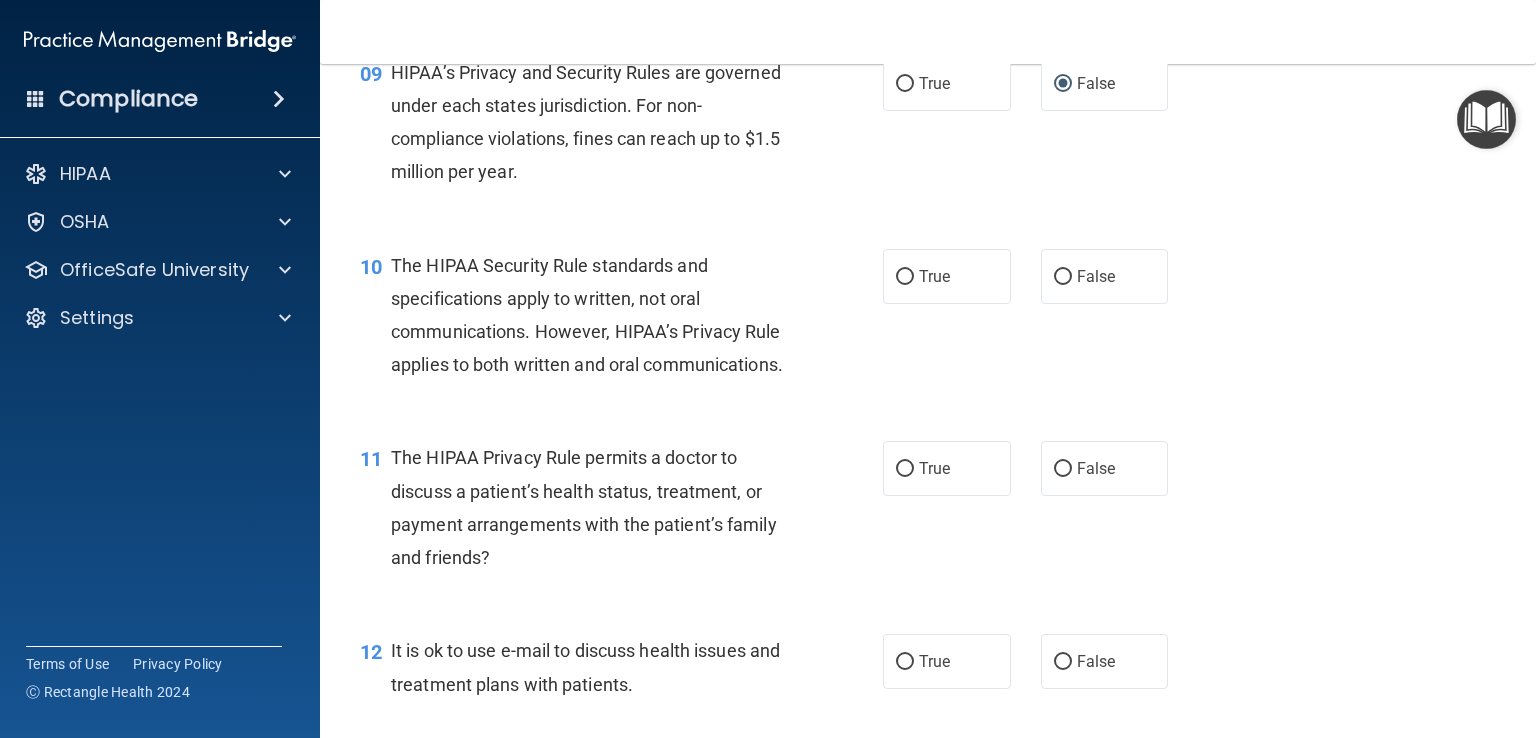 scroll, scrollTop: 1547, scrollLeft: 0, axis: vertical 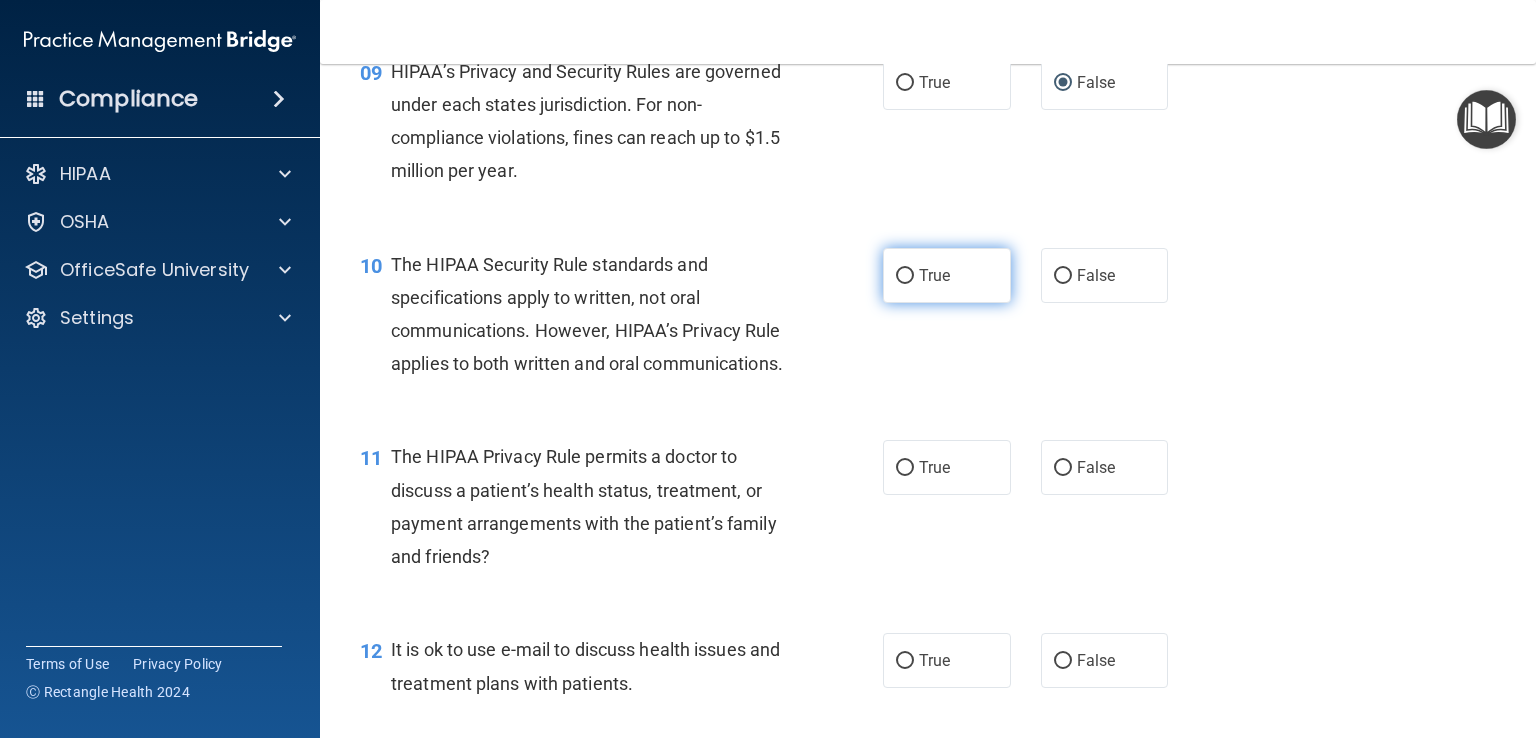 click on "True" at bounding box center [905, 276] 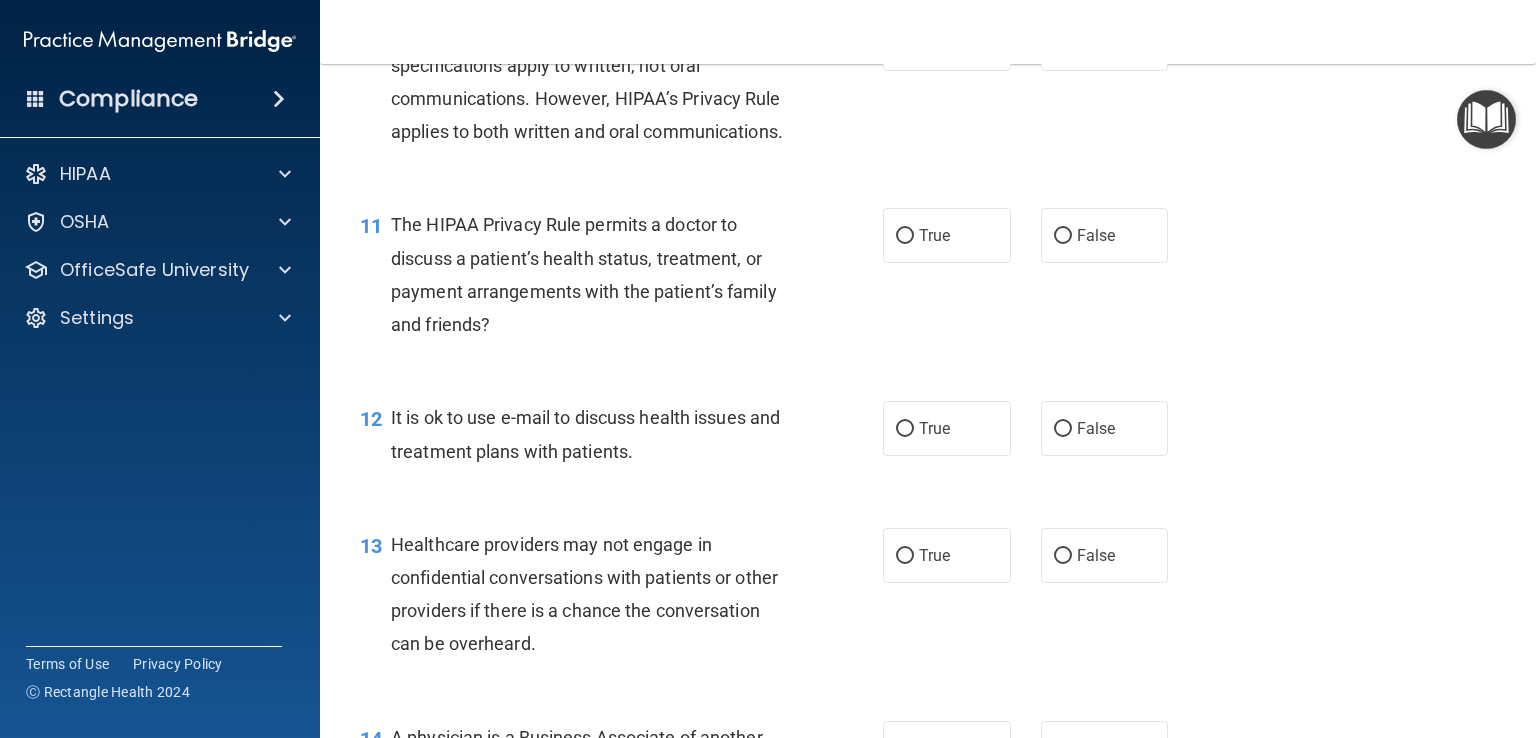 scroll, scrollTop: 1780, scrollLeft: 0, axis: vertical 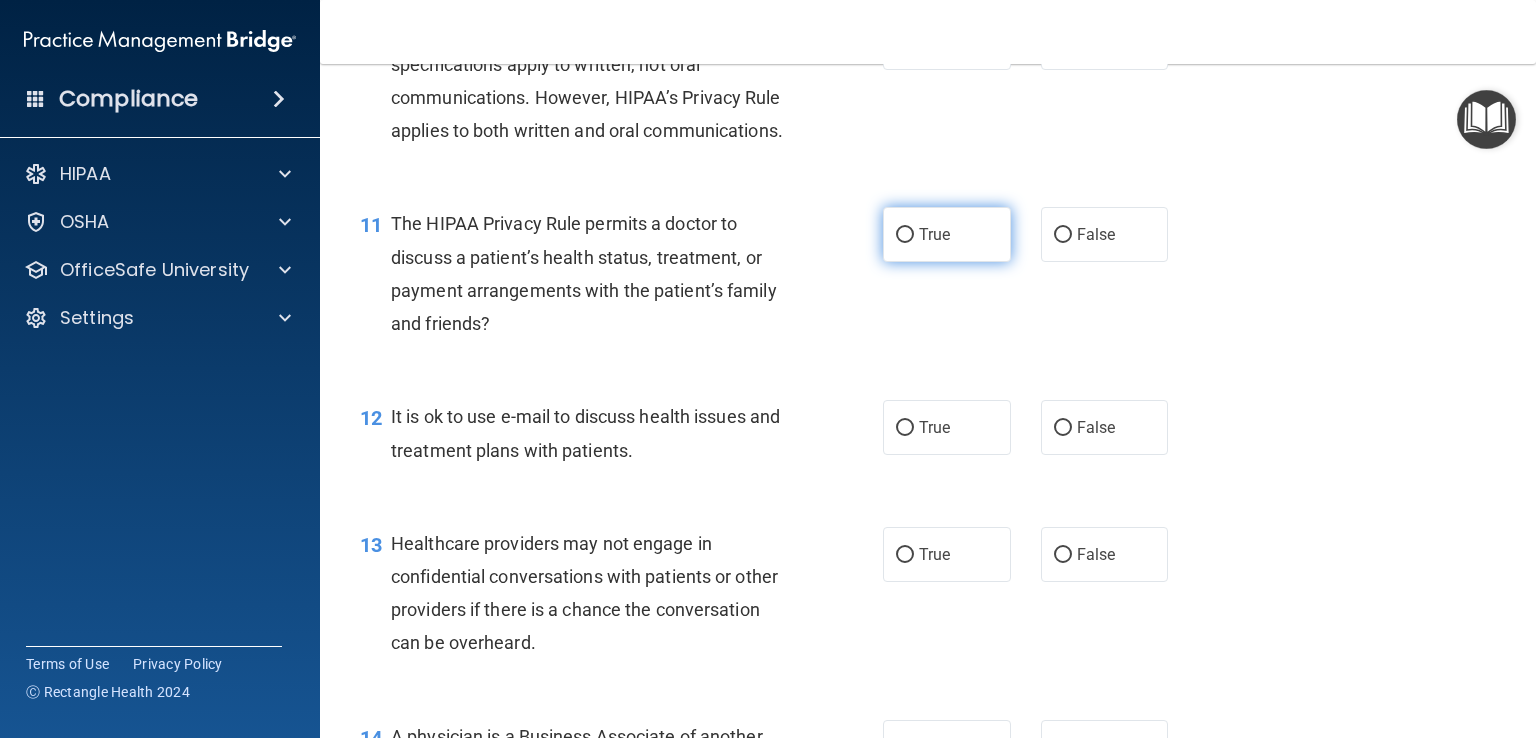 click on "True" at bounding box center [905, 235] 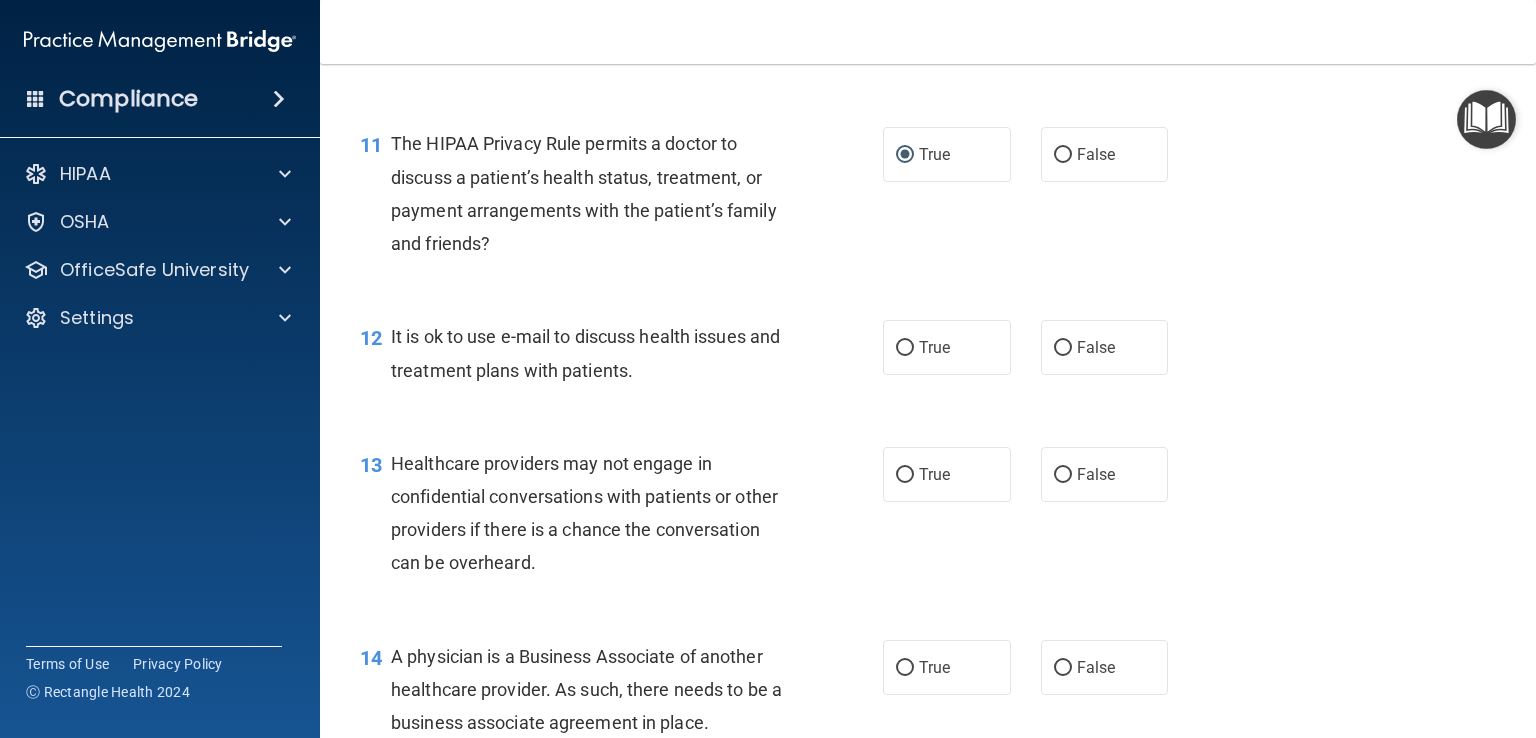 scroll, scrollTop: 1860, scrollLeft: 0, axis: vertical 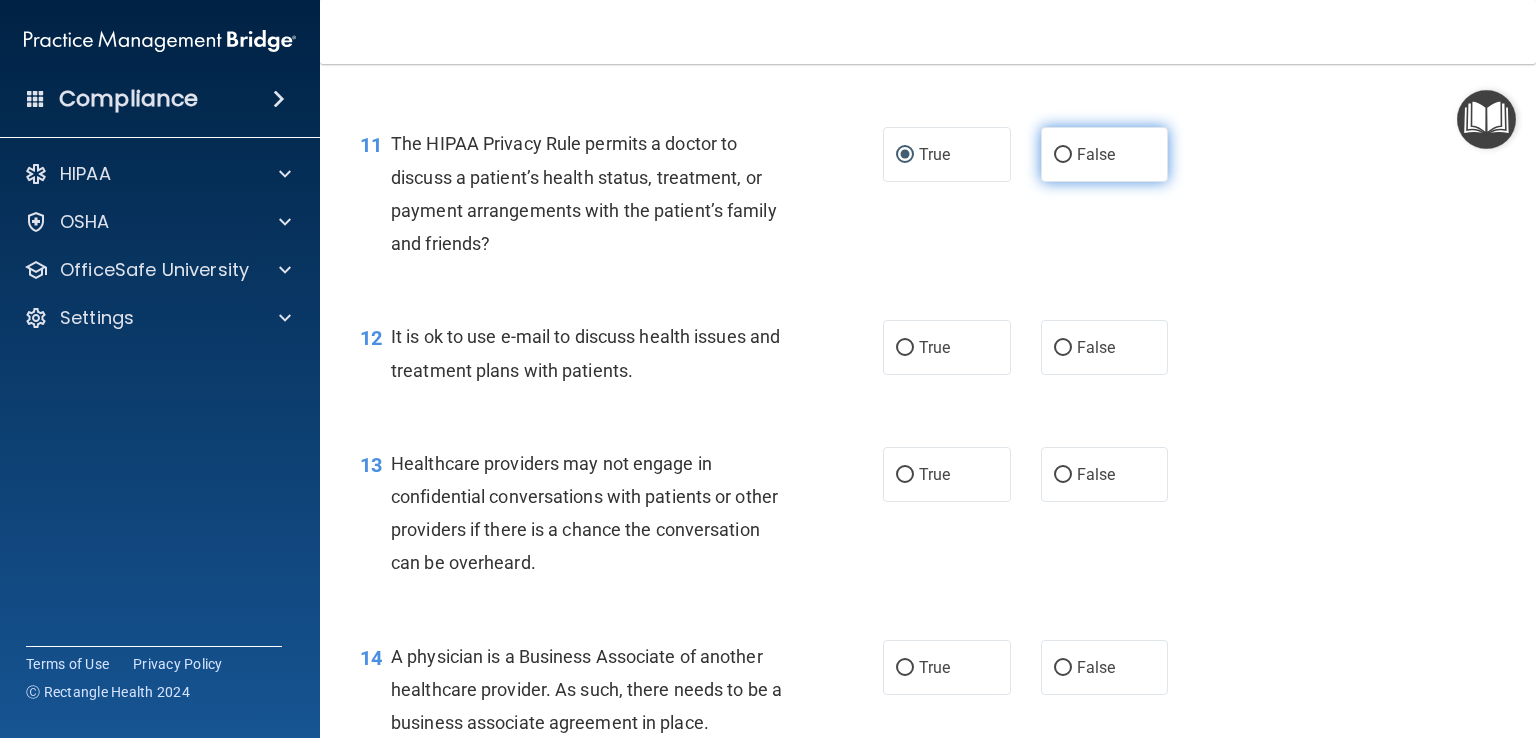 click on "False" at bounding box center (1063, 155) 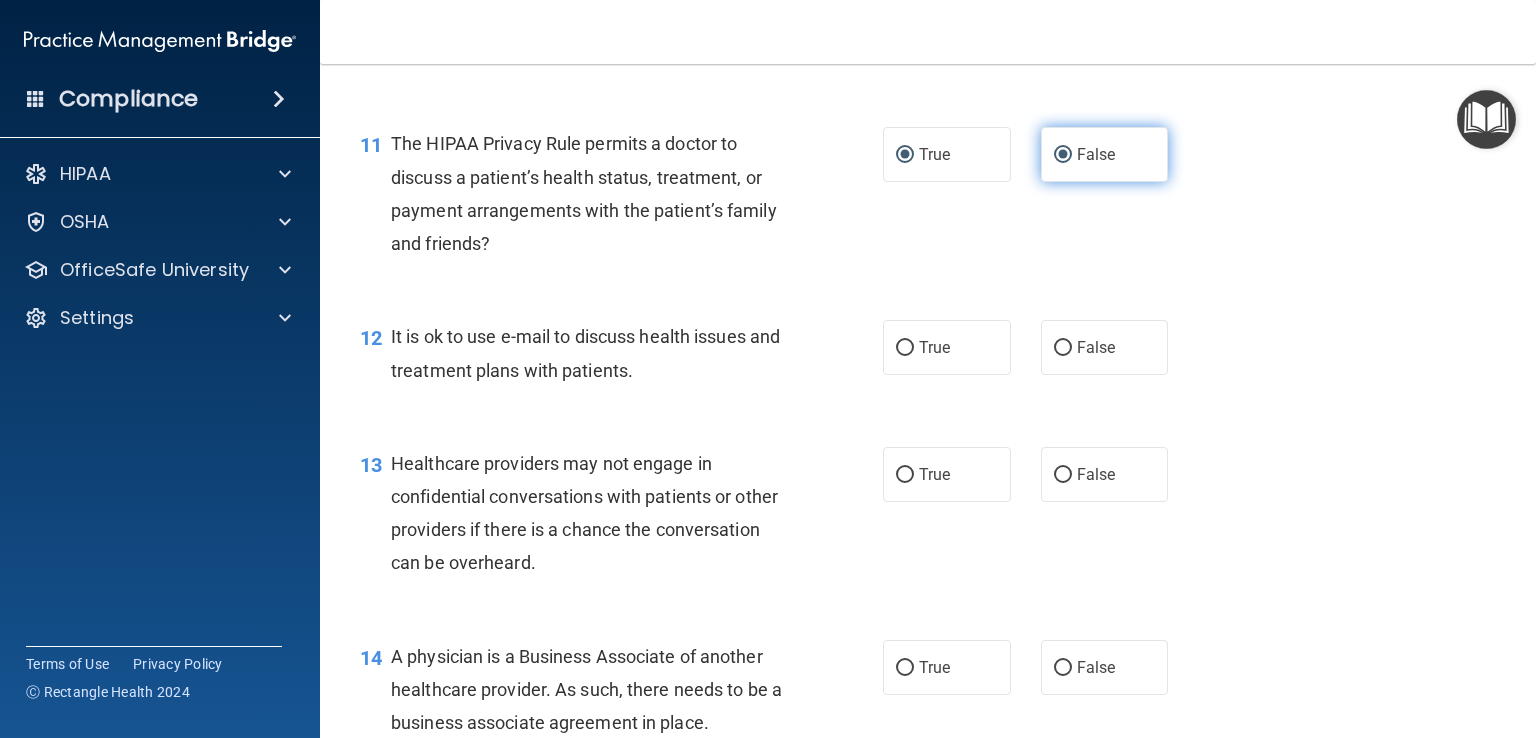 radio on "false" 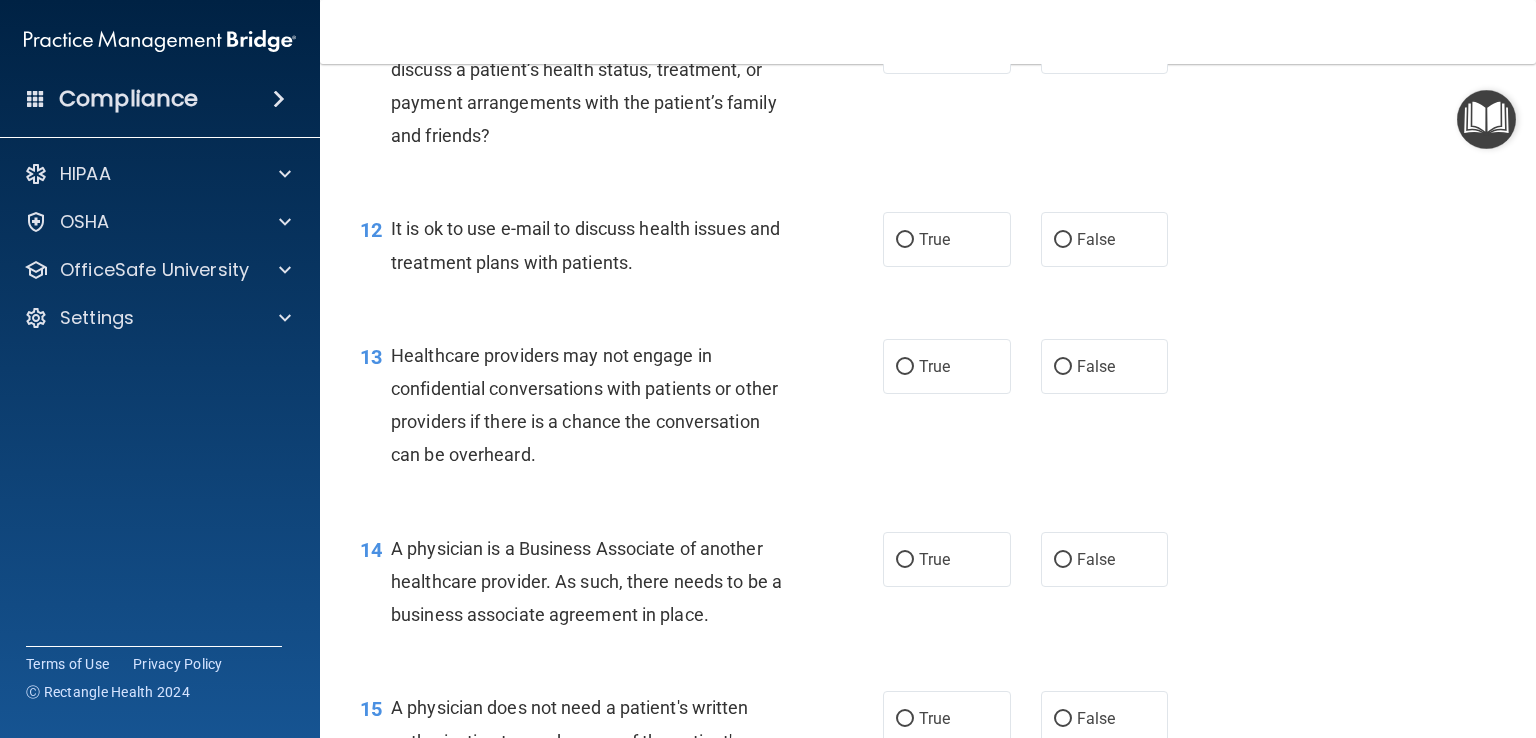 scroll, scrollTop: 1968, scrollLeft: 0, axis: vertical 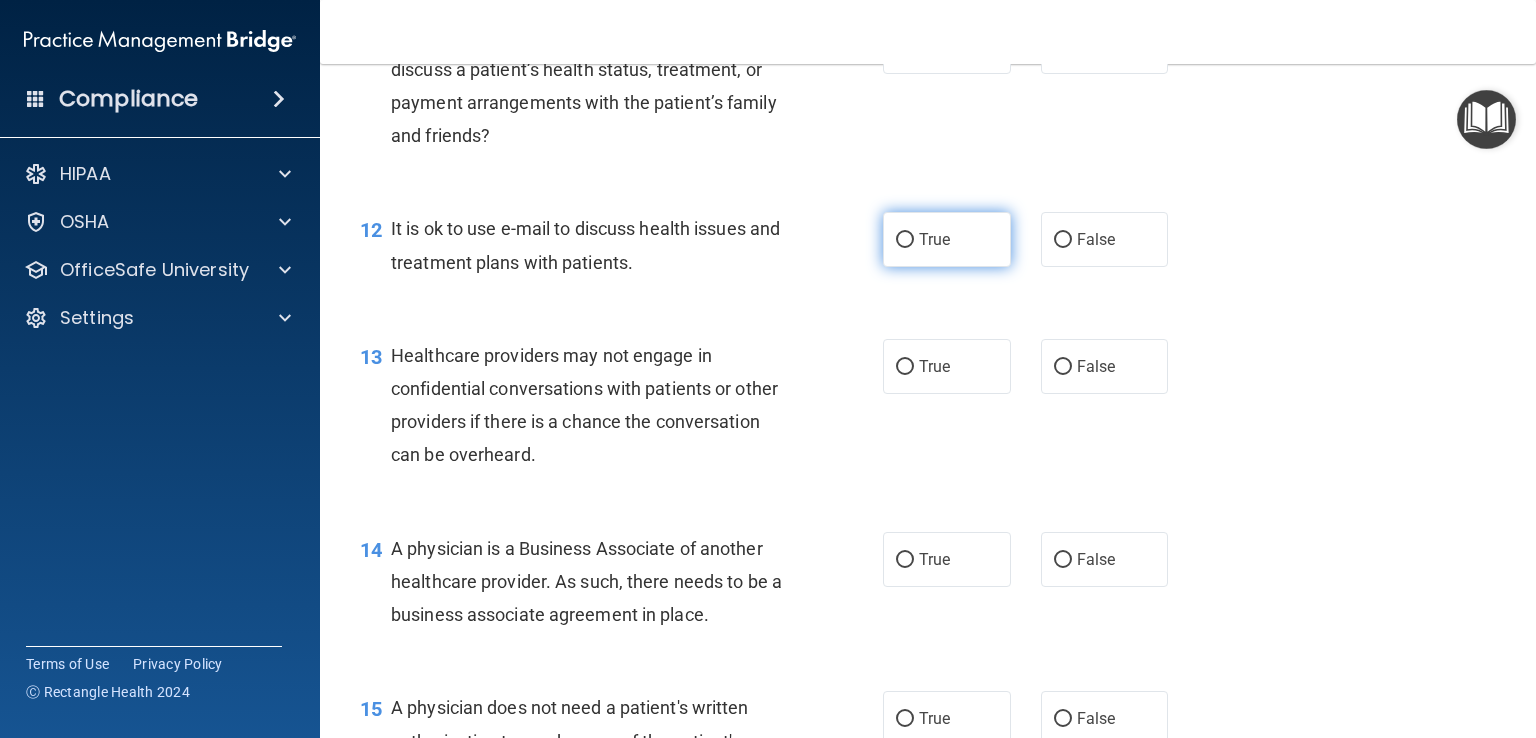 click on "True" at bounding box center (905, 240) 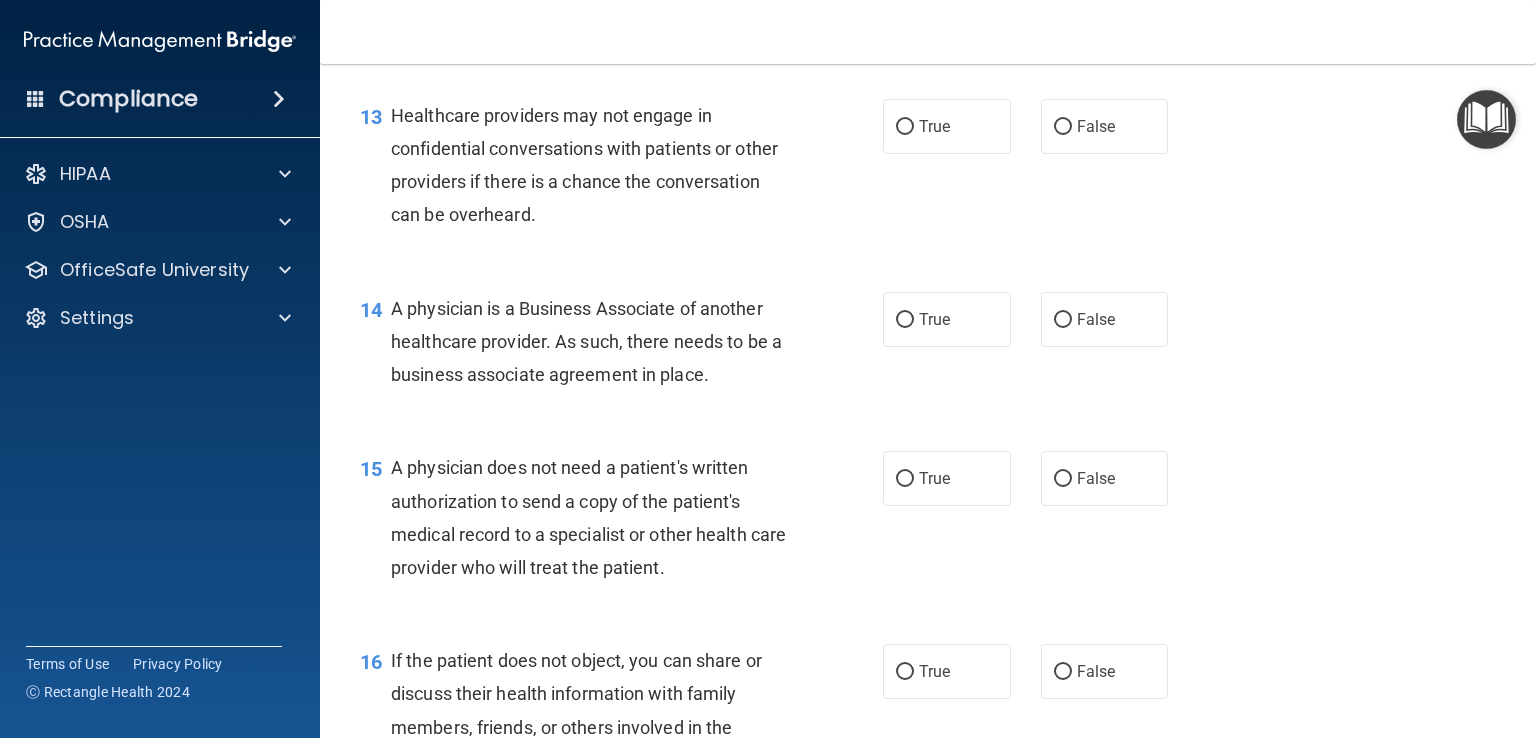 scroll, scrollTop: 2210, scrollLeft: 0, axis: vertical 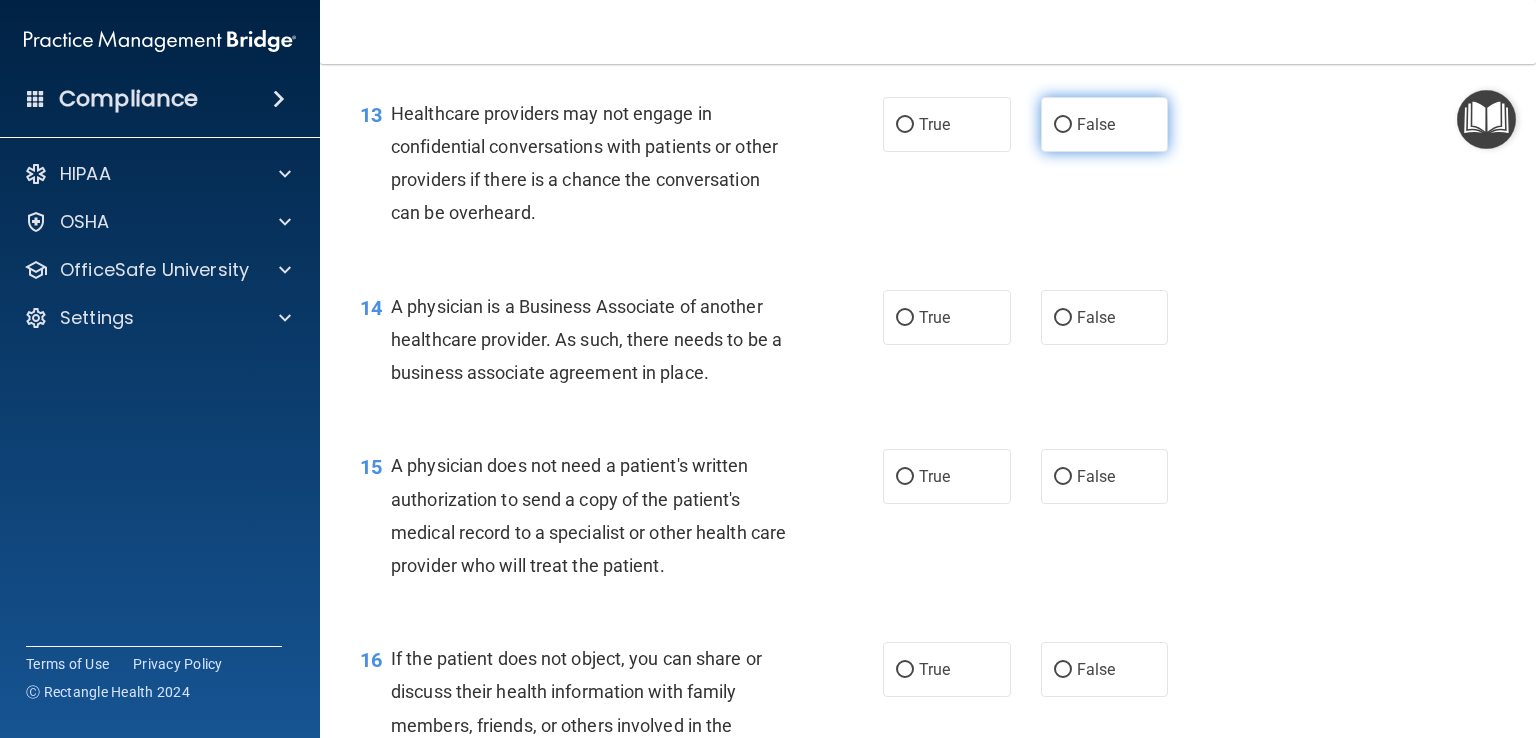 click on "False" at bounding box center (1063, 125) 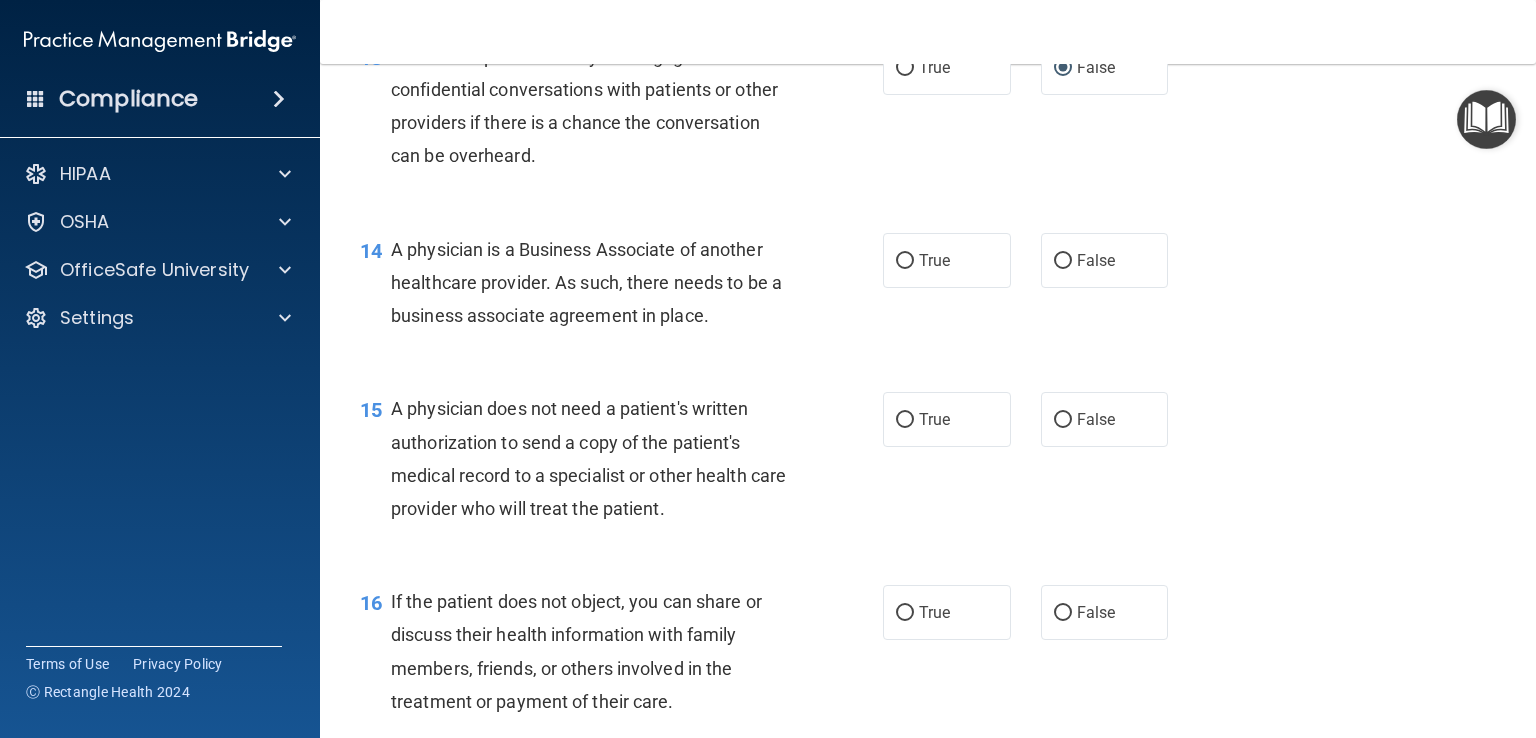 scroll, scrollTop: 2268, scrollLeft: 0, axis: vertical 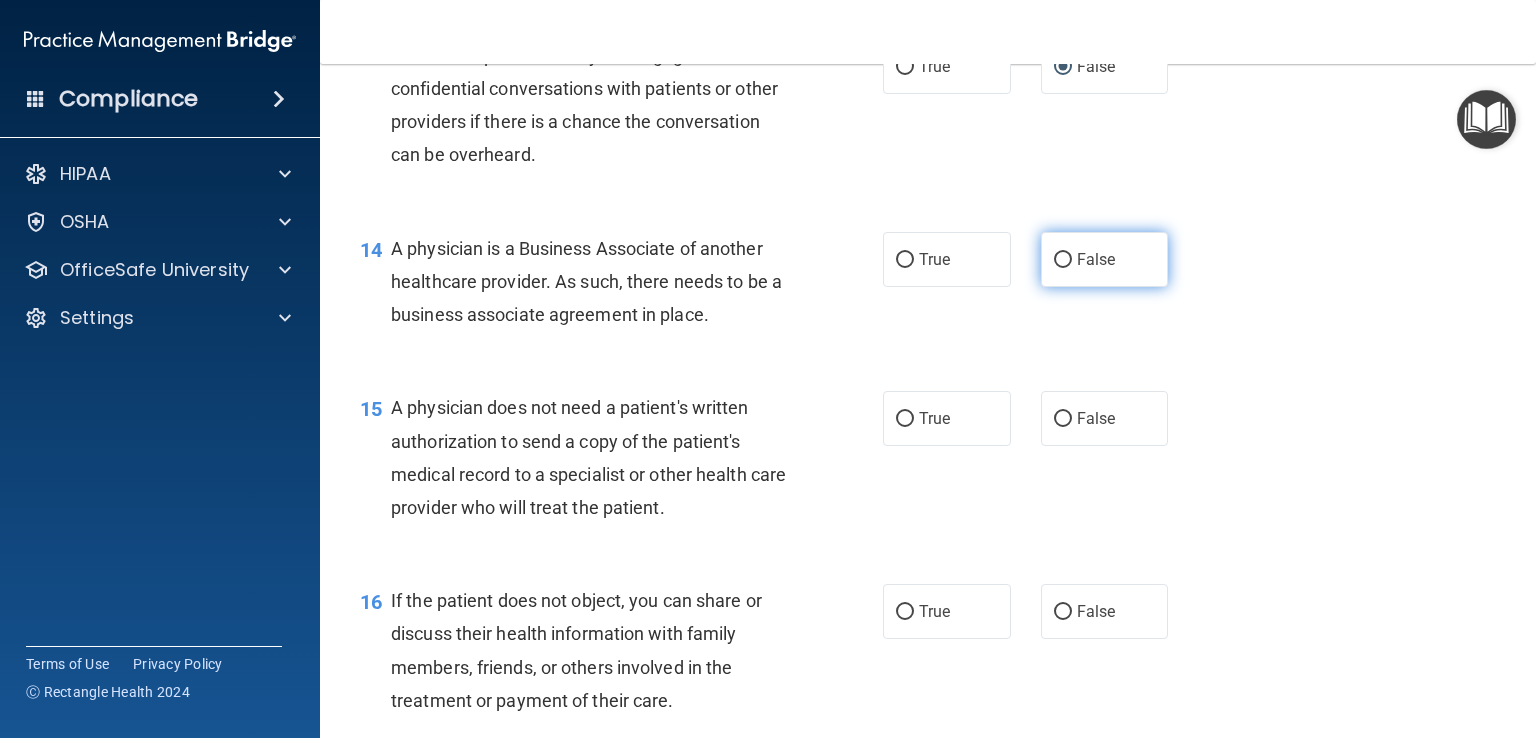 click on "False" at bounding box center [1063, 260] 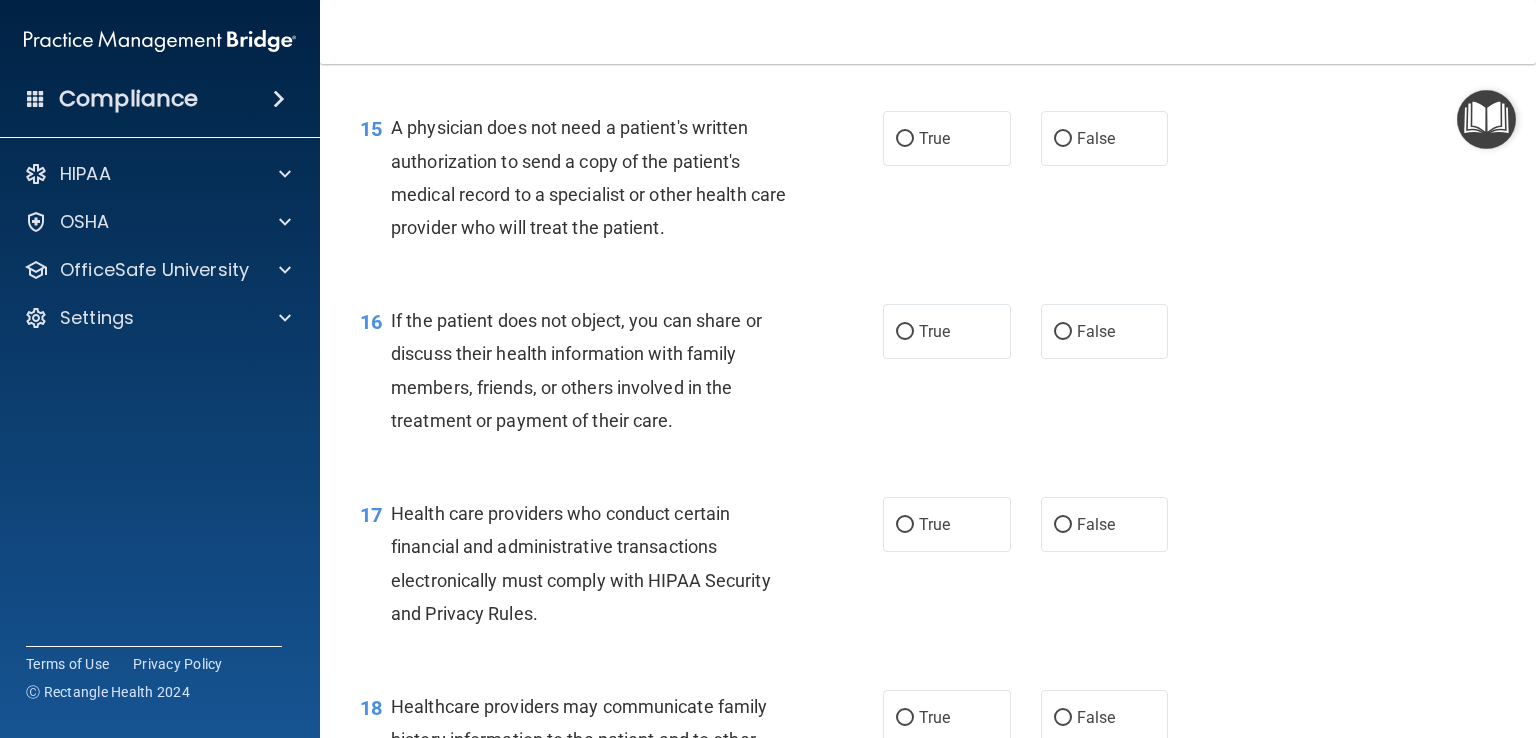 scroll, scrollTop: 2552, scrollLeft: 0, axis: vertical 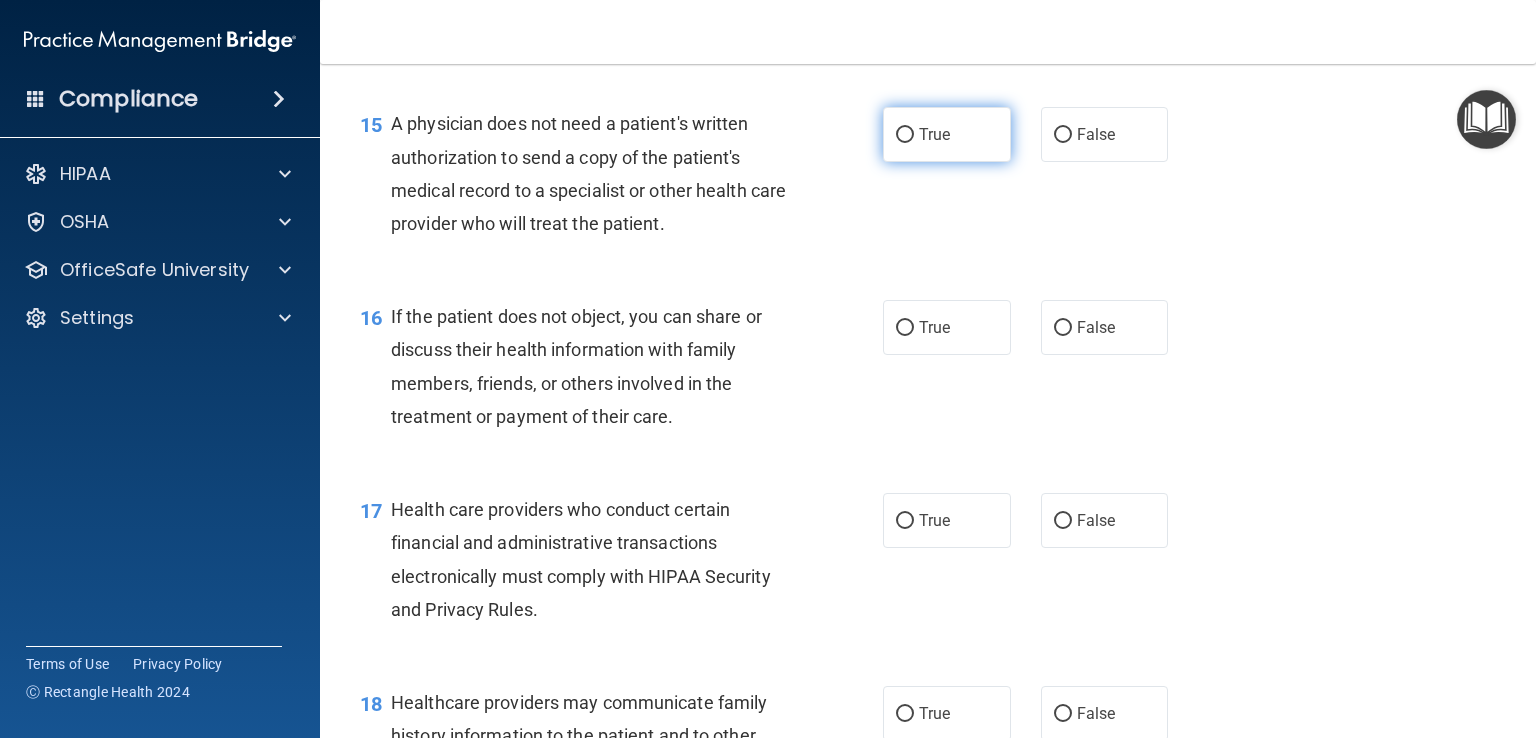 click on "True" at bounding box center (905, 135) 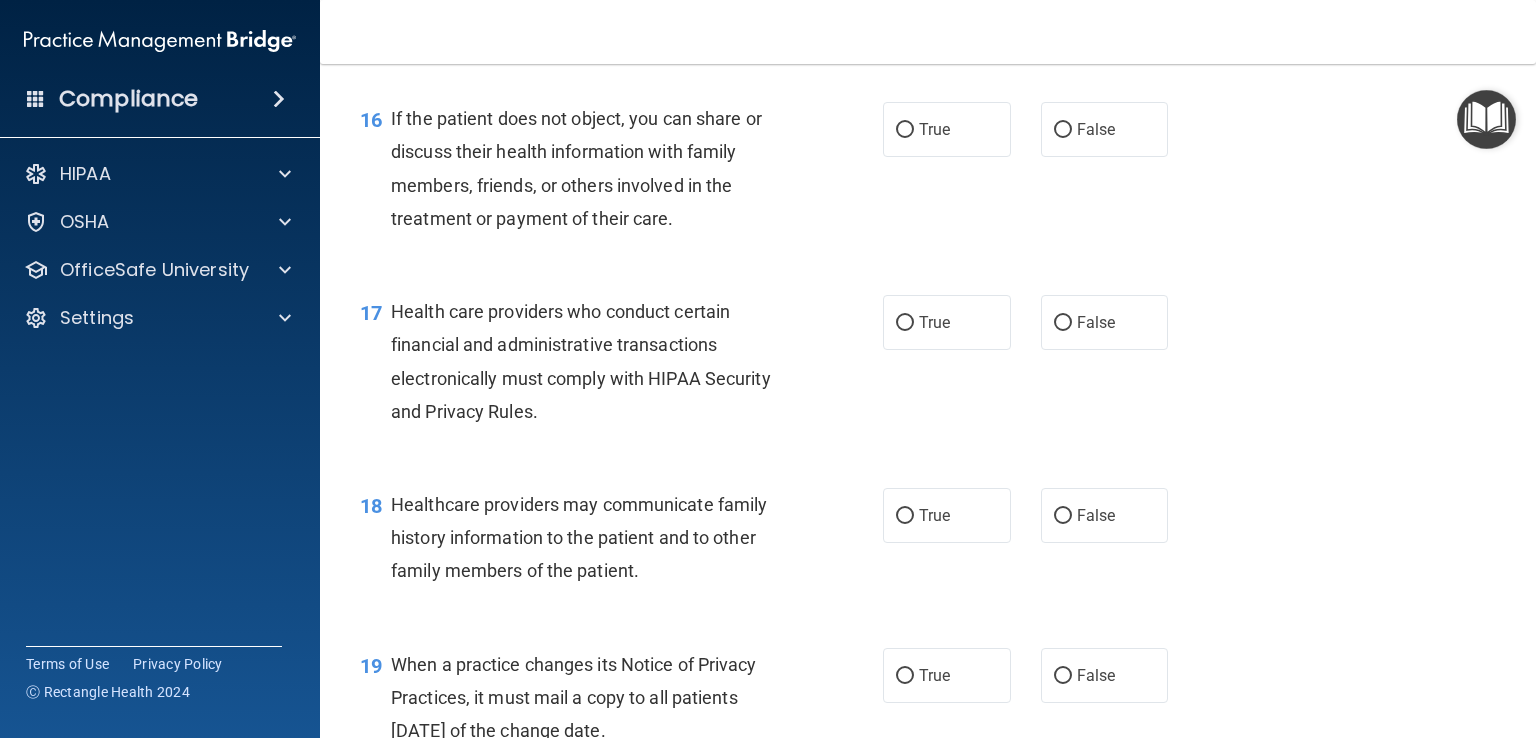 scroll, scrollTop: 2819, scrollLeft: 0, axis: vertical 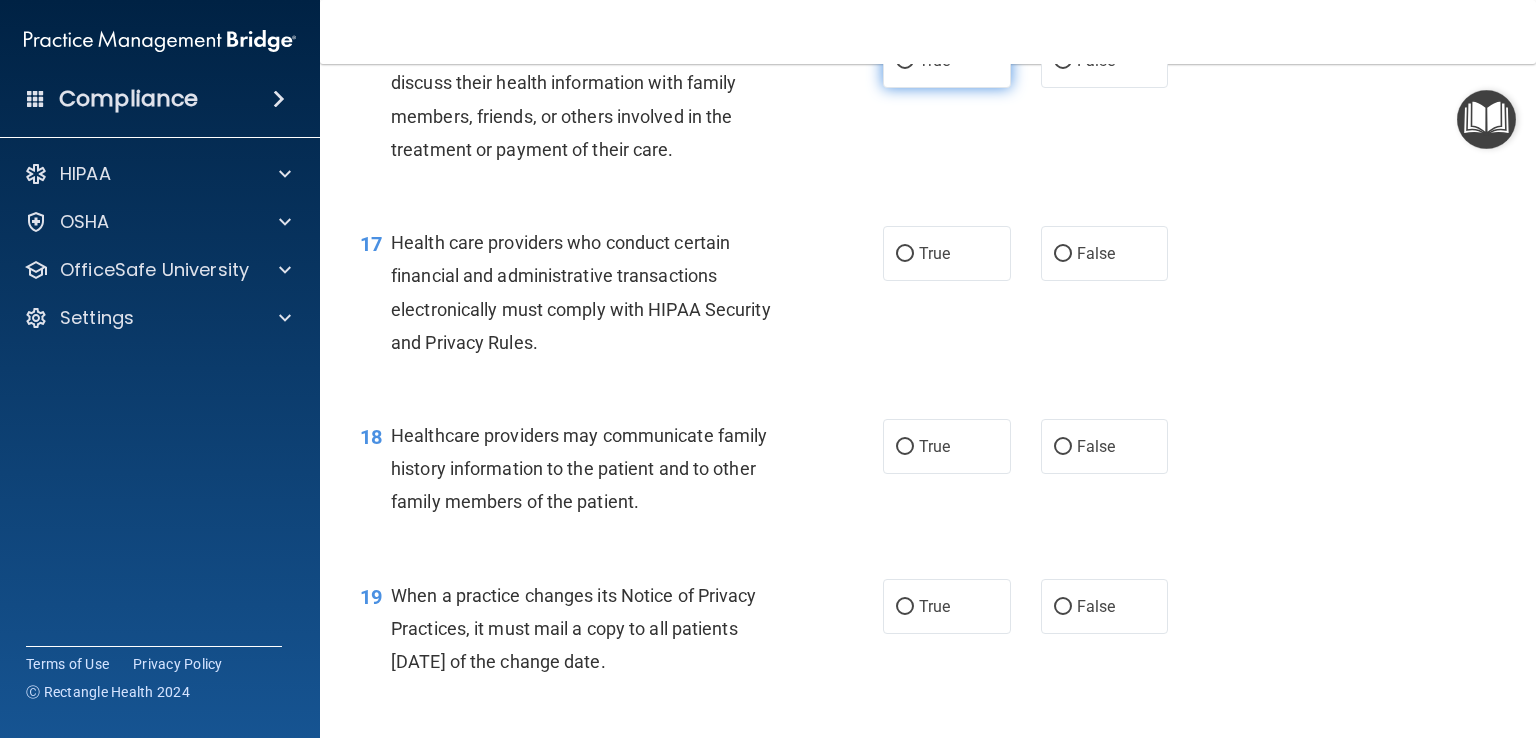 click on "True" at bounding box center (905, 61) 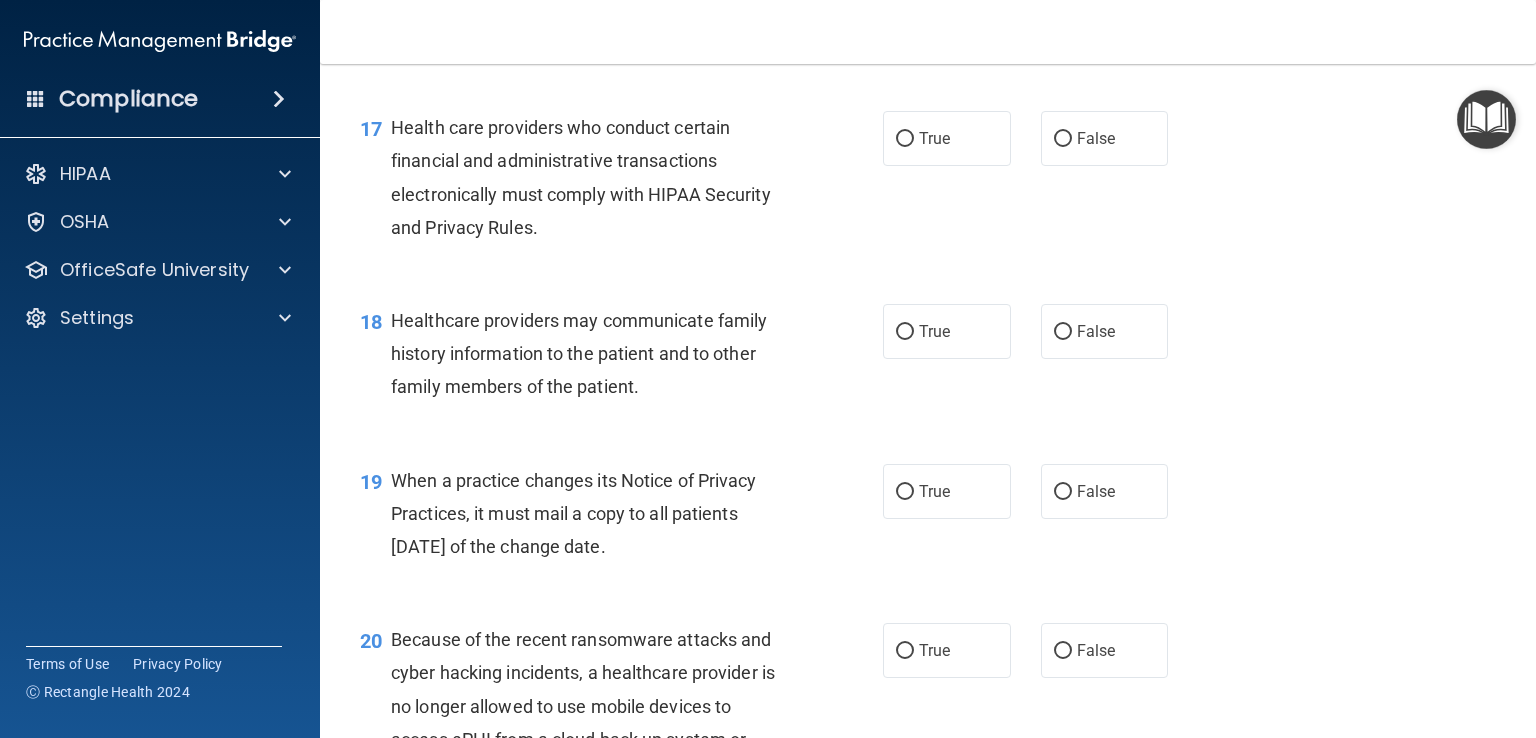 scroll, scrollTop: 2935, scrollLeft: 0, axis: vertical 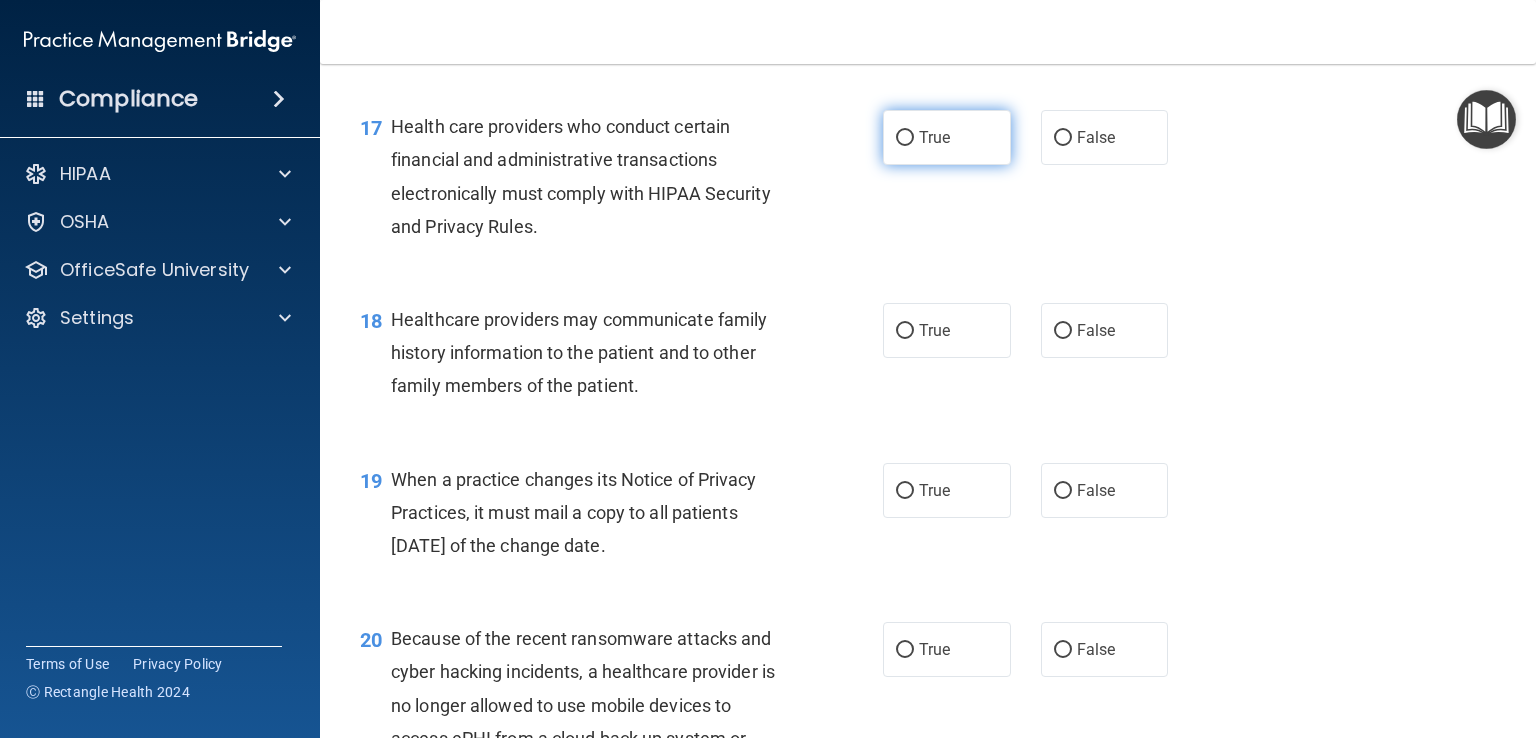 click on "True" at bounding box center (905, 138) 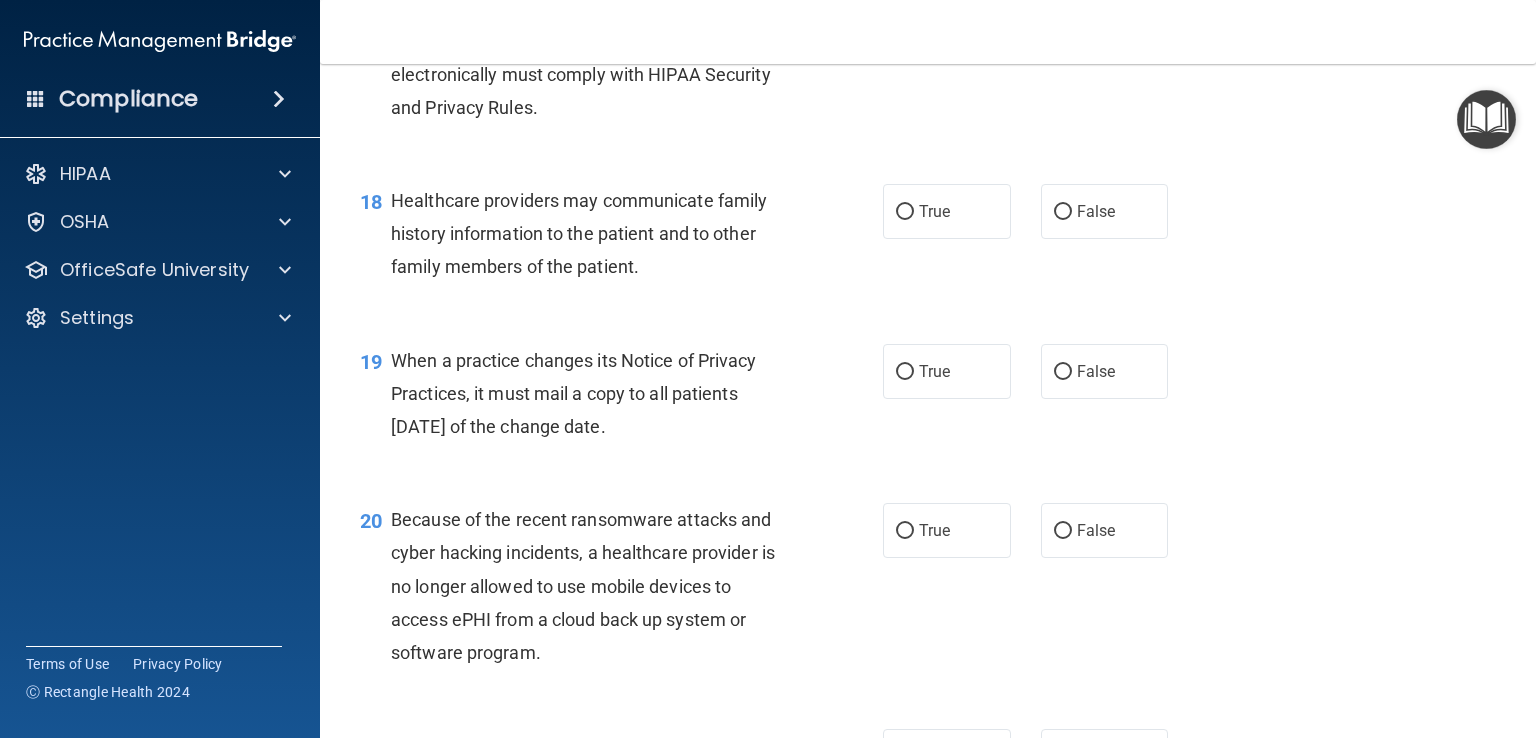 scroll, scrollTop: 3055, scrollLeft: 0, axis: vertical 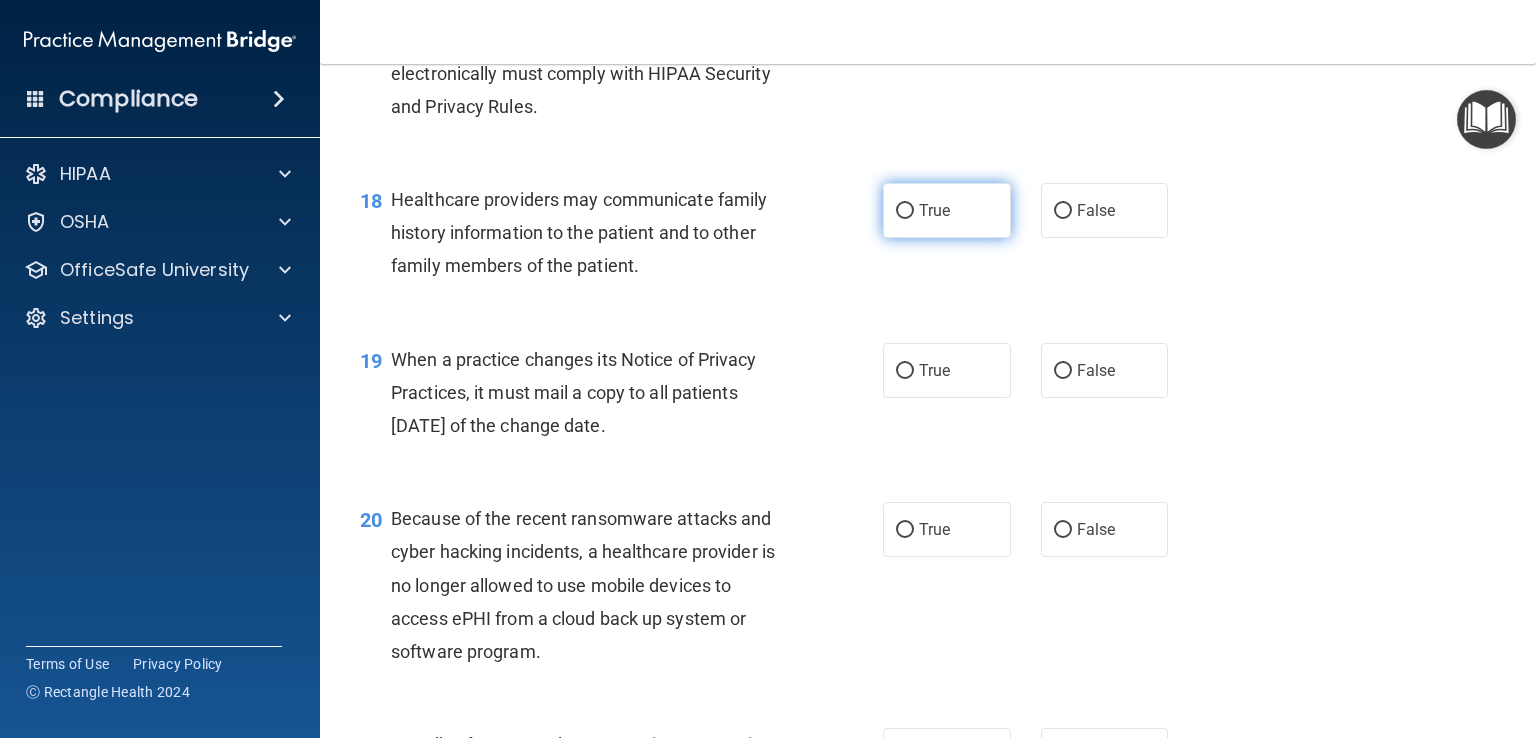 click on "True" at bounding box center (905, 211) 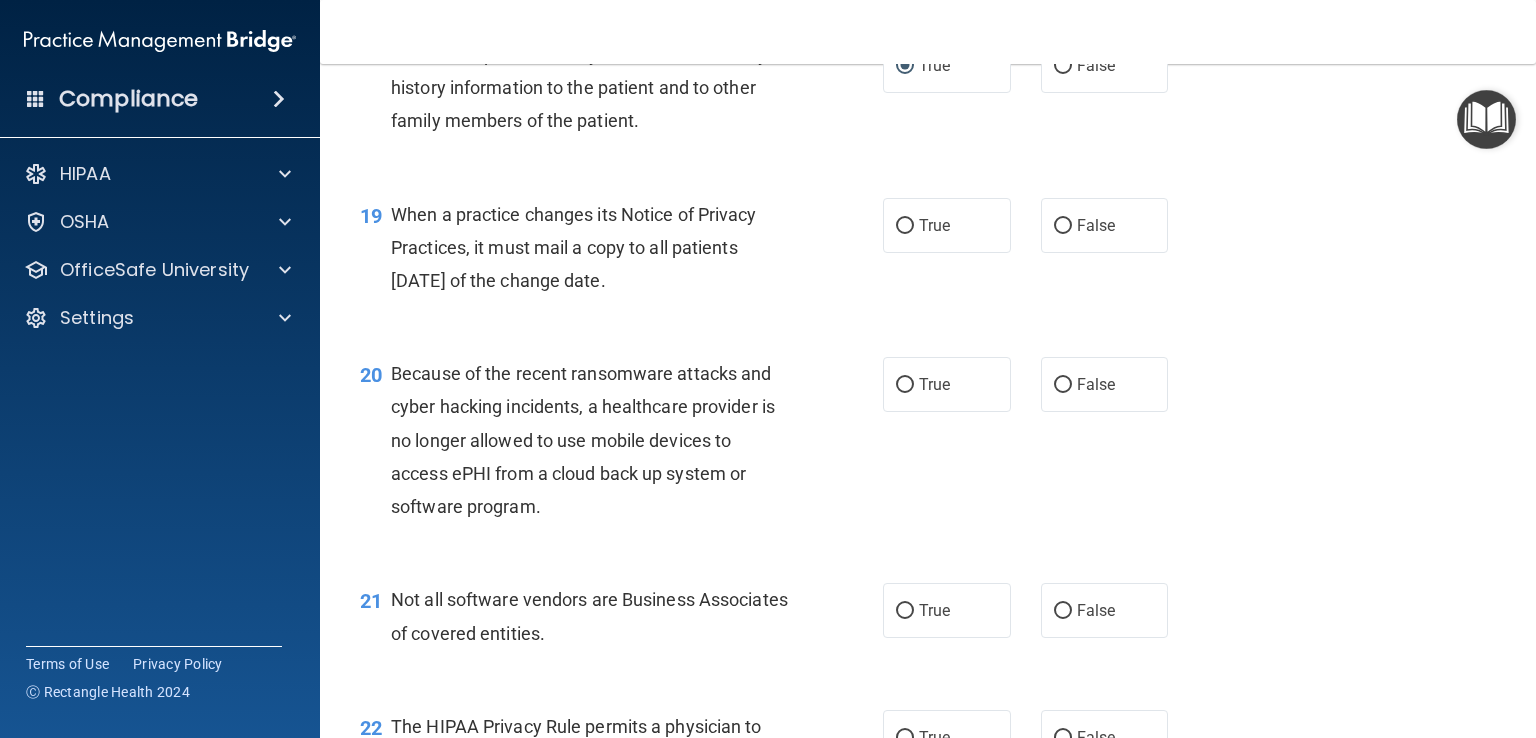 scroll, scrollTop: 3208, scrollLeft: 0, axis: vertical 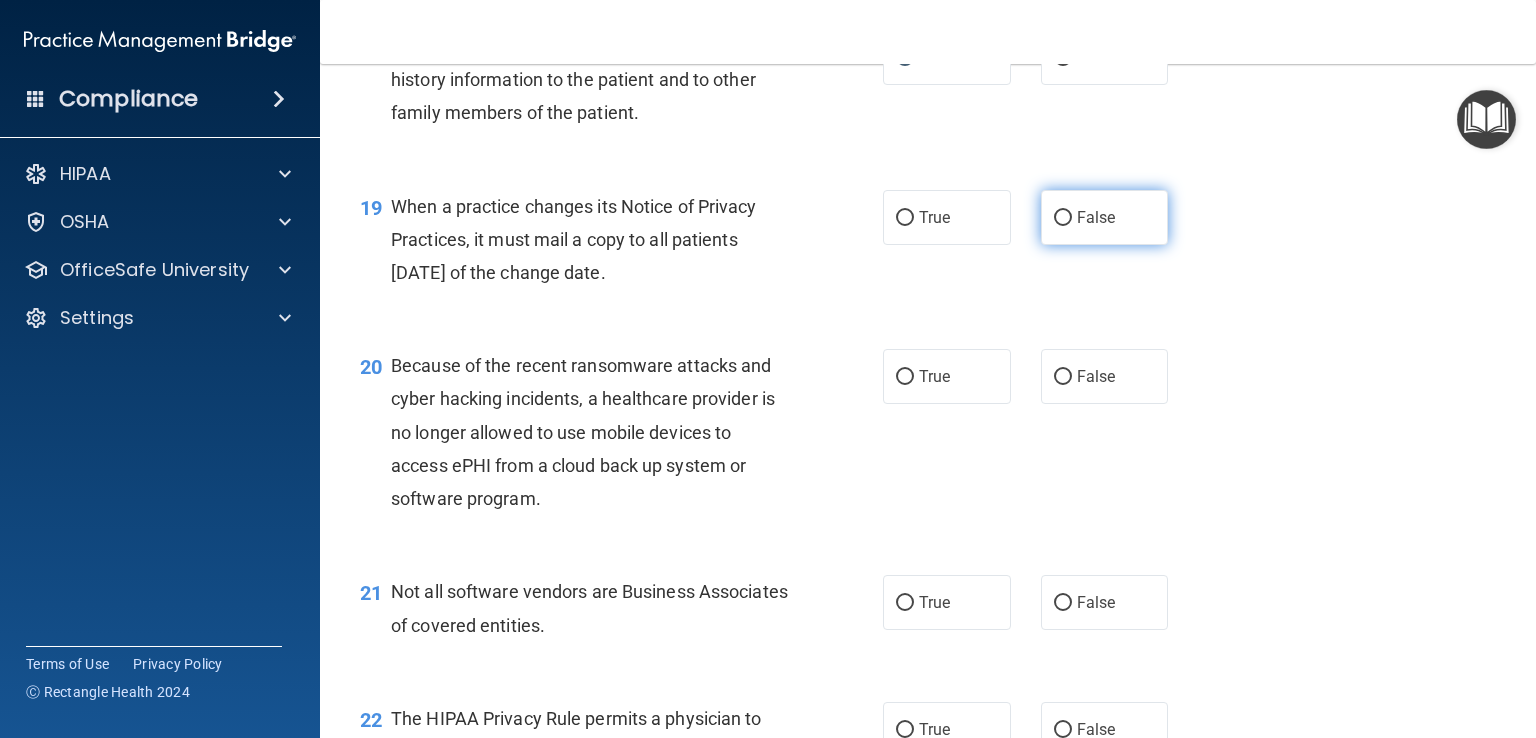 click on "False" at bounding box center [1063, 218] 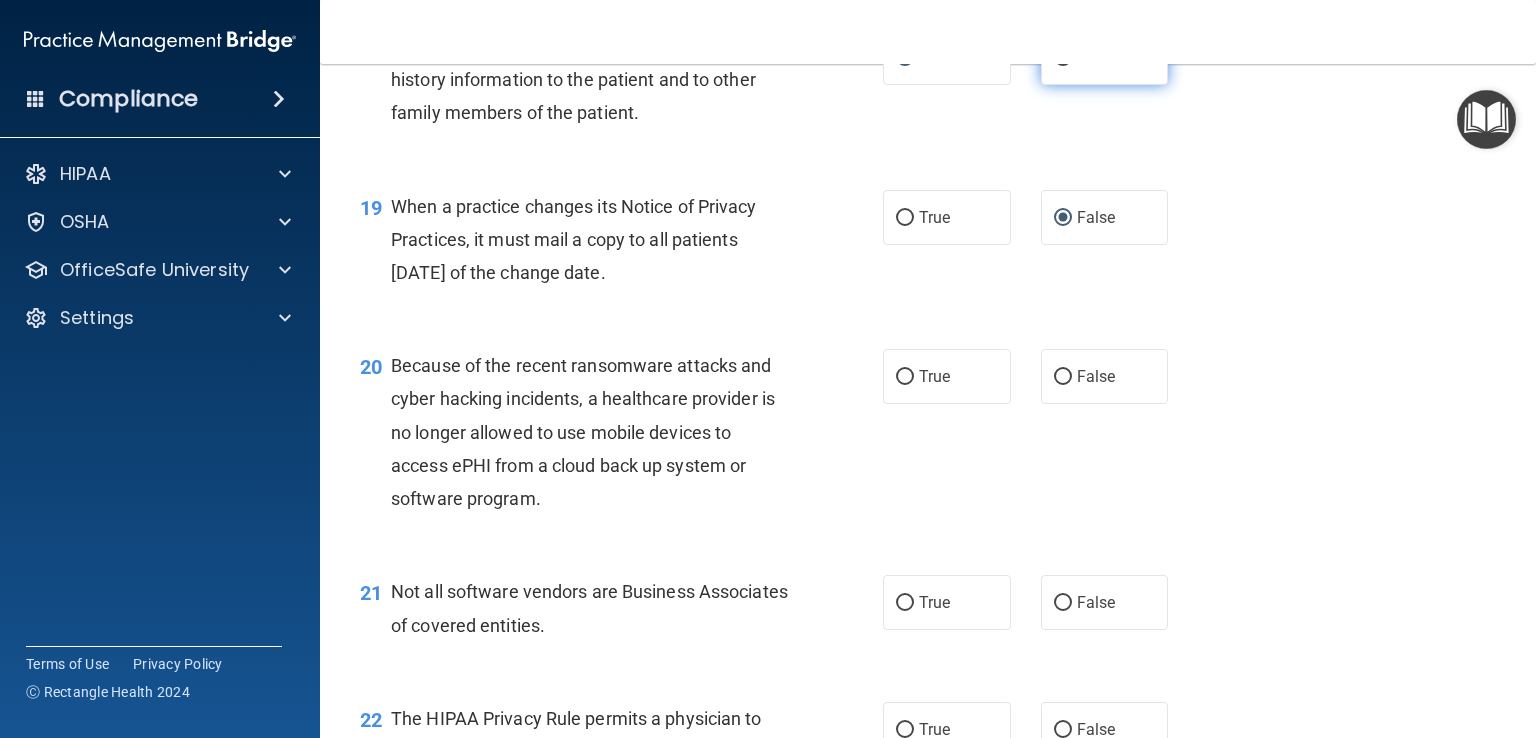 click on "False" at bounding box center [1063, 58] 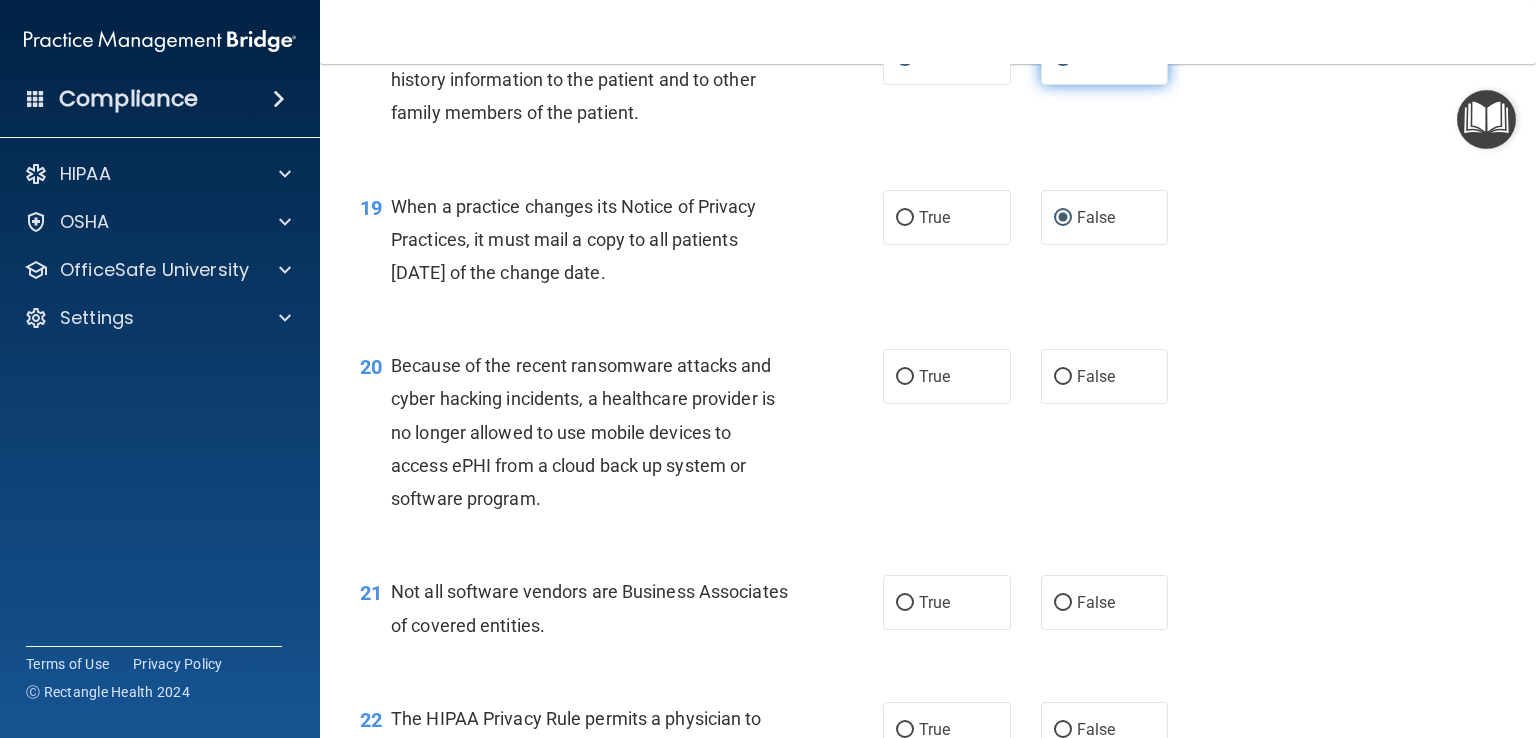 radio on "false" 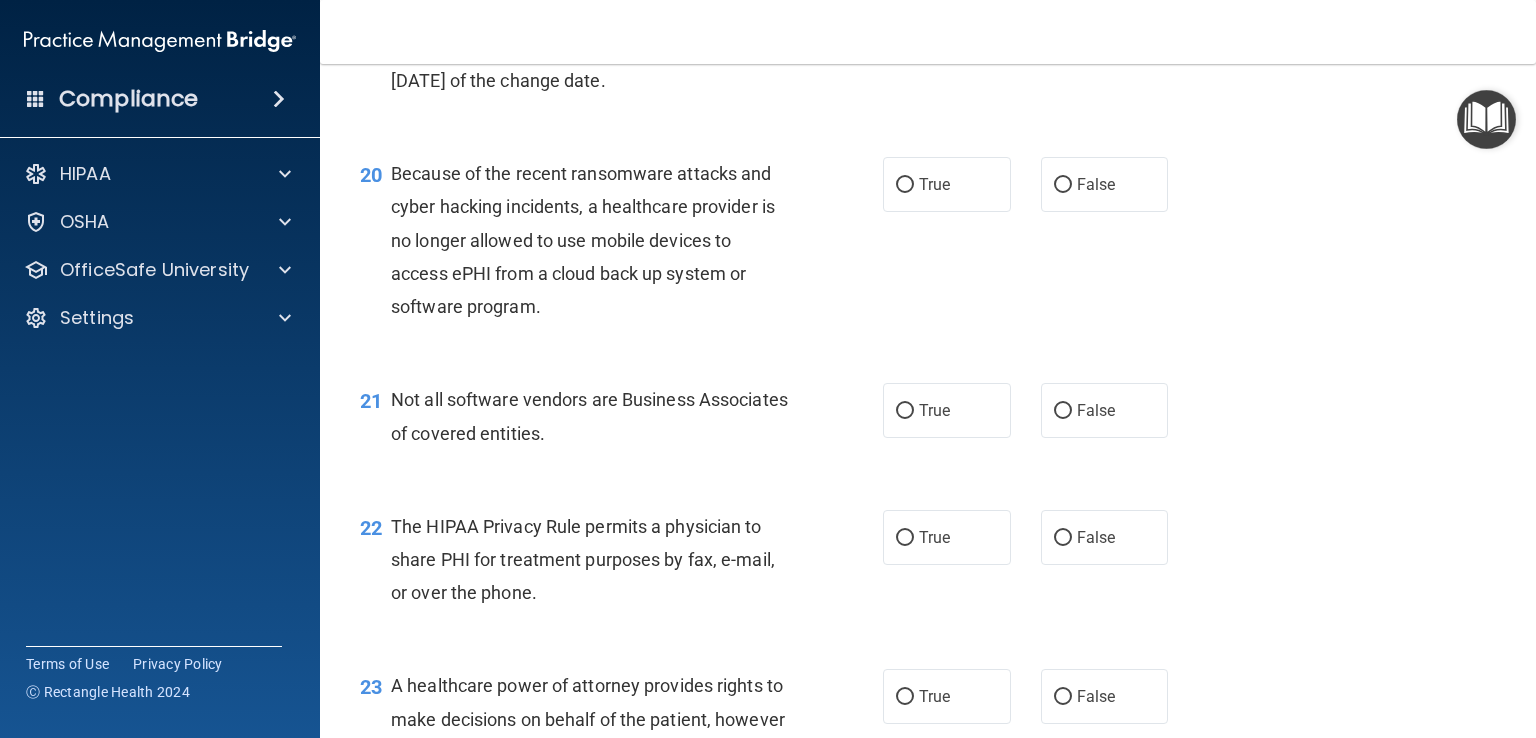 scroll, scrollTop: 3402, scrollLeft: 0, axis: vertical 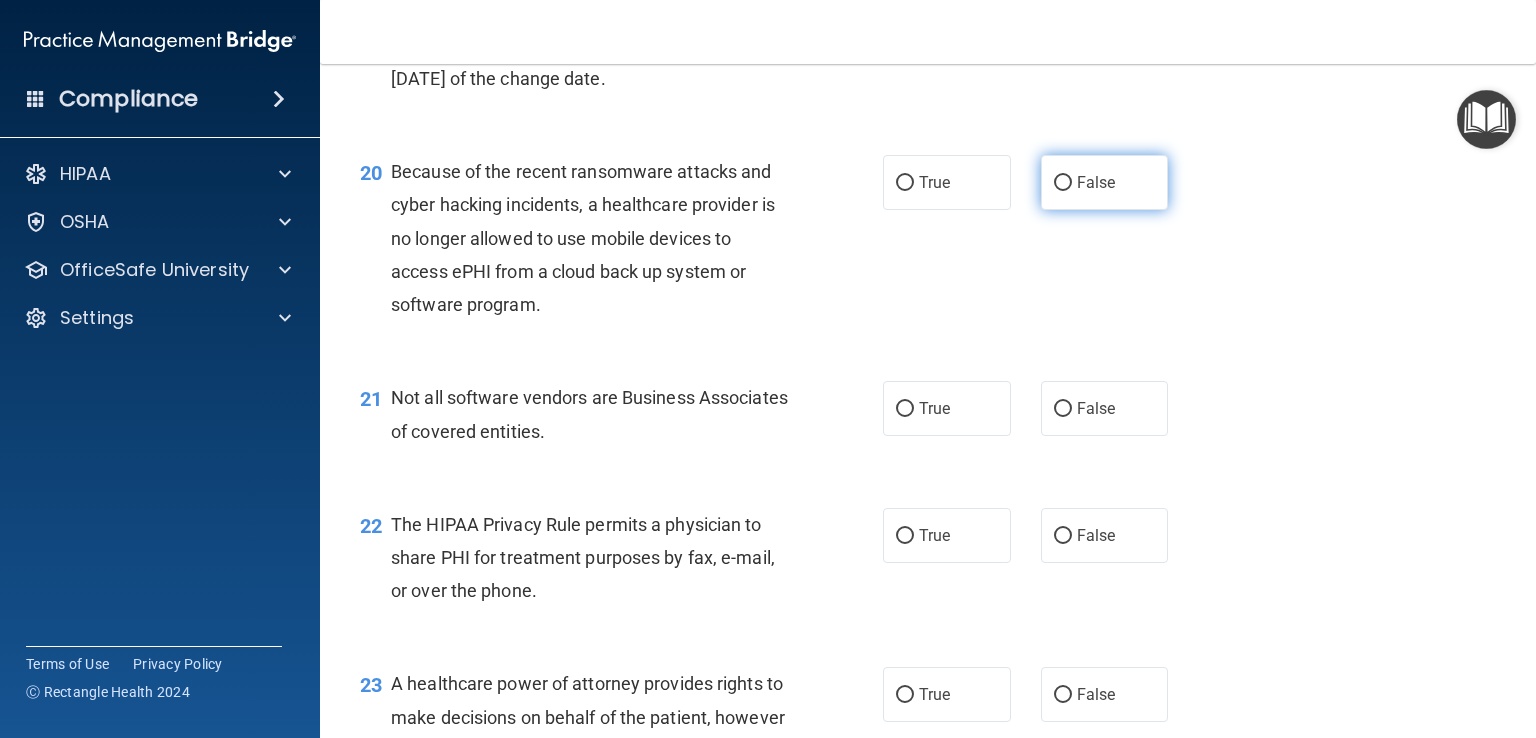 click on "False" at bounding box center [1063, 183] 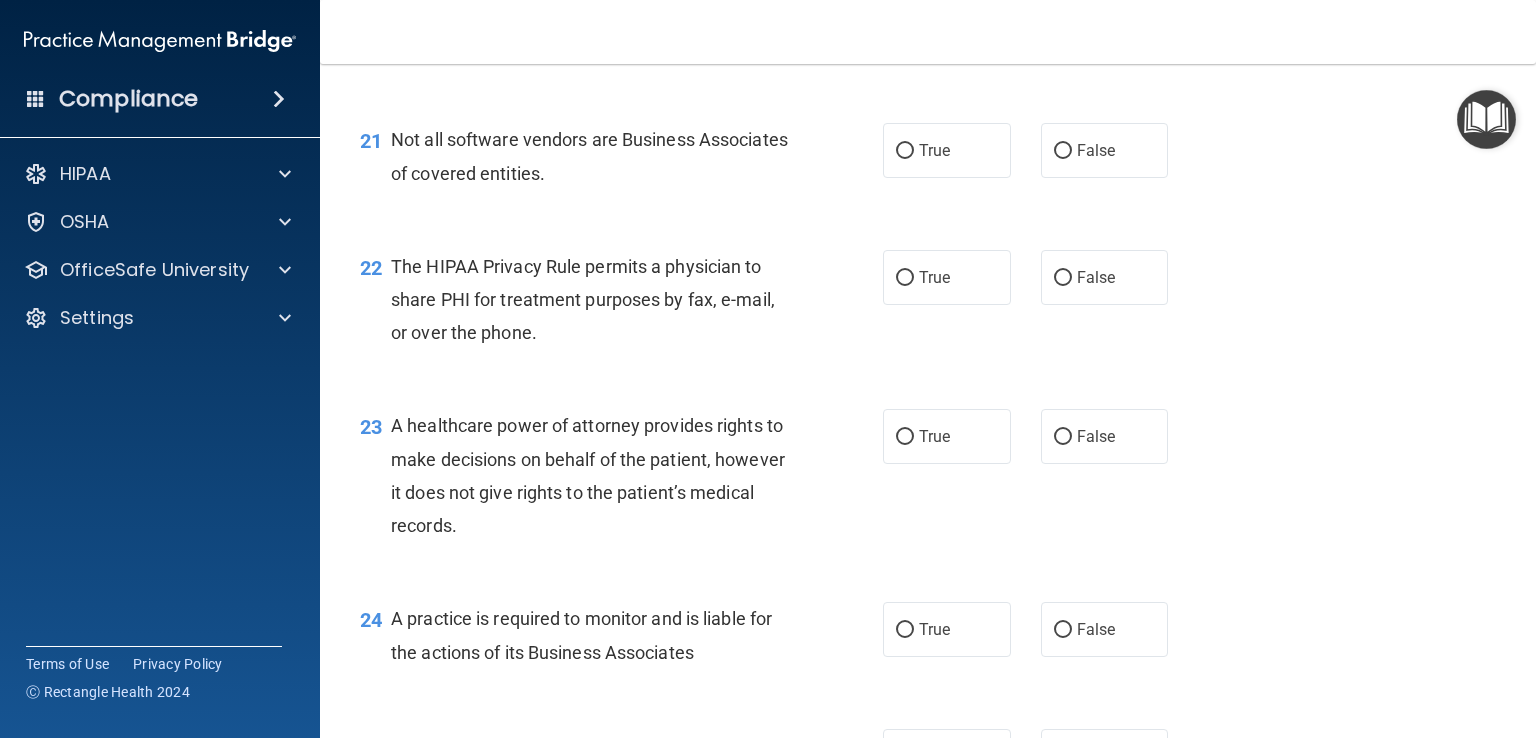 scroll, scrollTop: 3660, scrollLeft: 0, axis: vertical 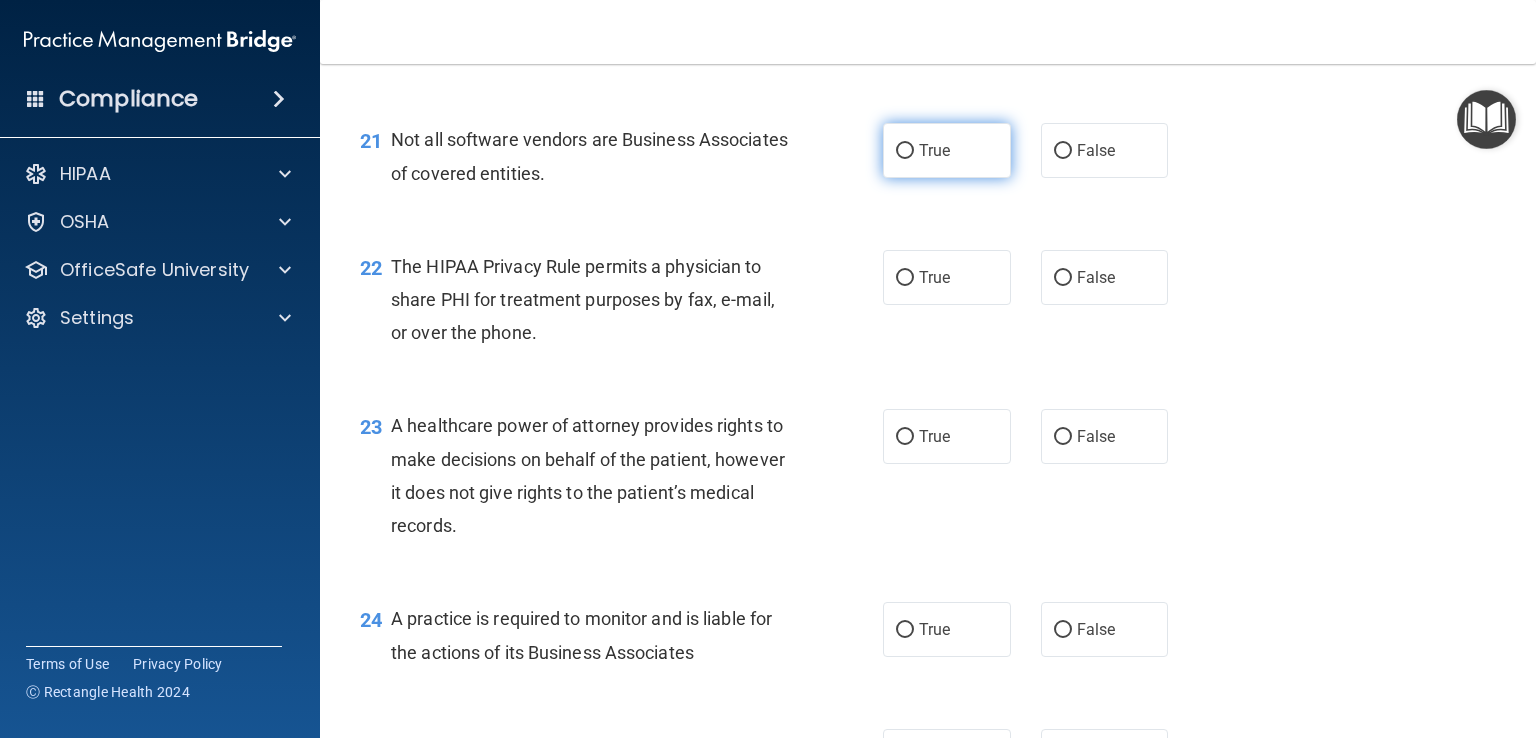 click on "True" at bounding box center (905, 151) 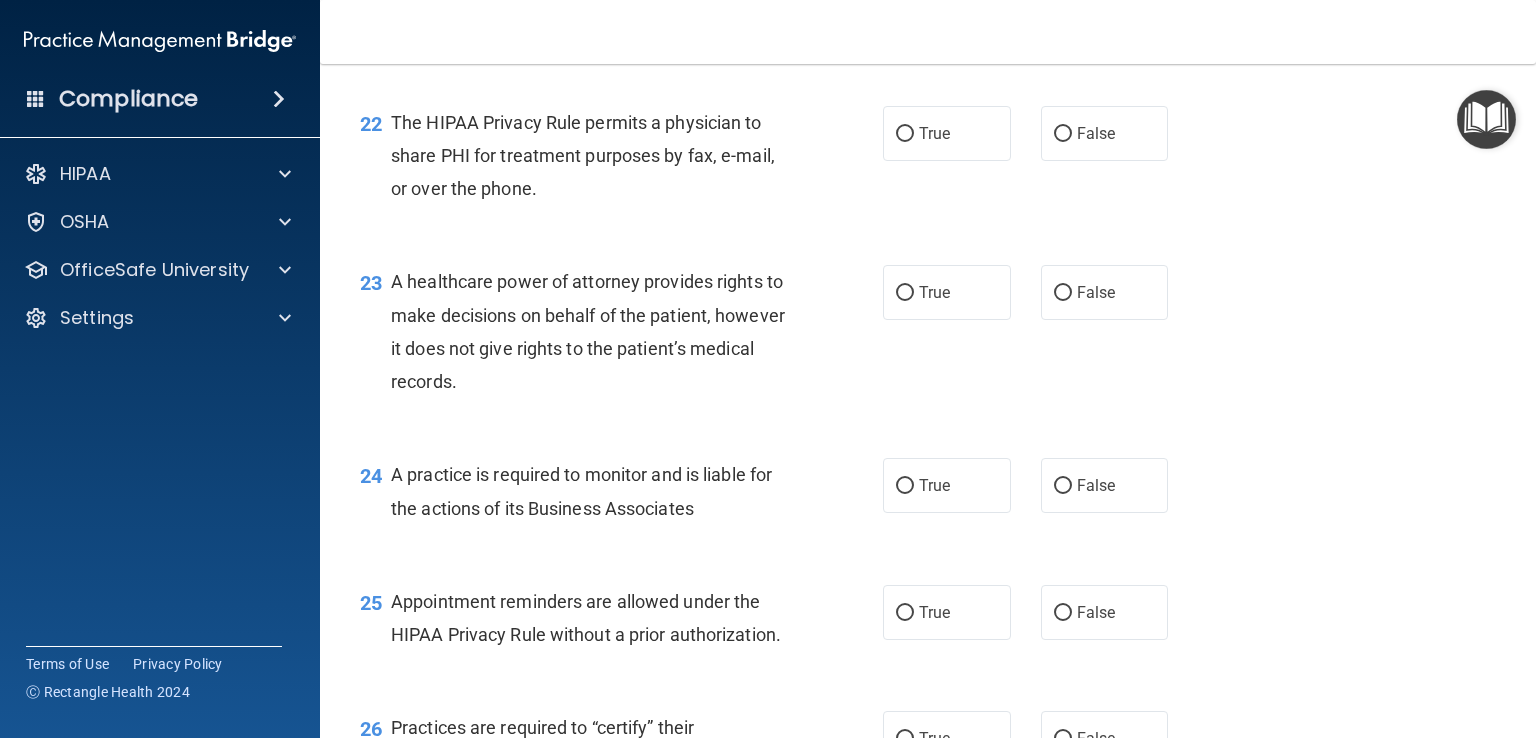 scroll, scrollTop: 3820, scrollLeft: 0, axis: vertical 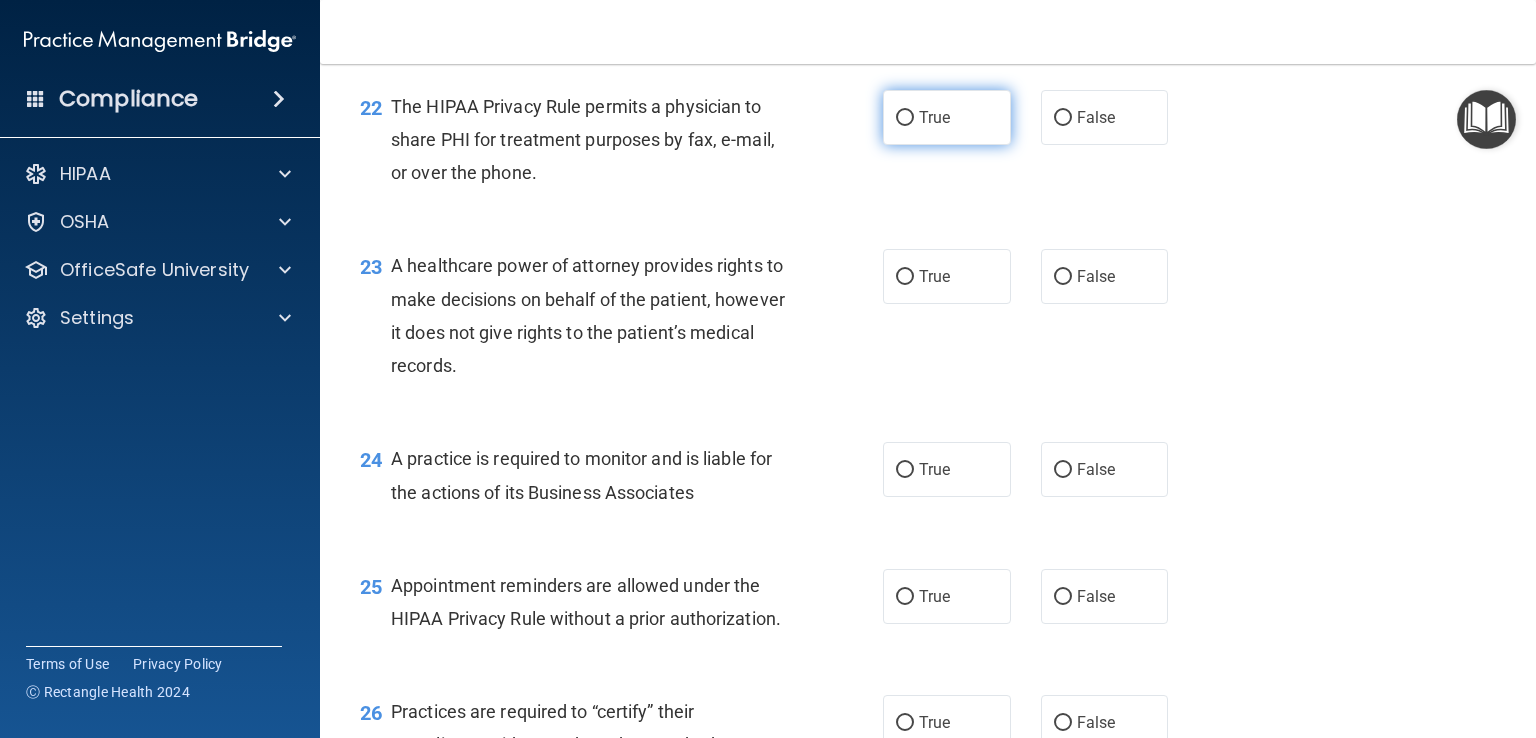 click on "True" at bounding box center [905, 118] 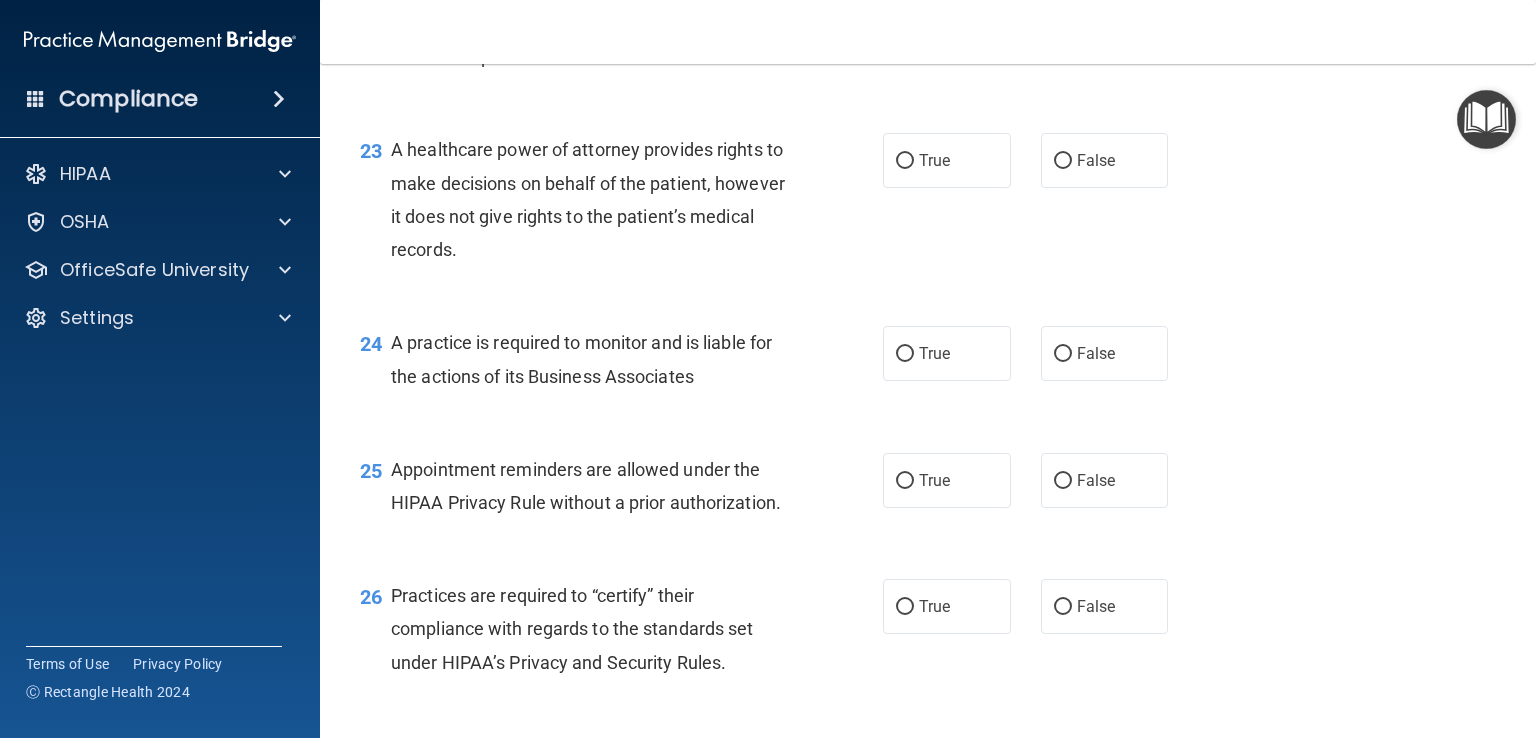 scroll, scrollTop: 3944, scrollLeft: 0, axis: vertical 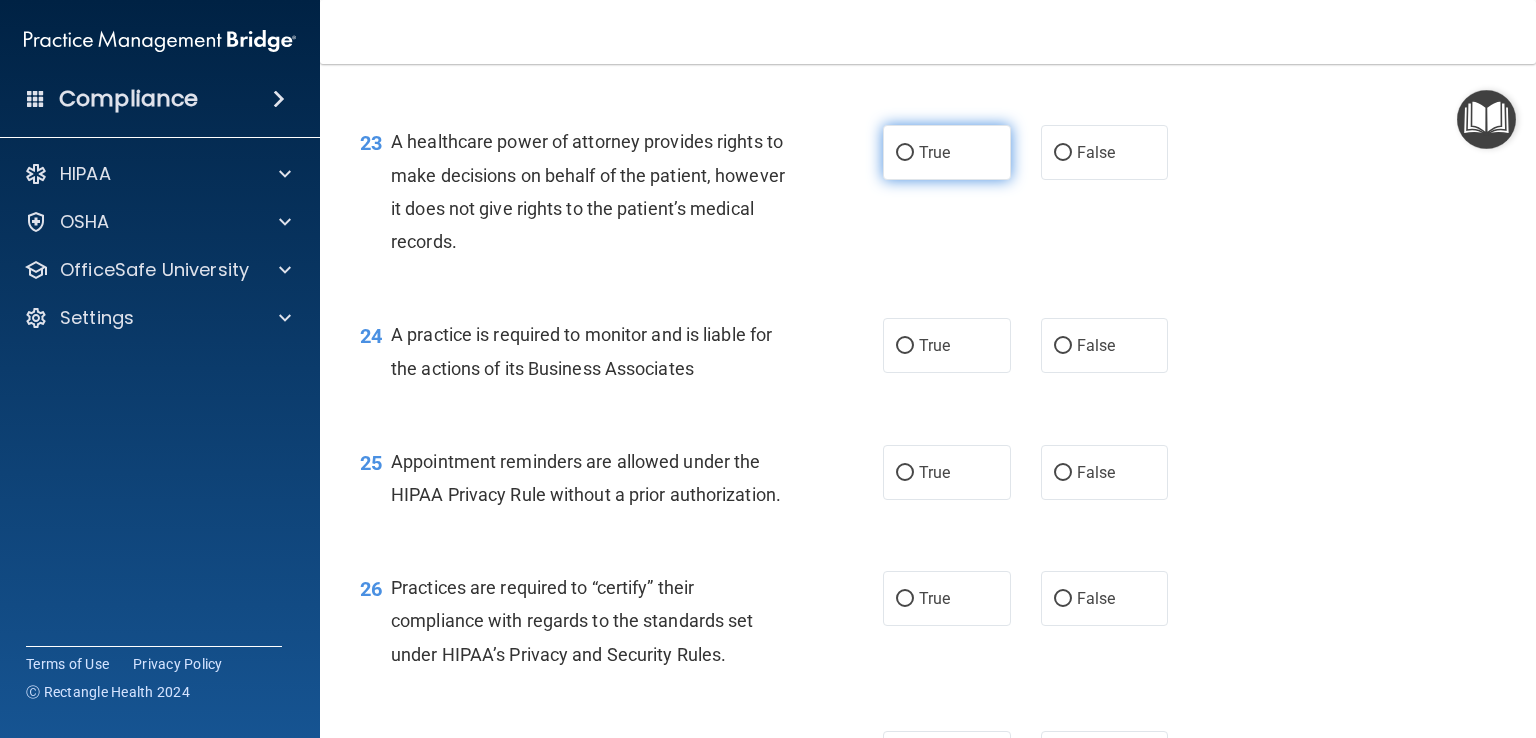 click on "True" at bounding box center [905, 153] 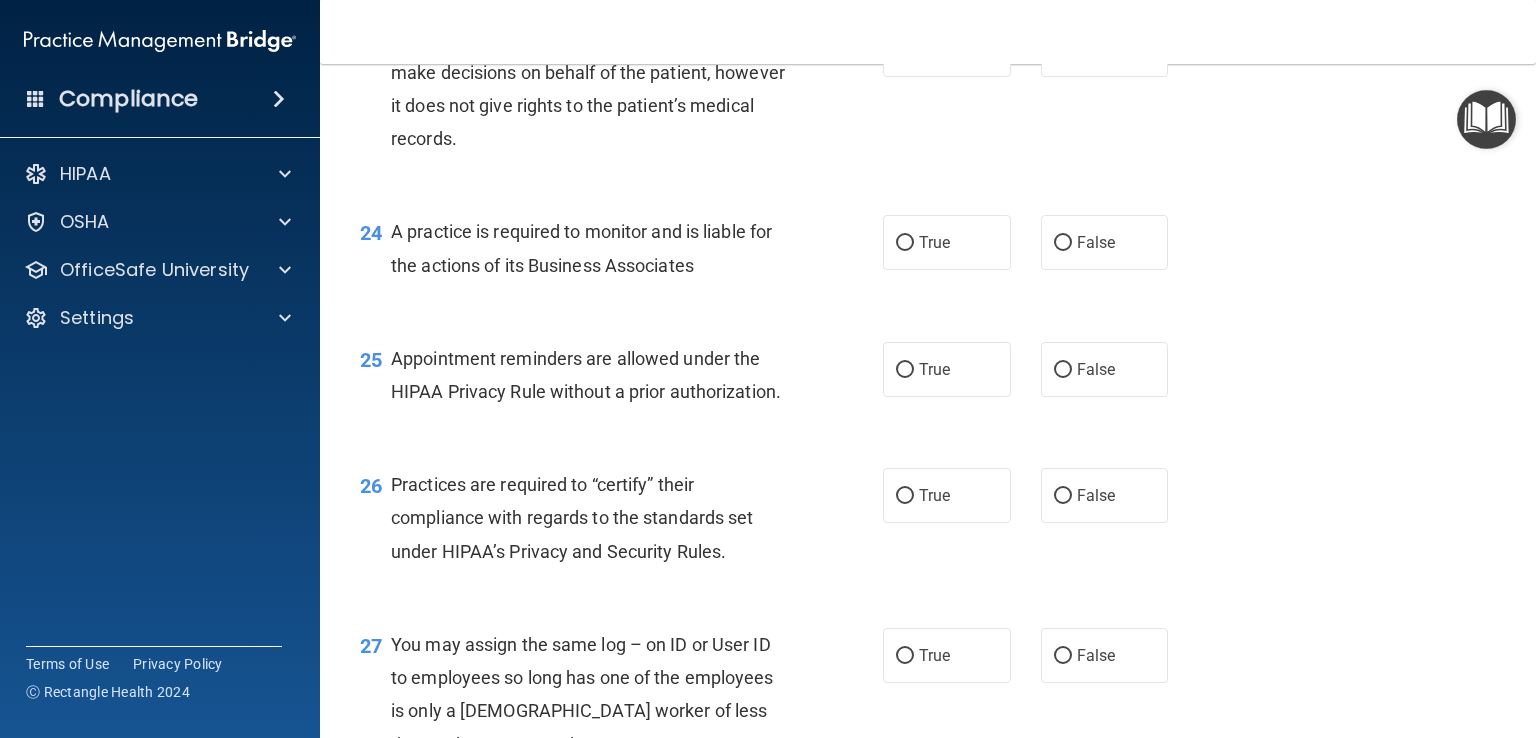 scroll, scrollTop: 4050, scrollLeft: 0, axis: vertical 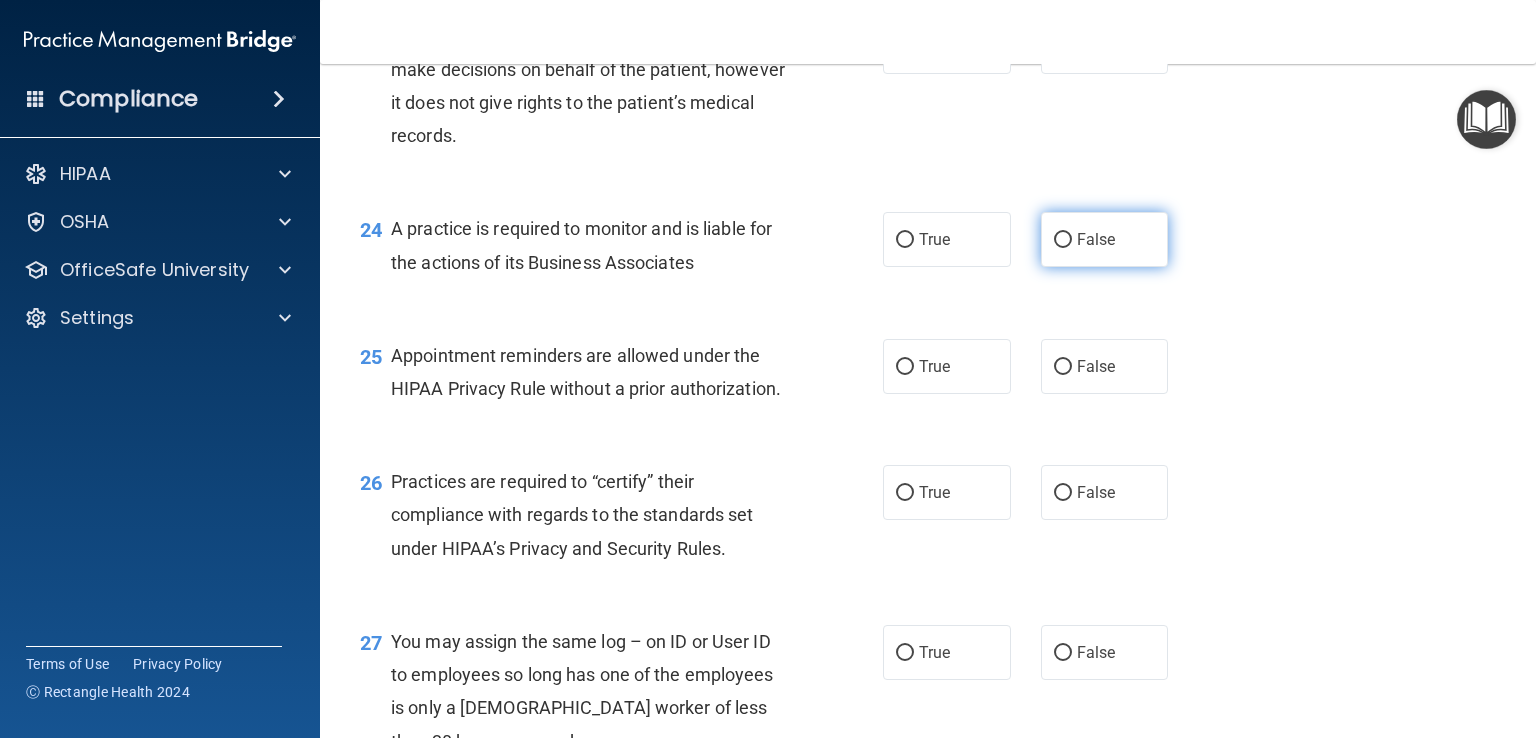 click on "False" at bounding box center [1063, 240] 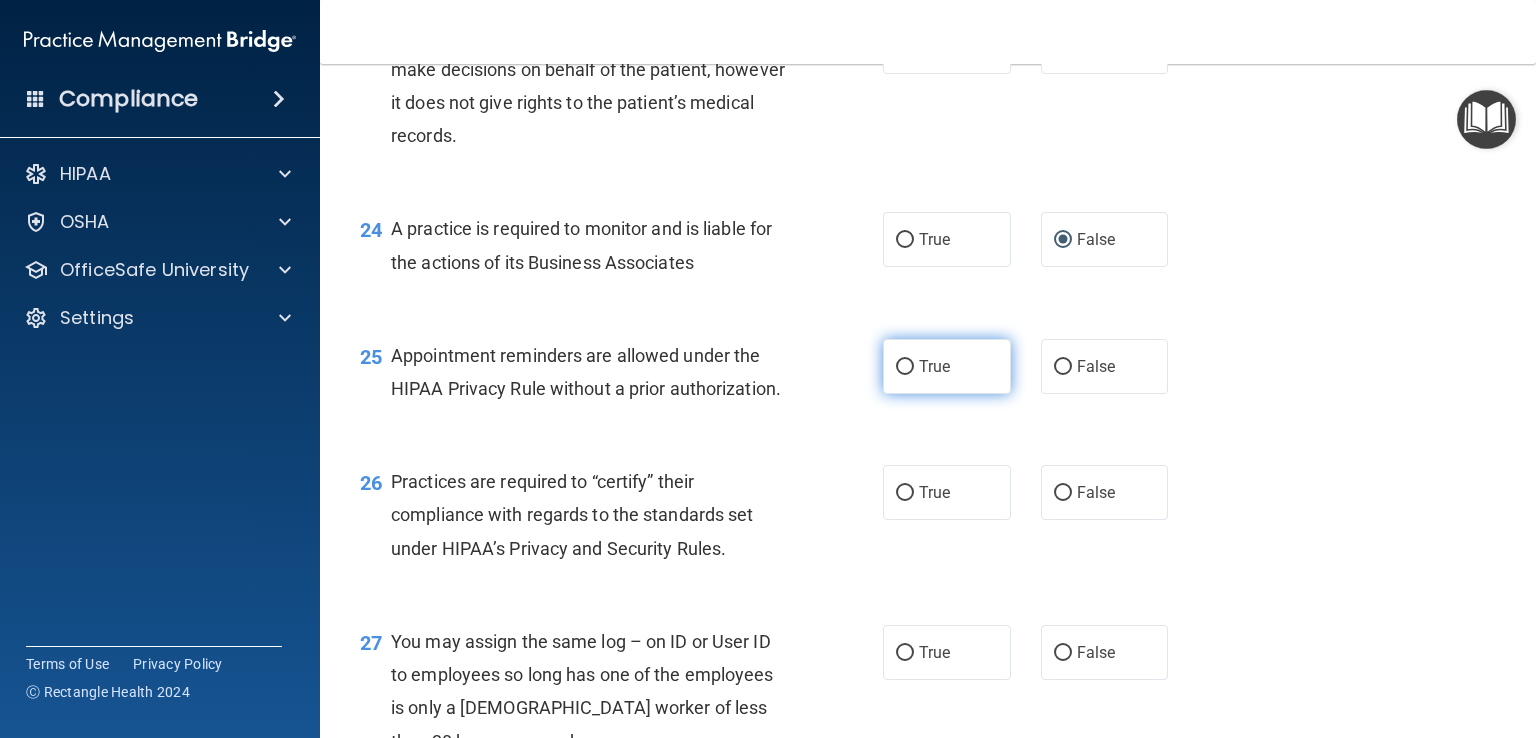 click on "True" at bounding box center [905, 367] 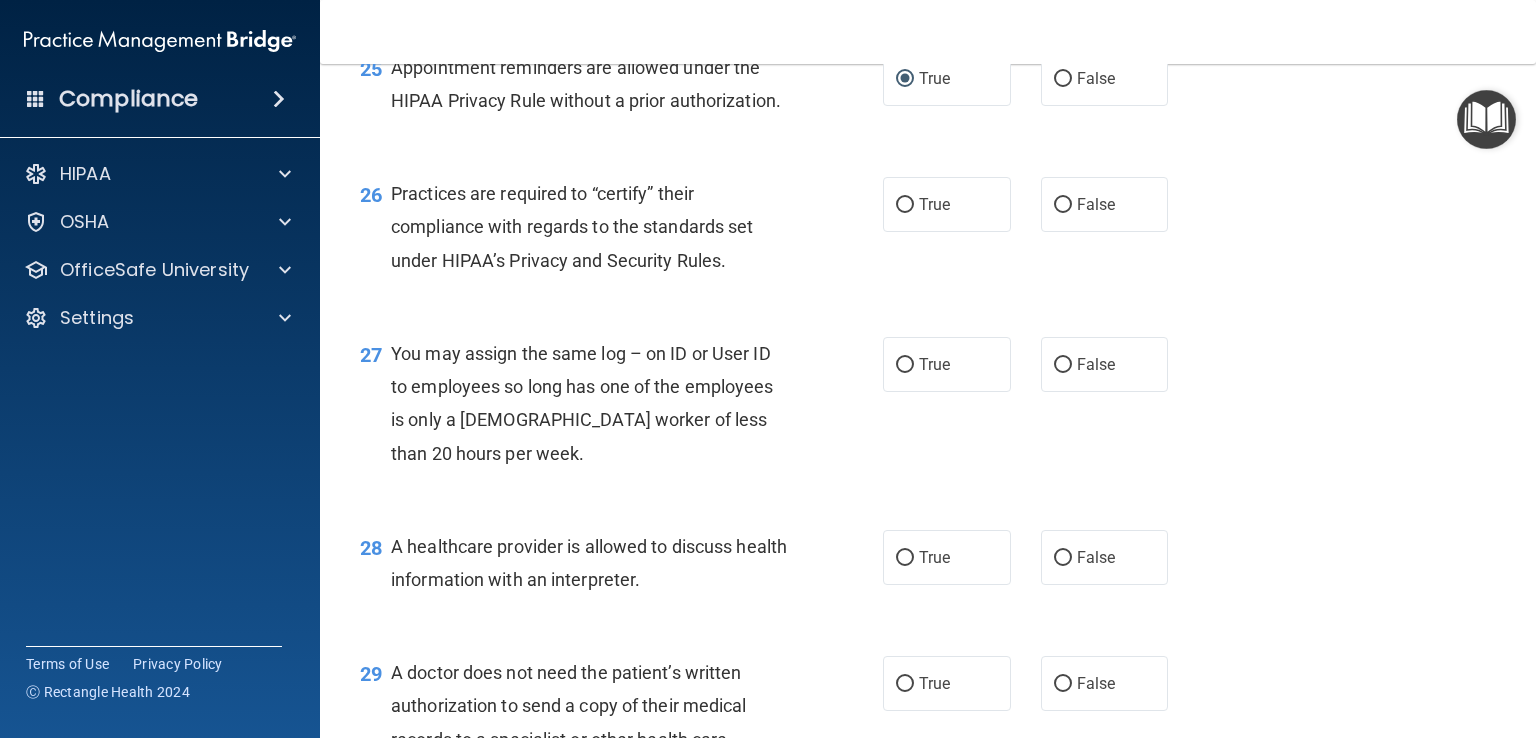 scroll, scrollTop: 4340, scrollLeft: 0, axis: vertical 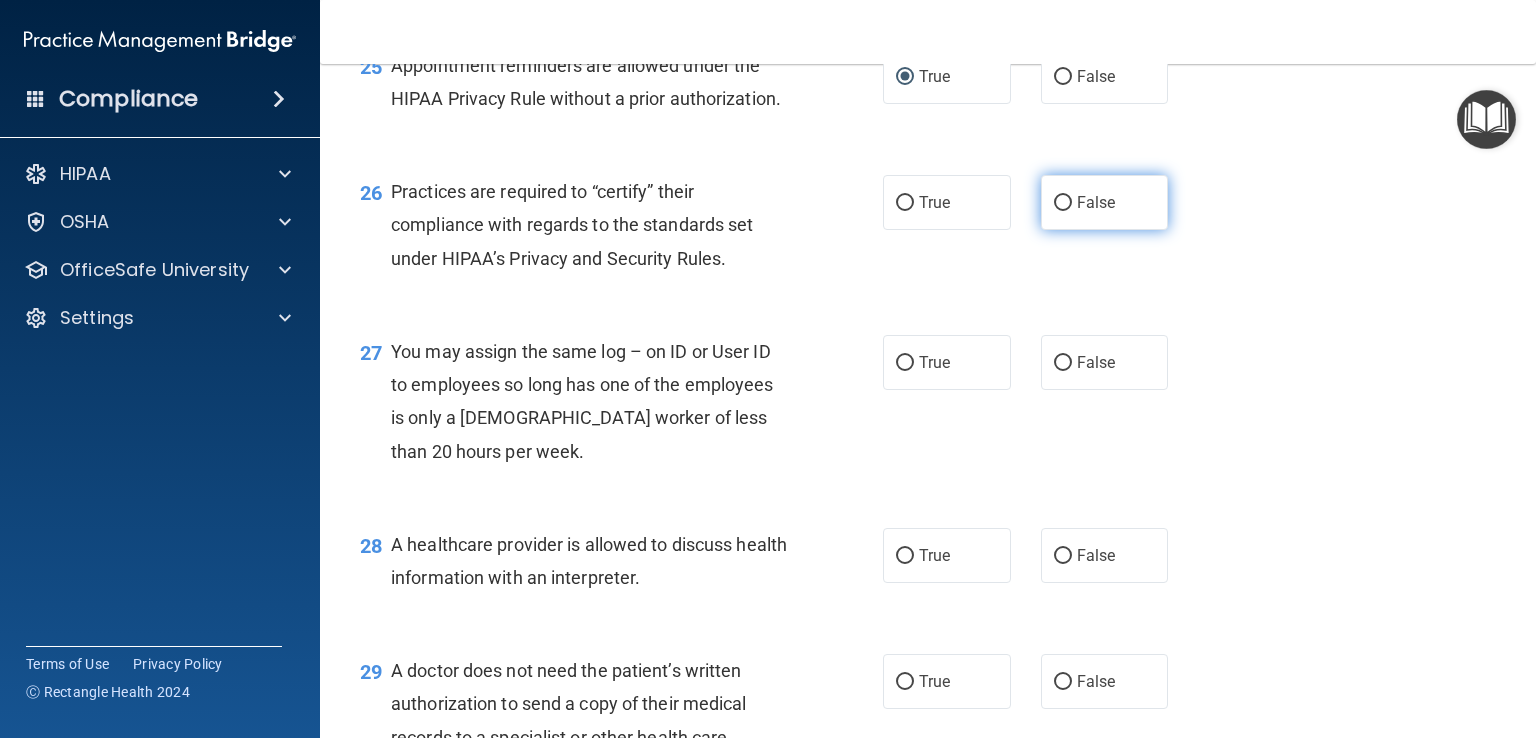 click on "False" at bounding box center (1063, 203) 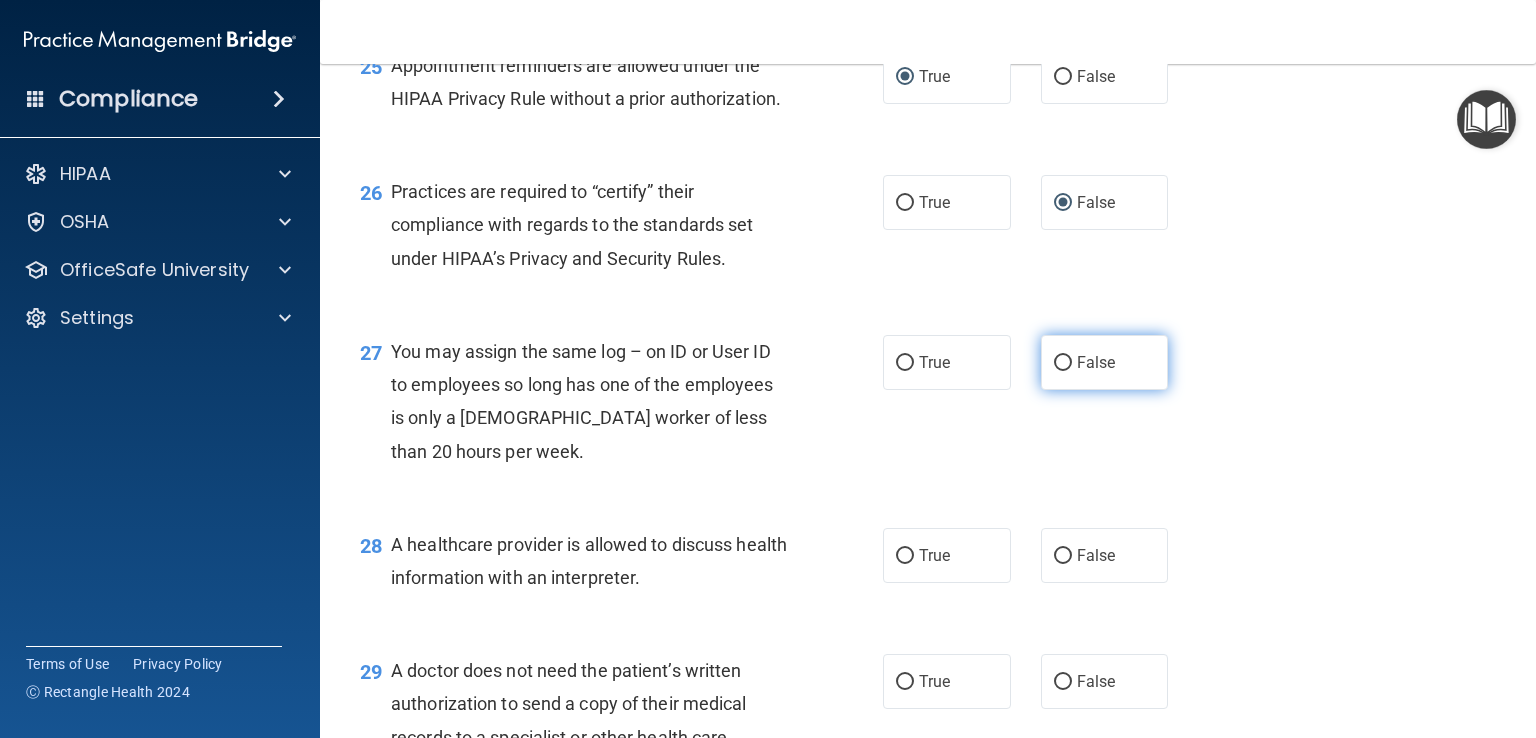 click on "False" at bounding box center [1063, 363] 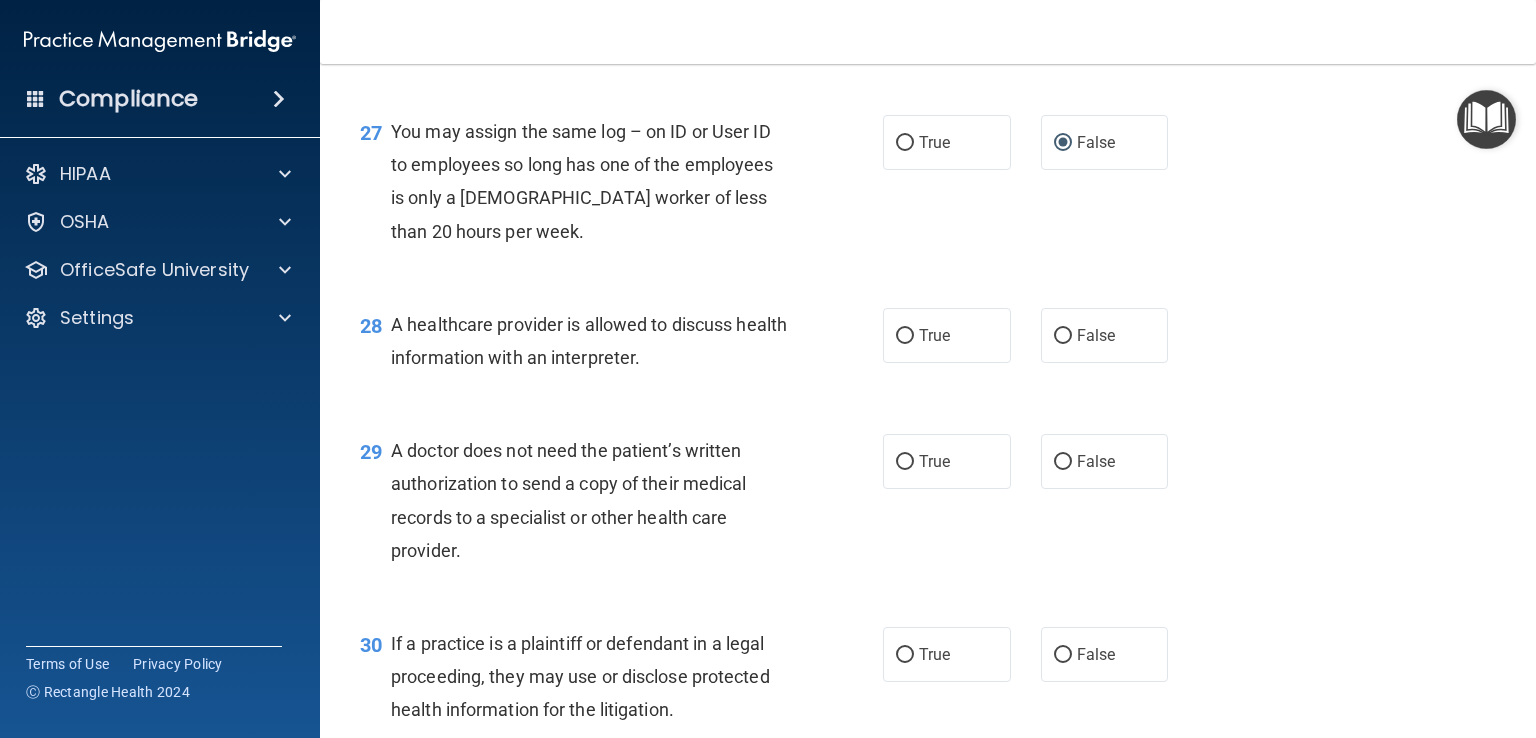 scroll, scrollTop: 4567, scrollLeft: 0, axis: vertical 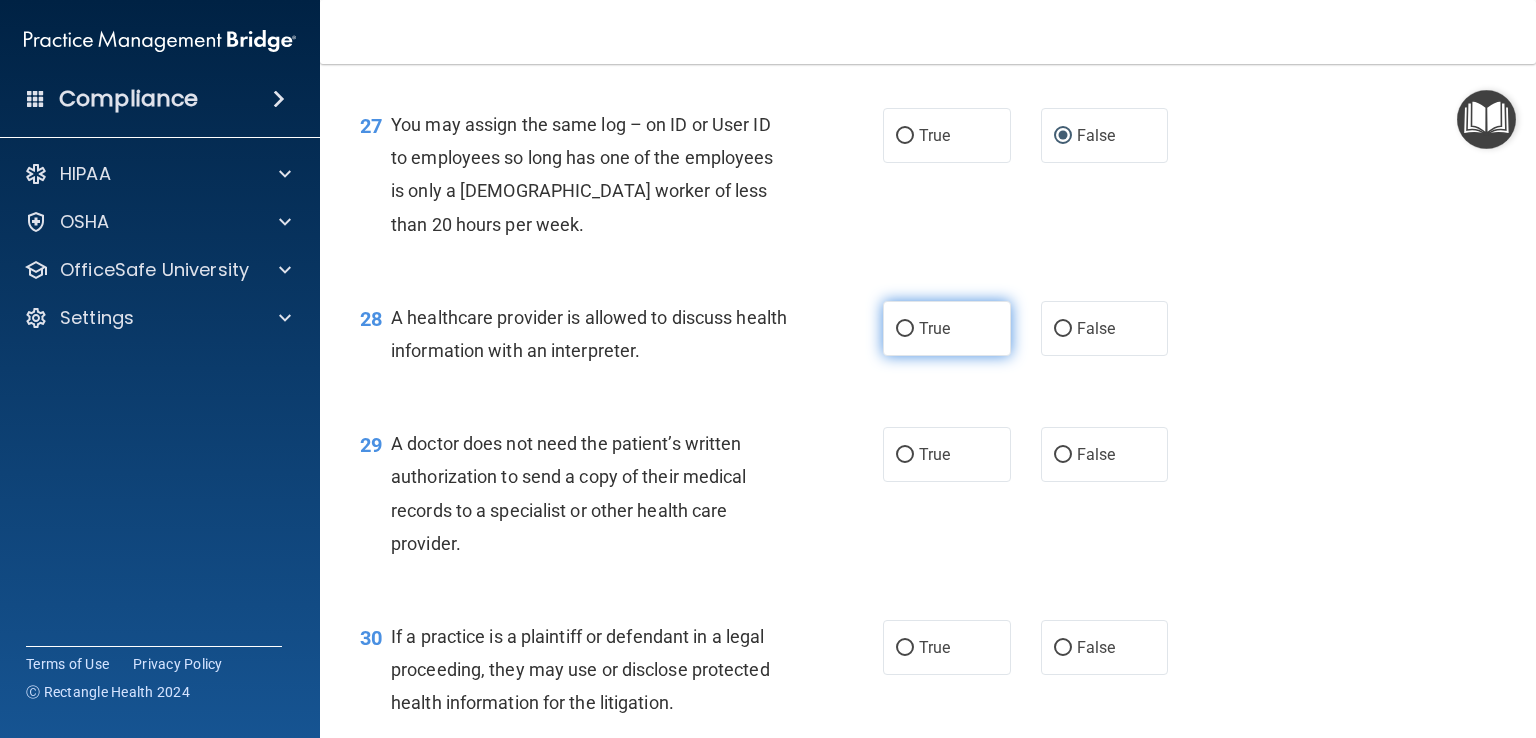 click on "True" at bounding box center (905, 329) 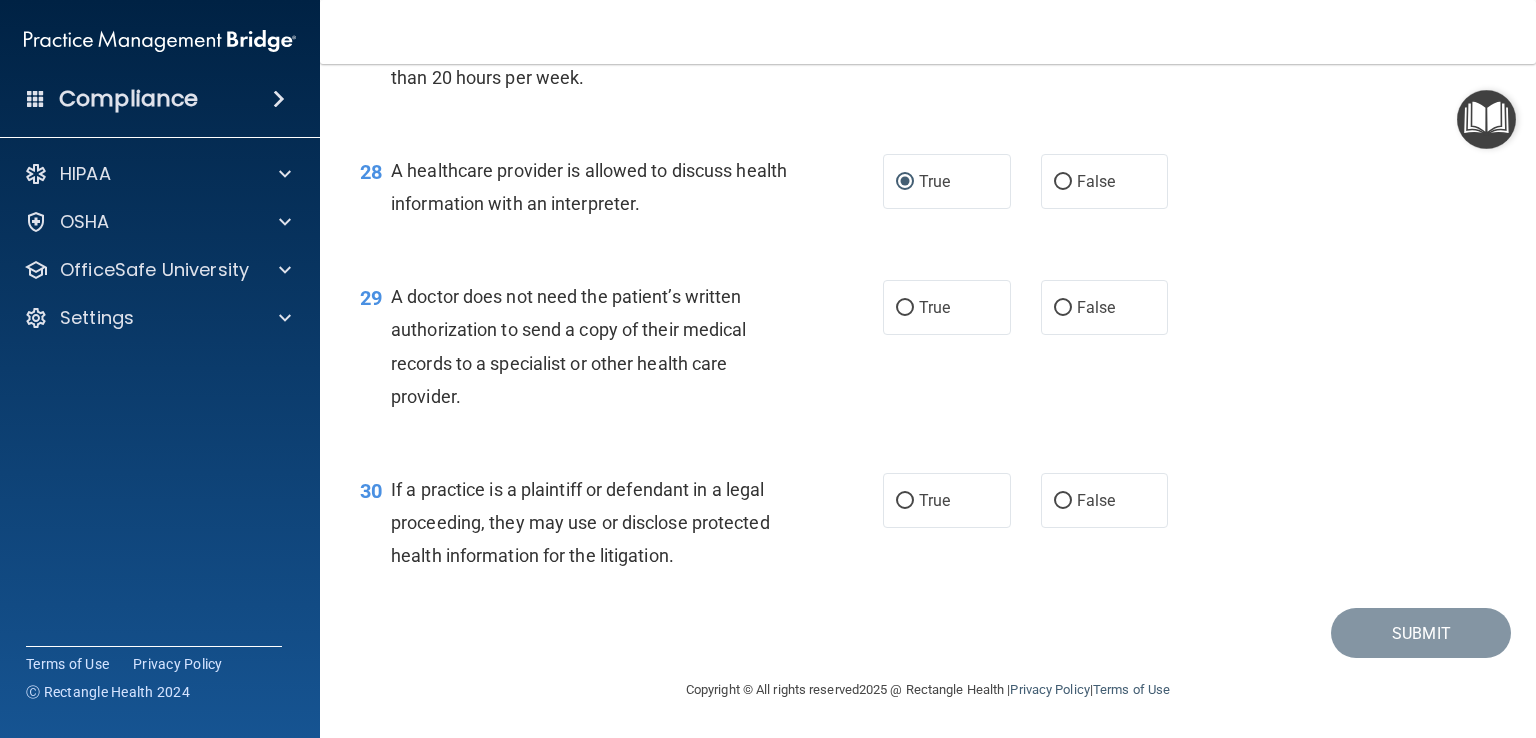 scroll, scrollTop: 4727, scrollLeft: 0, axis: vertical 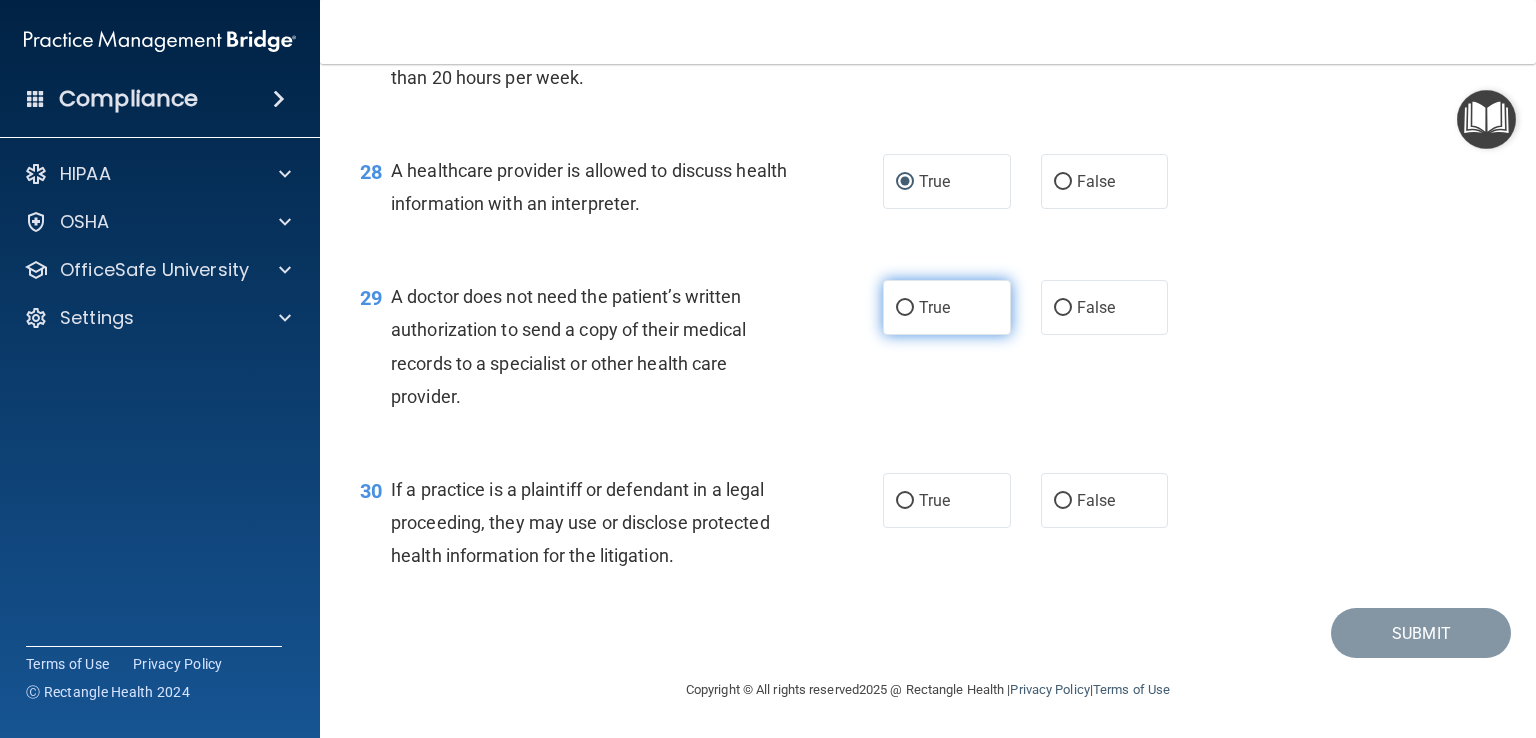 click on "True" at bounding box center (905, 308) 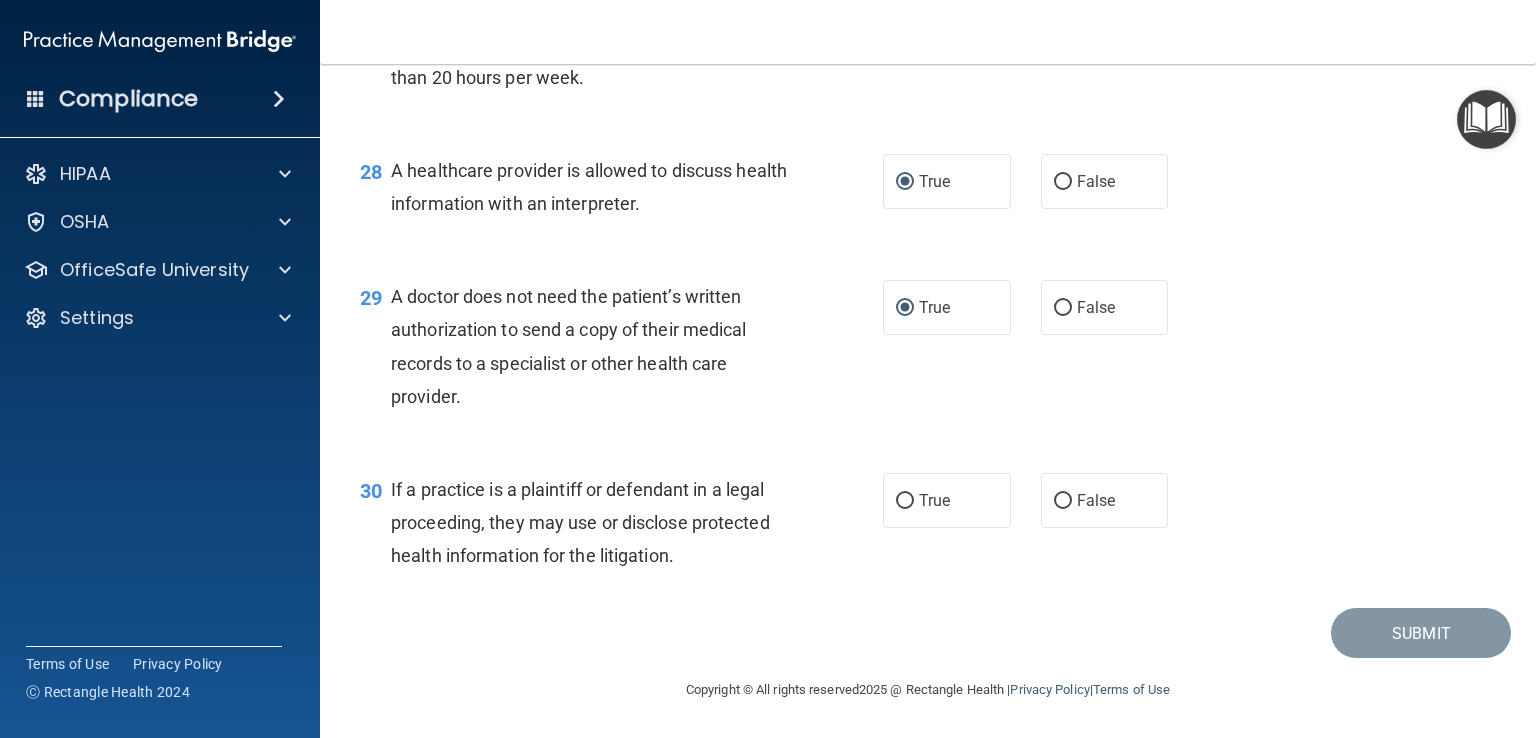 scroll, scrollTop: 4781, scrollLeft: 0, axis: vertical 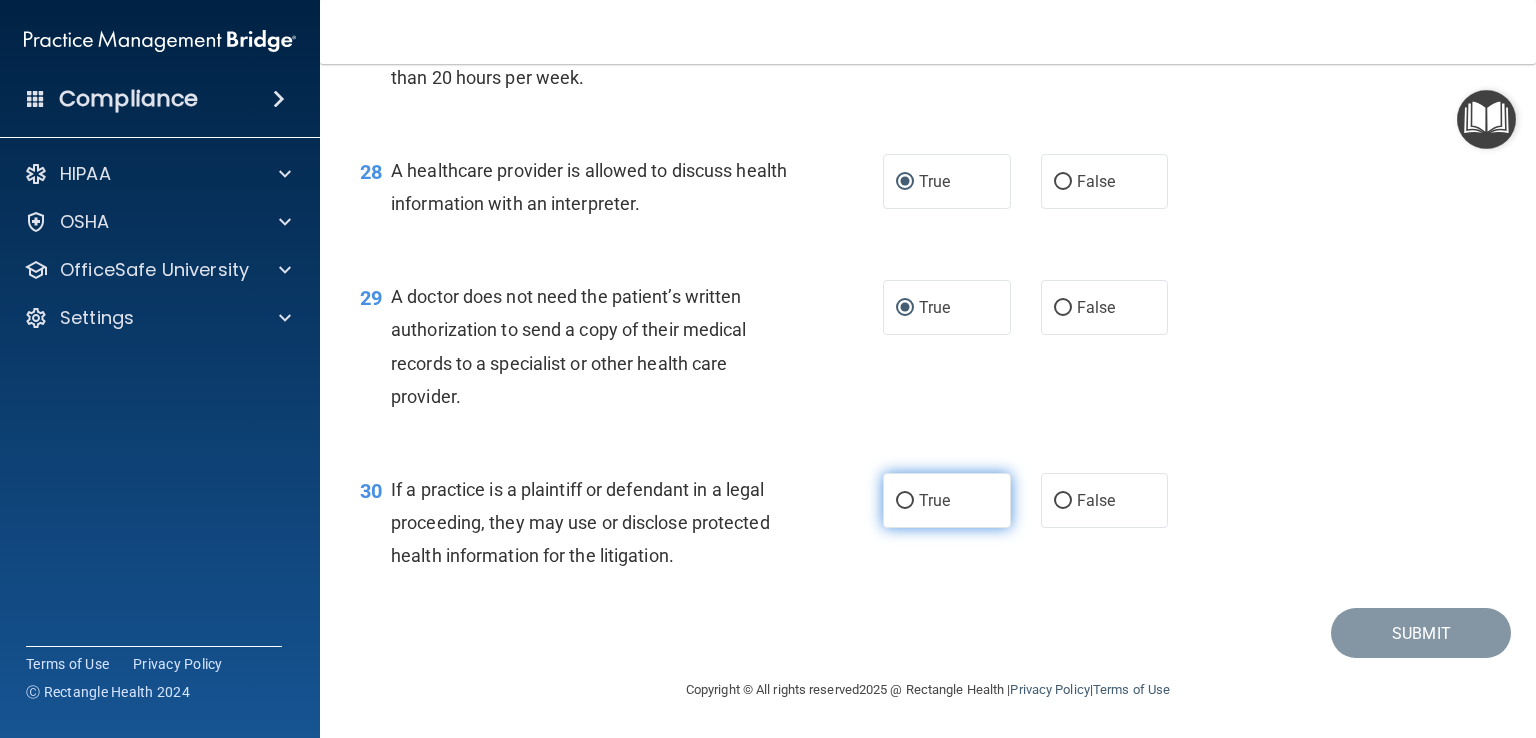 click on "True" at bounding box center (905, 501) 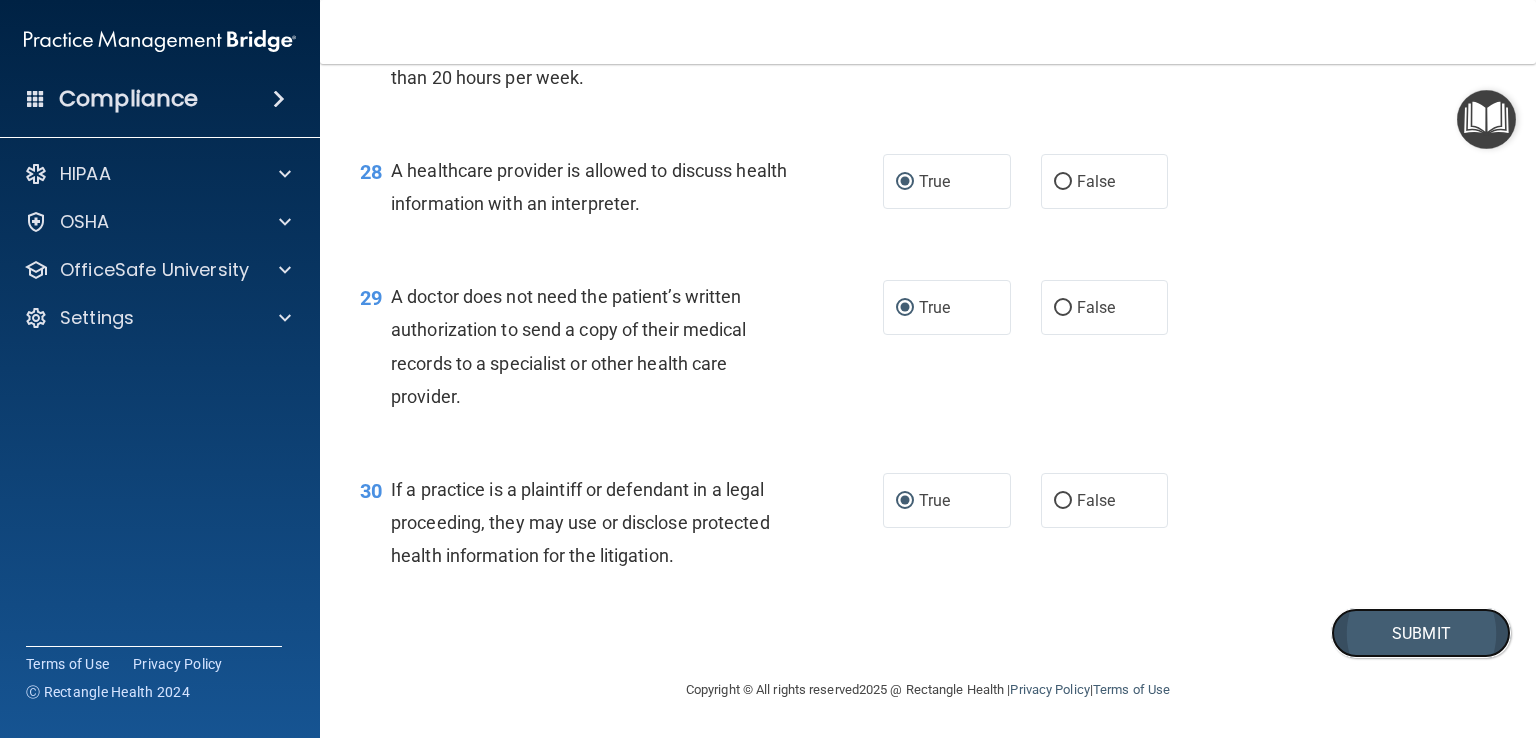 click on "Submit" at bounding box center (1421, 633) 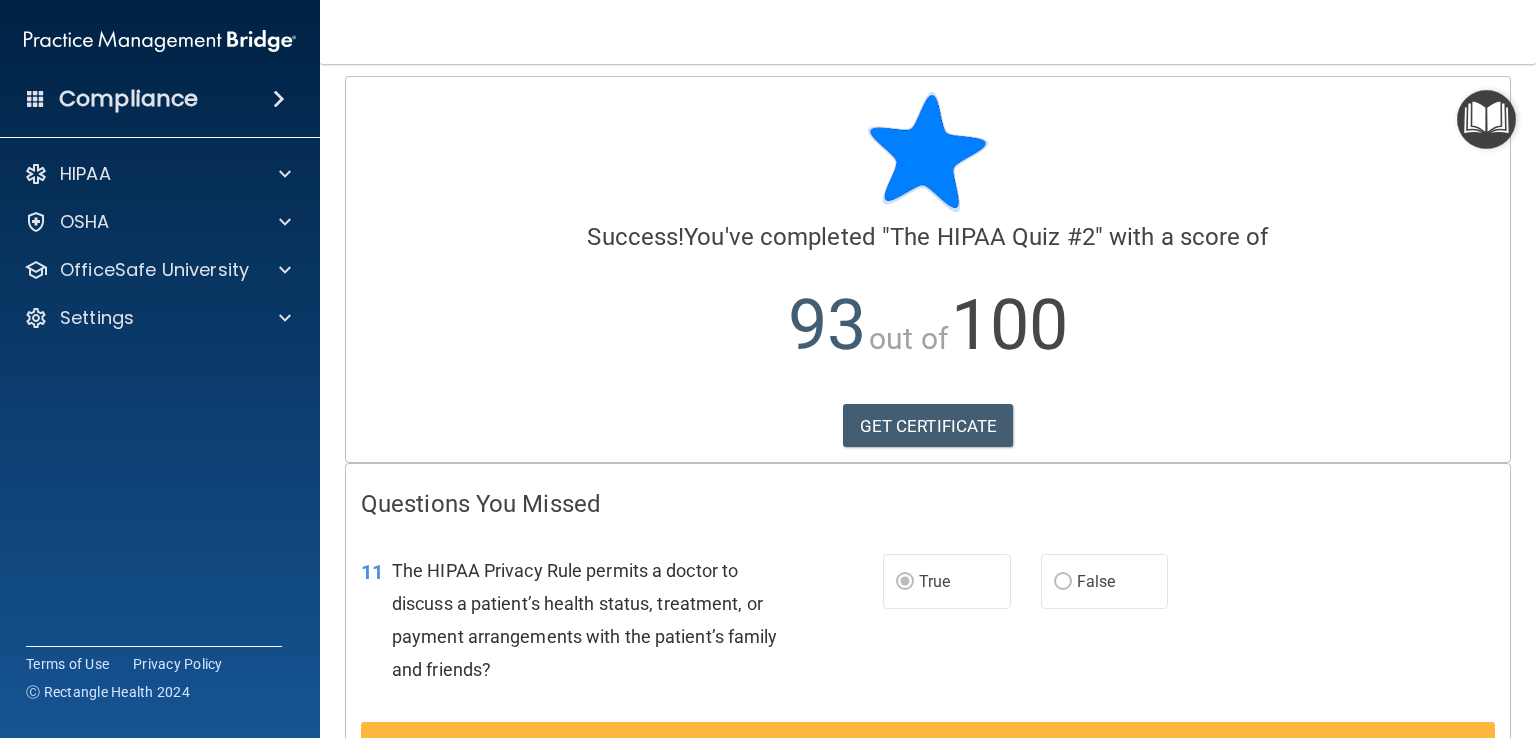 scroll, scrollTop: 0, scrollLeft: 0, axis: both 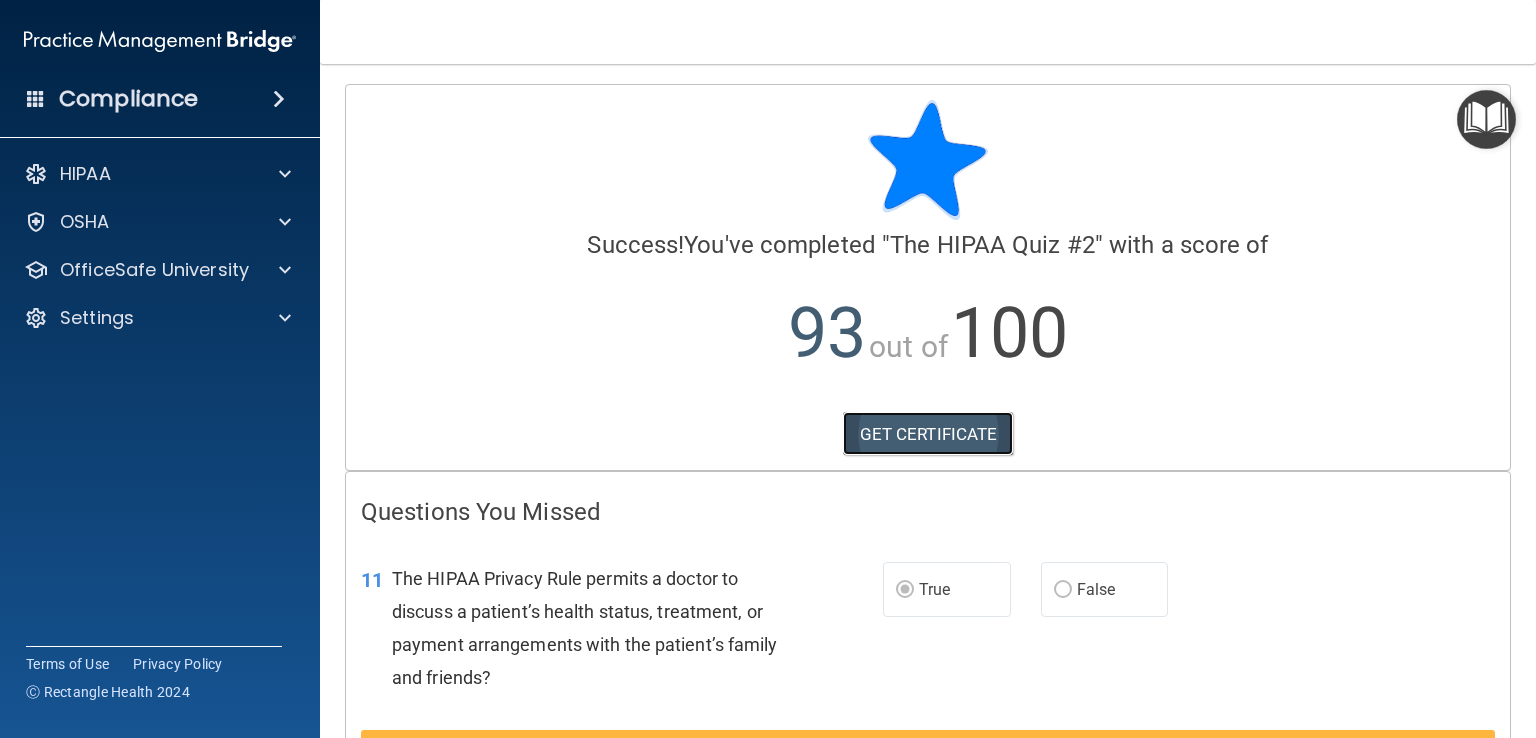 click on "GET CERTIFICATE" at bounding box center (928, 434) 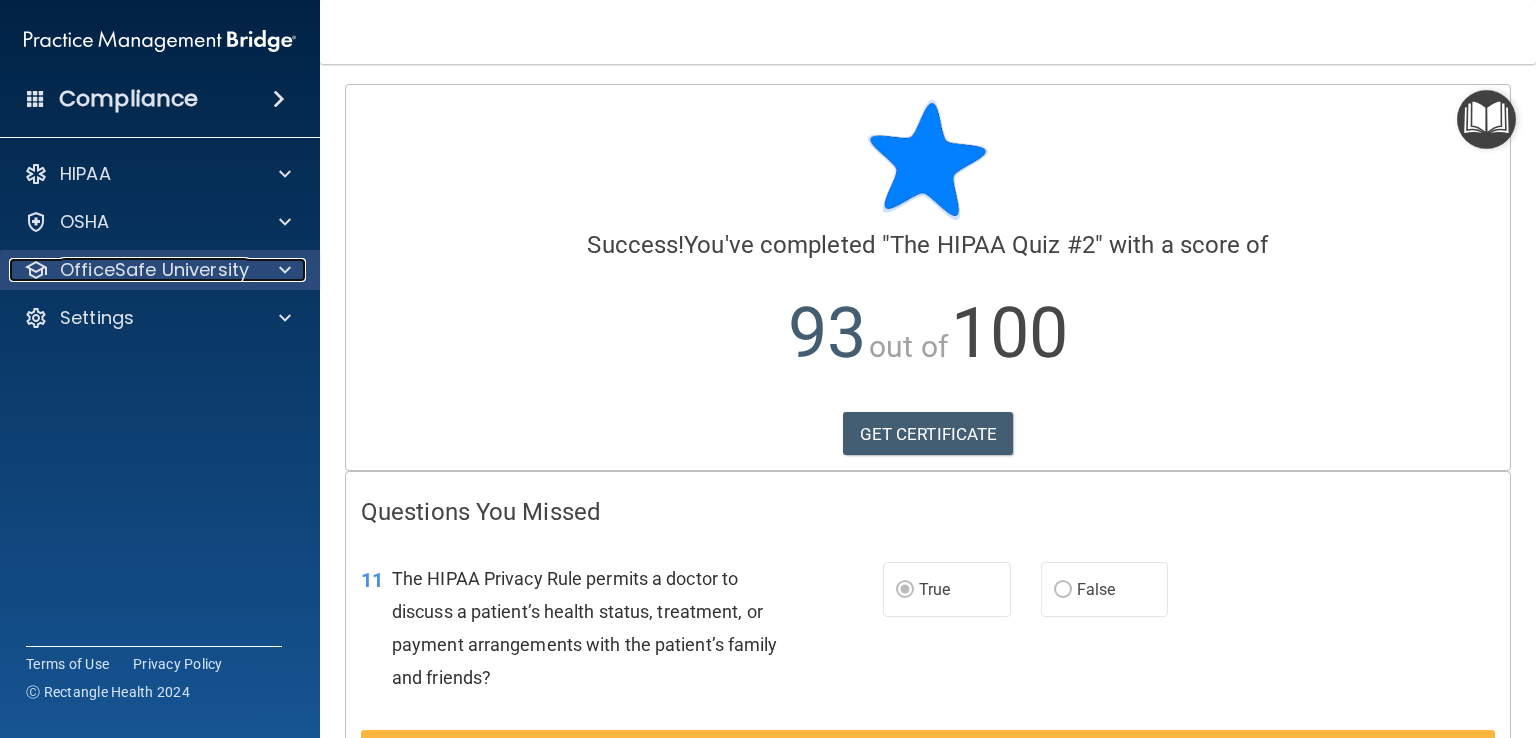click at bounding box center (285, 270) 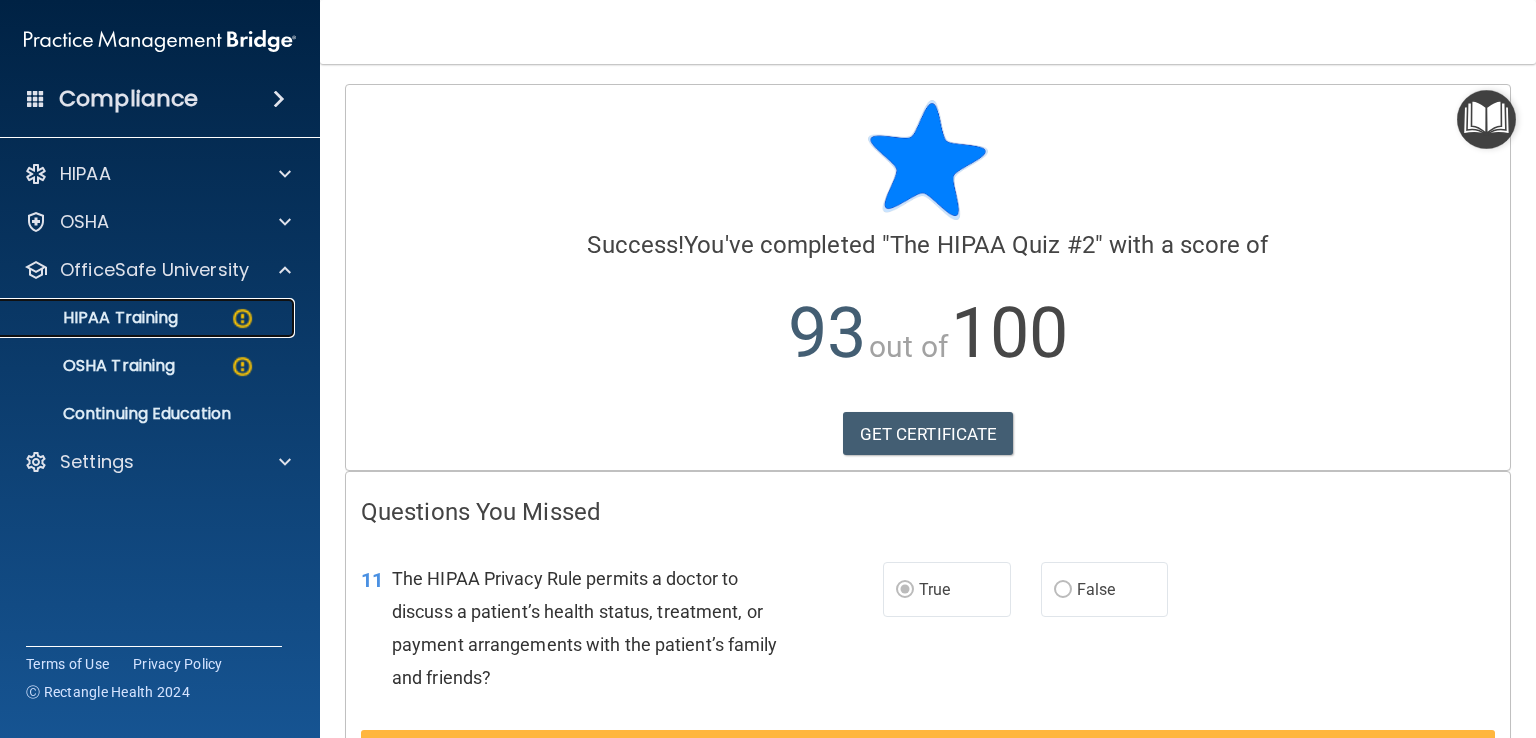 click on "HIPAA Training" at bounding box center [95, 318] 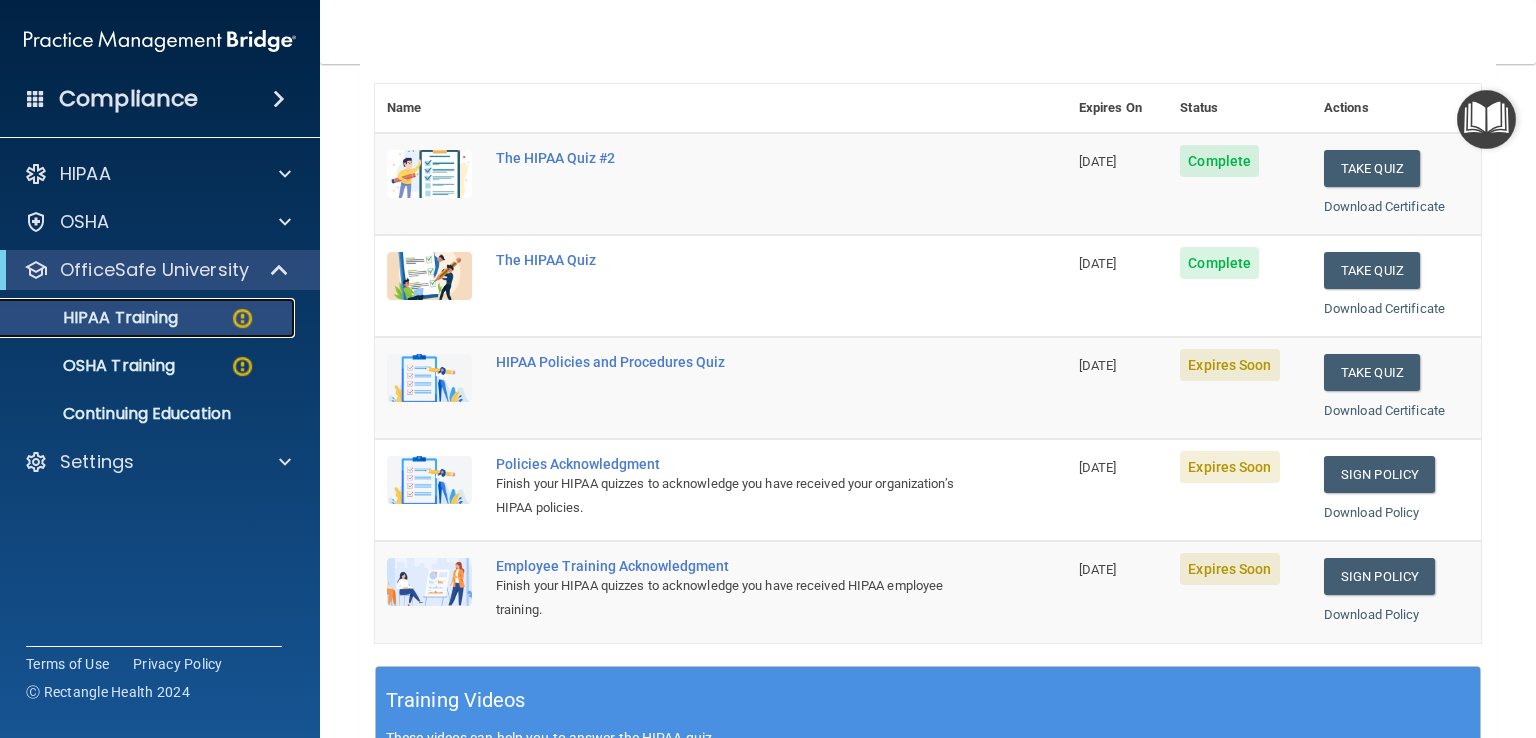 scroll, scrollTop: 222, scrollLeft: 0, axis: vertical 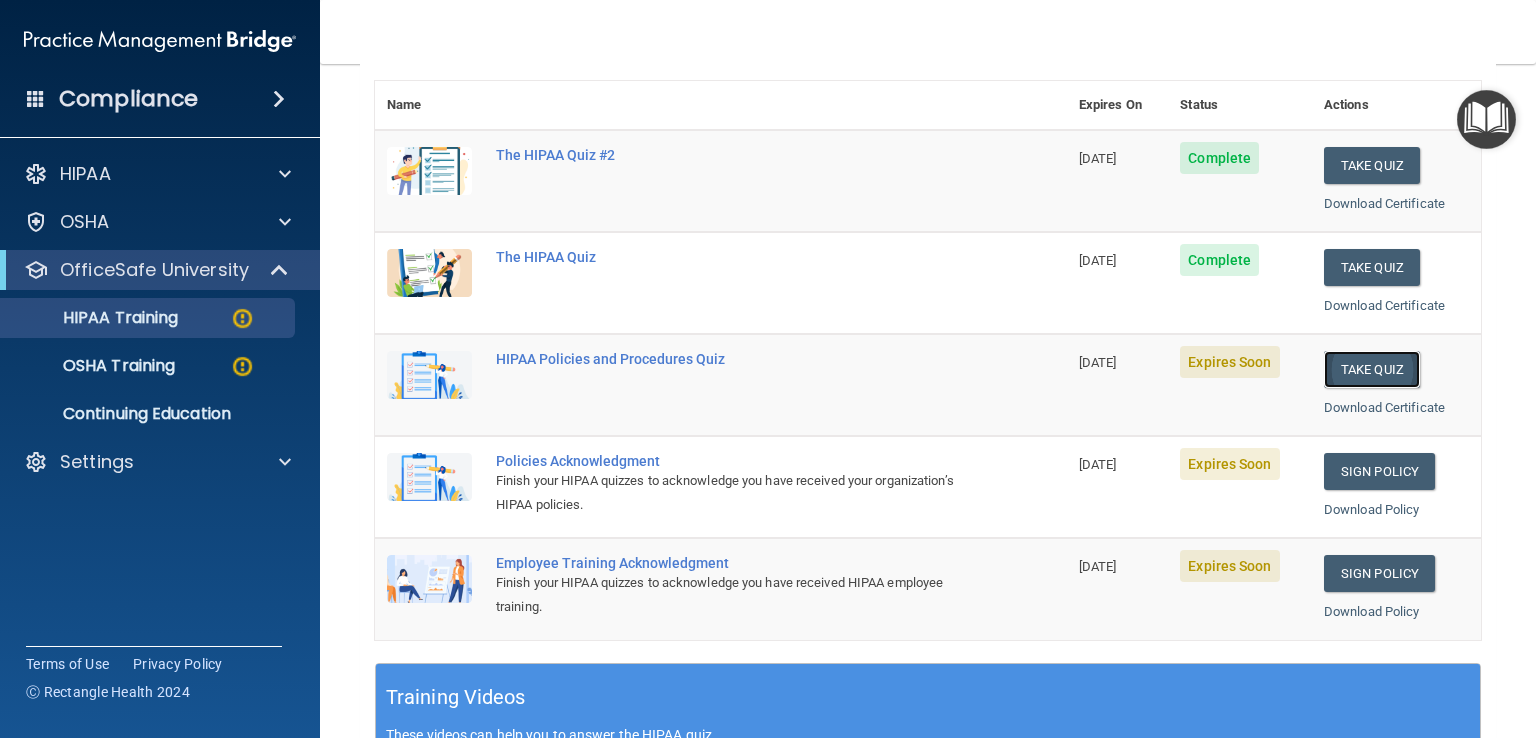 click on "Take Quiz" at bounding box center [1372, 369] 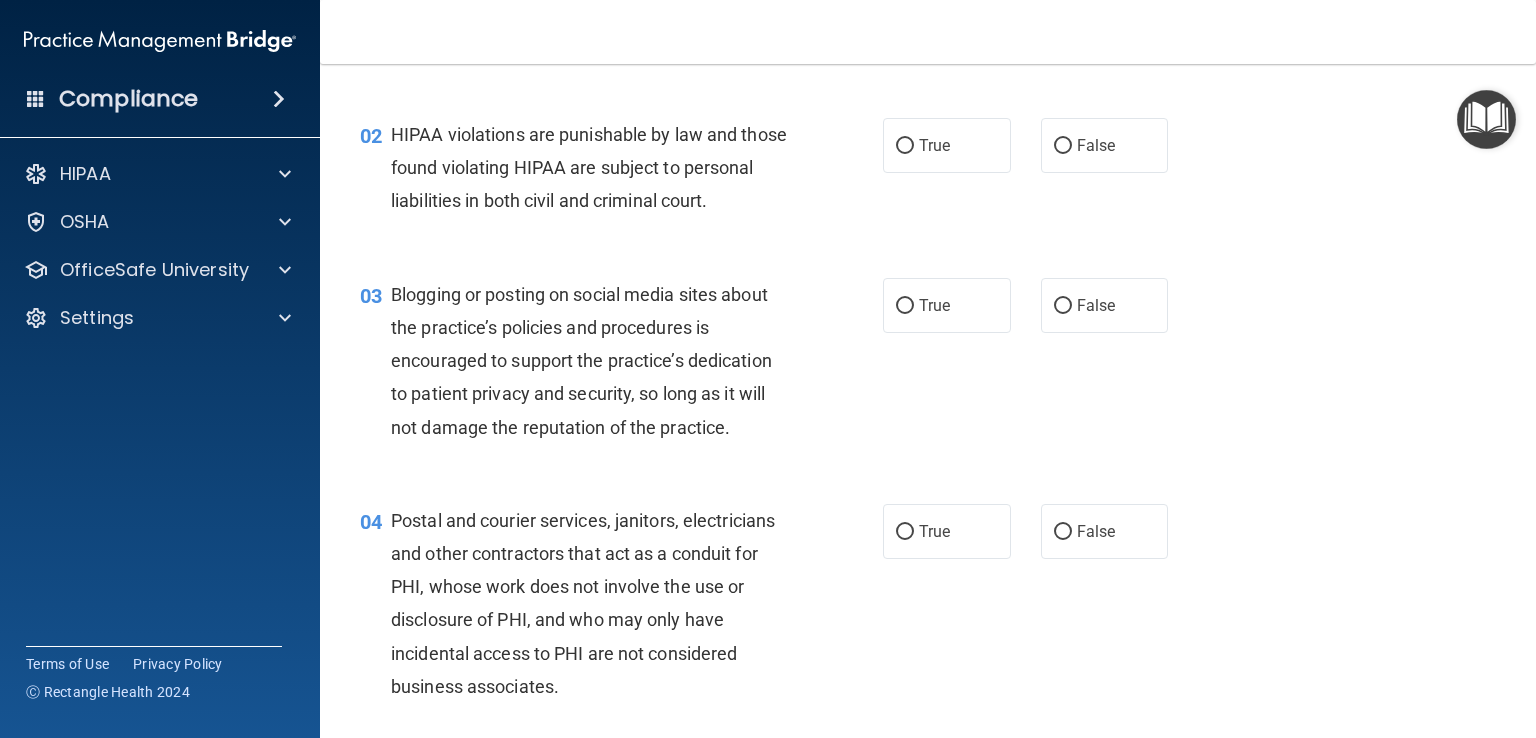 scroll, scrollTop: 0, scrollLeft: 0, axis: both 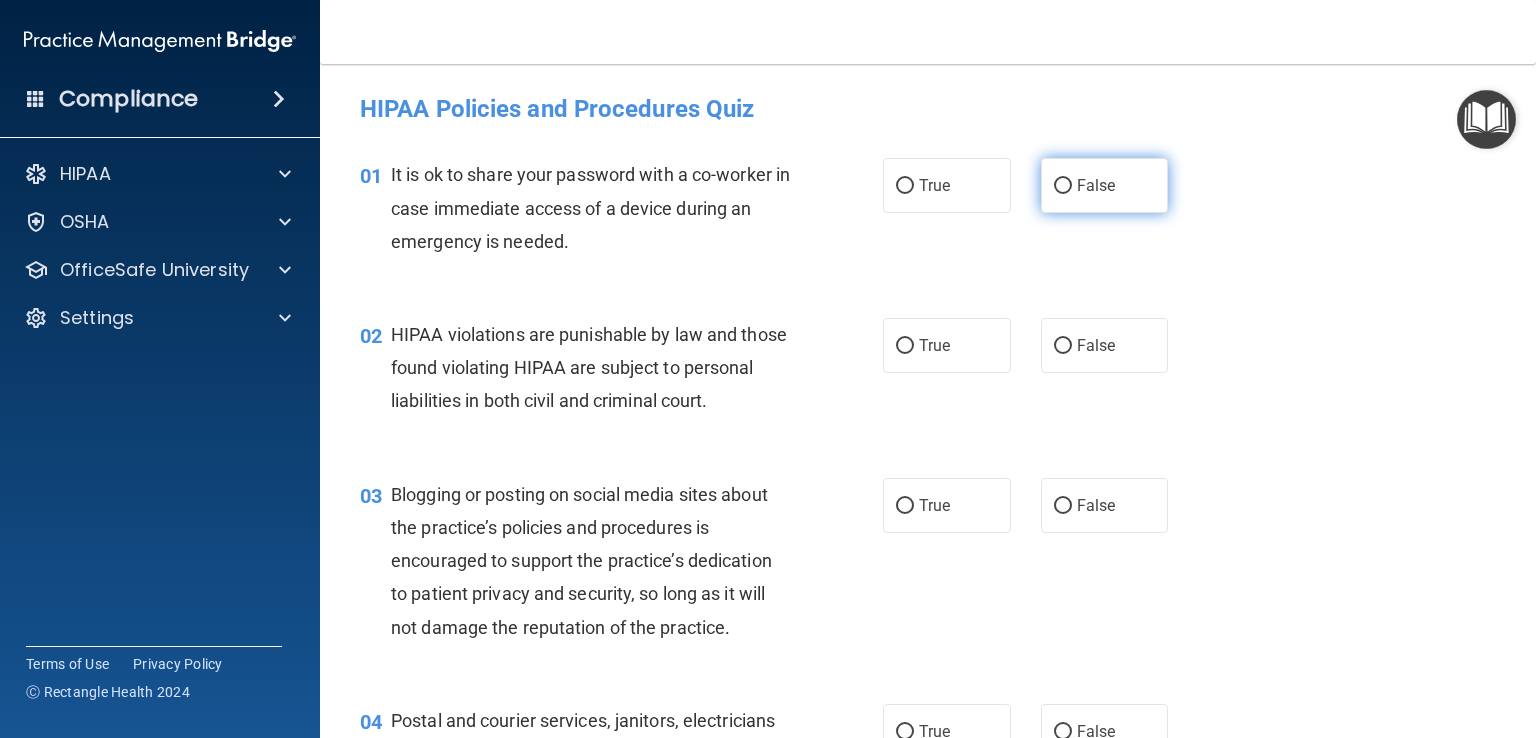 click on "False" at bounding box center (1063, 186) 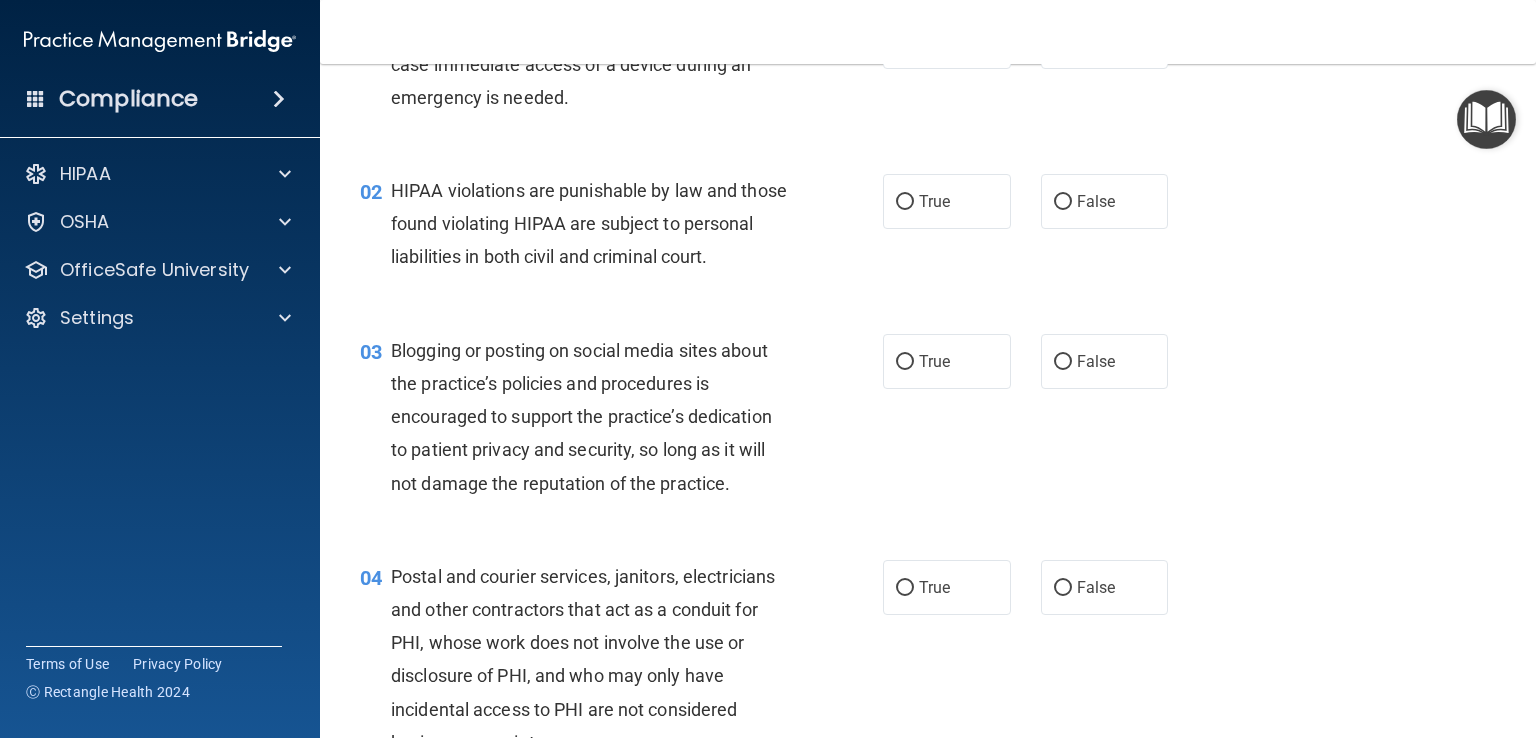 scroll, scrollTop: 144, scrollLeft: 0, axis: vertical 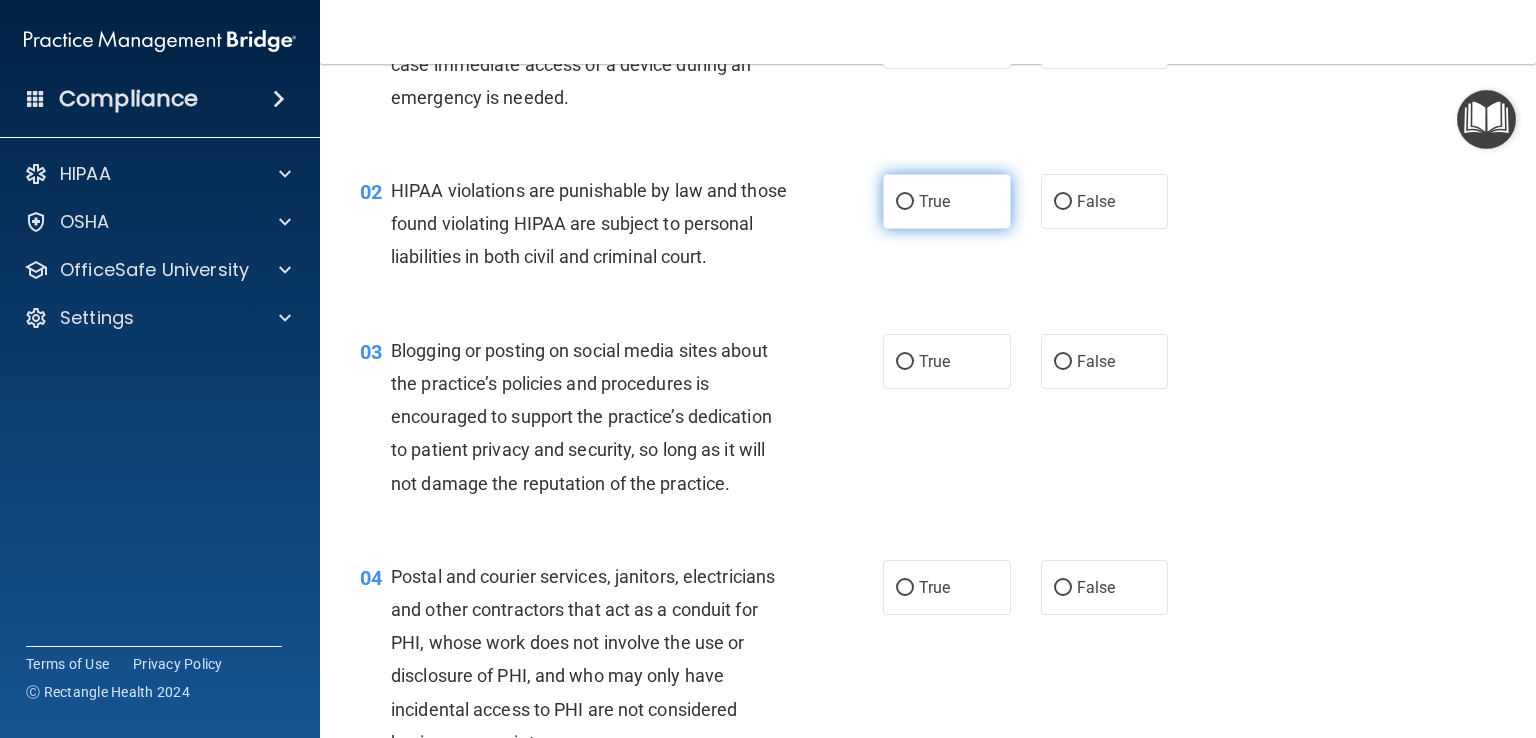 click on "True" at bounding box center [905, 202] 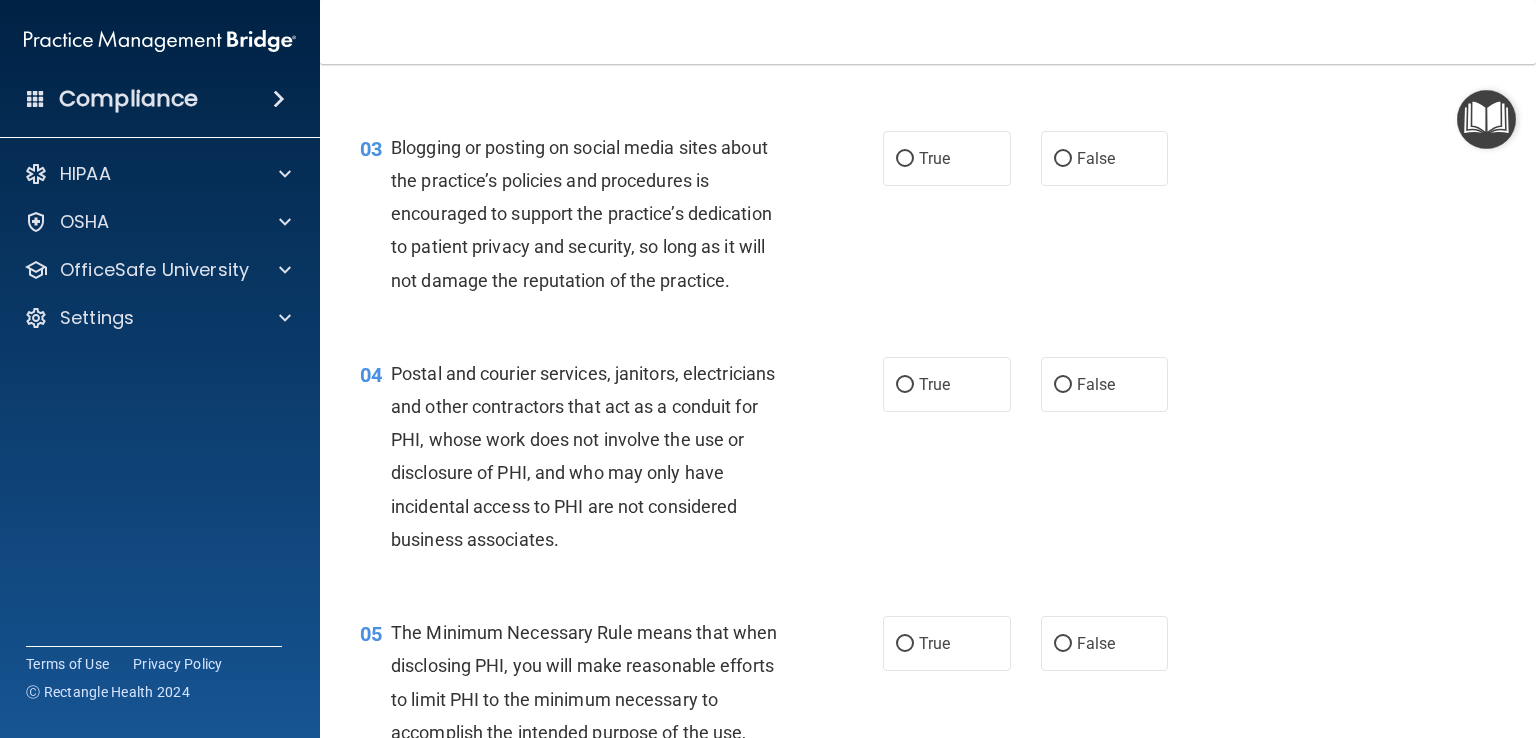scroll, scrollTop: 348, scrollLeft: 0, axis: vertical 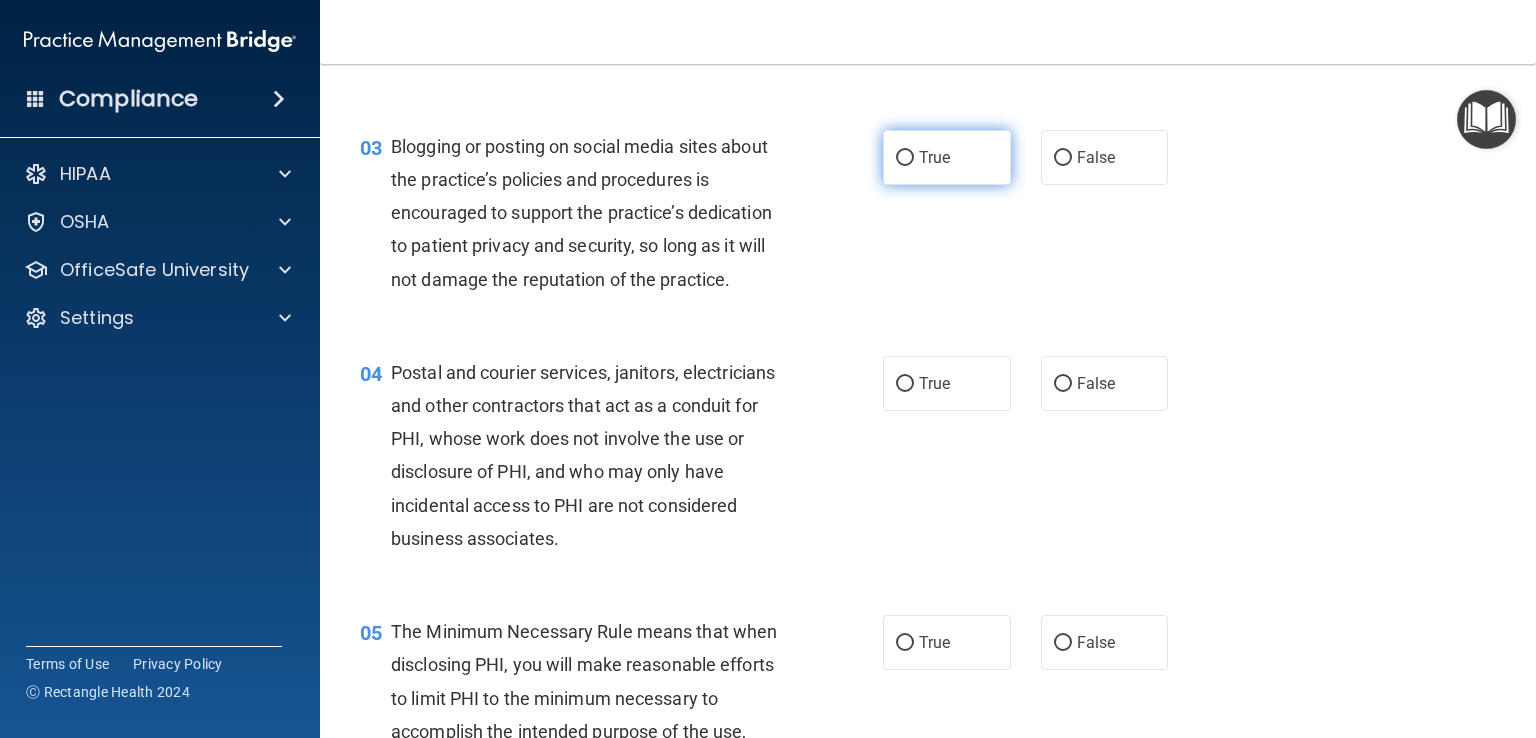 click on "True" at bounding box center (905, 158) 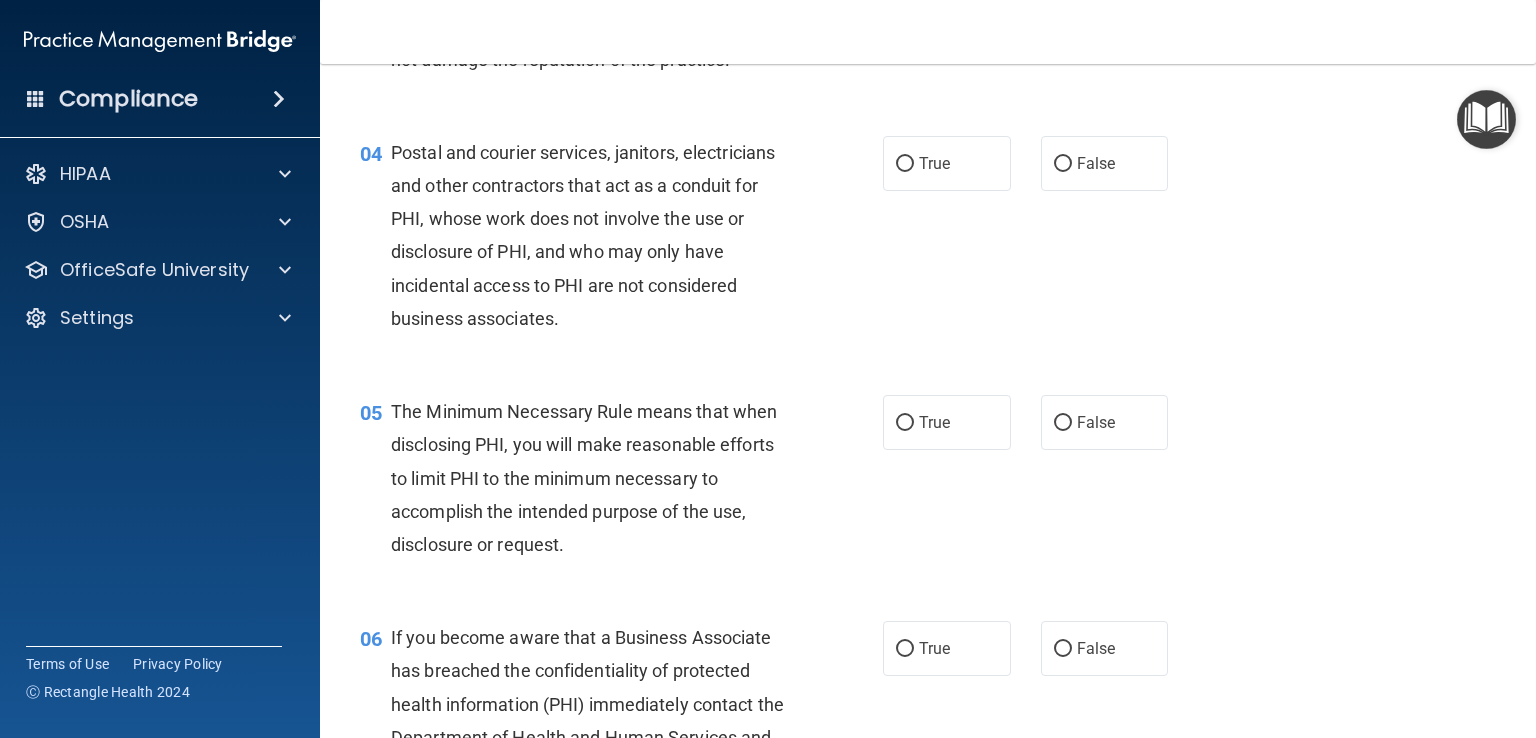 scroll, scrollTop: 568, scrollLeft: 0, axis: vertical 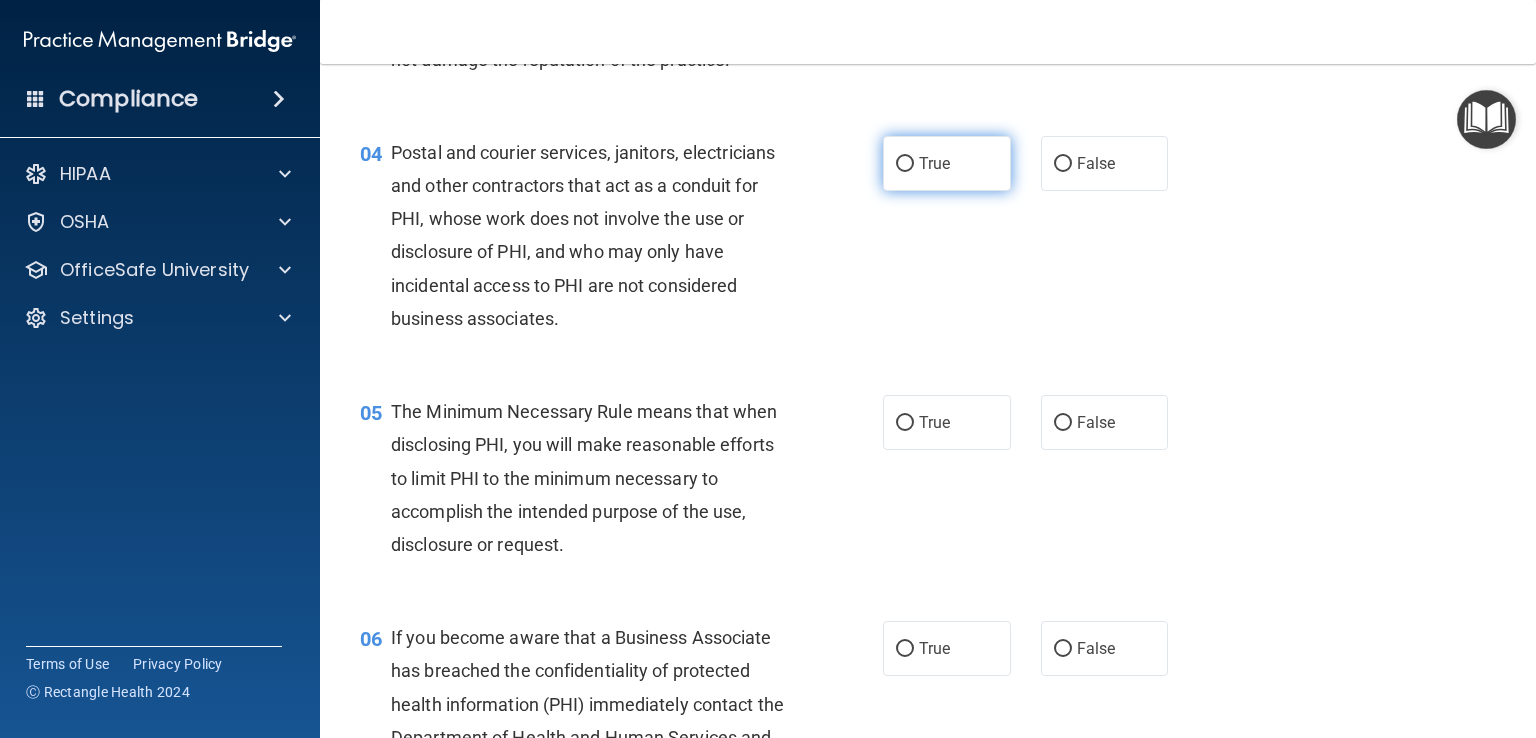 click on "True" at bounding box center (905, 164) 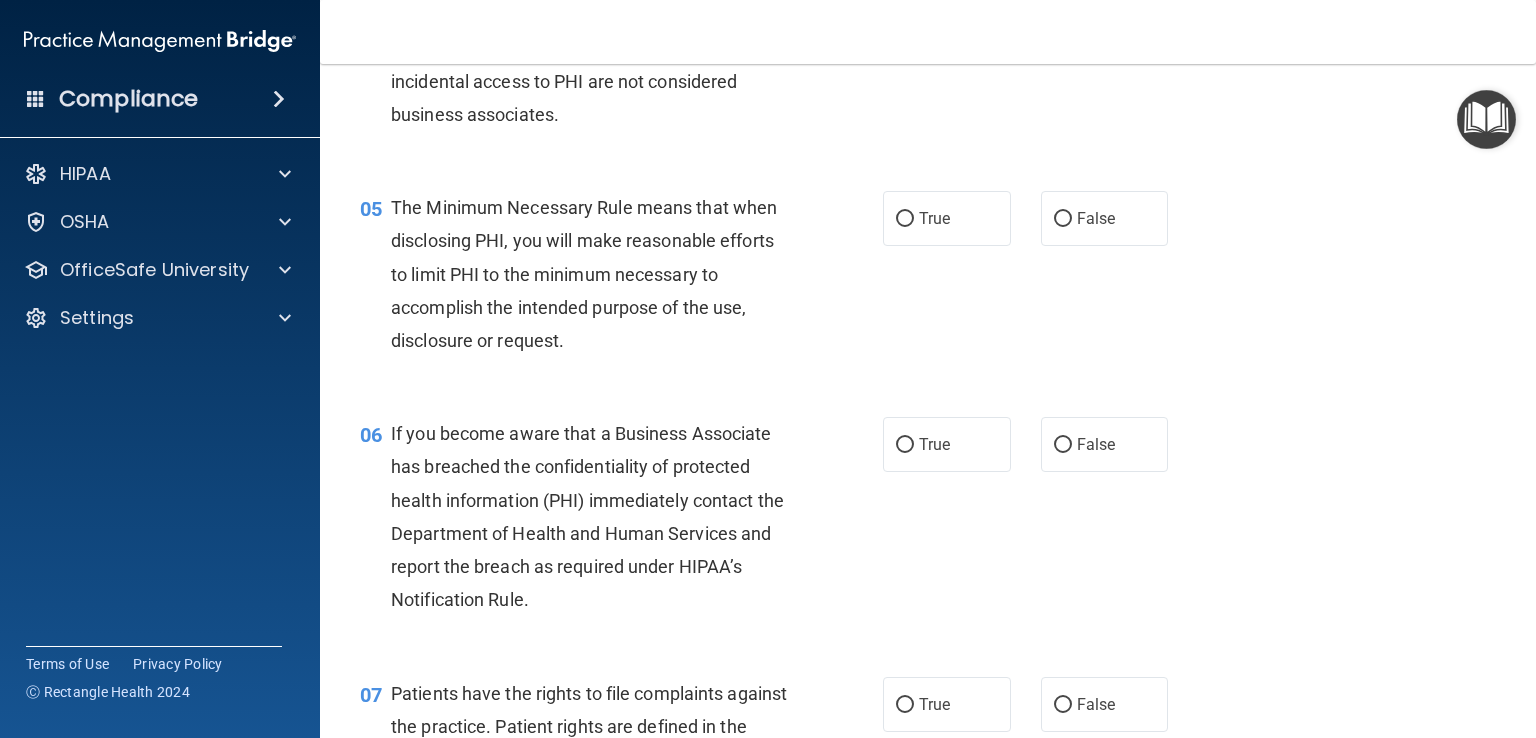scroll, scrollTop: 772, scrollLeft: 0, axis: vertical 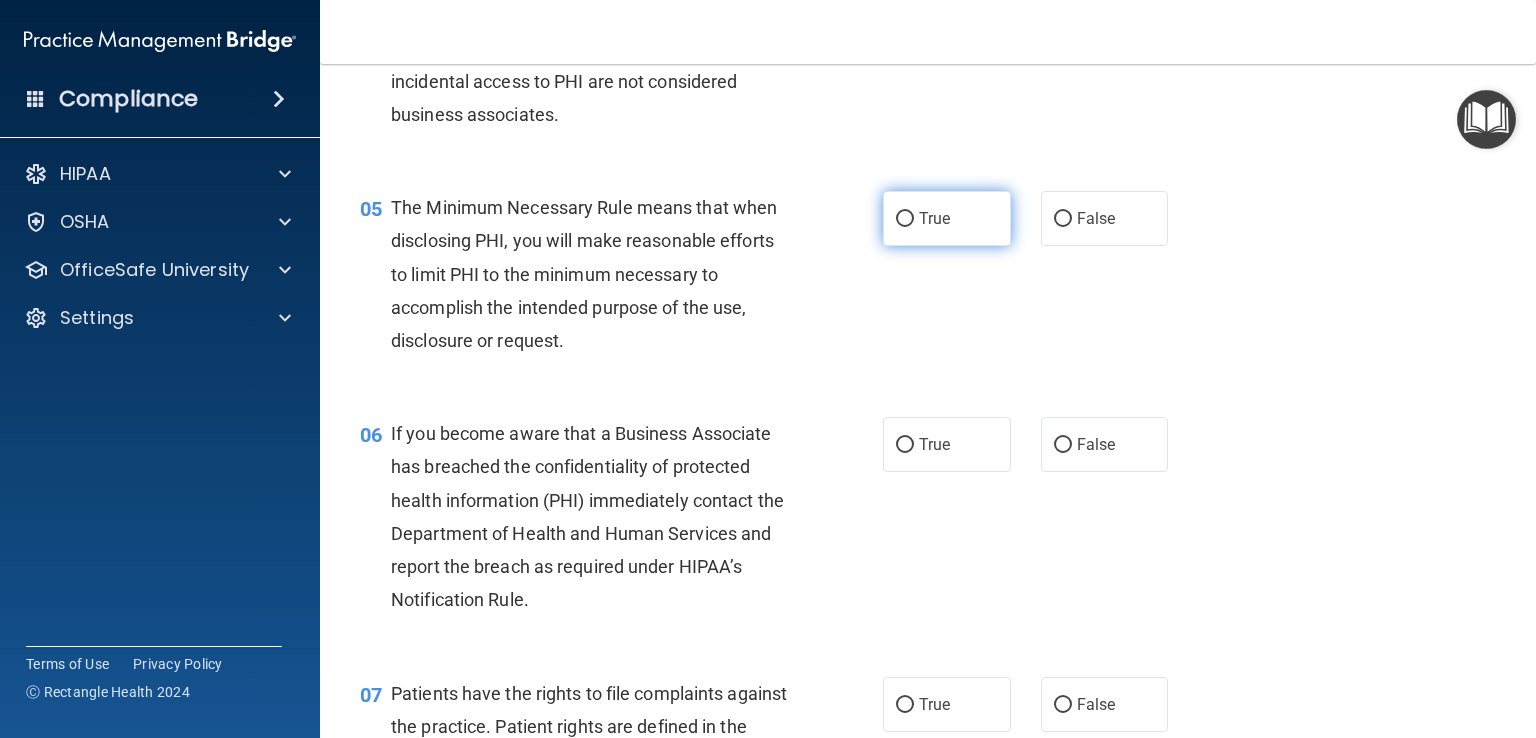 click on "True" at bounding box center (905, 219) 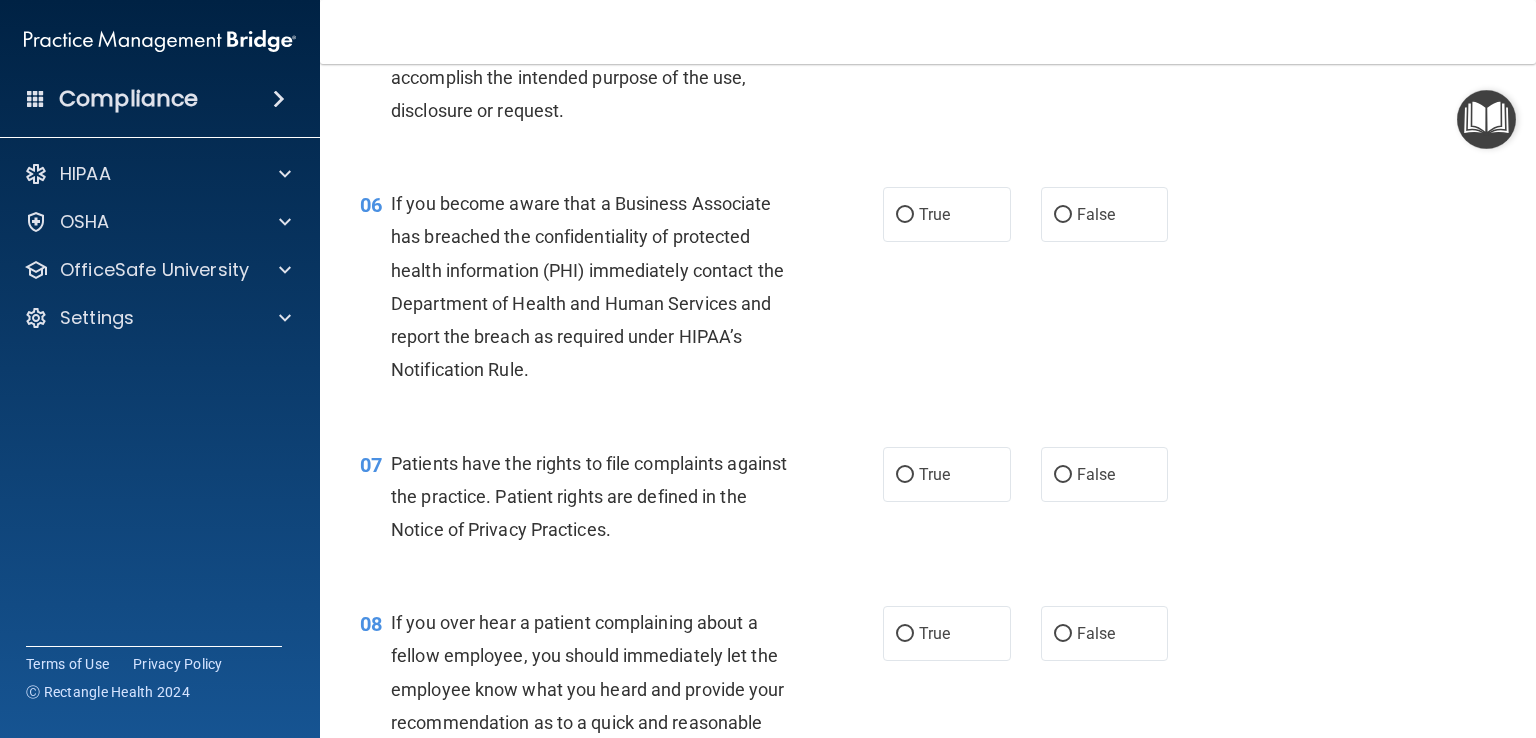 scroll, scrollTop: 1020, scrollLeft: 0, axis: vertical 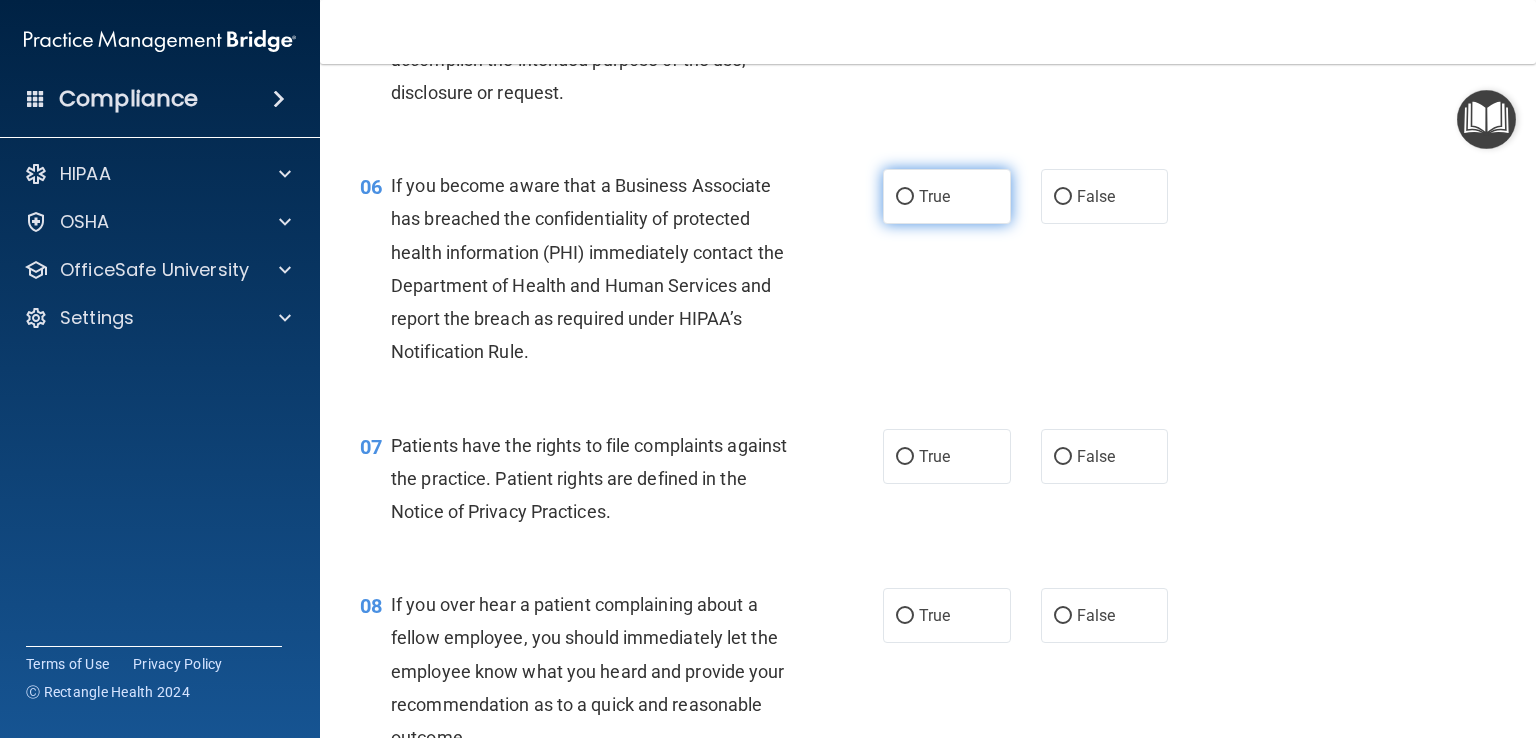 click on "True" at bounding box center (905, 197) 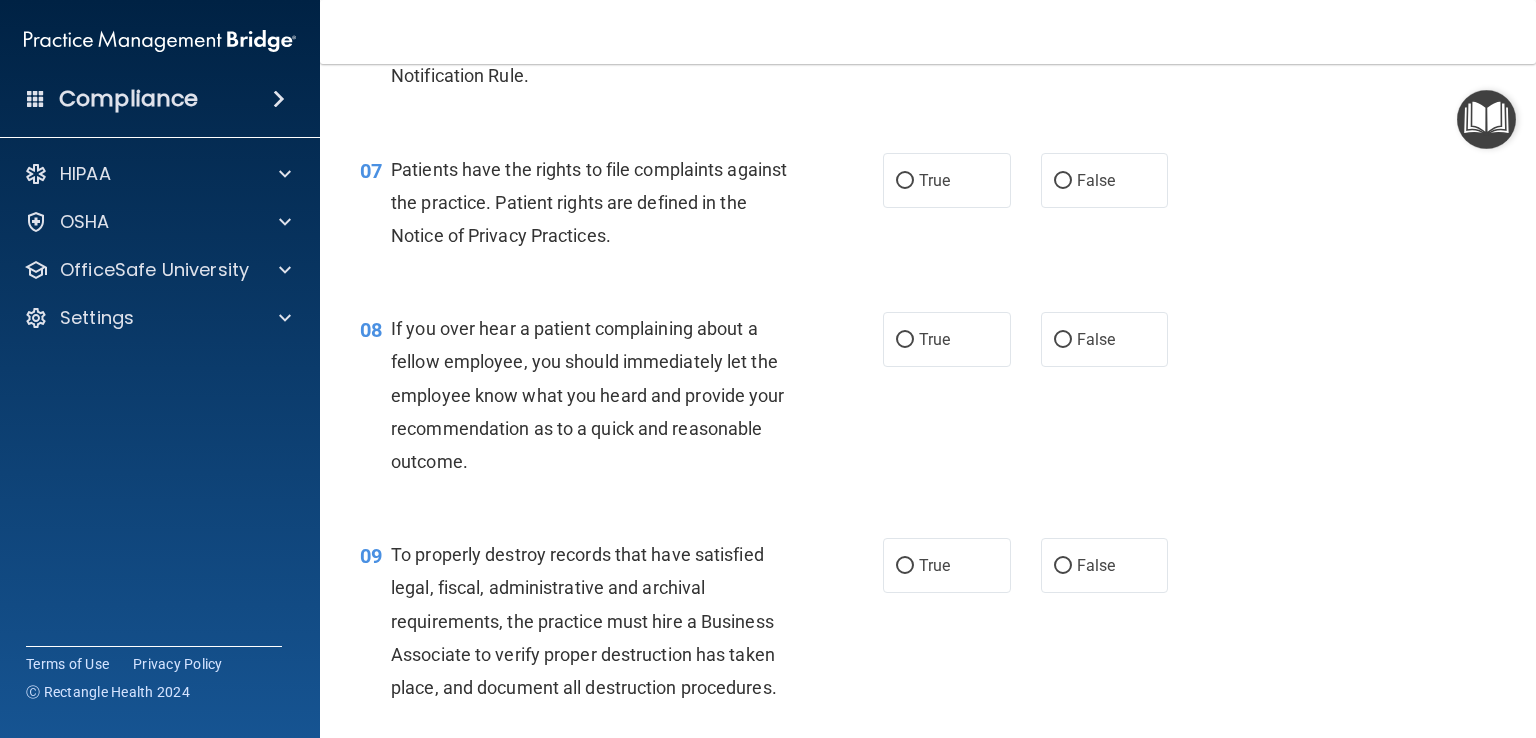scroll, scrollTop: 1308, scrollLeft: 0, axis: vertical 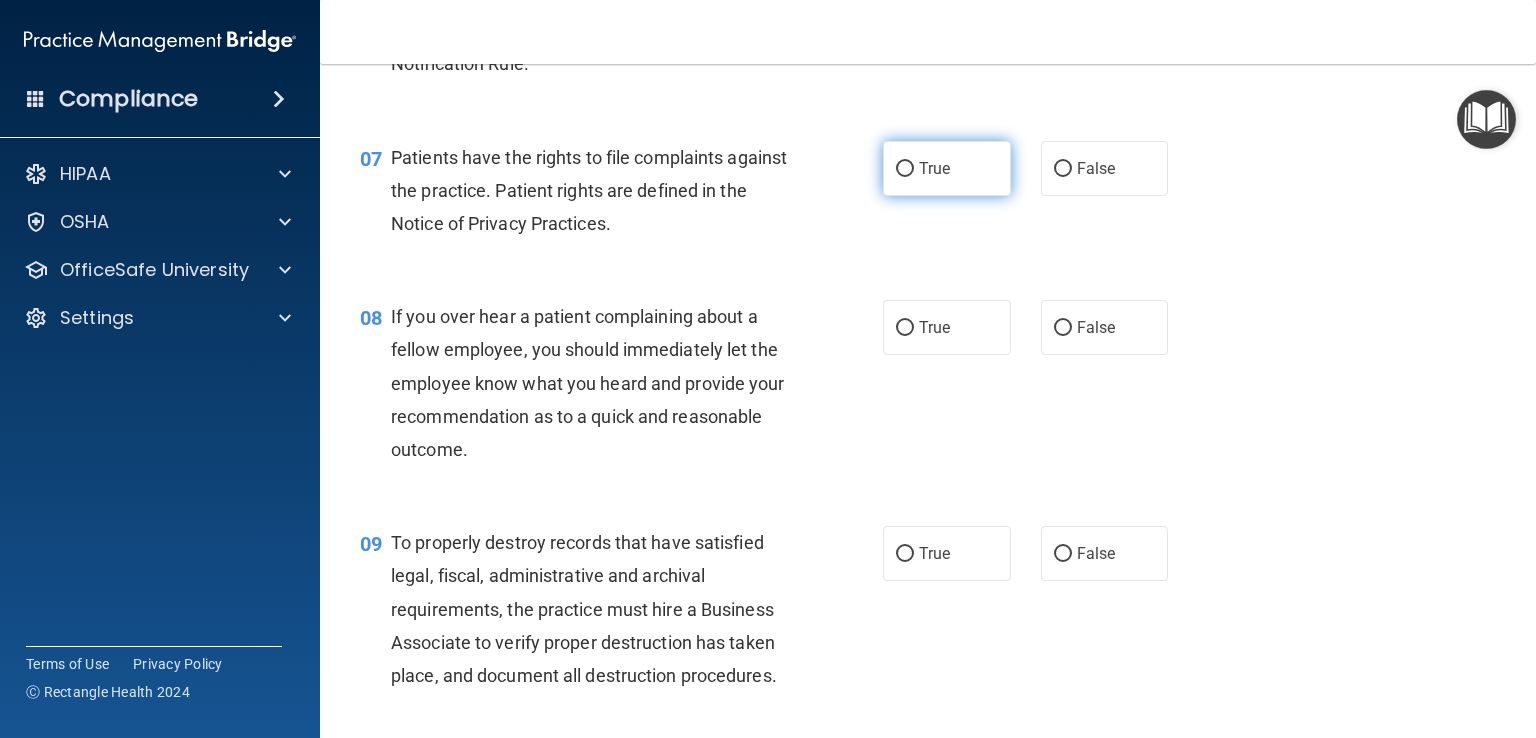 click on "True" at bounding box center (905, 169) 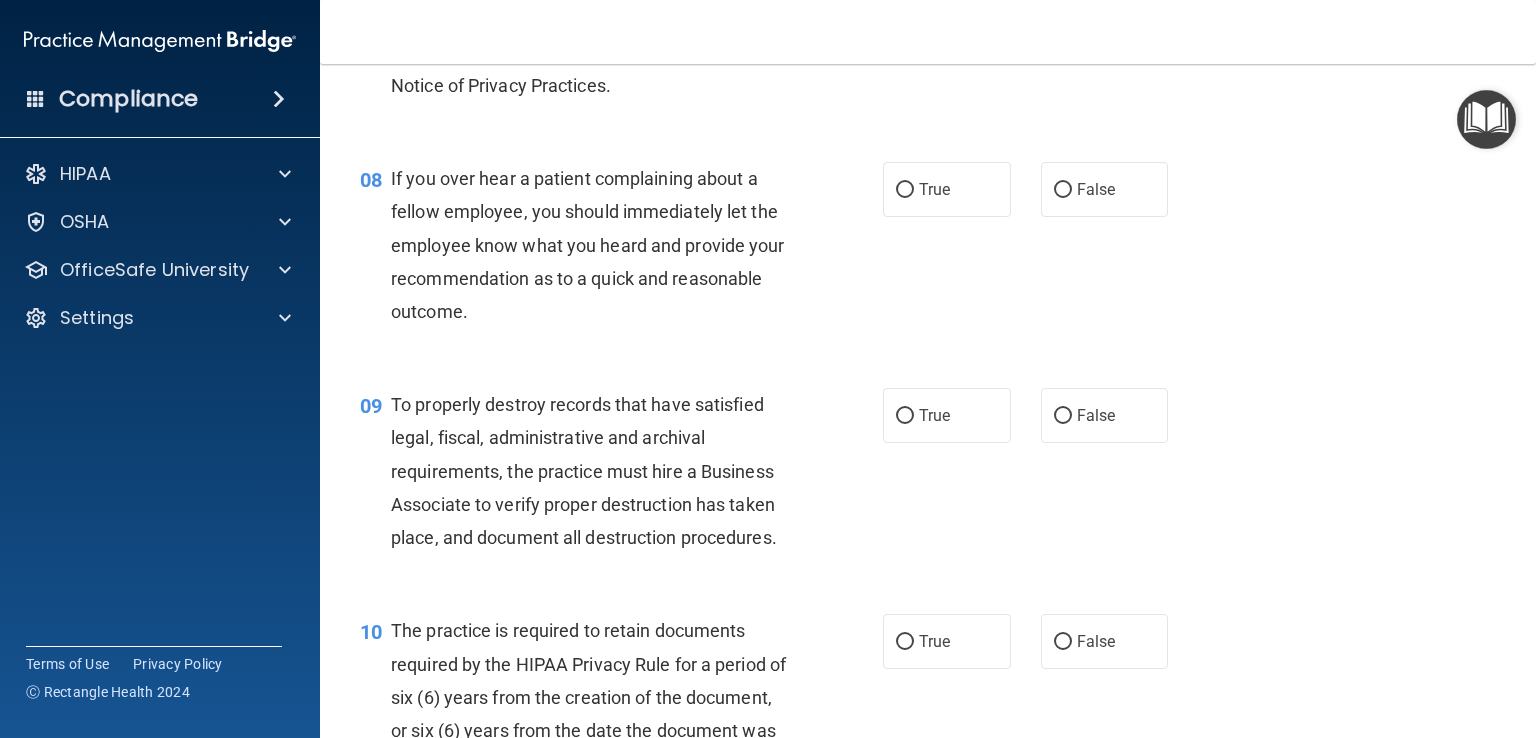 scroll, scrollTop: 1448, scrollLeft: 0, axis: vertical 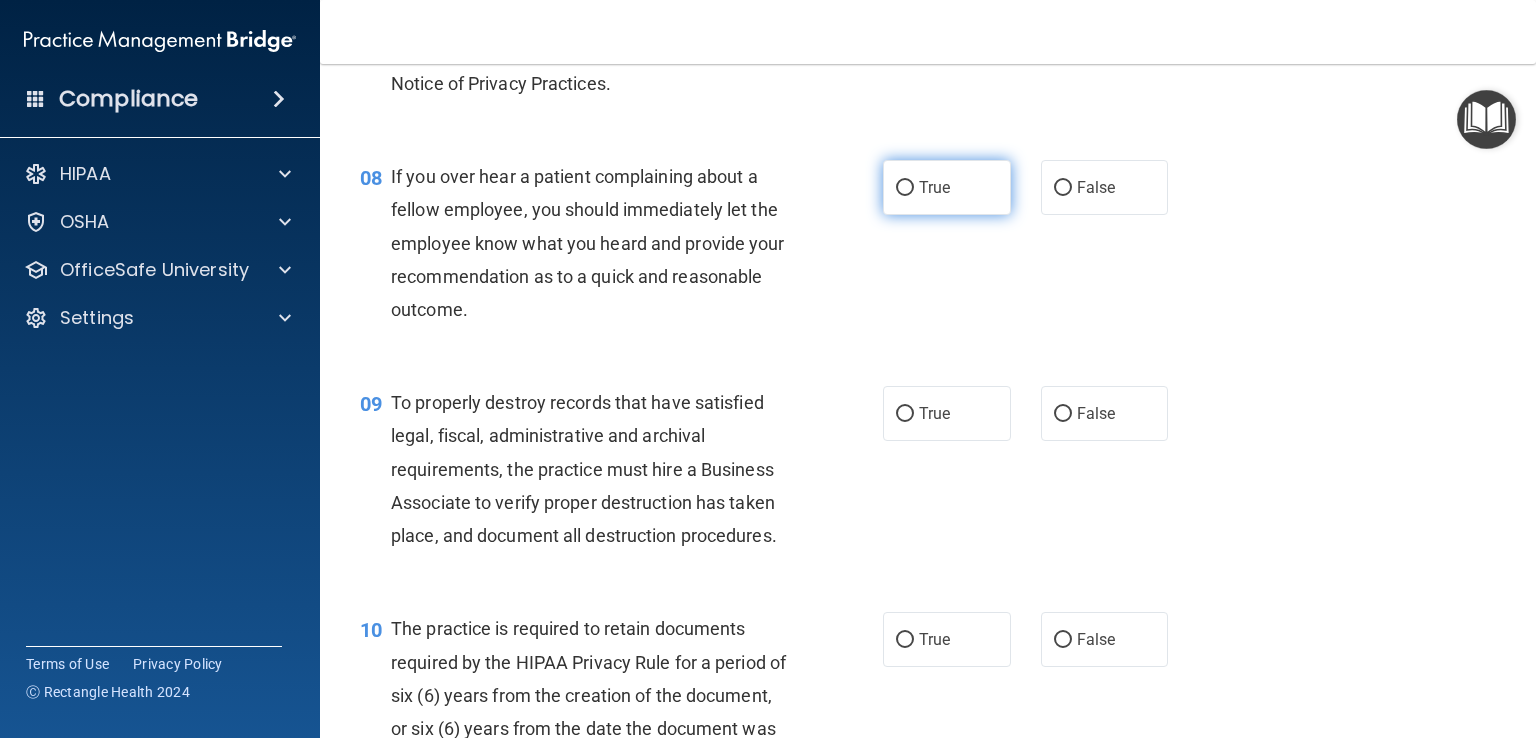 click on "True" at bounding box center [905, 188] 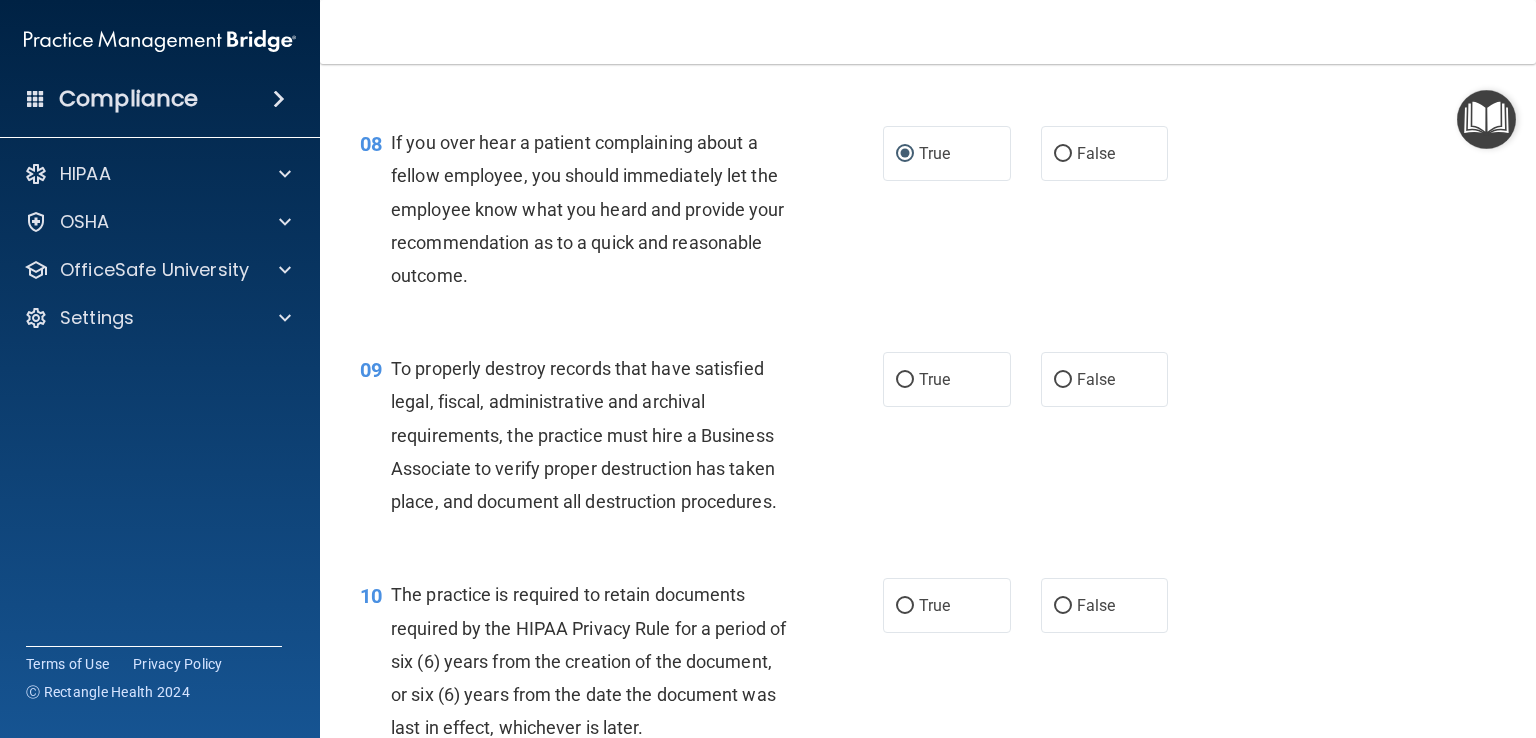 scroll, scrollTop: 1480, scrollLeft: 0, axis: vertical 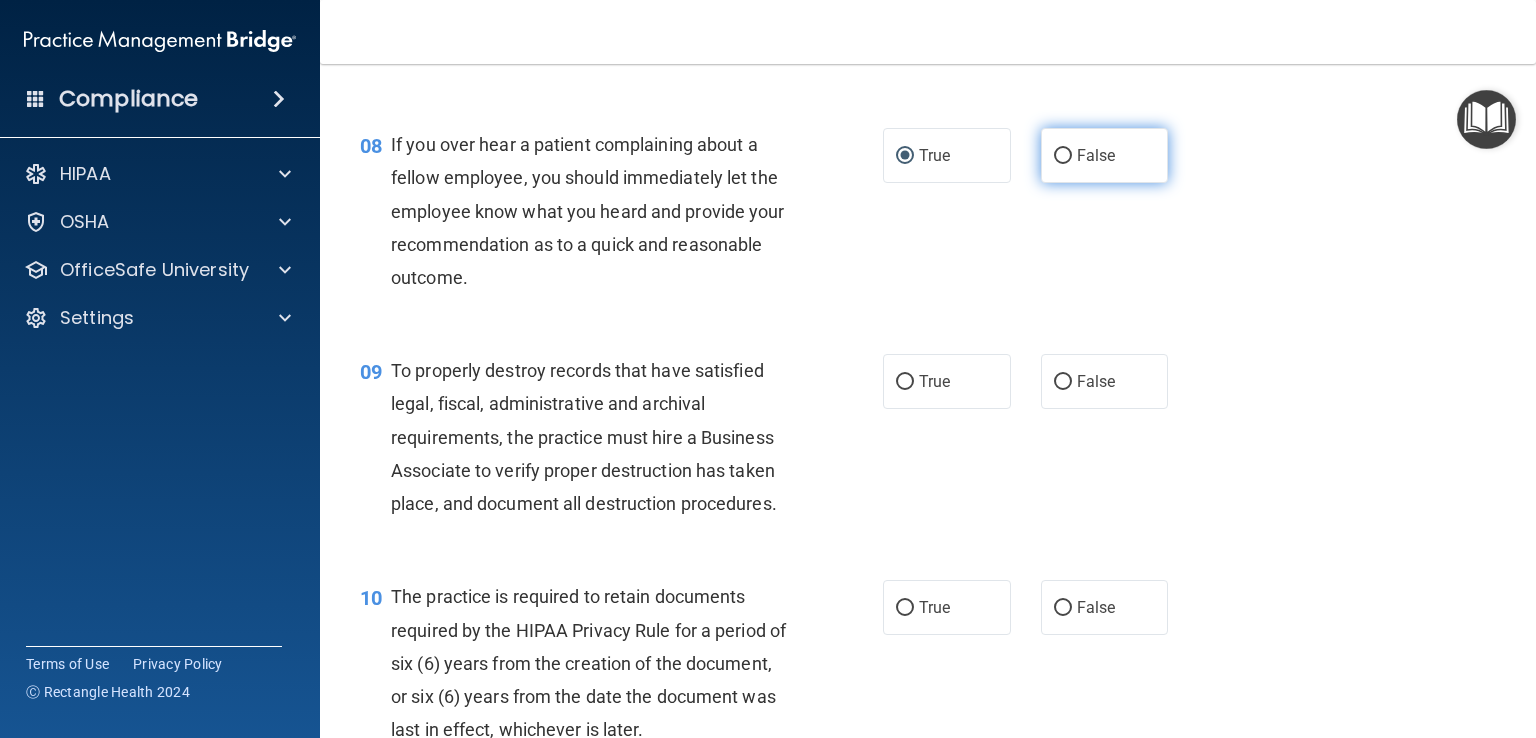 click on "False" at bounding box center (1063, 156) 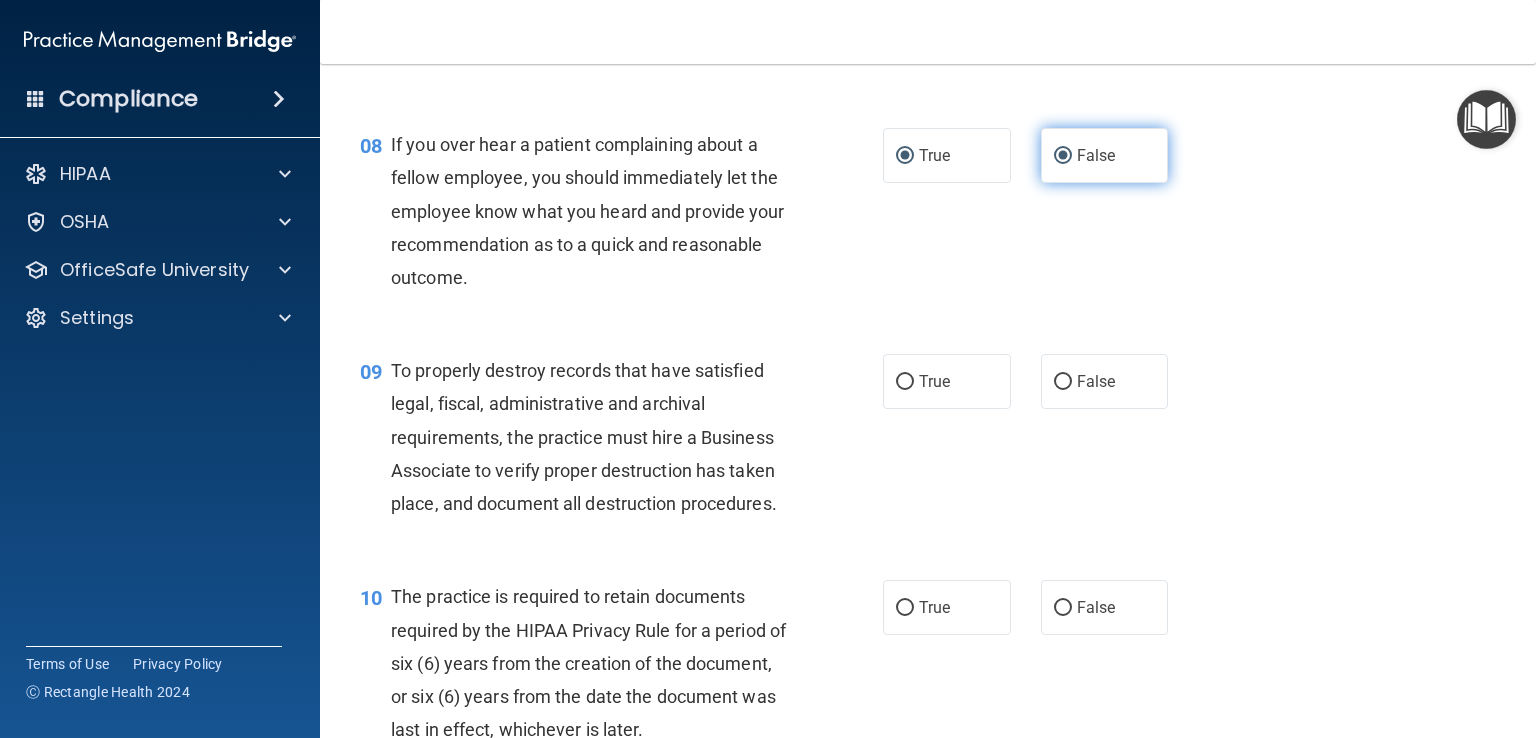 radio on "false" 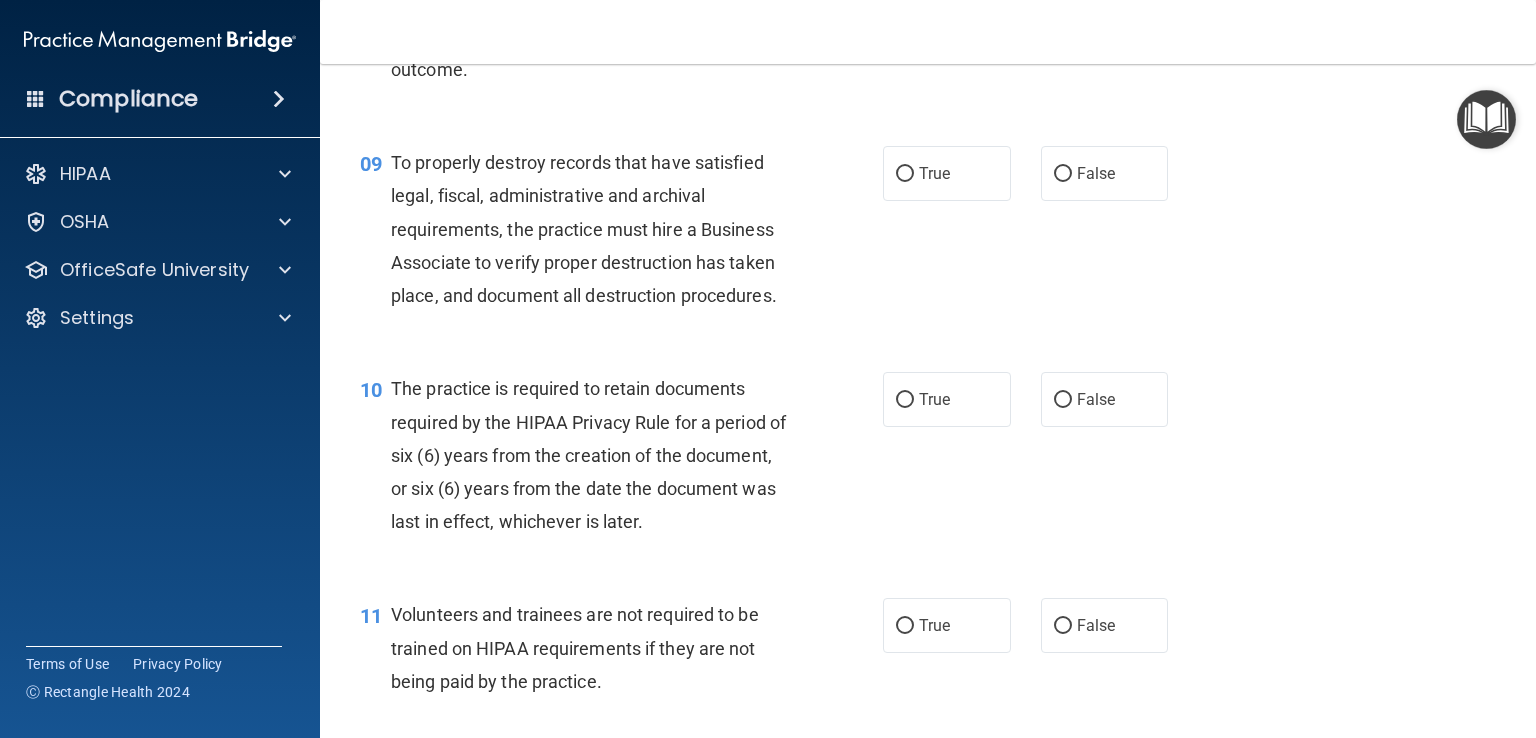 scroll, scrollTop: 1694, scrollLeft: 0, axis: vertical 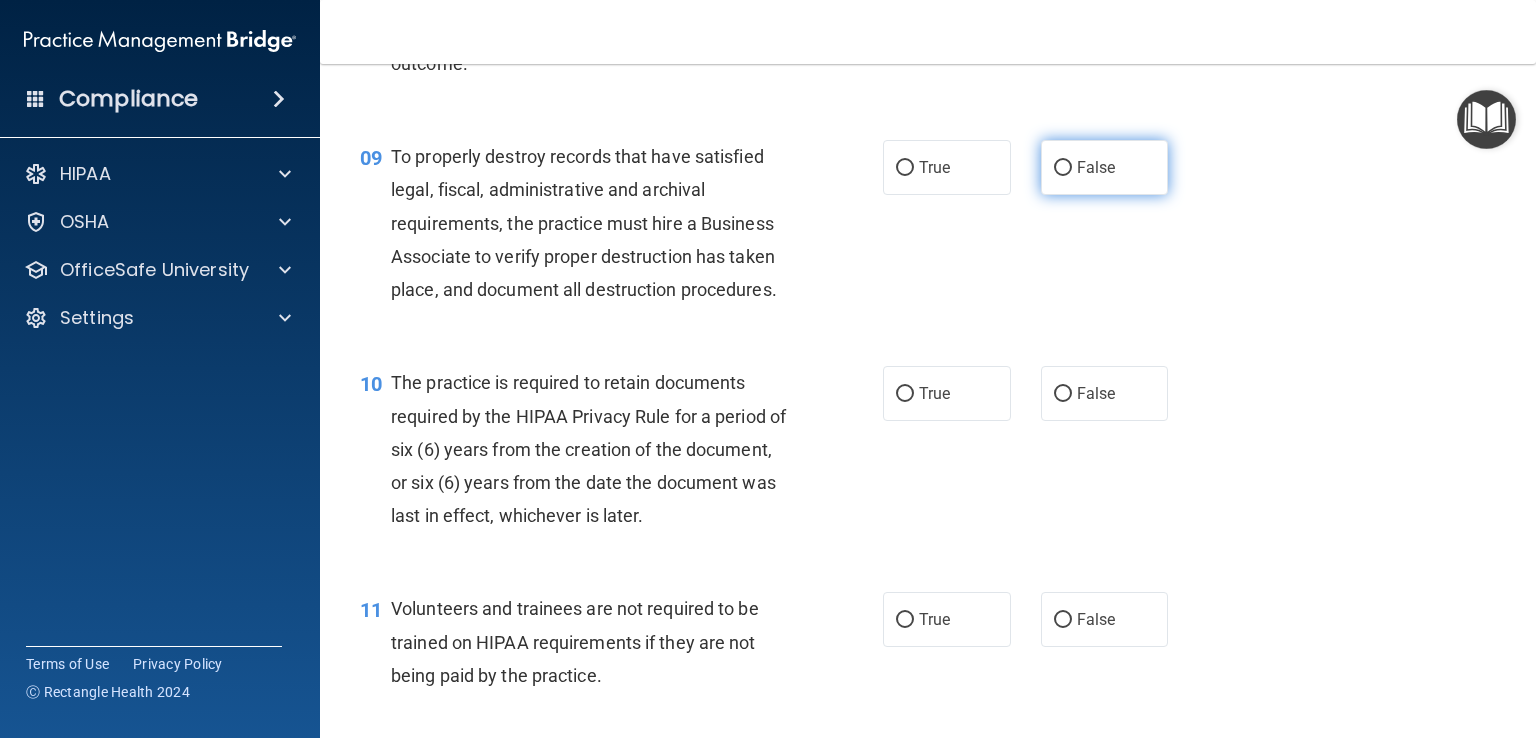click on "False" at bounding box center (1063, 168) 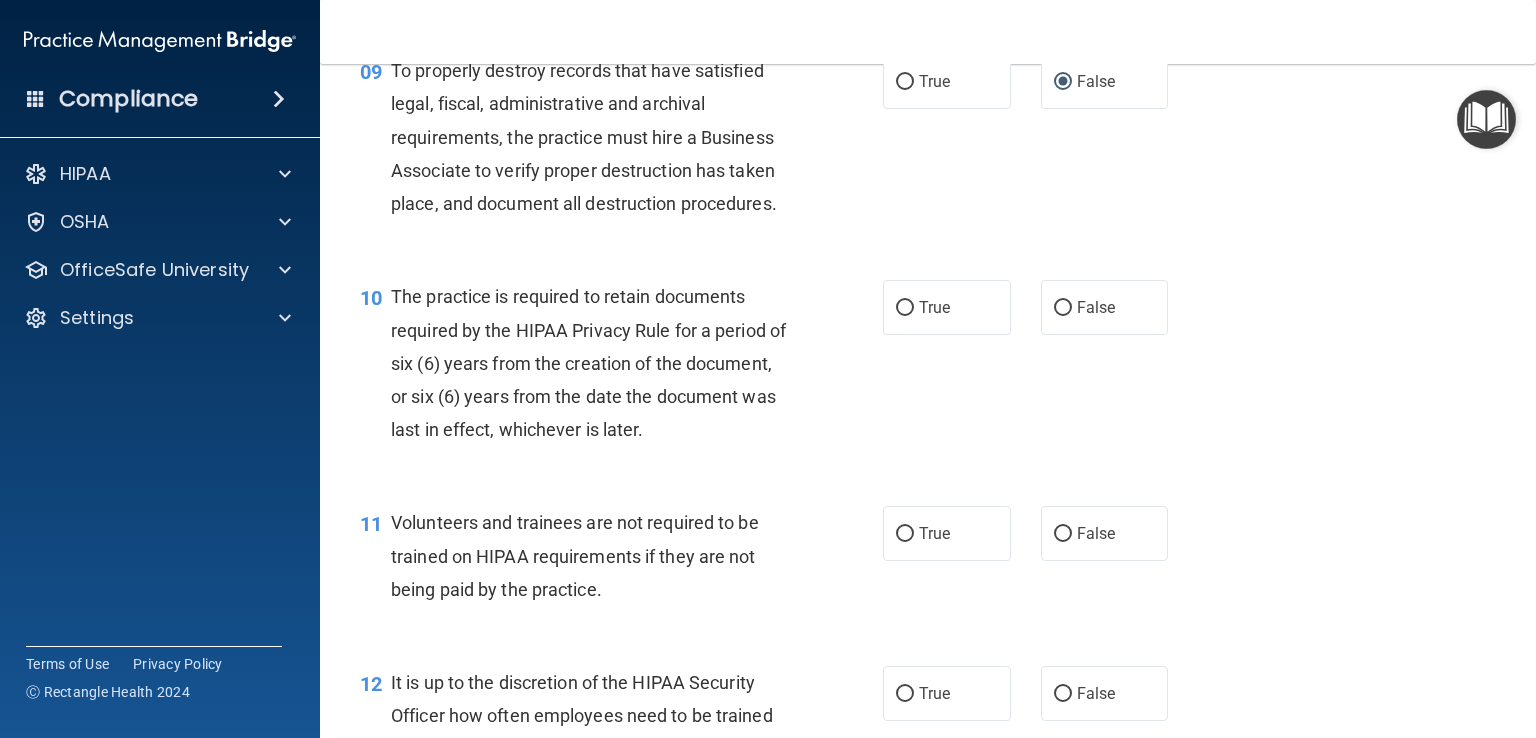 scroll, scrollTop: 1782, scrollLeft: 0, axis: vertical 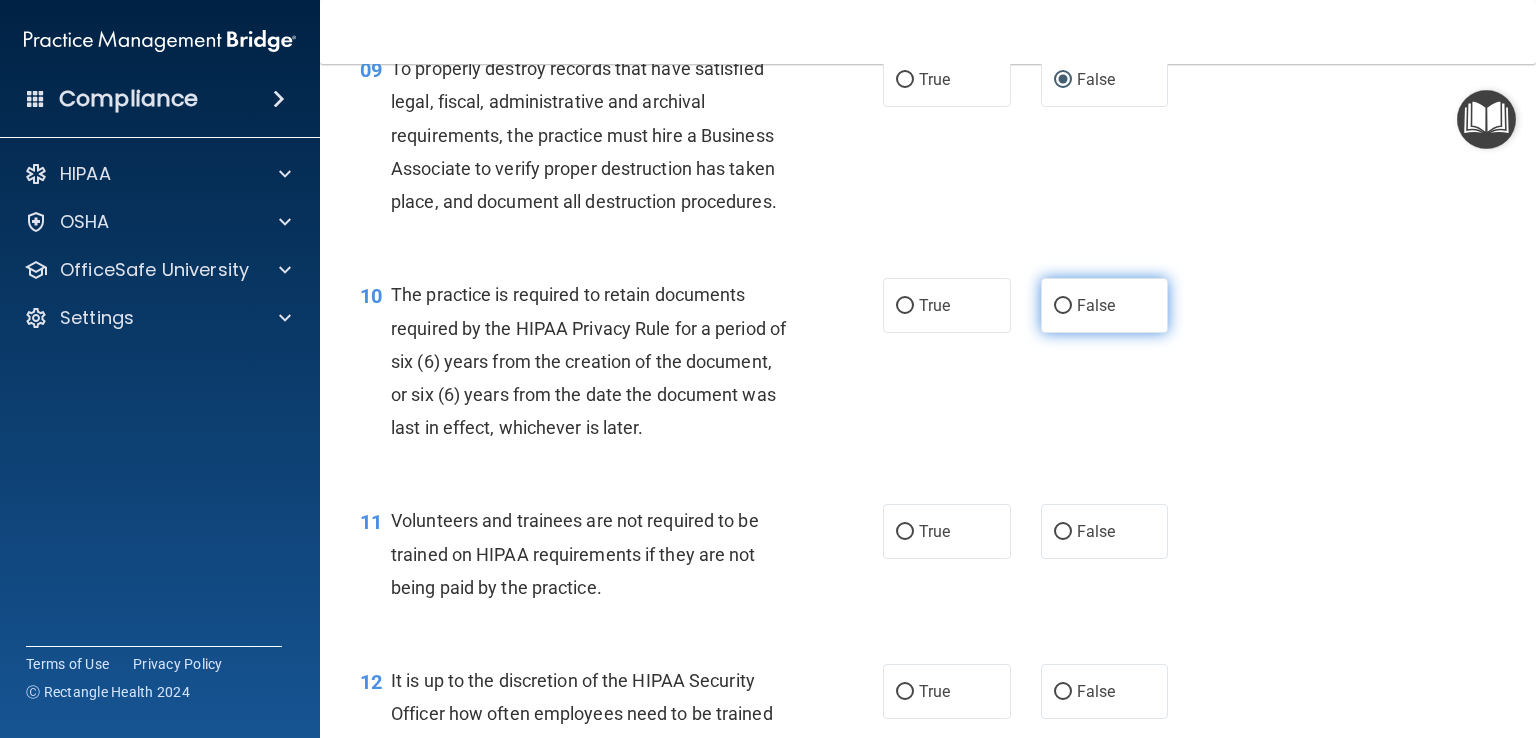 click on "False" at bounding box center (1063, 306) 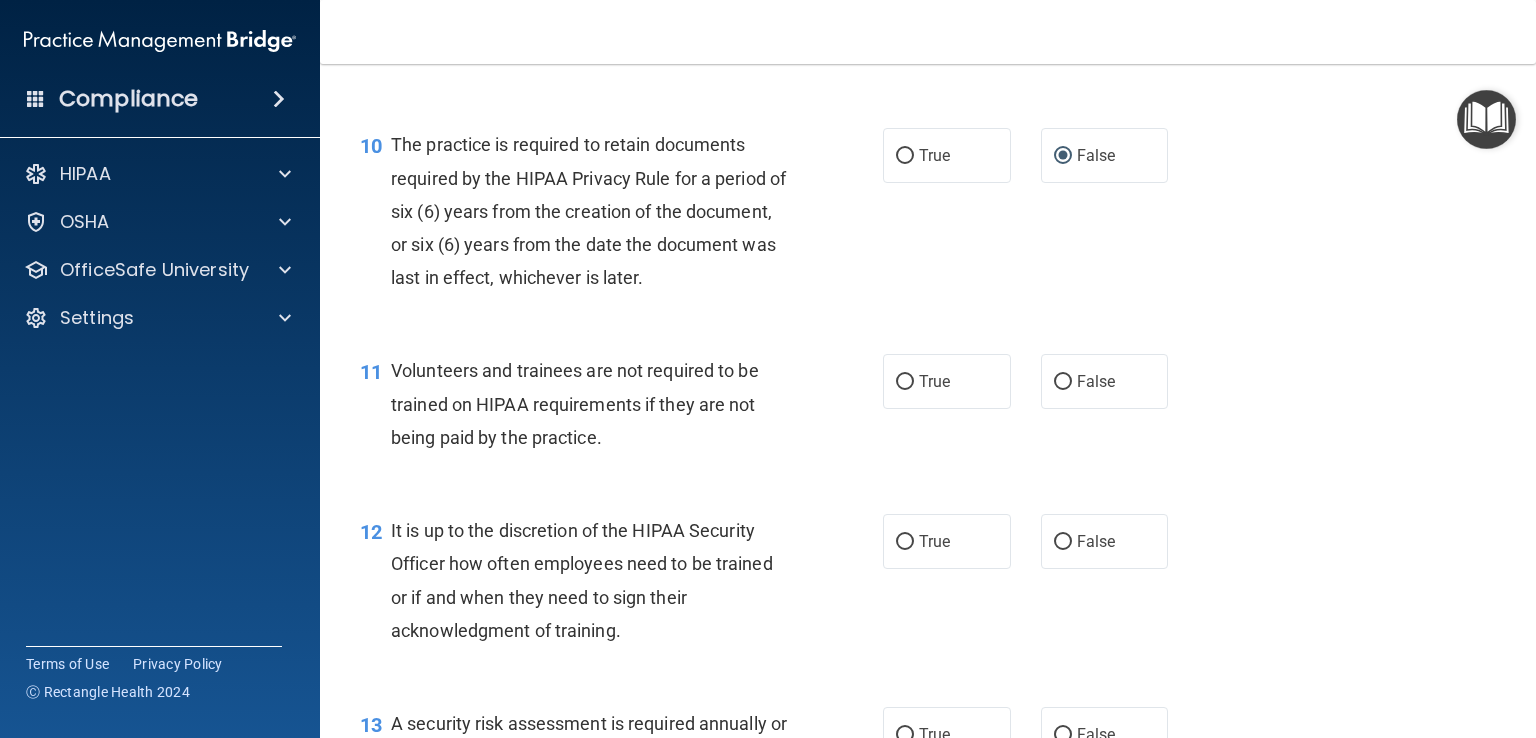 scroll, scrollTop: 1956, scrollLeft: 0, axis: vertical 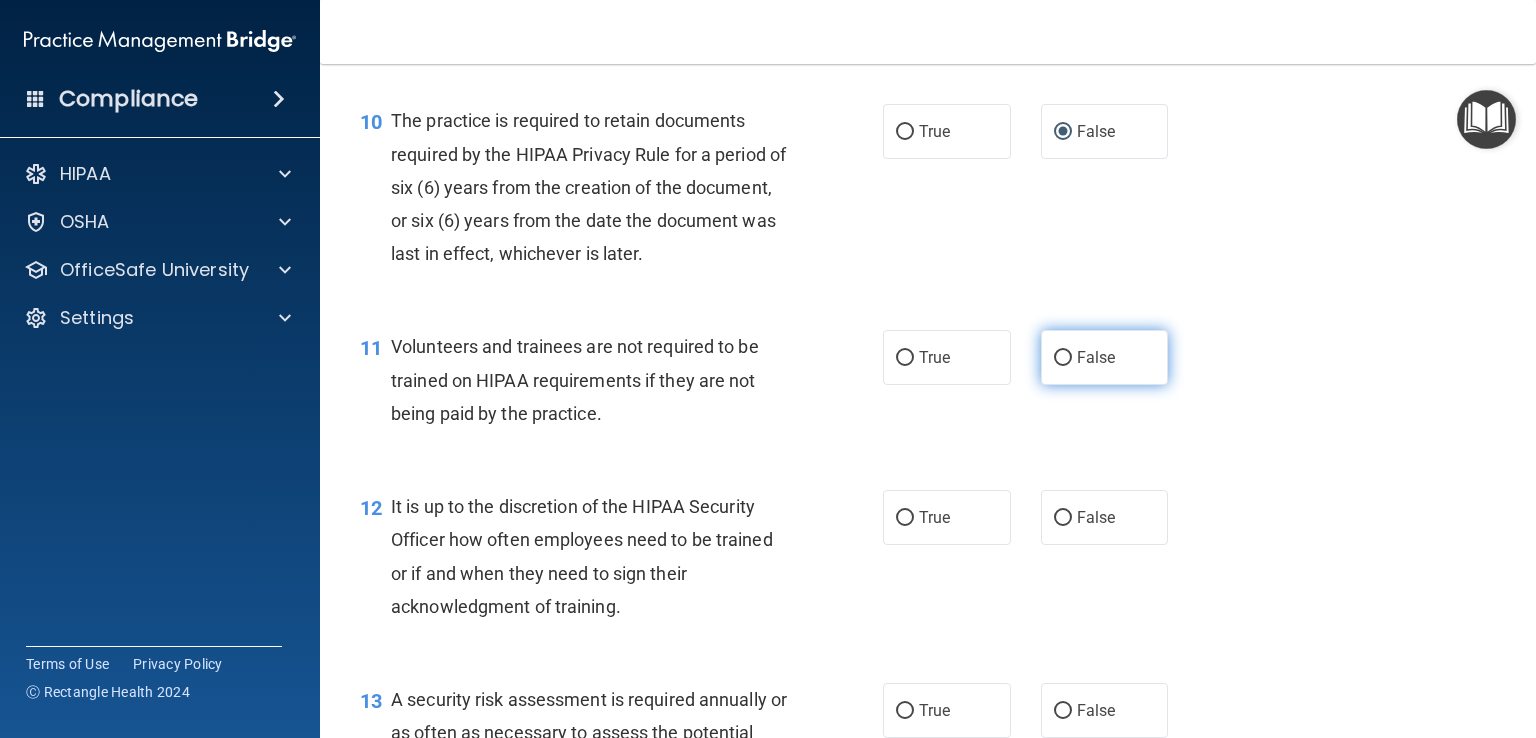 click on "False" at bounding box center (1063, 358) 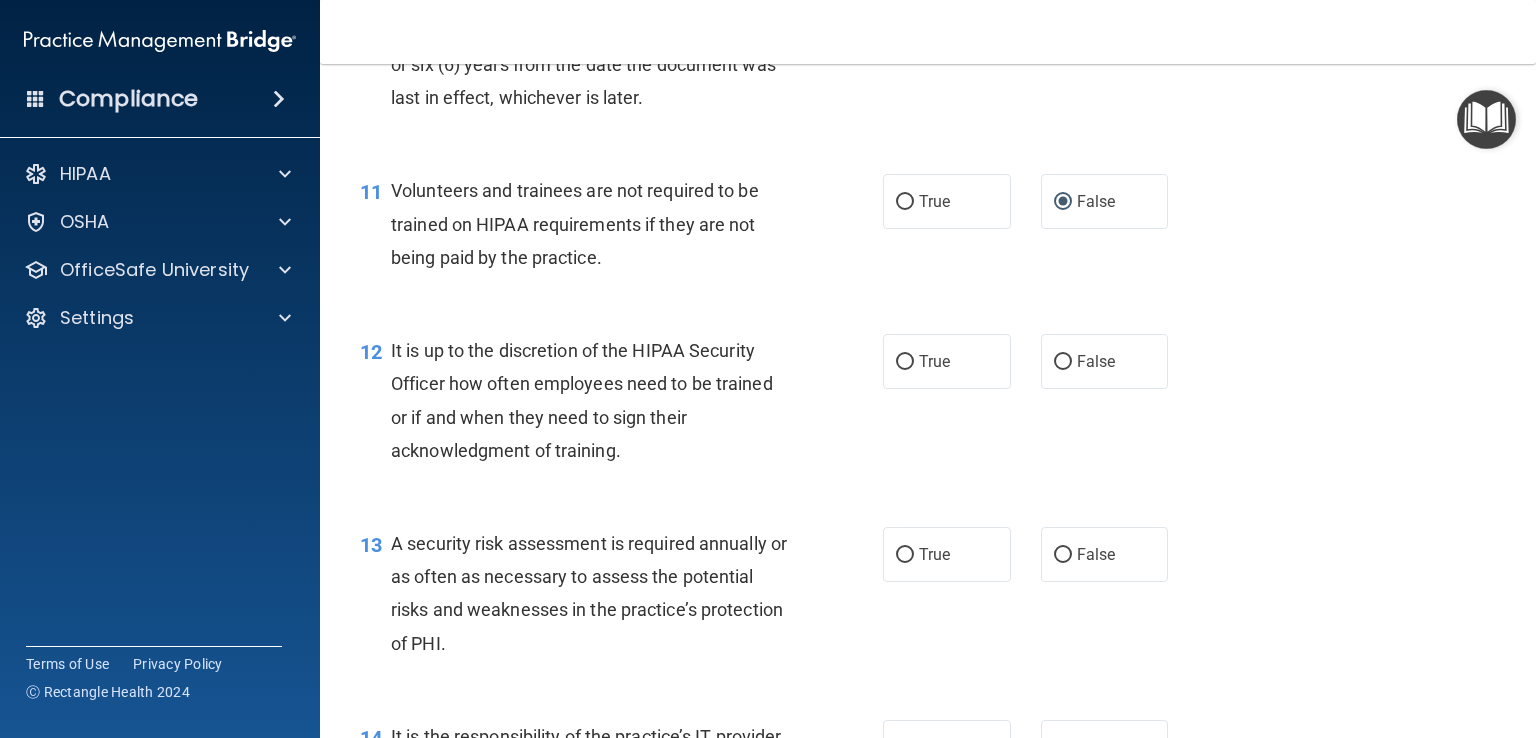scroll, scrollTop: 2120, scrollLeft: 0, axis: vertical 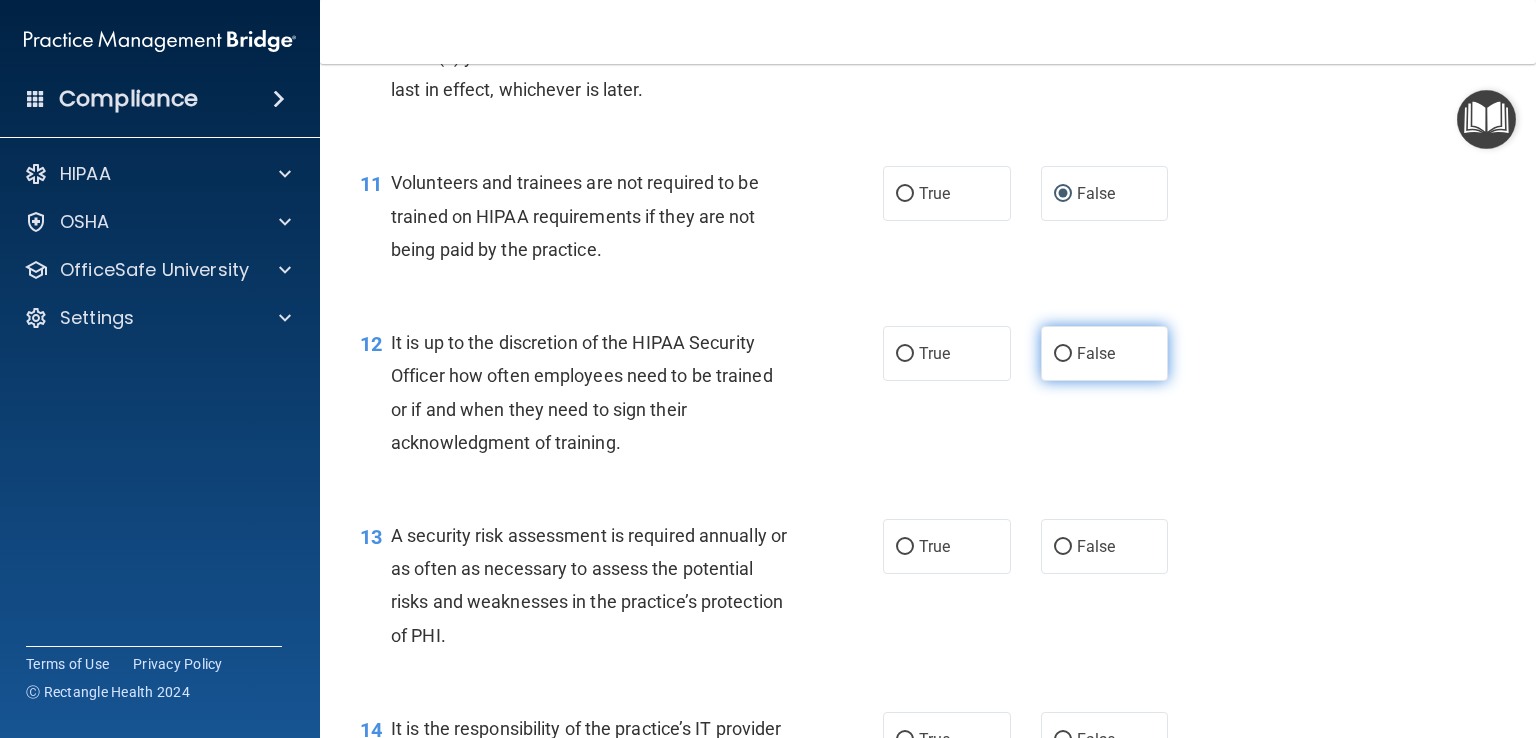 click on "False" at bounding box center (1063, 354) 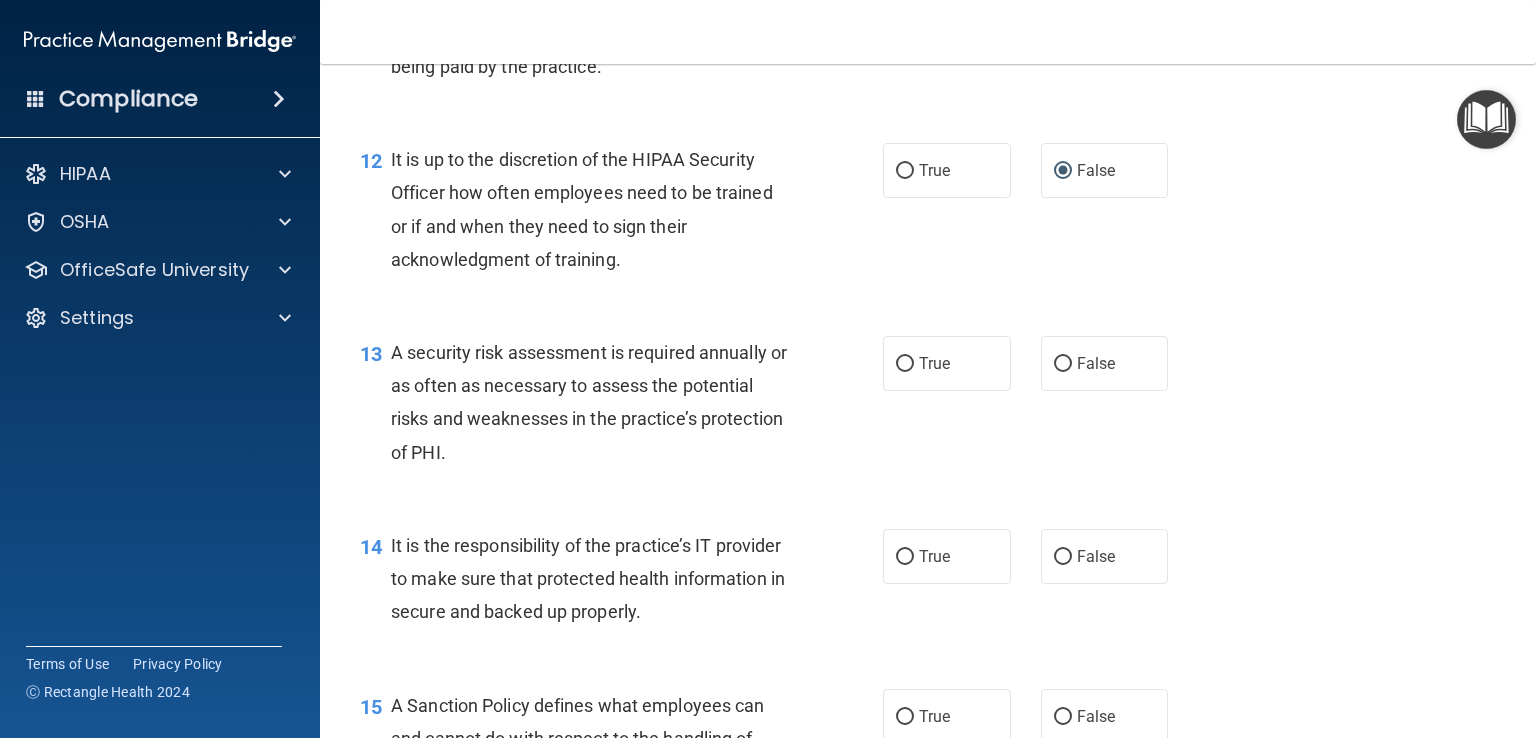 scroll, scrollTop: 2304, scrollLeft: 0, axis: vertical 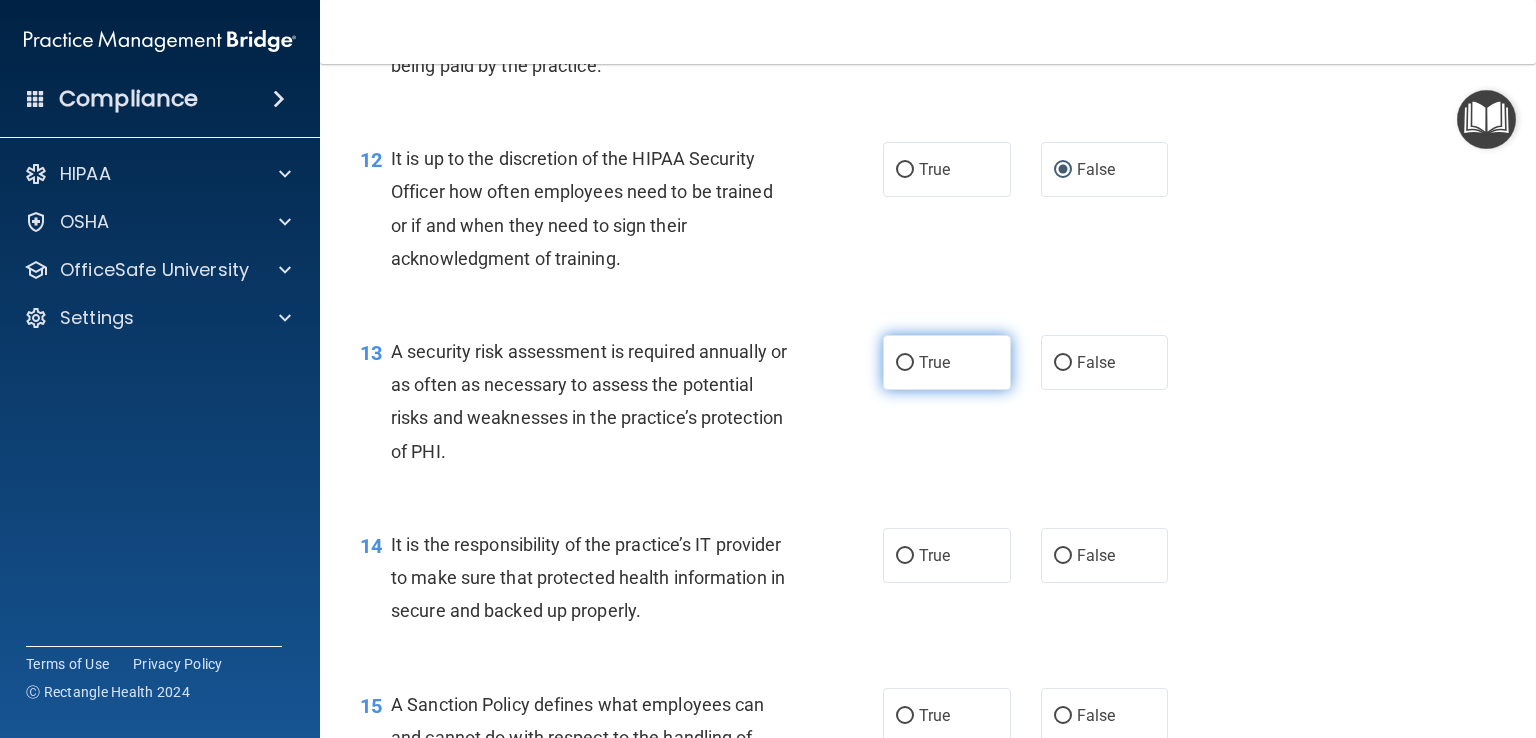 click on "True" at bounding box center (905, 363) 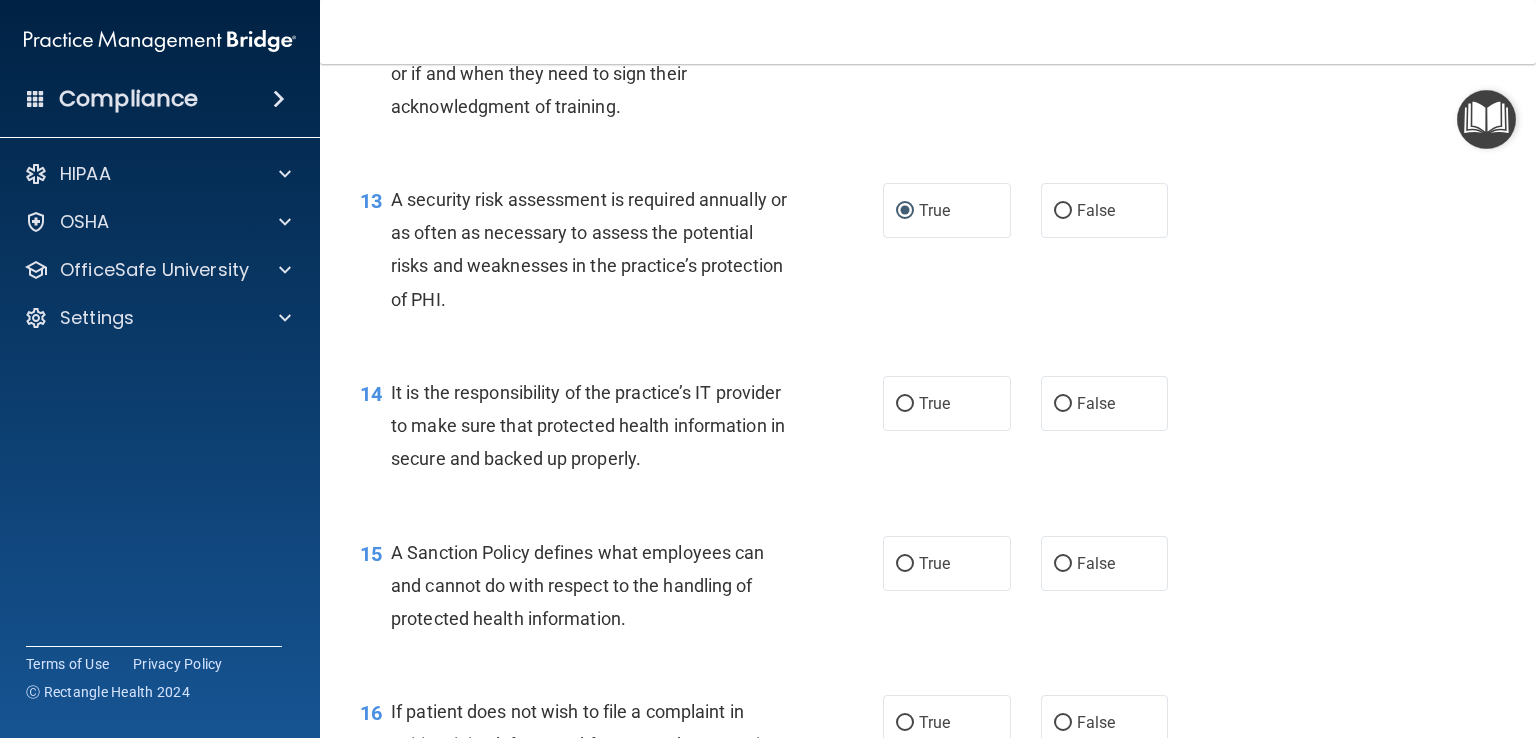 scroll, scrollTop: 2456, scrollLeft: 0, axis: vertical 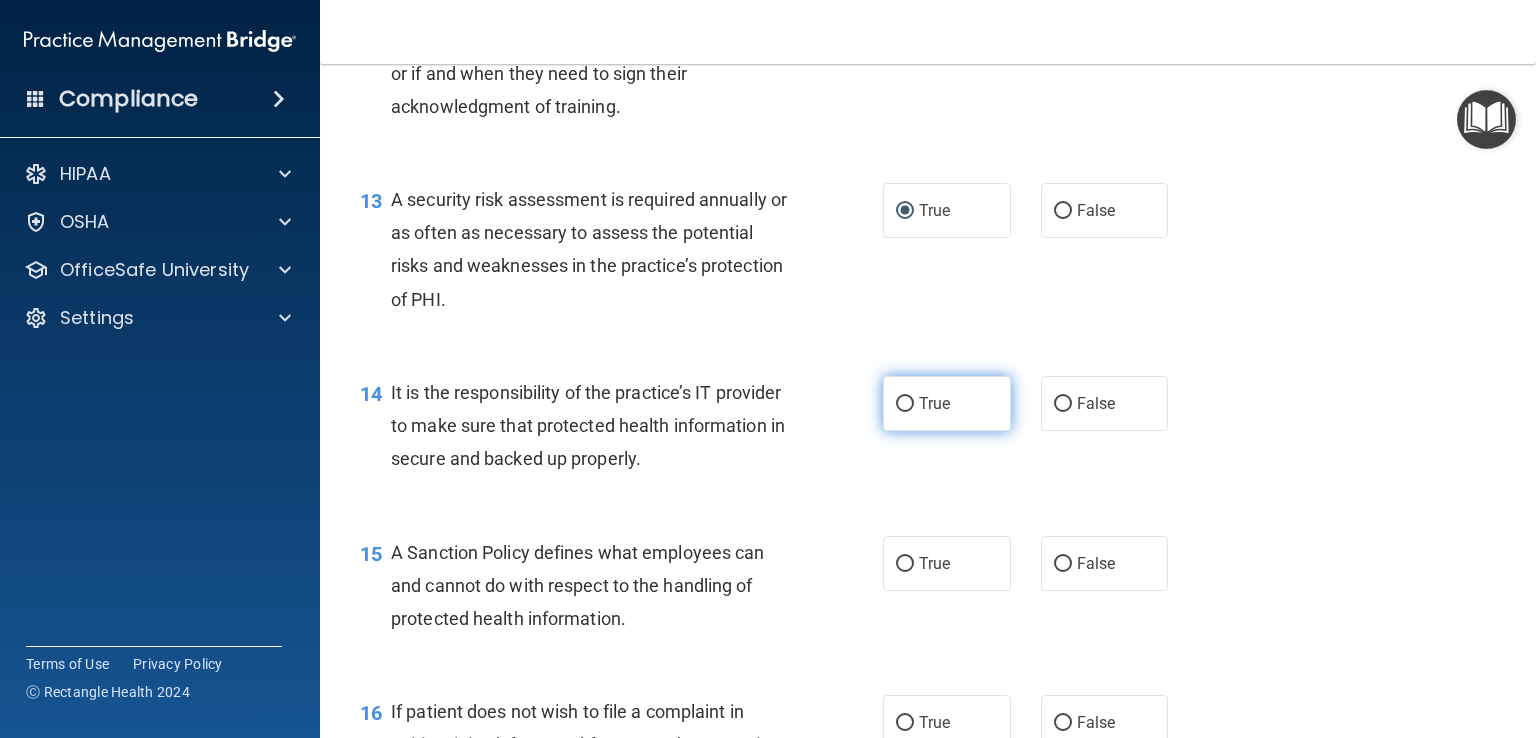 click on "True" at bounding box center [905, 404] 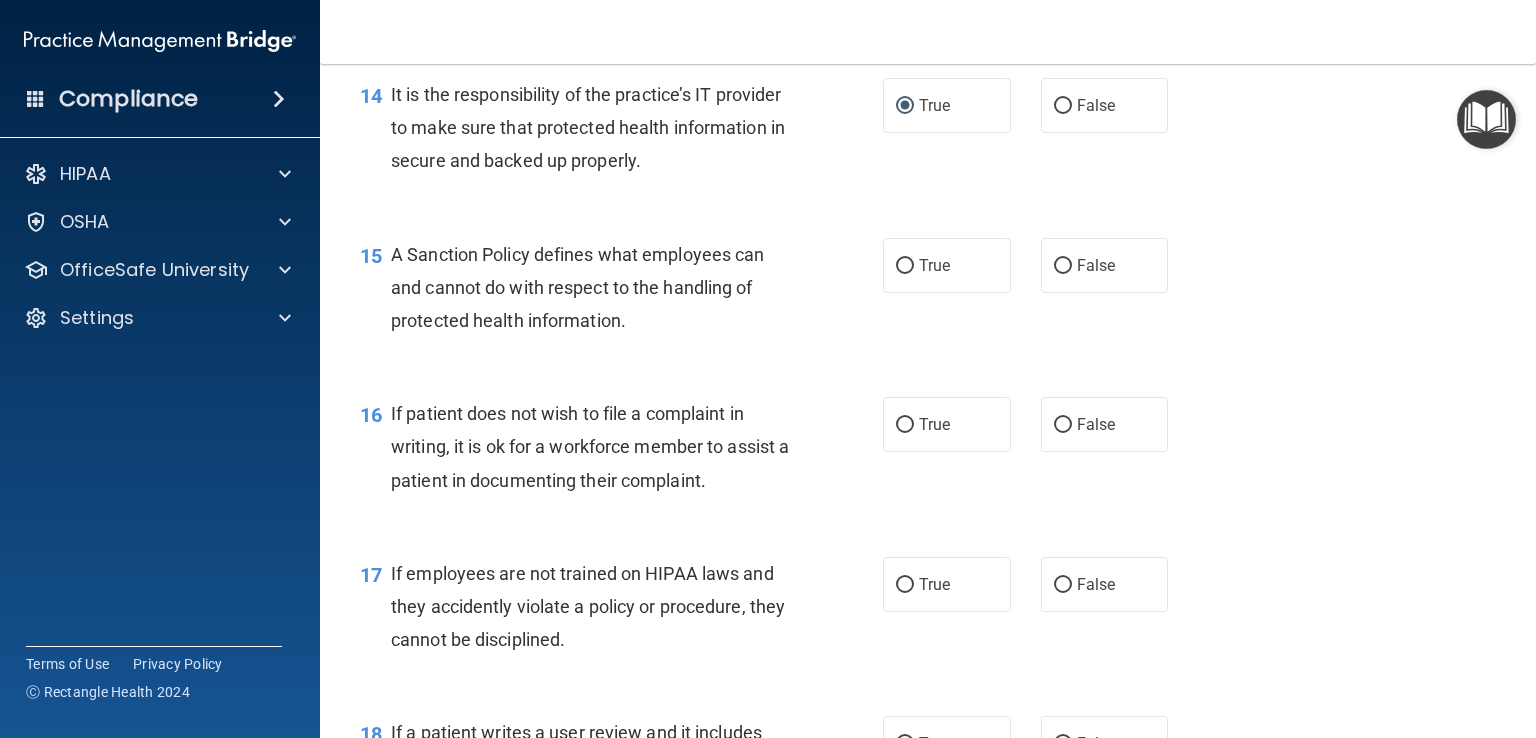 scroll, scrollTop: 2755, scrollLeft: 0, axis: vertical 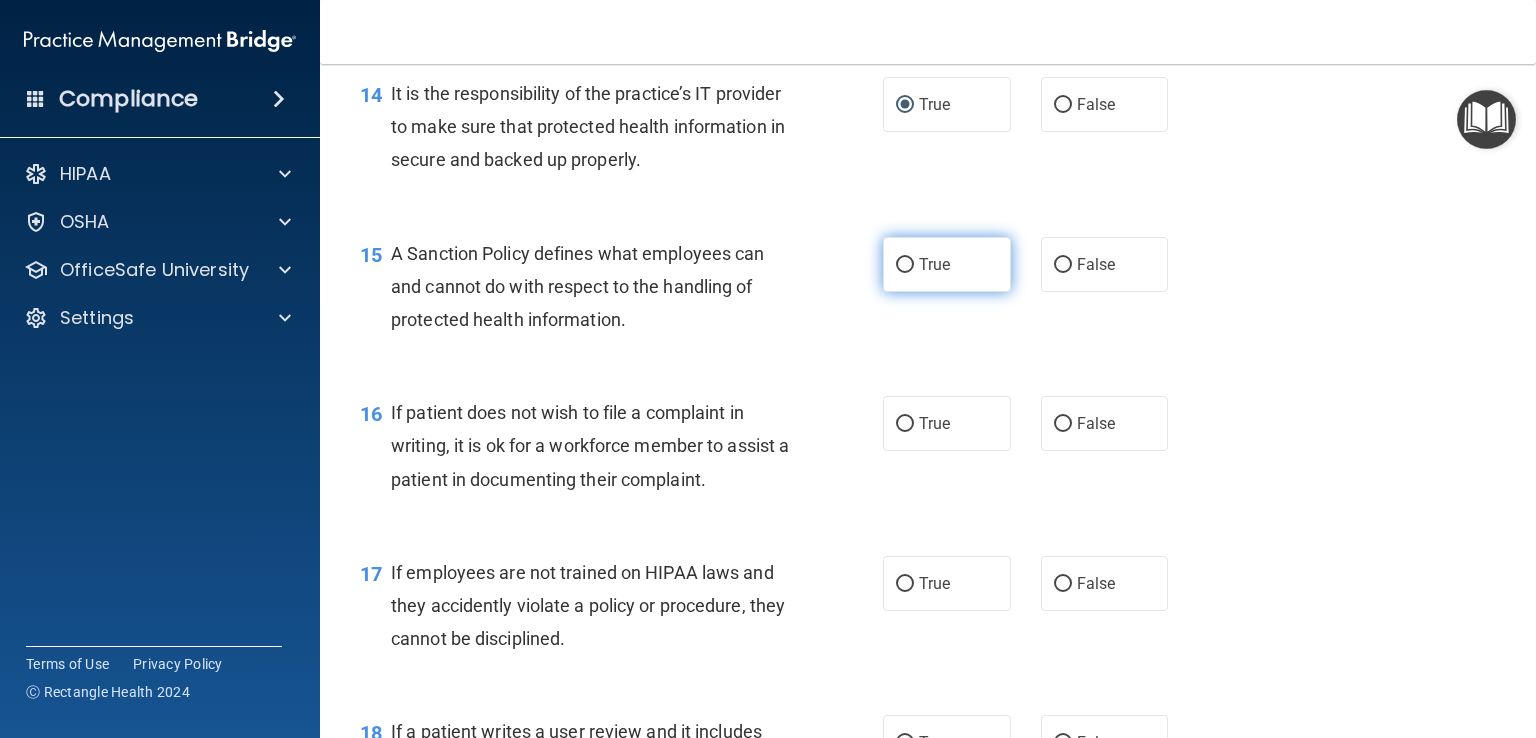 click on "True" at bounding box center [905, 265] 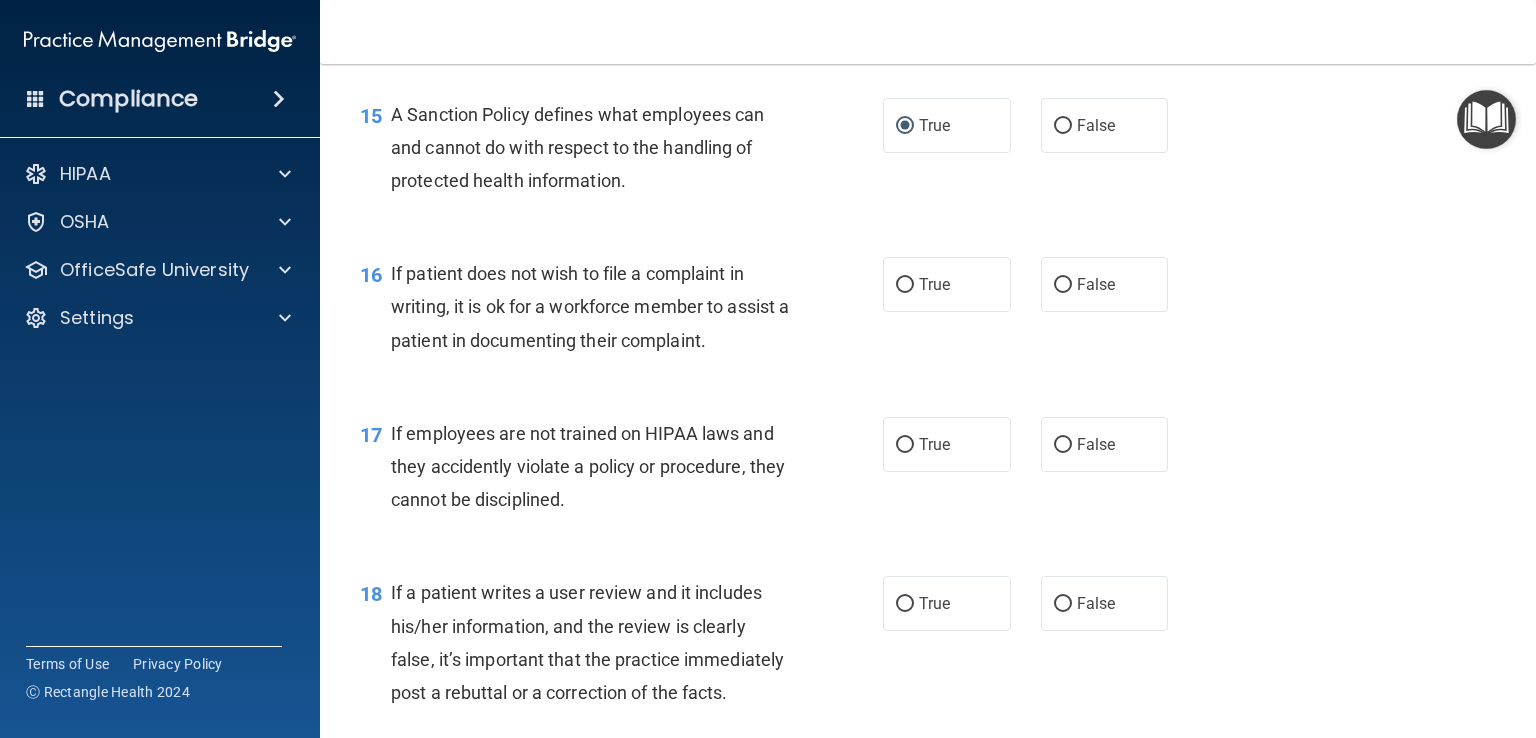 scroll, scrollTop: 2900, scrollLeft: 0, axis: vertical 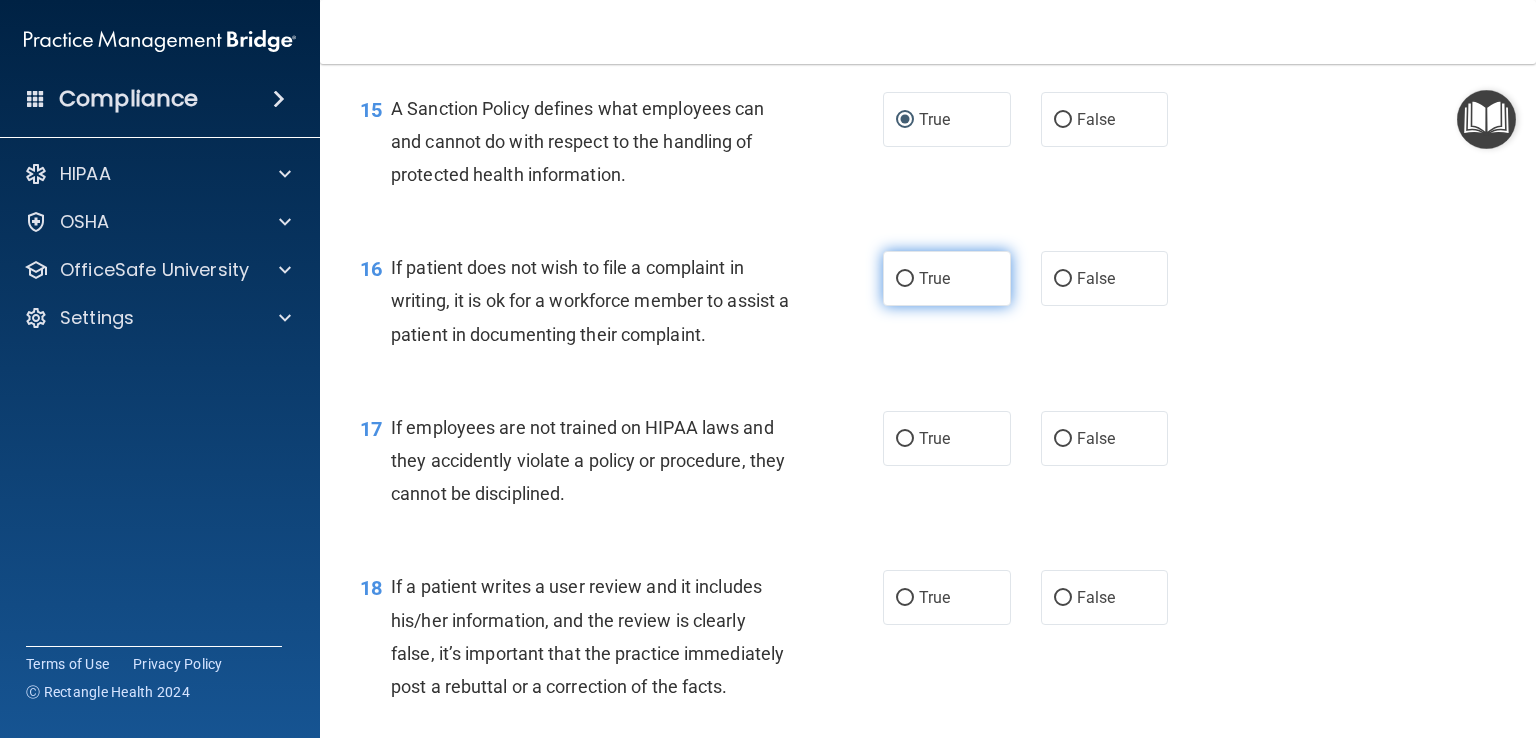 click on "True" at bounding box center [947, 278] 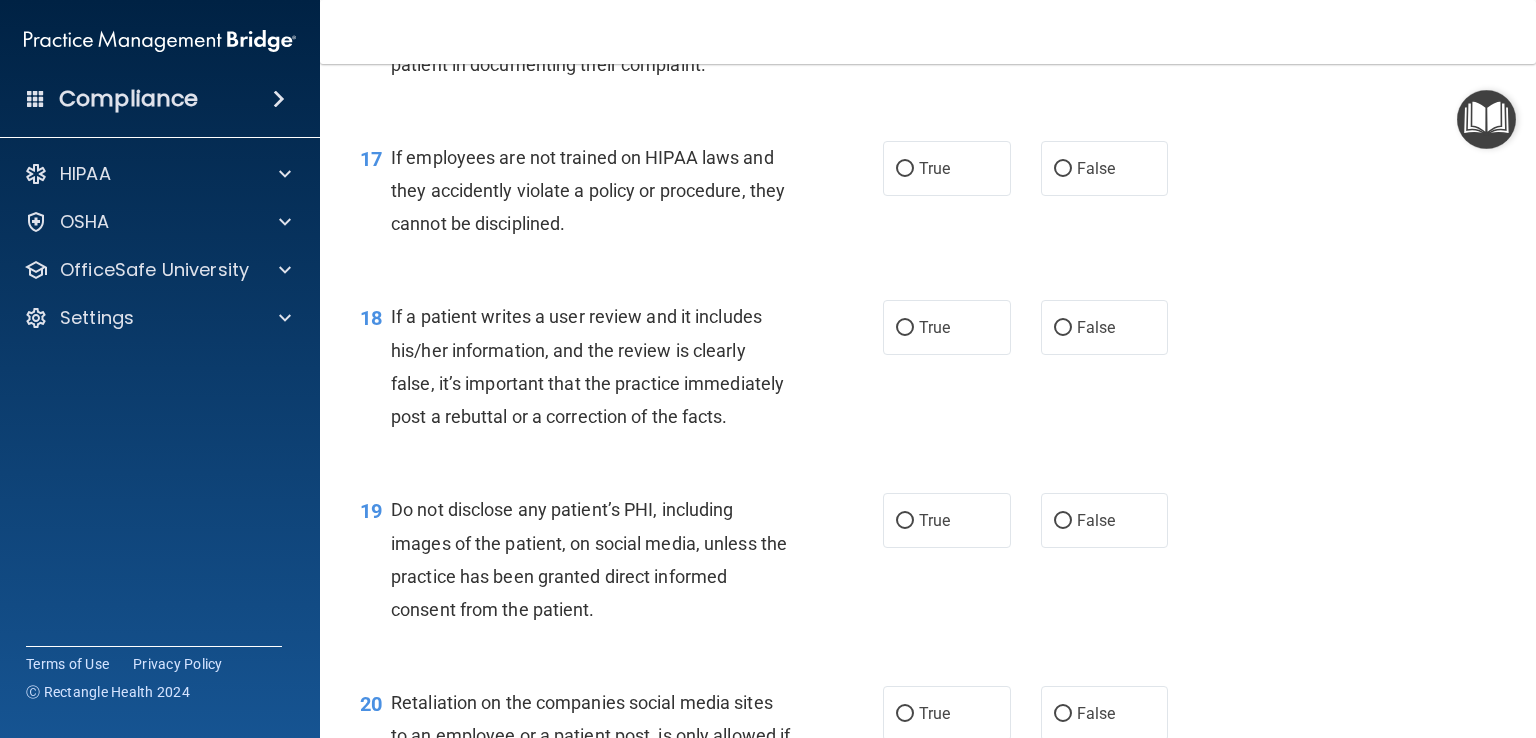 scroll, scrollTop: 3172, scrollLeft: 0, axis: vertical 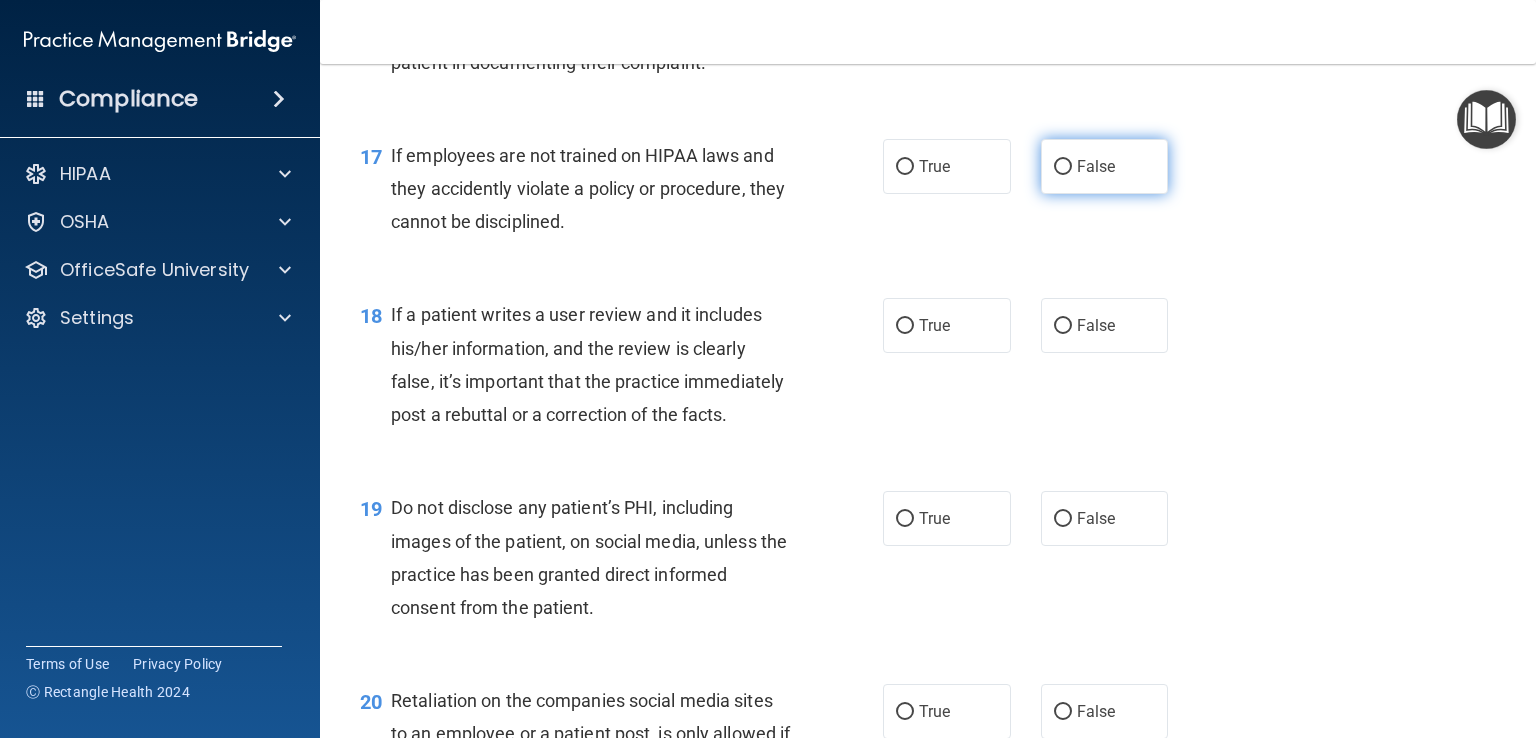 click on "False" at bounding box center [1063, 167] 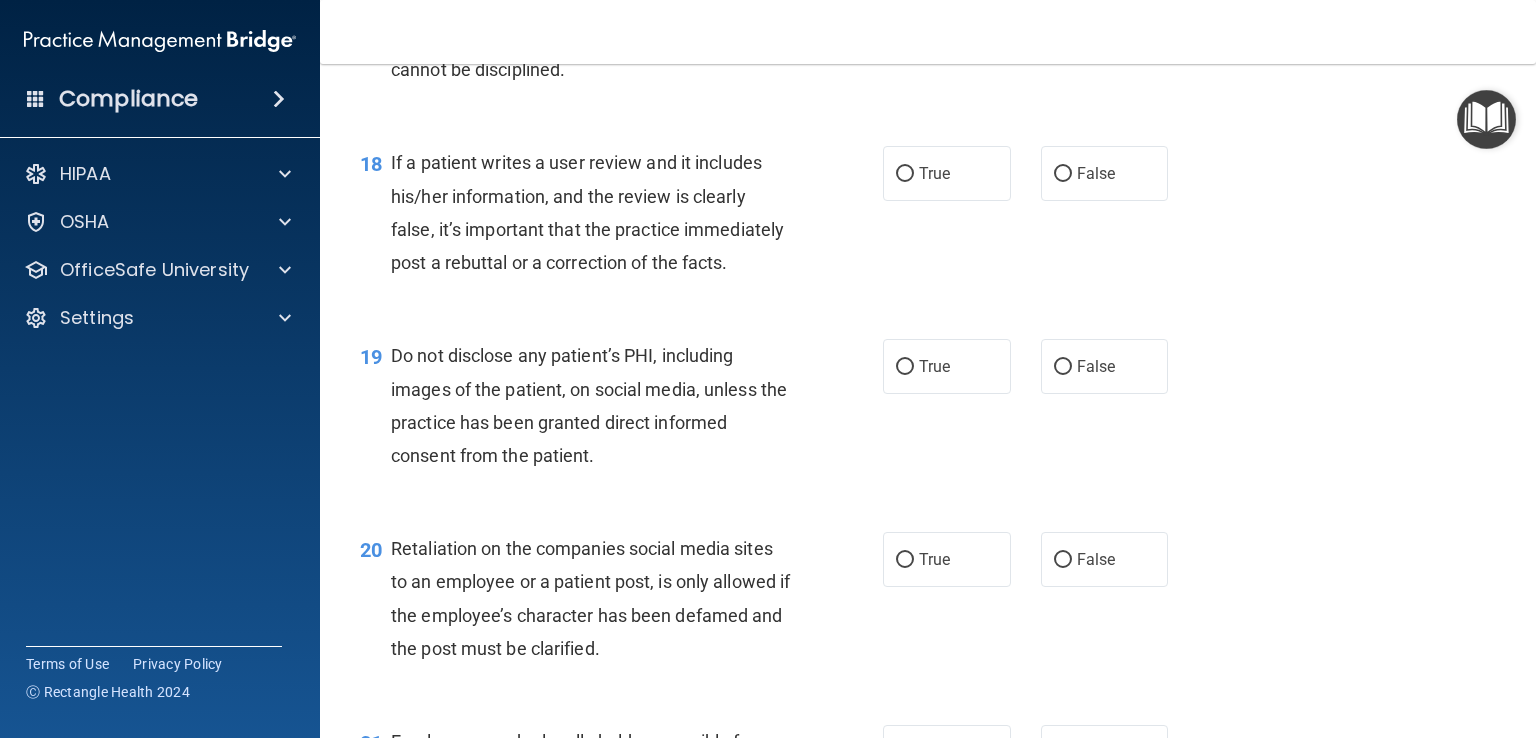 scroll, scrollTop: 3324, scrollLeft: 0, axis: vertical 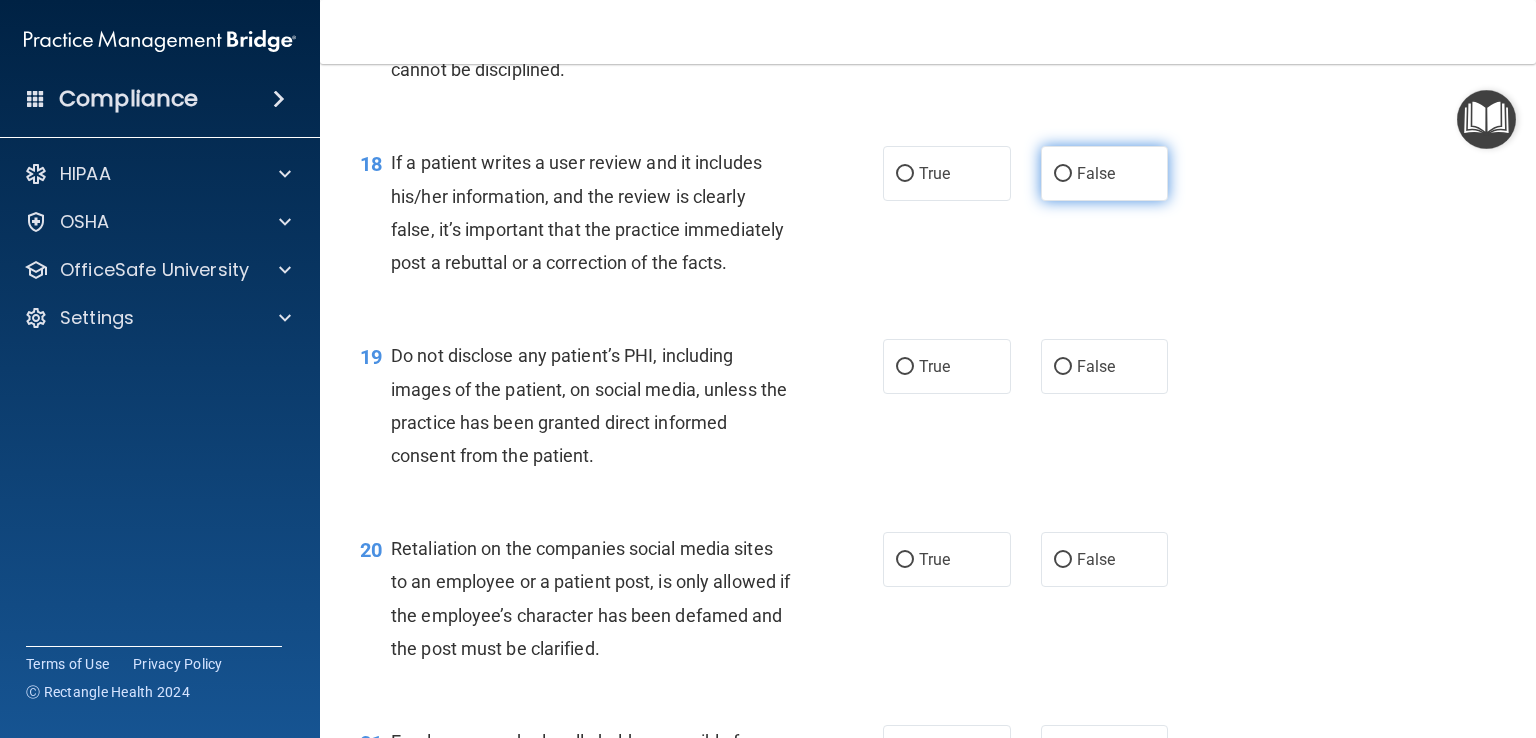 click on "False" at bounding box center [1063, 174] 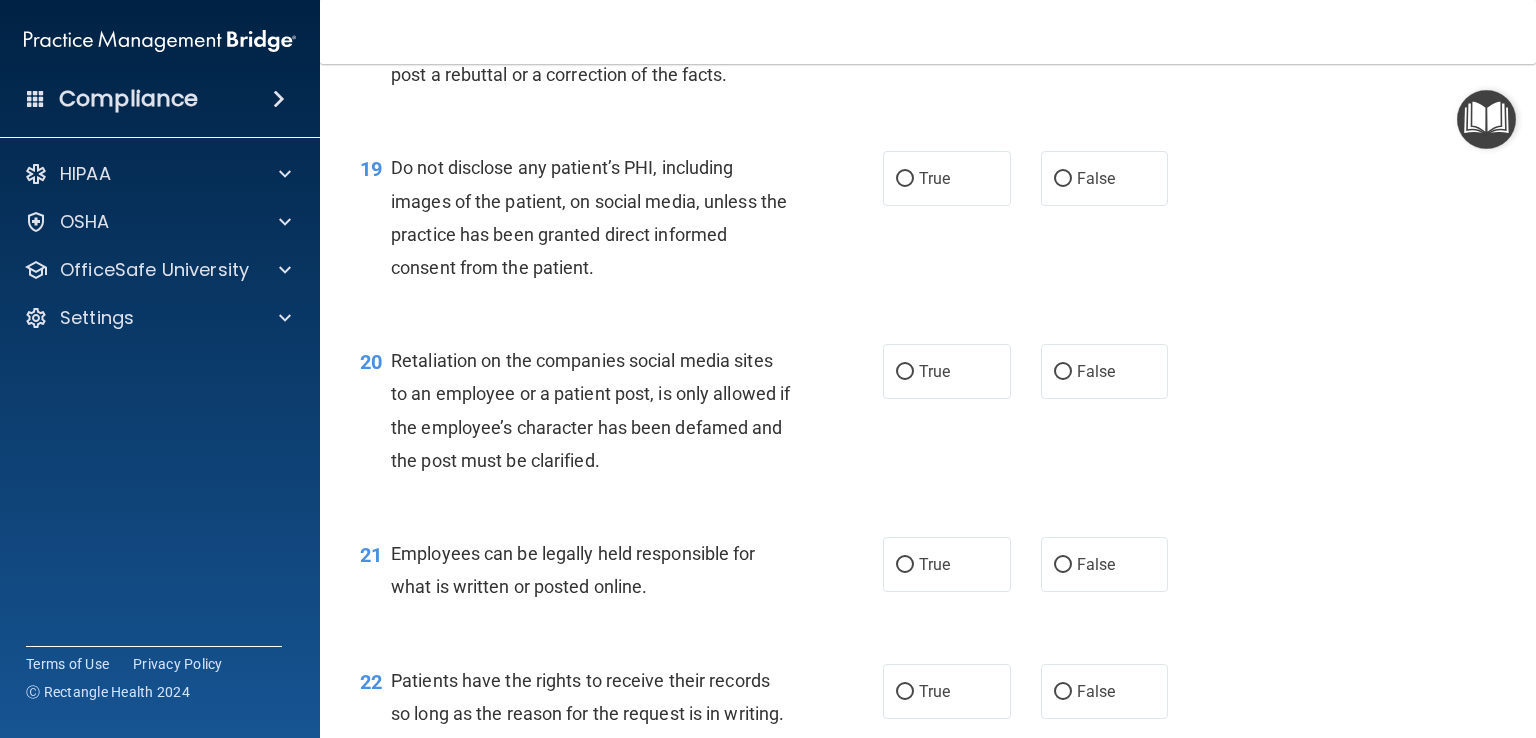 scroll, scrollTop: 3524, scrollLeft: 0, axis: vertical 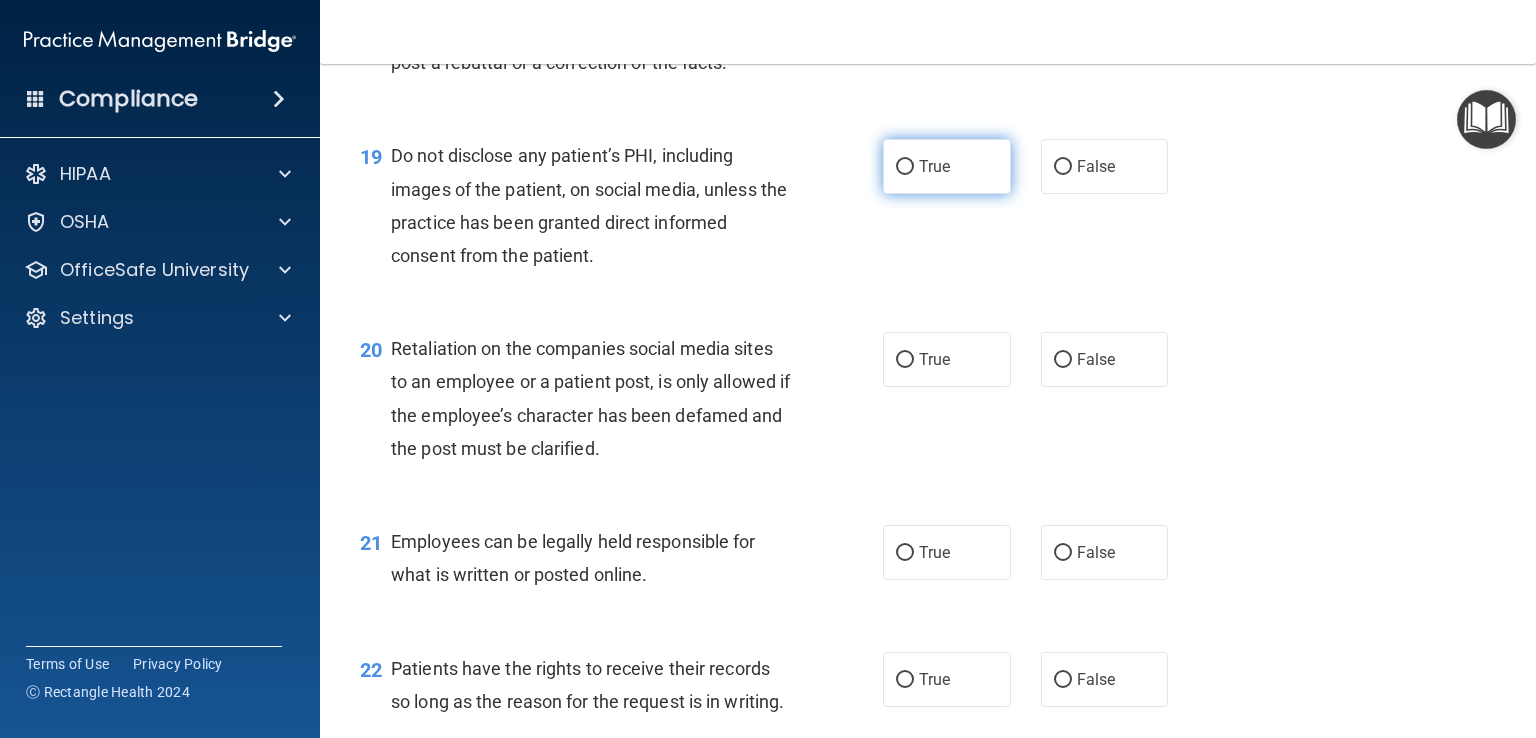 click on "True" at bounding box center [905, 167] 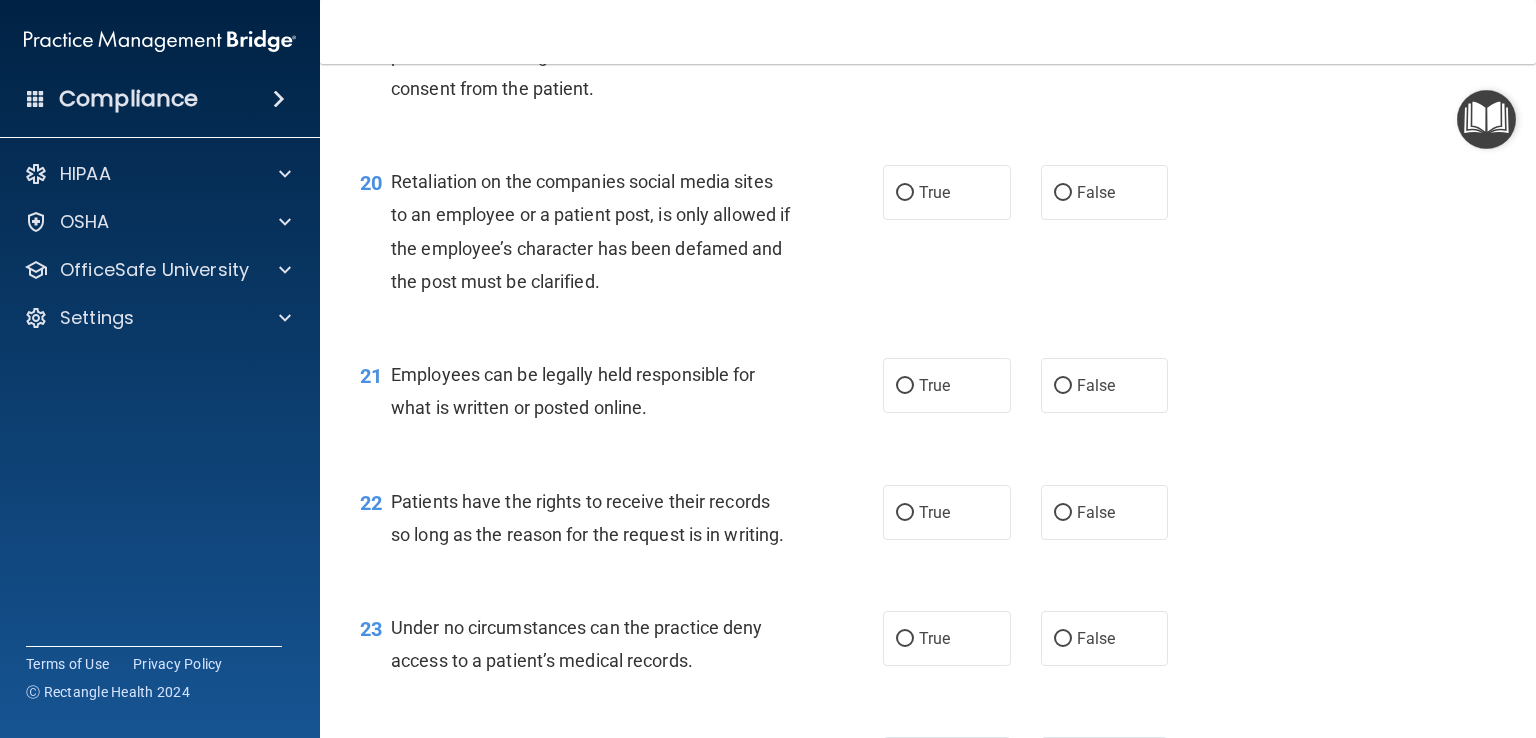 scroll, scrollTop: 3694, scrollLeft: 0, axis: vertical 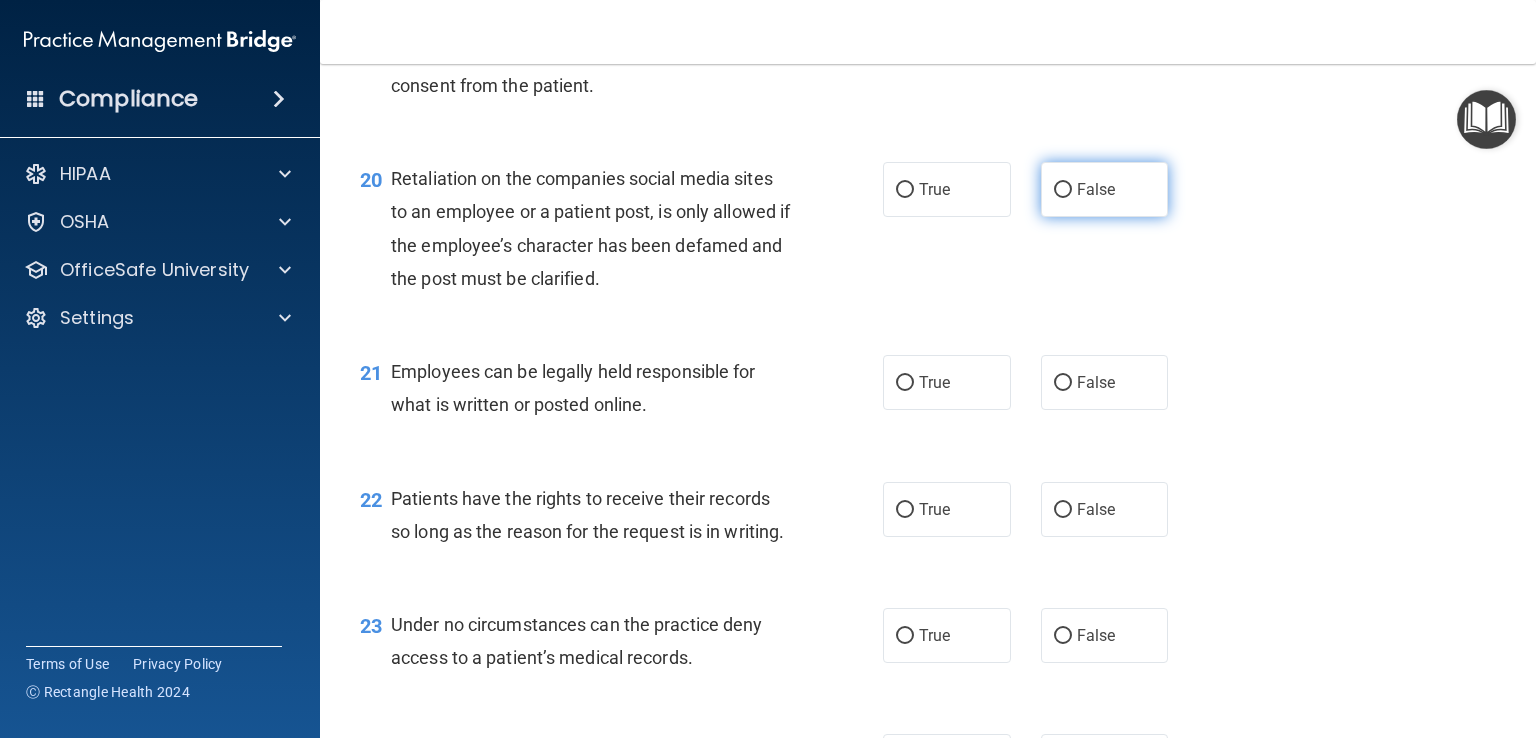 click on "False" at bounding box center (1105, 189) 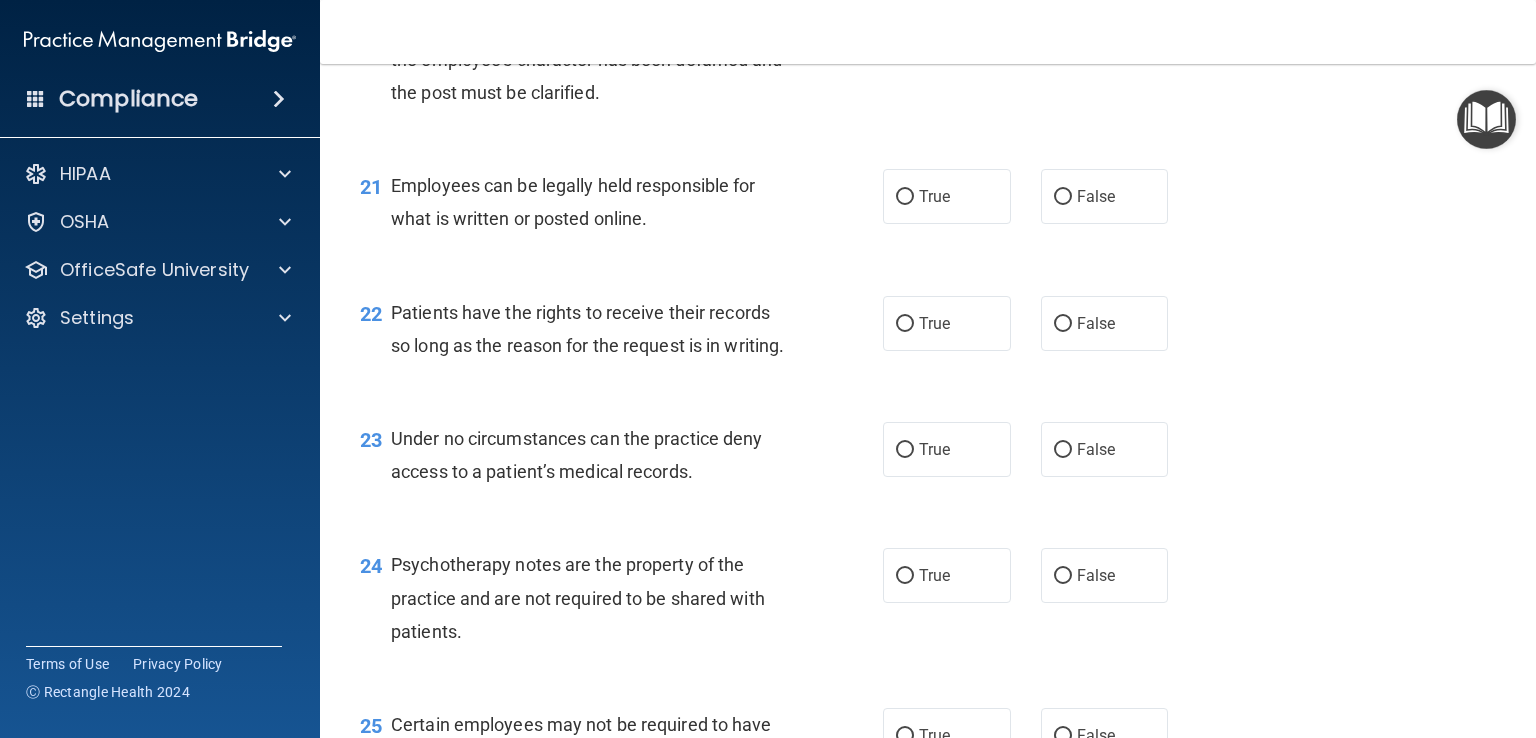 scroll, scrollTop: 3883, scrollLeft: 0, axis: vertical 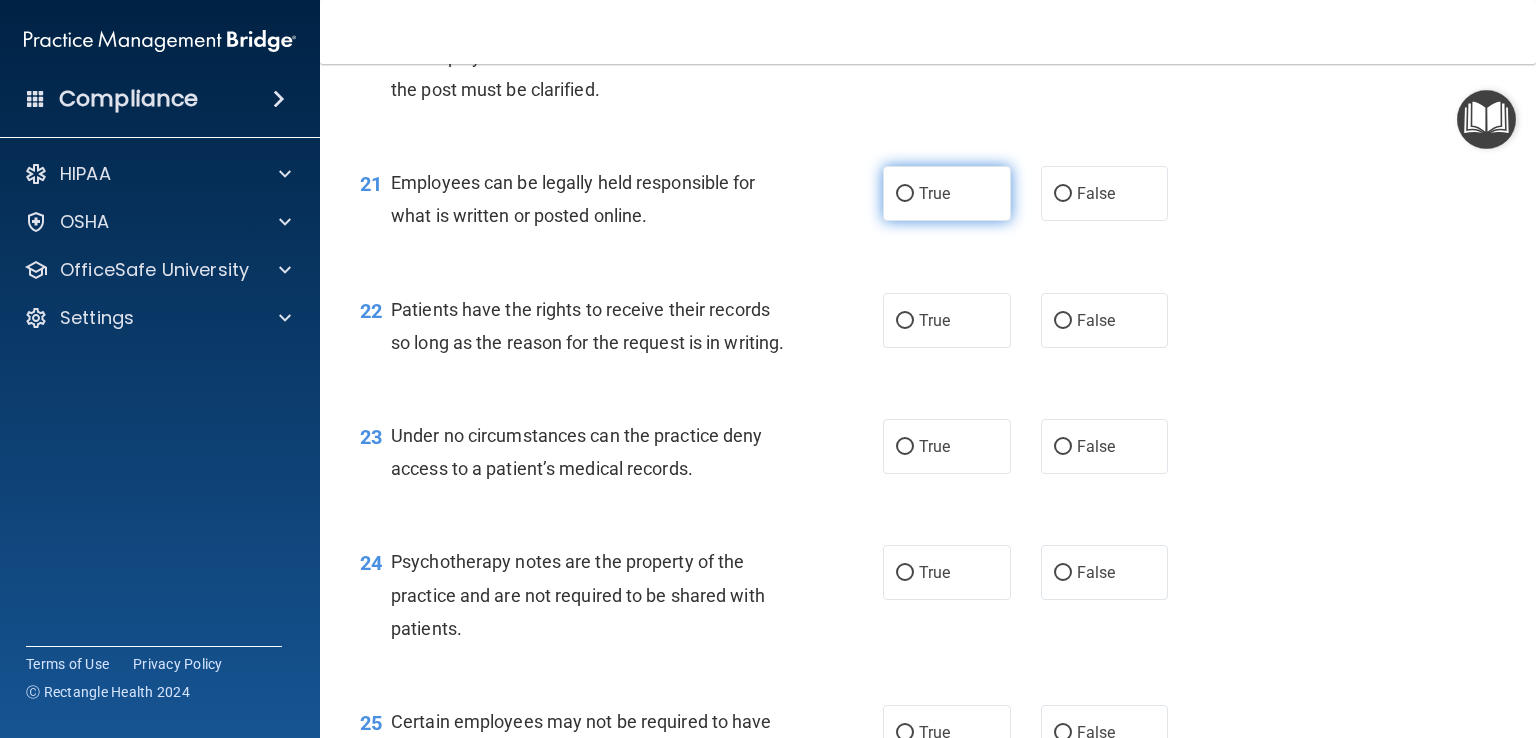click on "True" at bounding box center [905, 194] 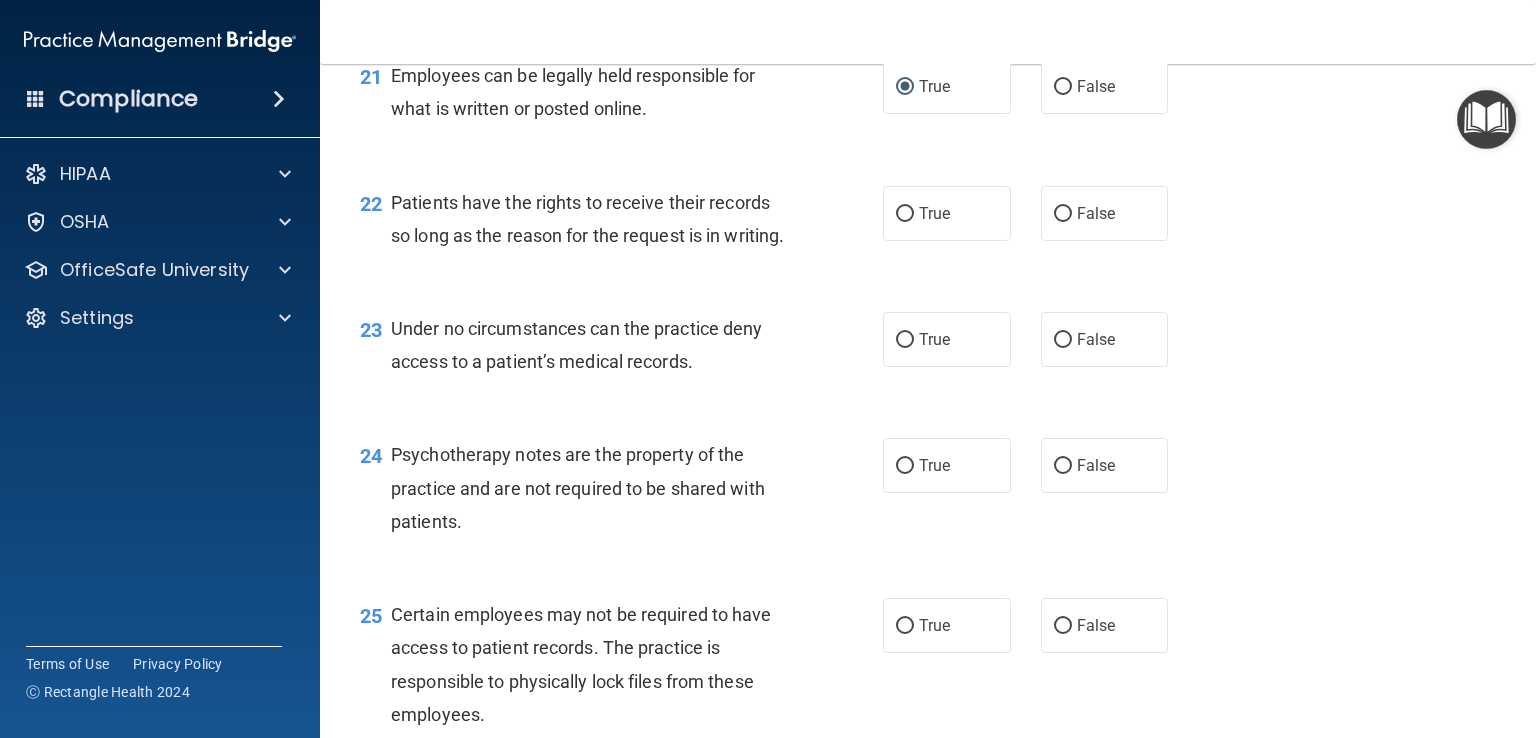 scroll, scrollTop: 3991, scrollLeft: 0, axis: vertical 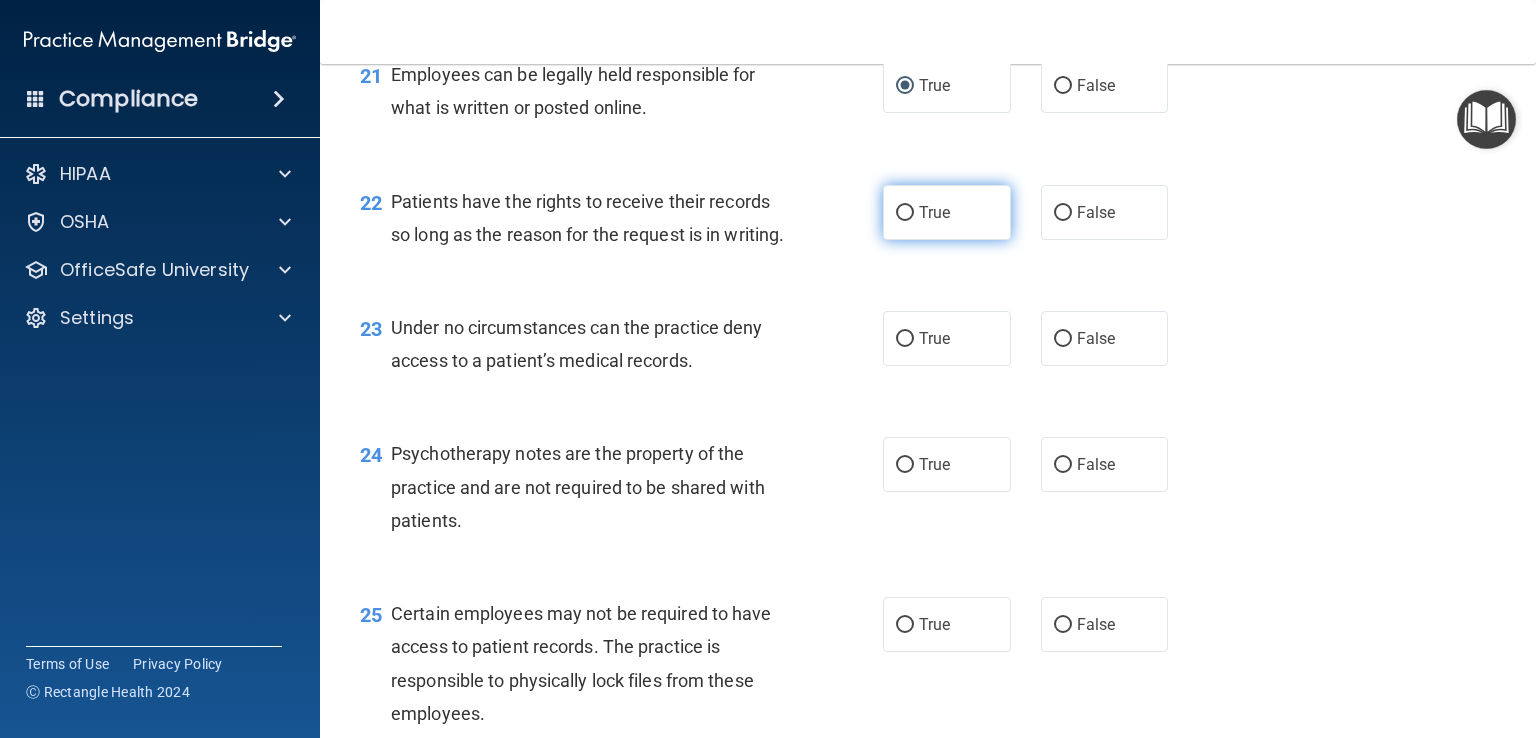 click on "True" at bounding box center [947, 212] 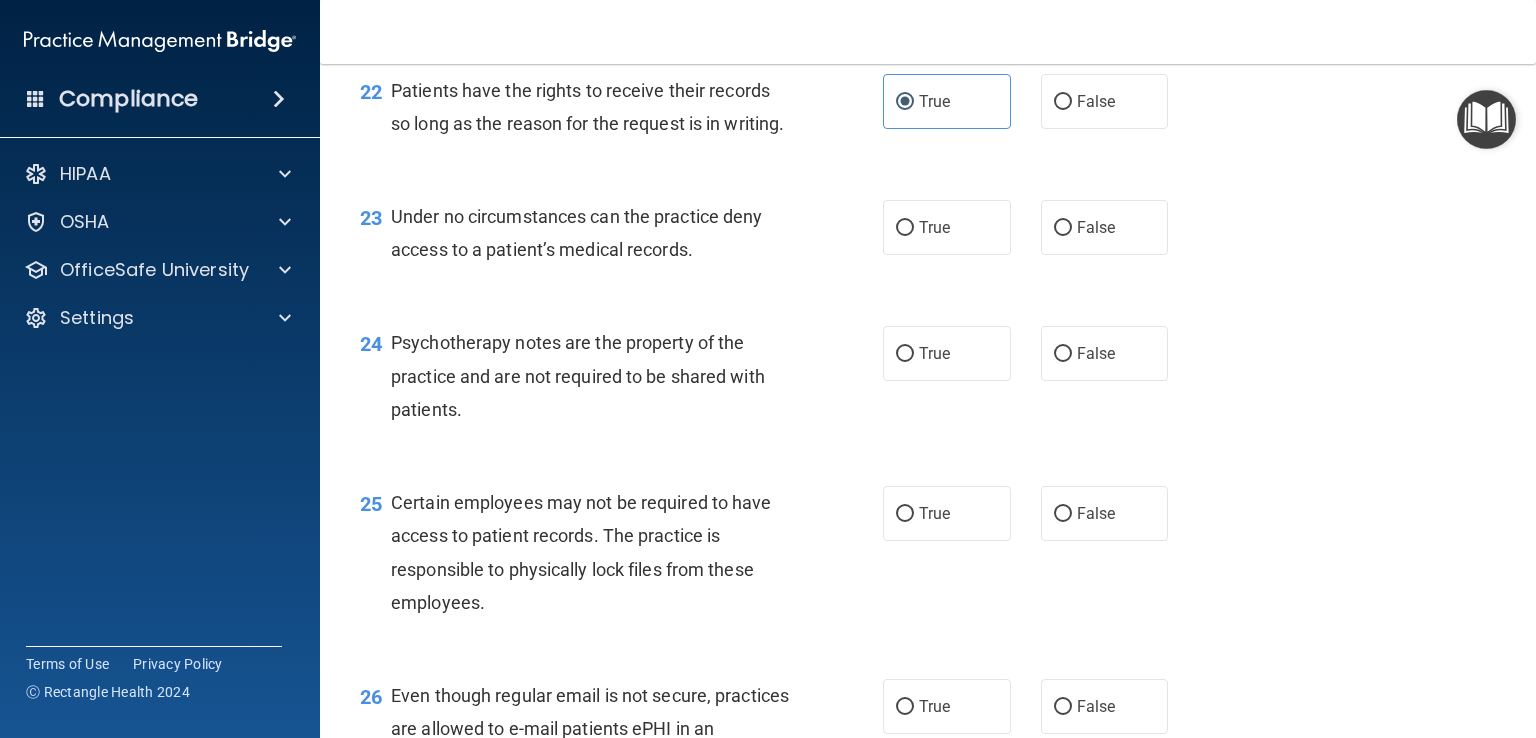 scroll, scrollTop: 4104, scrollLeft: 0, axis: vertical 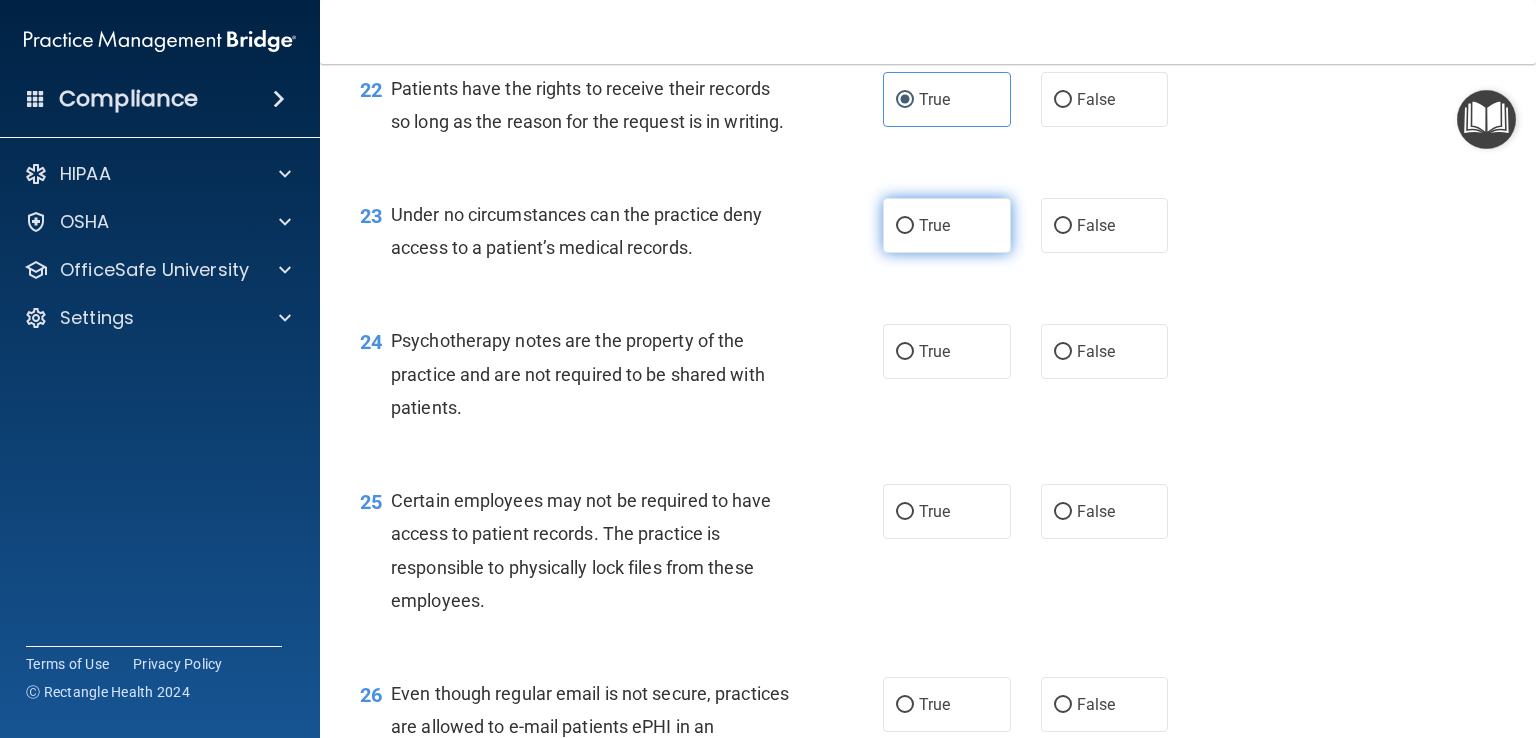 click on "True" at bounding box center [905, 226] 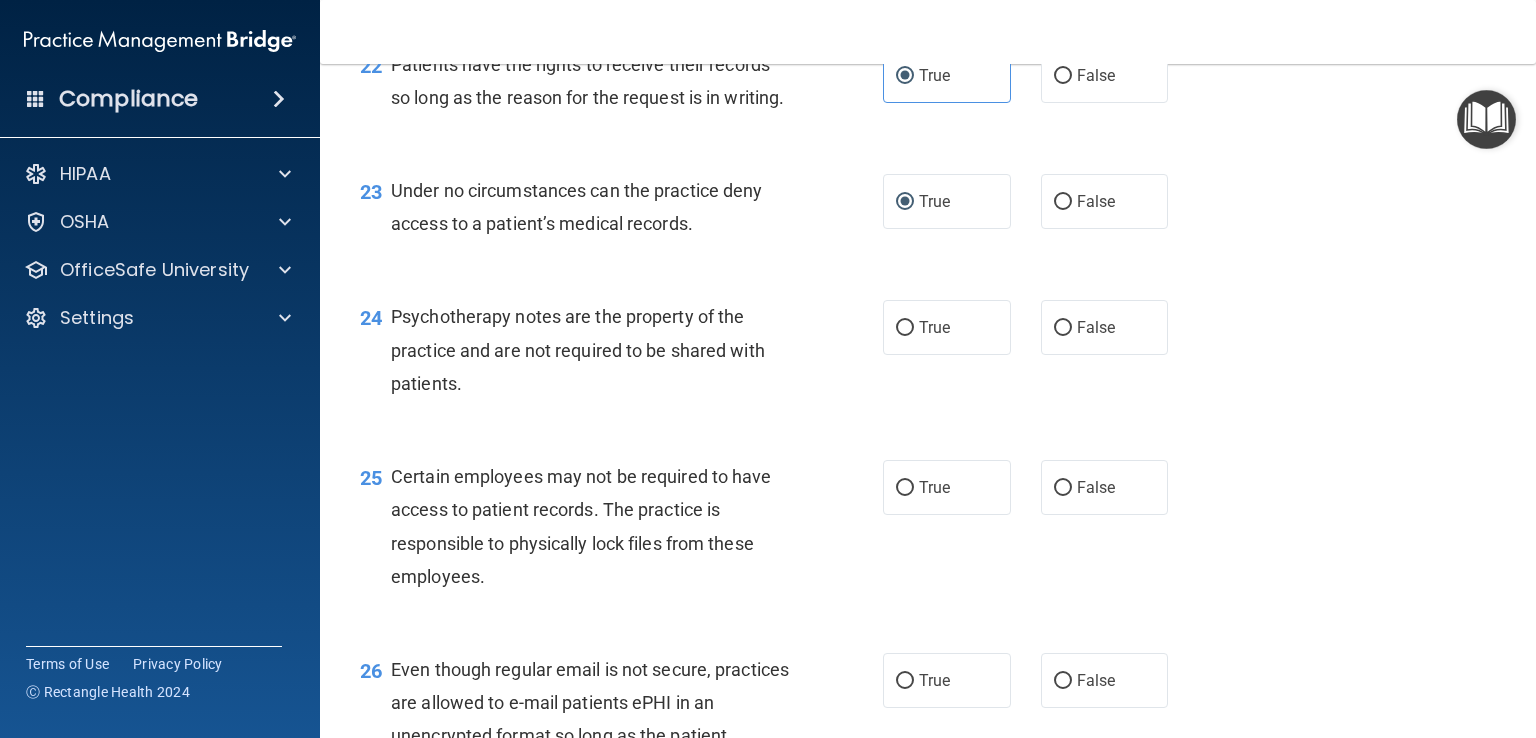 scroll, scrollTop: 4131, scrollLeft: 0, axis: vertical 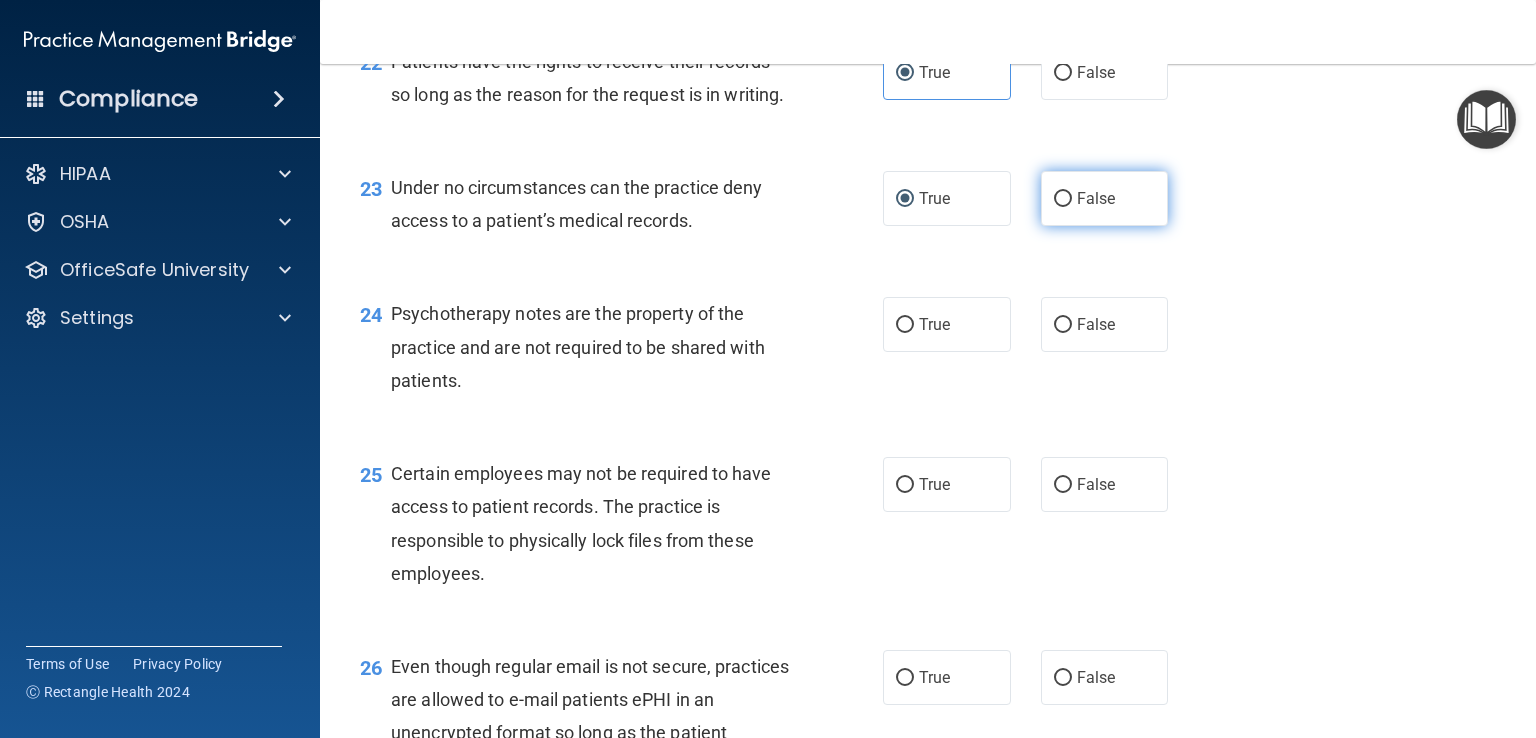 click on "False" at bounding box center (1063, 199) 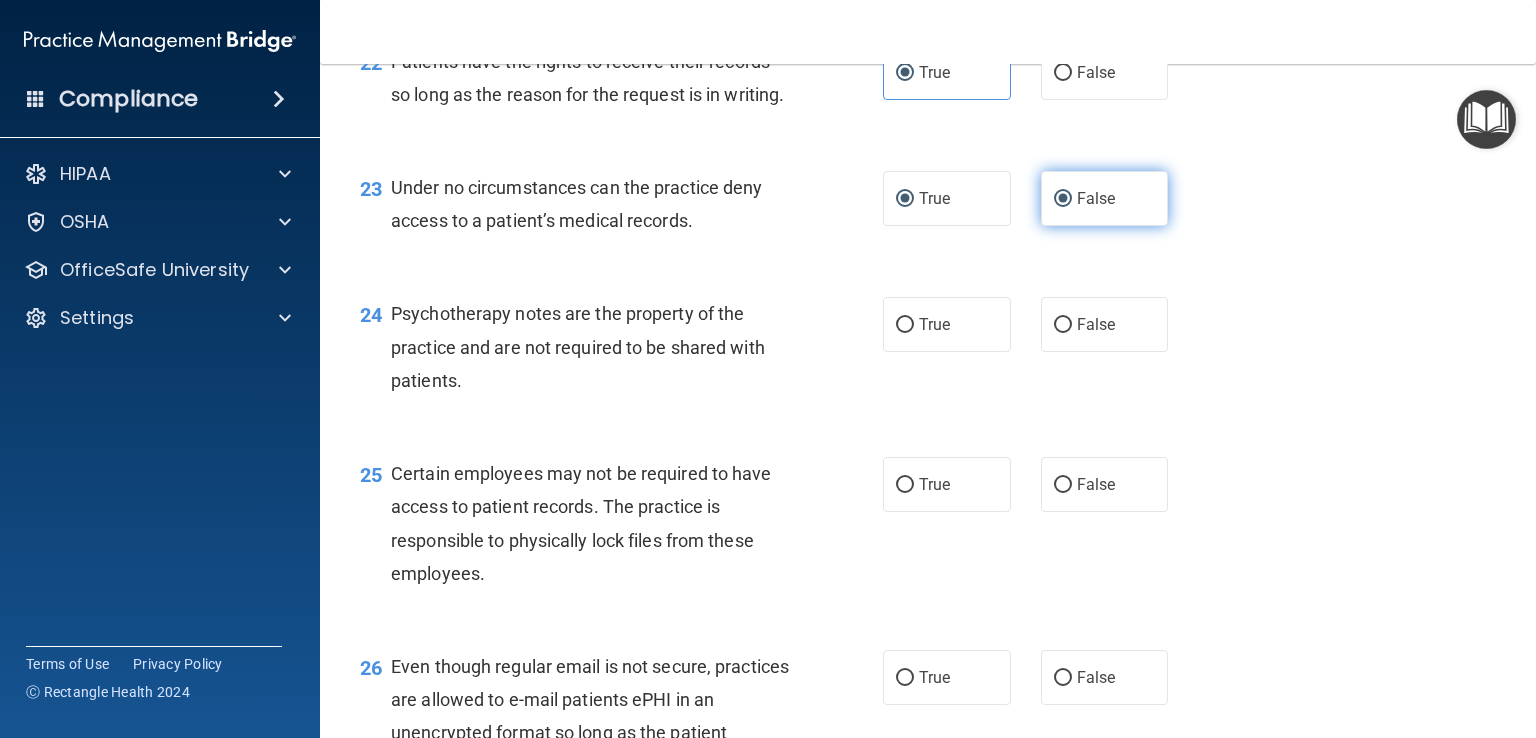 radio on "false" 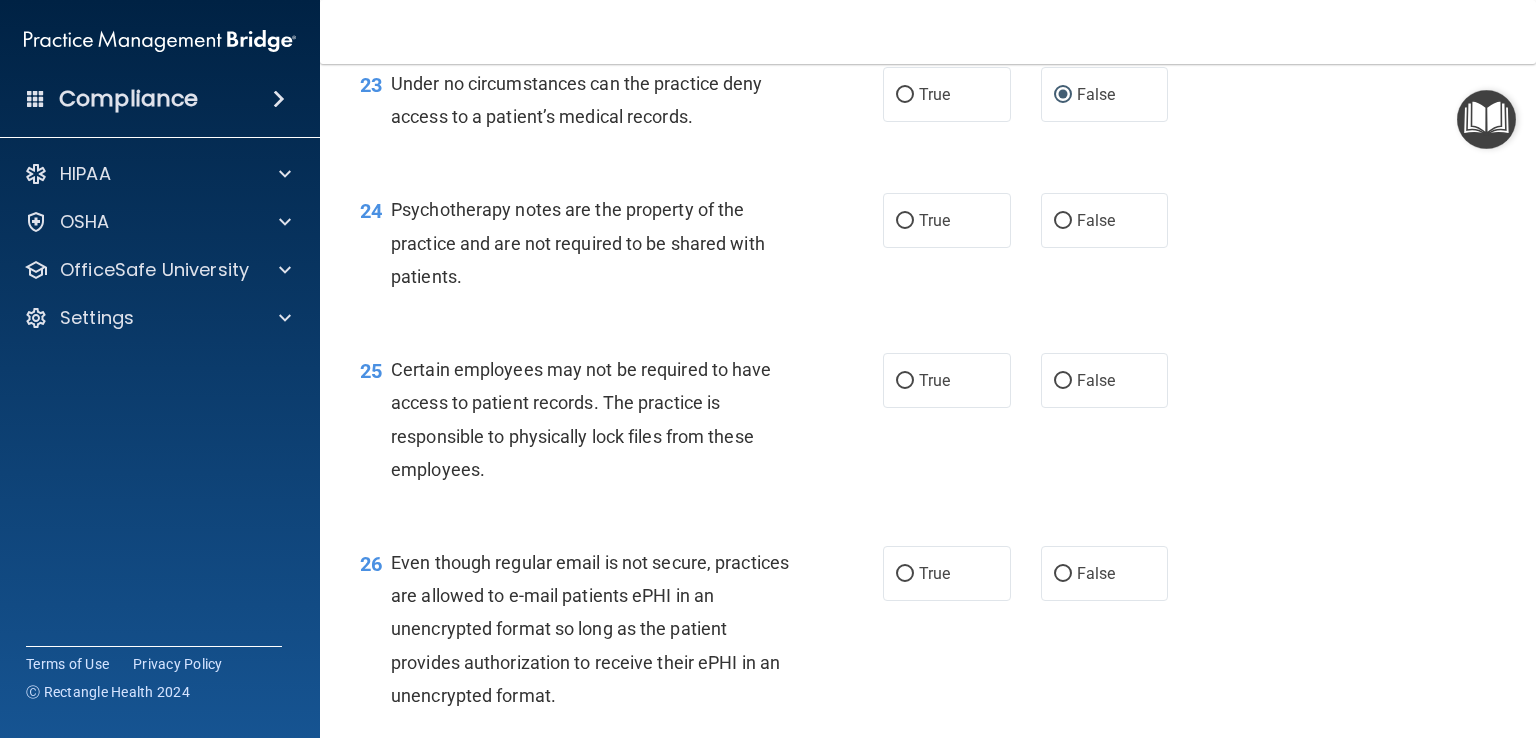 scroll, scrollTop: 4236, scrollLeft: 0, axis: vertical 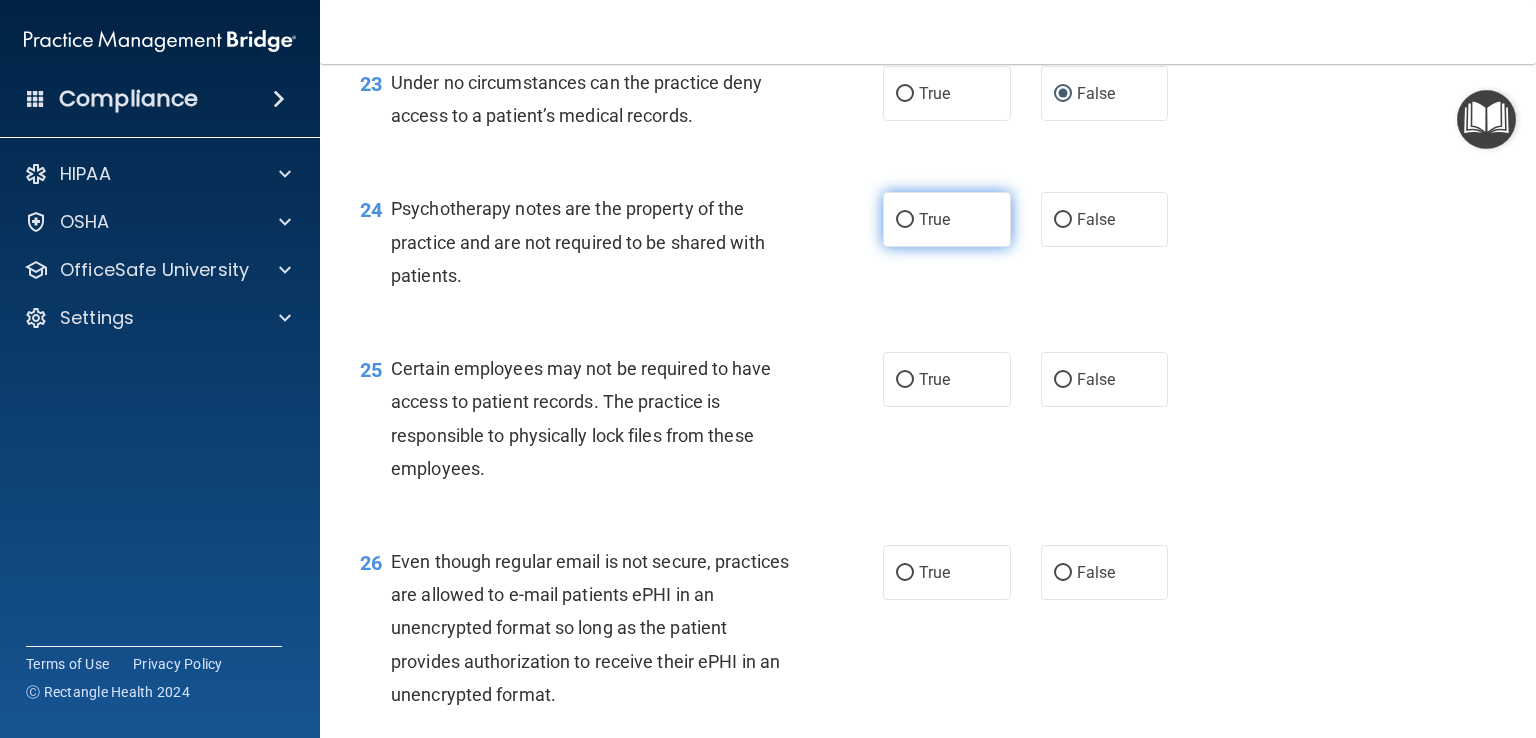 click on "True" at bounding box center (905, 220) 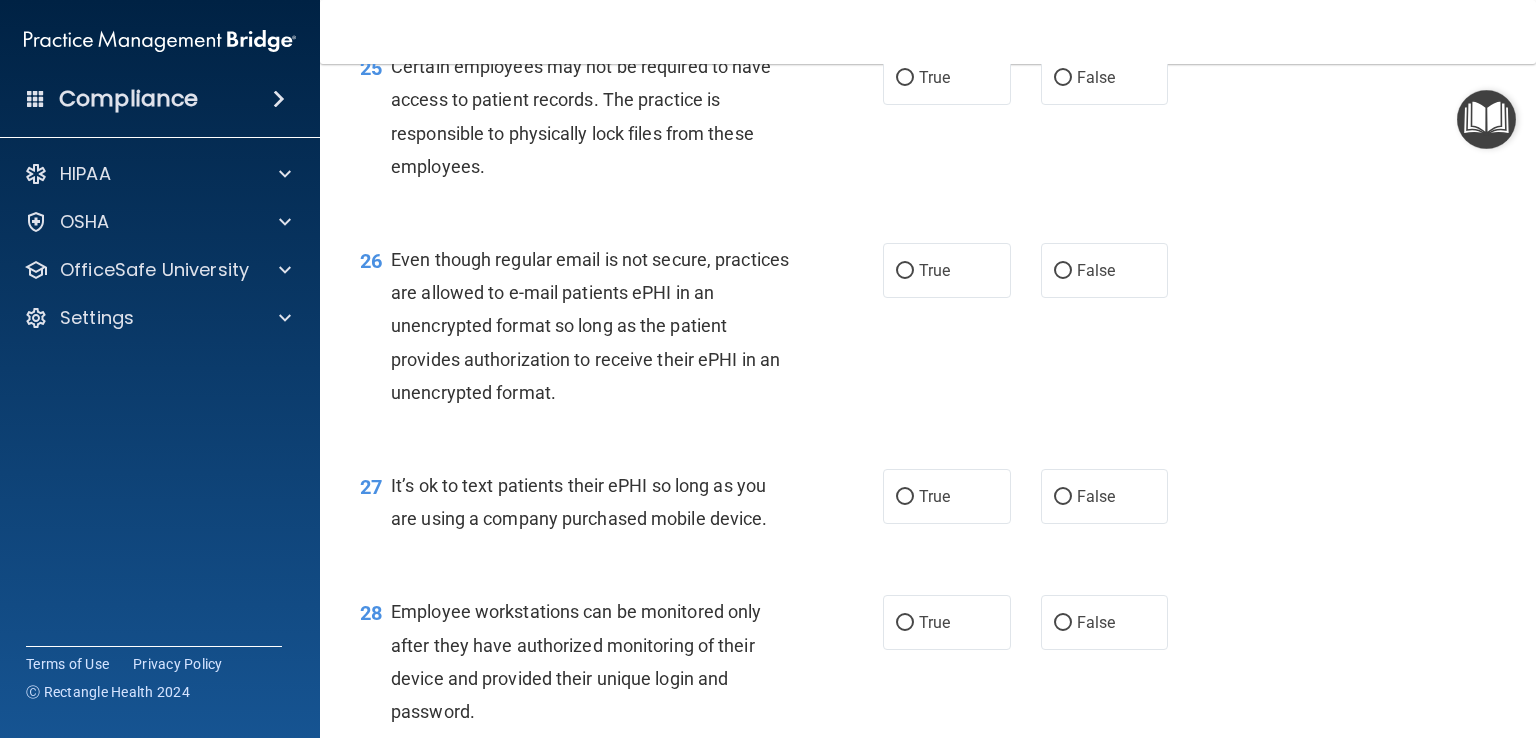 scroll, scrollTop: 4539, scrollLeft: 0, axis: vertical 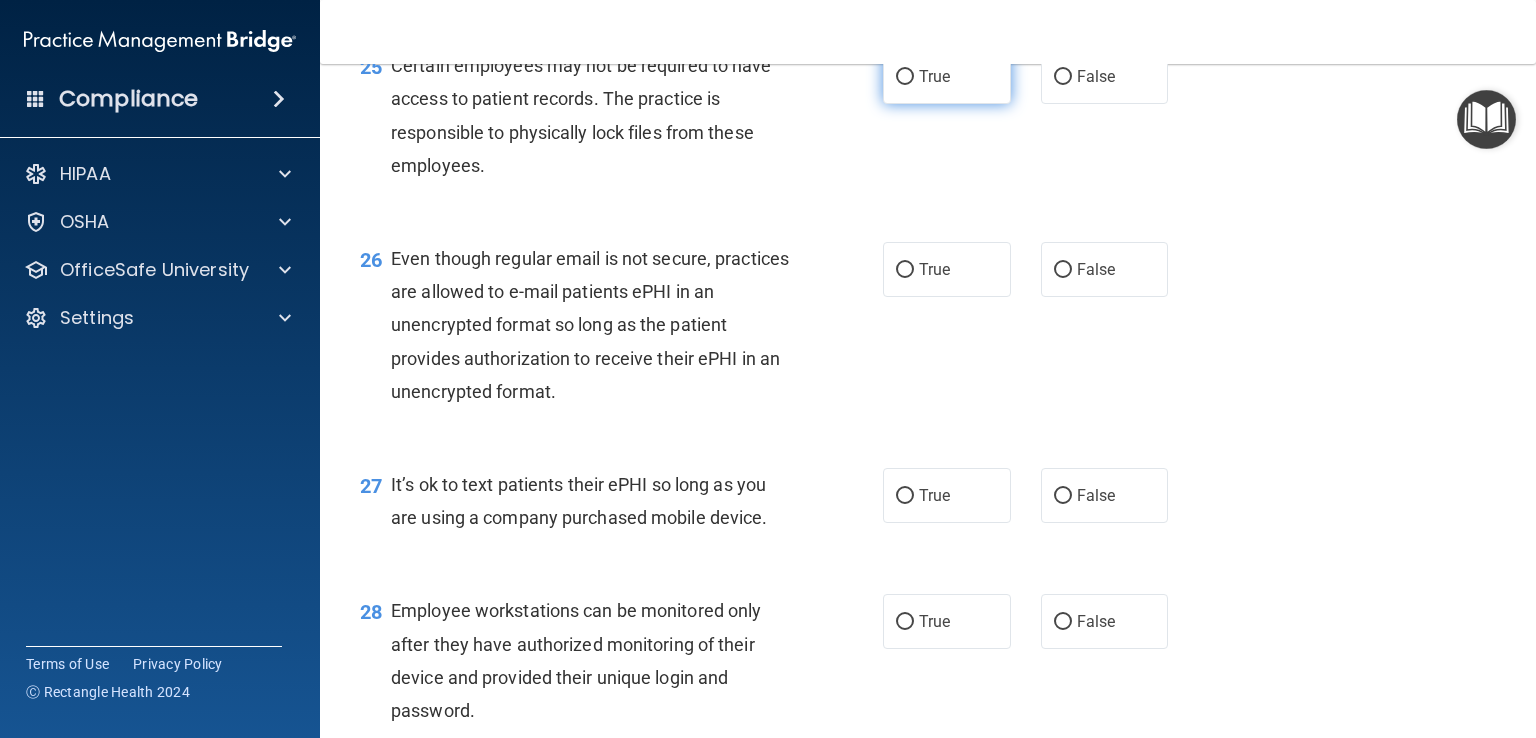 click on "True" at bounding box center [905, 77] 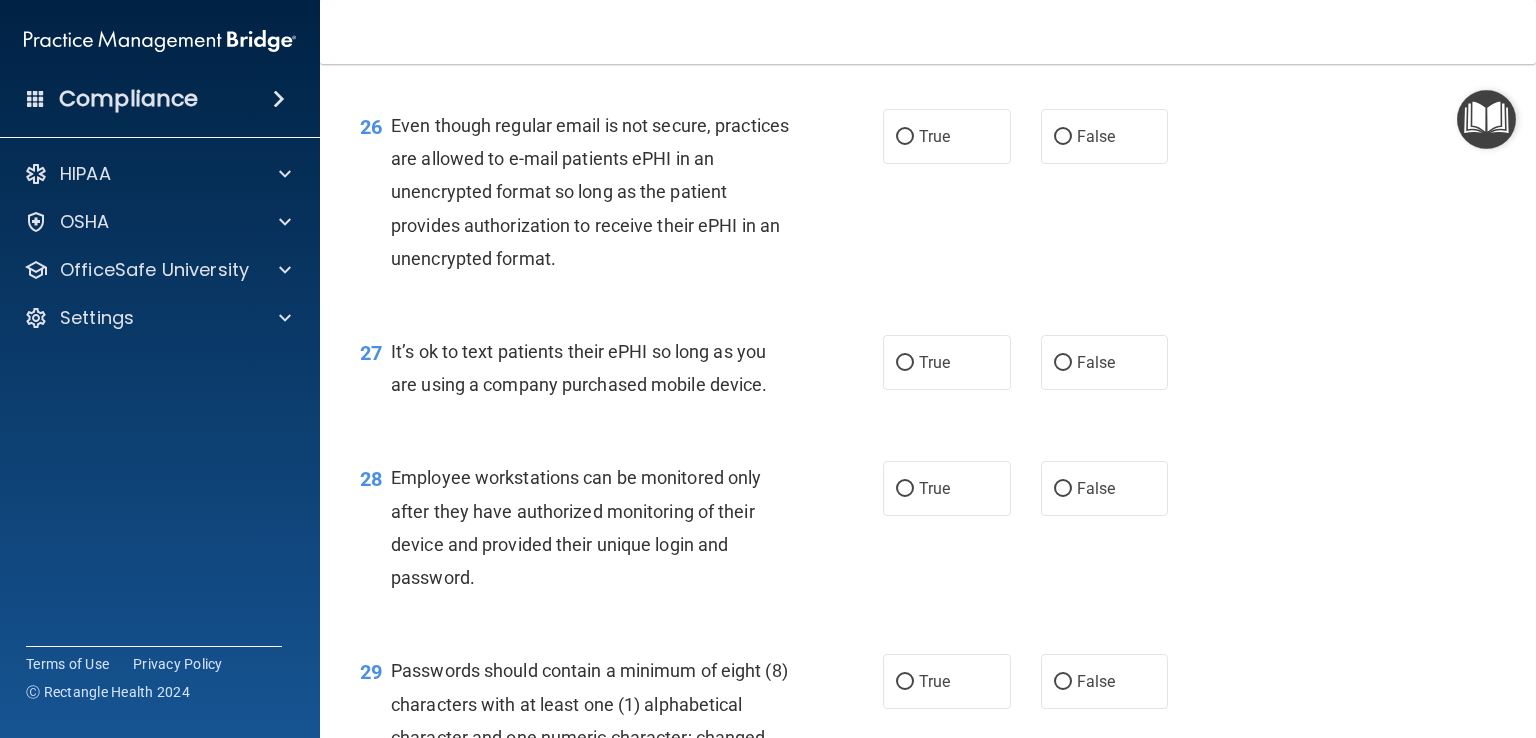 scroll, scrollTop: 4676, scrollLeft: 0, axis: vertical 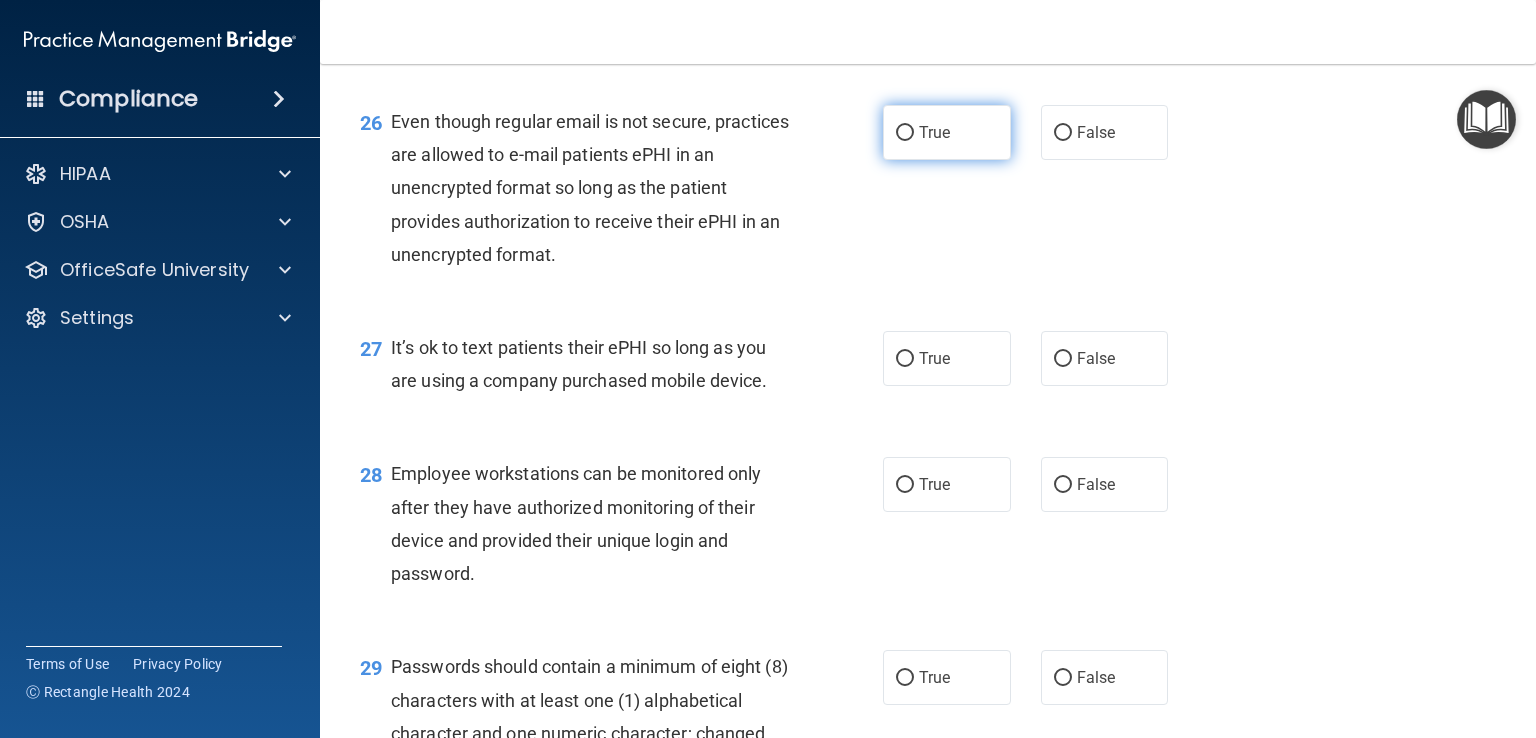 click on "True" at bounding box center (905, 133) 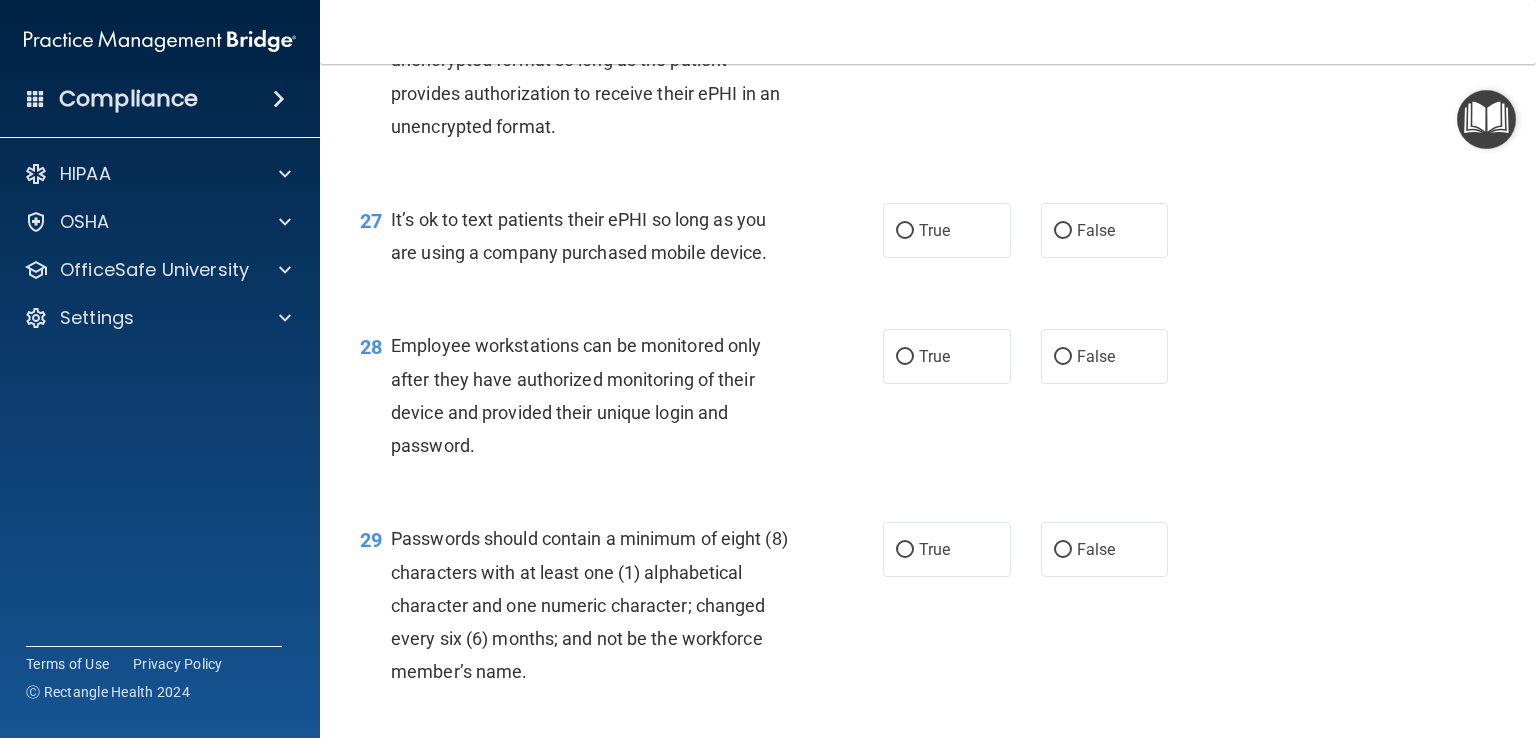 scroll, scrollTop: 4806, scrollLeft: 0, axis: vertical 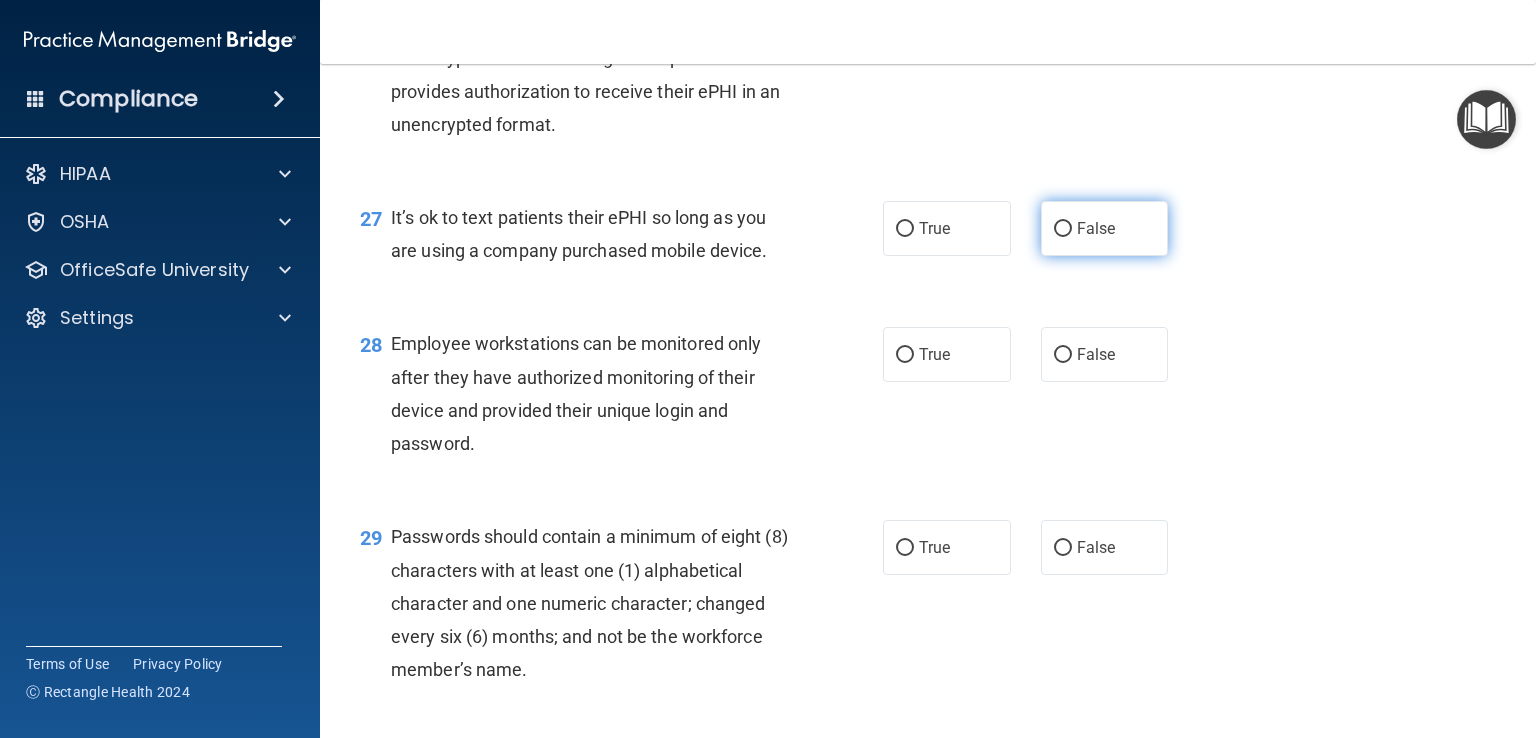 click on "False" at bounding box center (1063, 229) 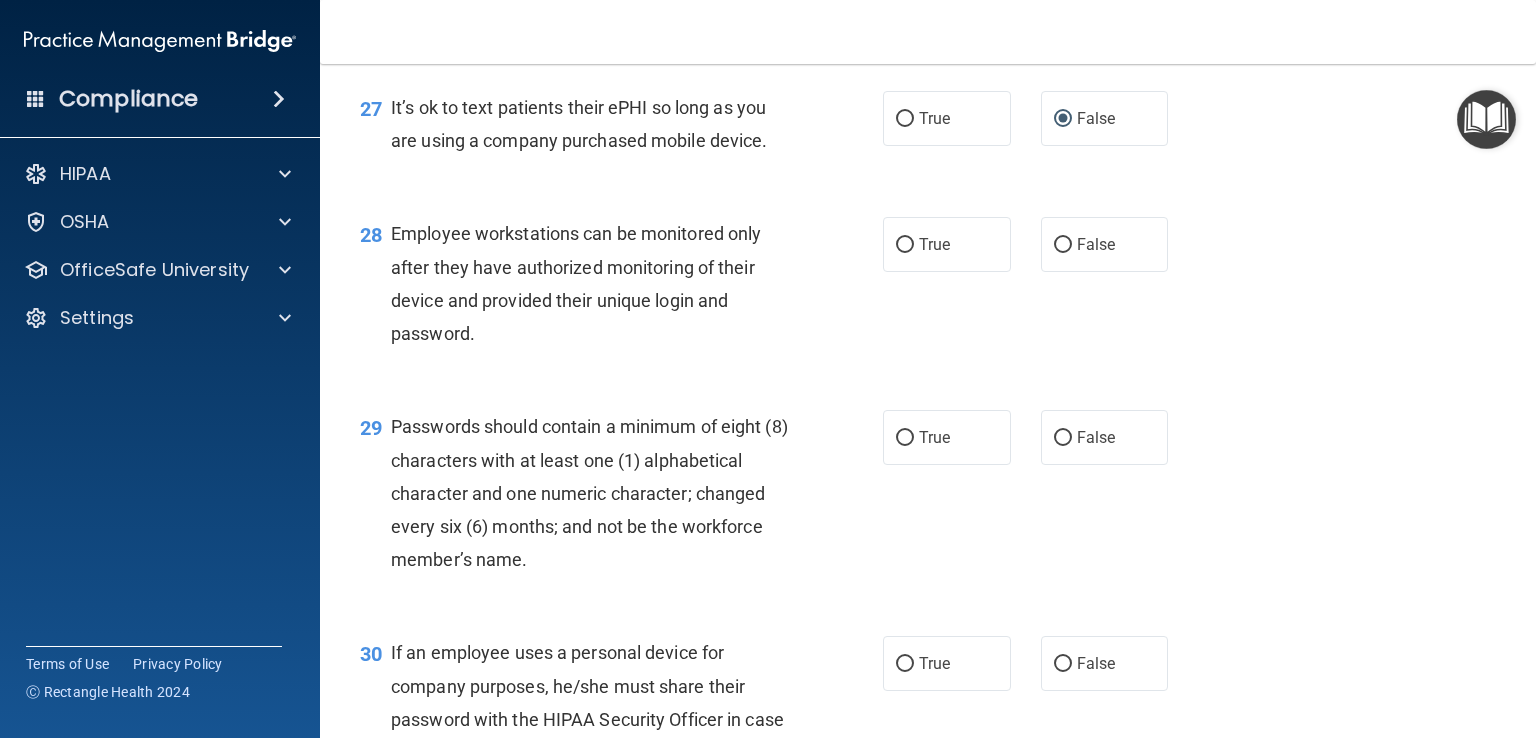 scroll, scrollTop: 4918, scrollLeft: 0, axis: vertical 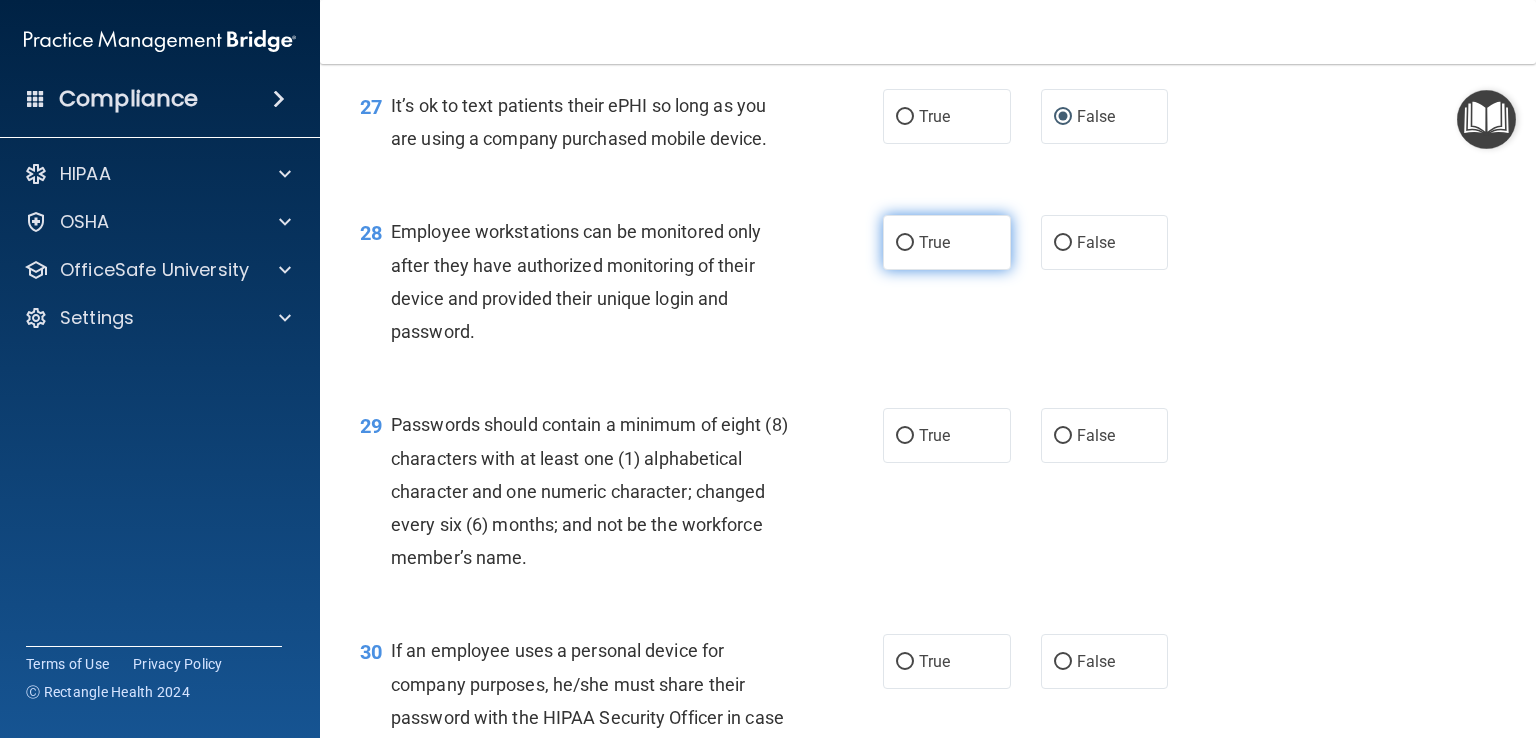 click on "True" at bounding box center (905, 243) 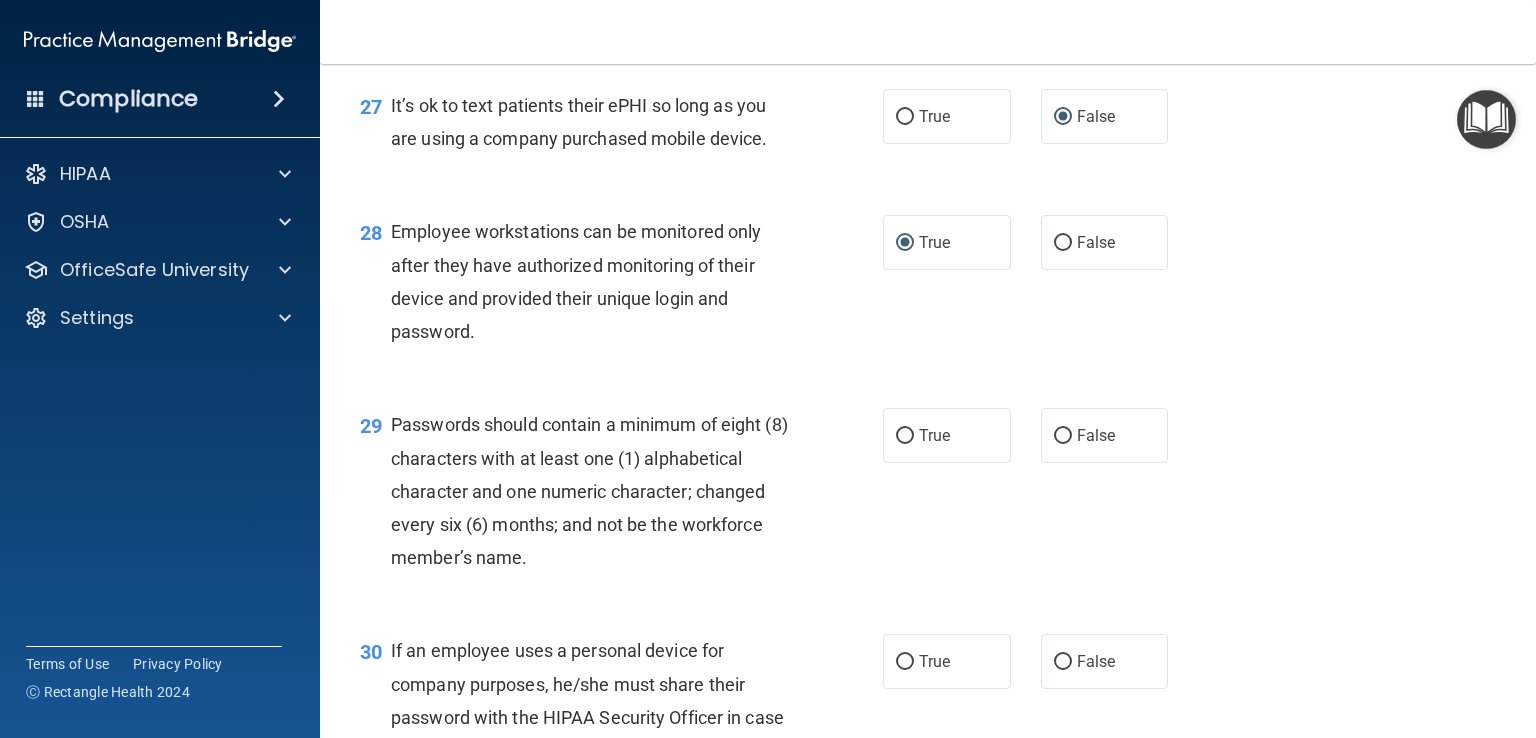 scroll, scrollTop: 5213, scrollLeft: 0, axis: vertical 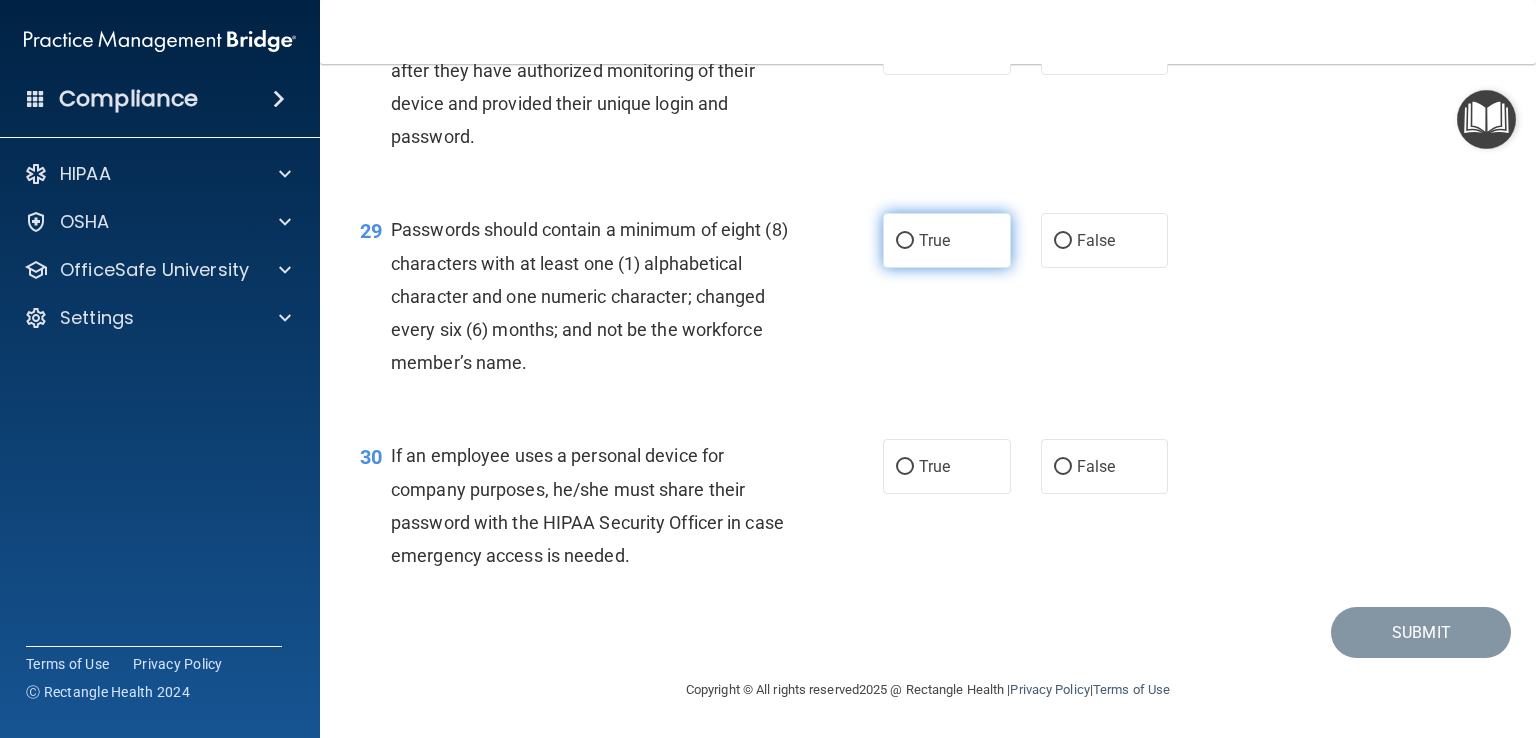 click on "True" at bounding box center [905, 241] 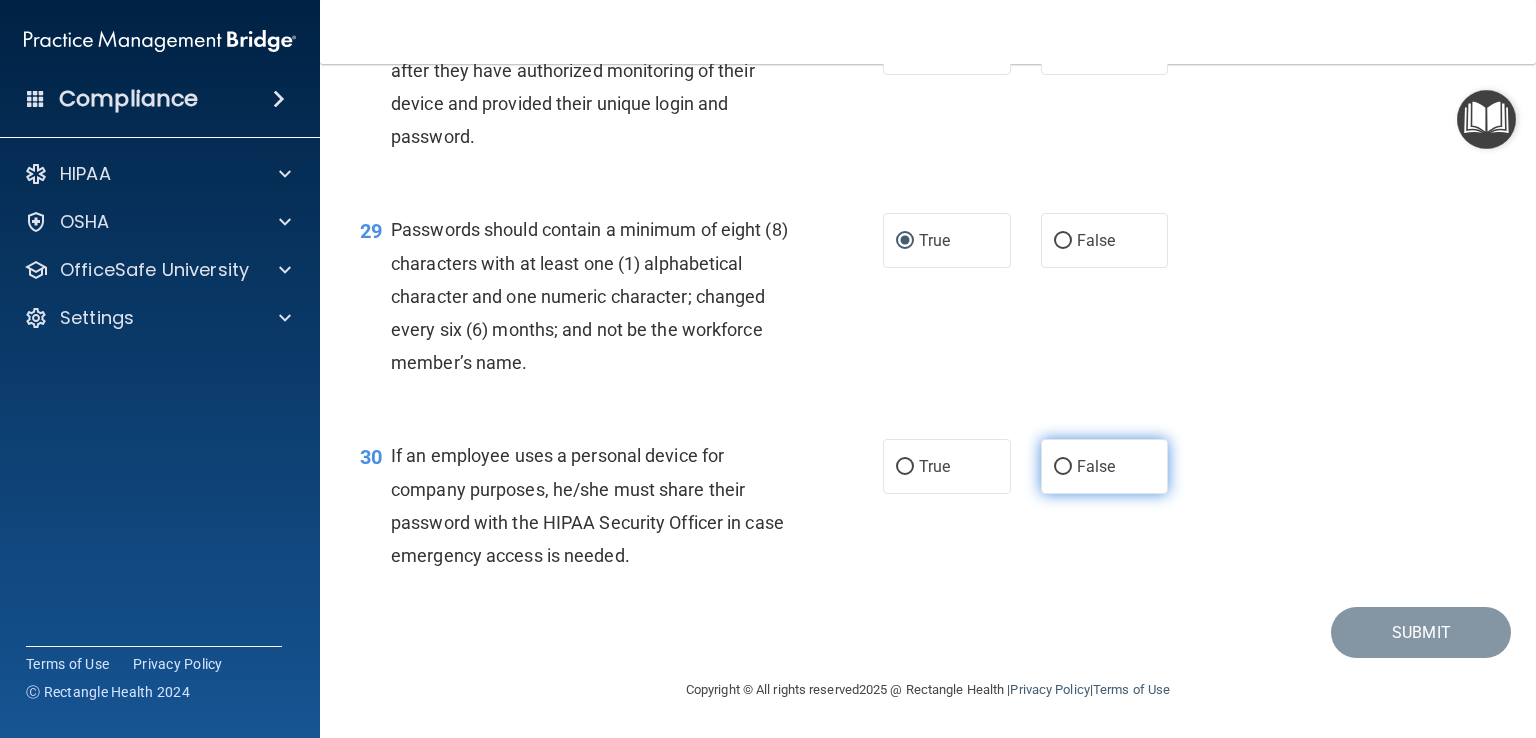 click on "False" at bounding box center [1063, 467] 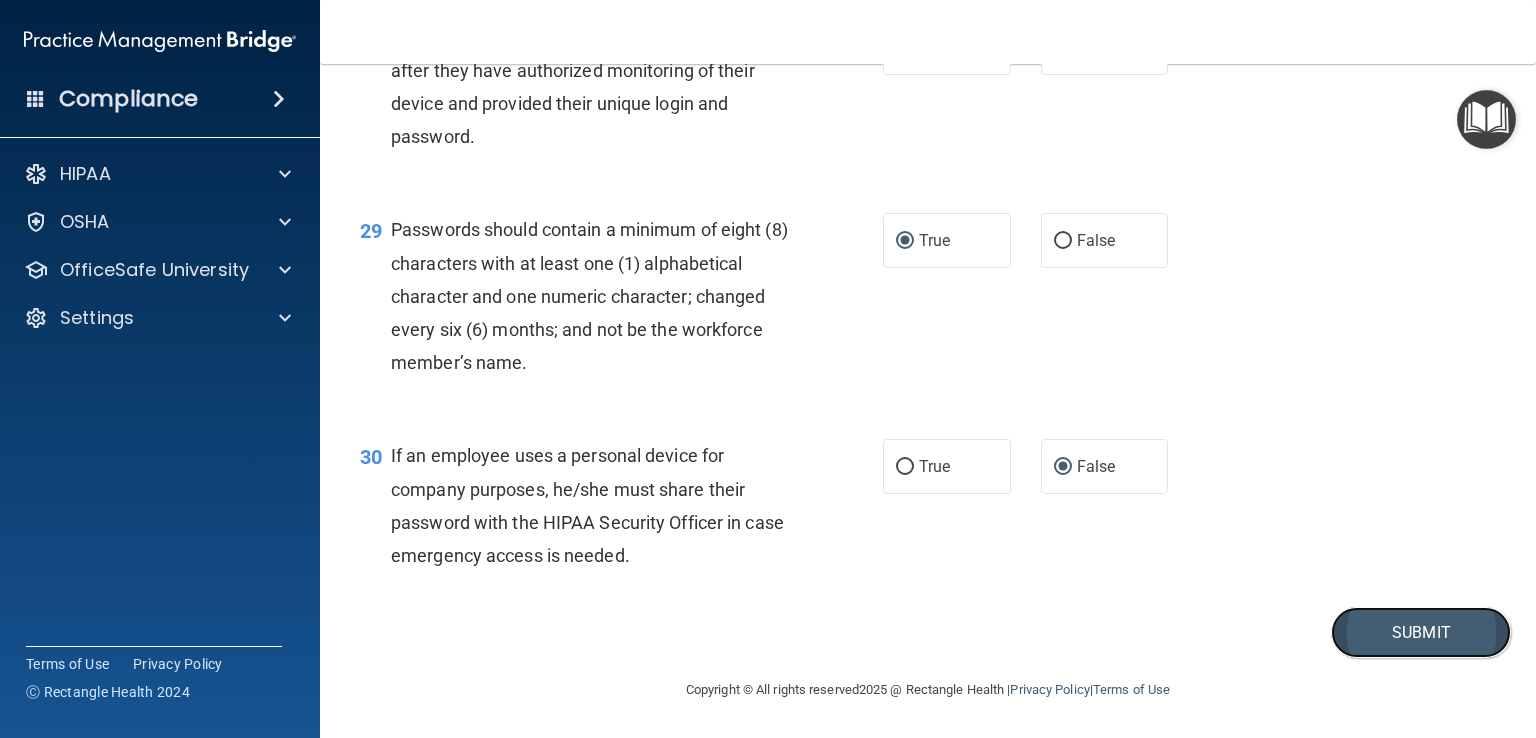 click on "Submit" at bounding box center [1421, 632] 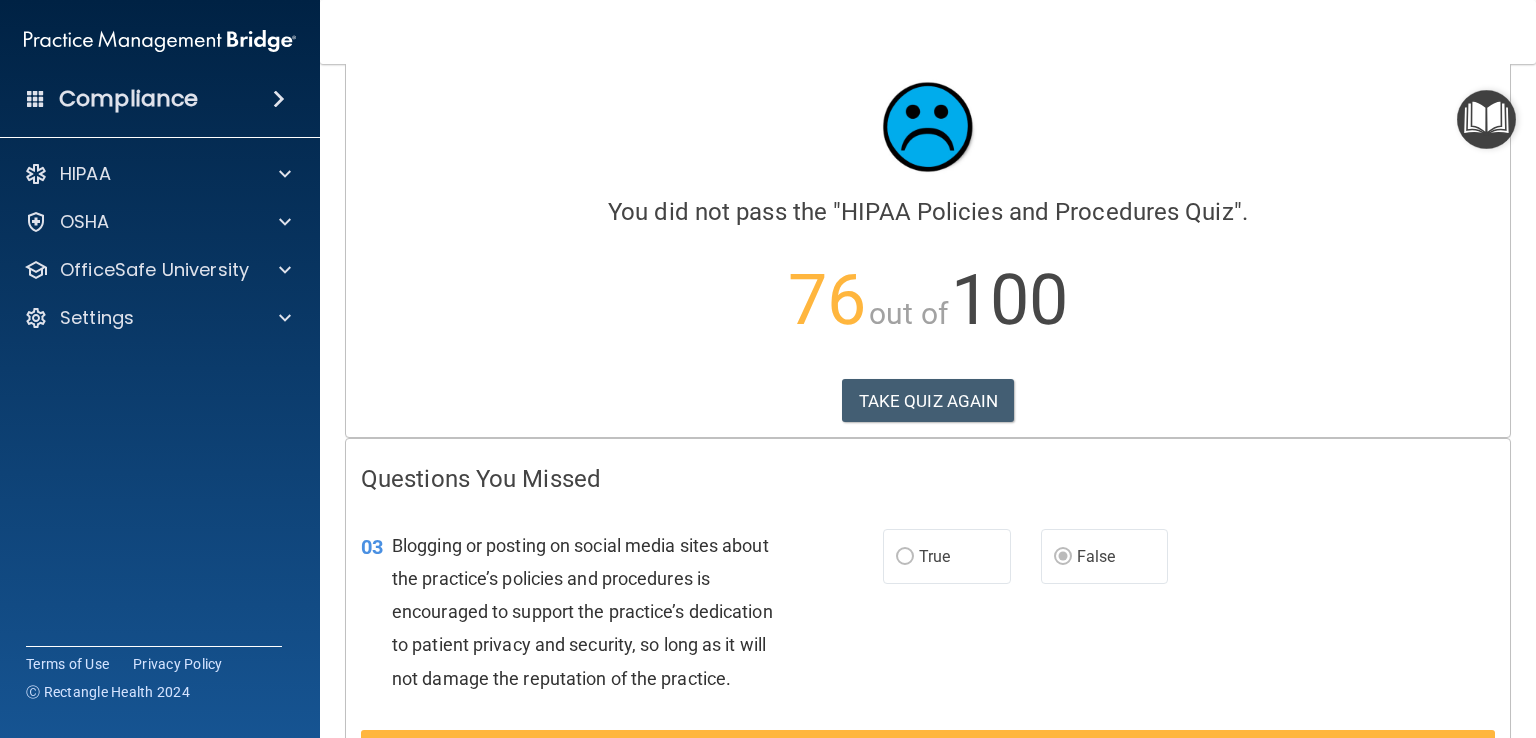 scroll, scrollTop: 0, scrollLeft: 0, axis: both 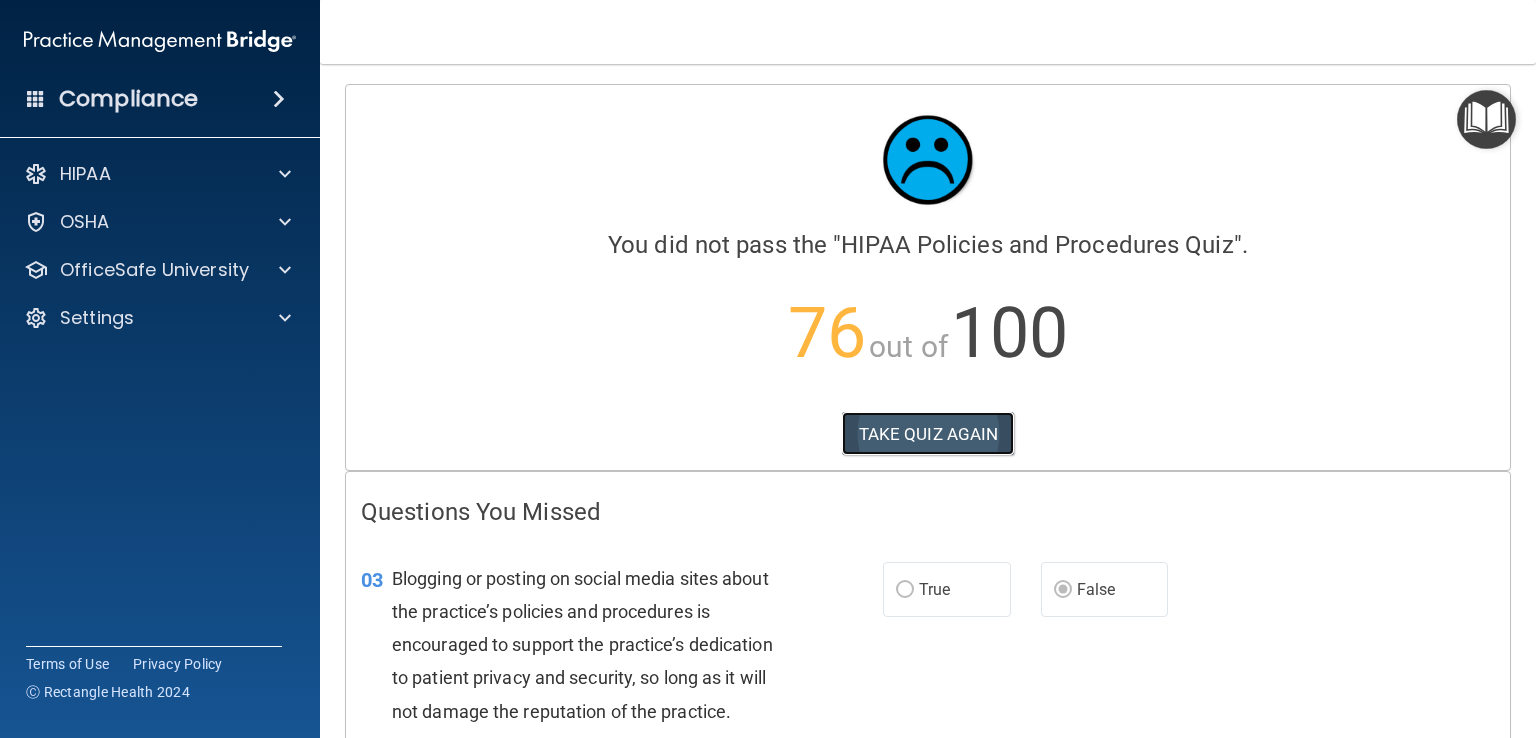 click on "TAKE QUIZ AGAIN" at bounding box center [928, 434] 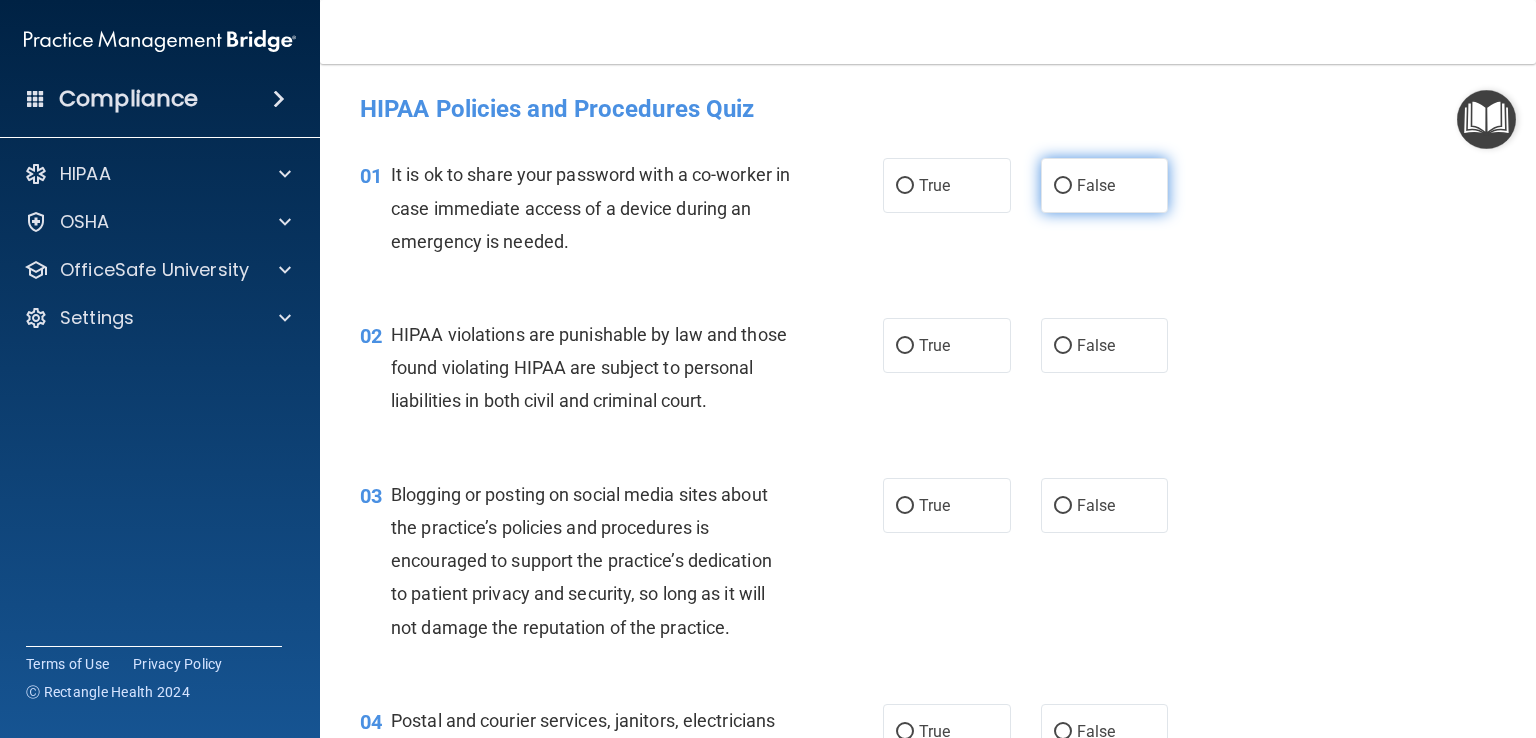 click on "False" at bounding box center (1096, 185) 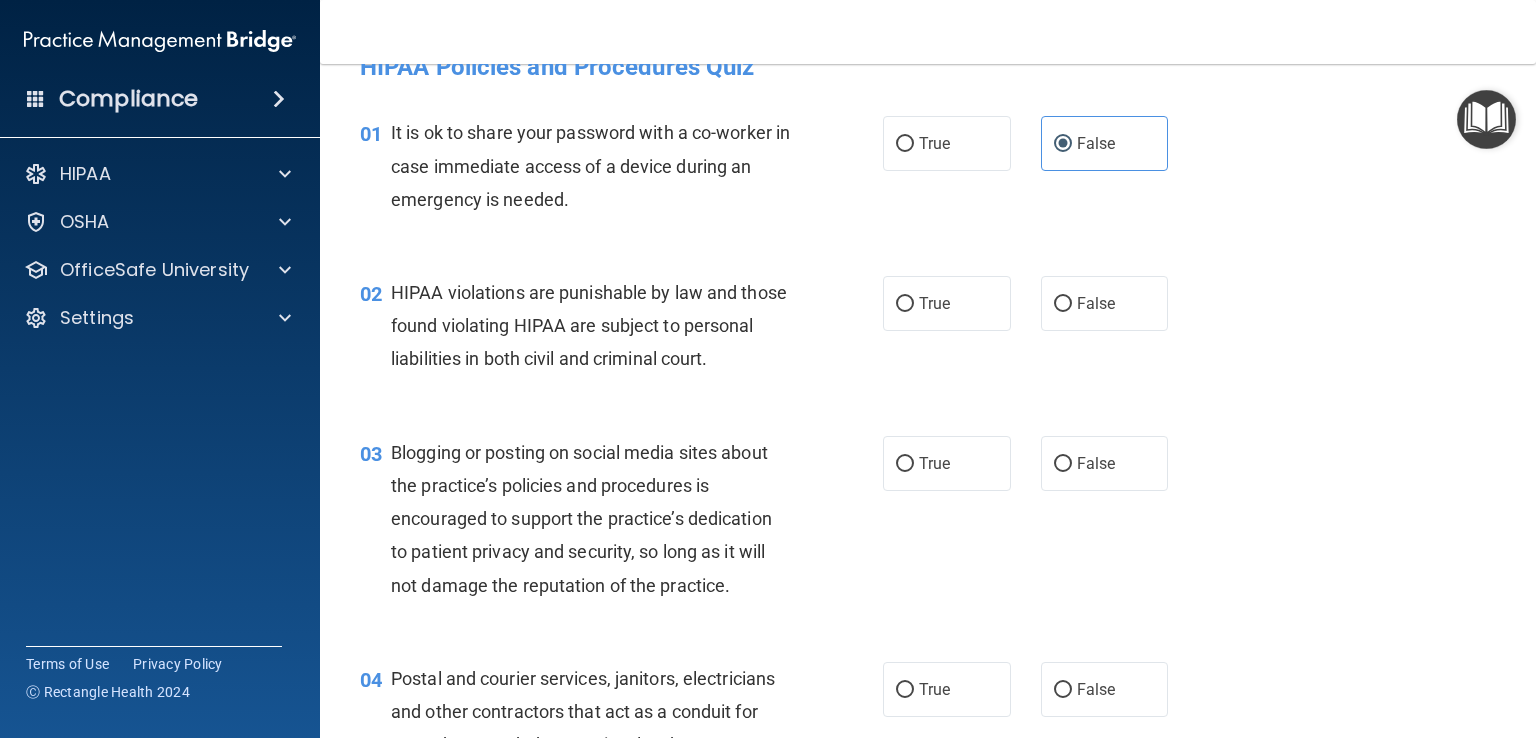 scroll, scrollTop: 48, scrollLeft: 0, axis: vertical 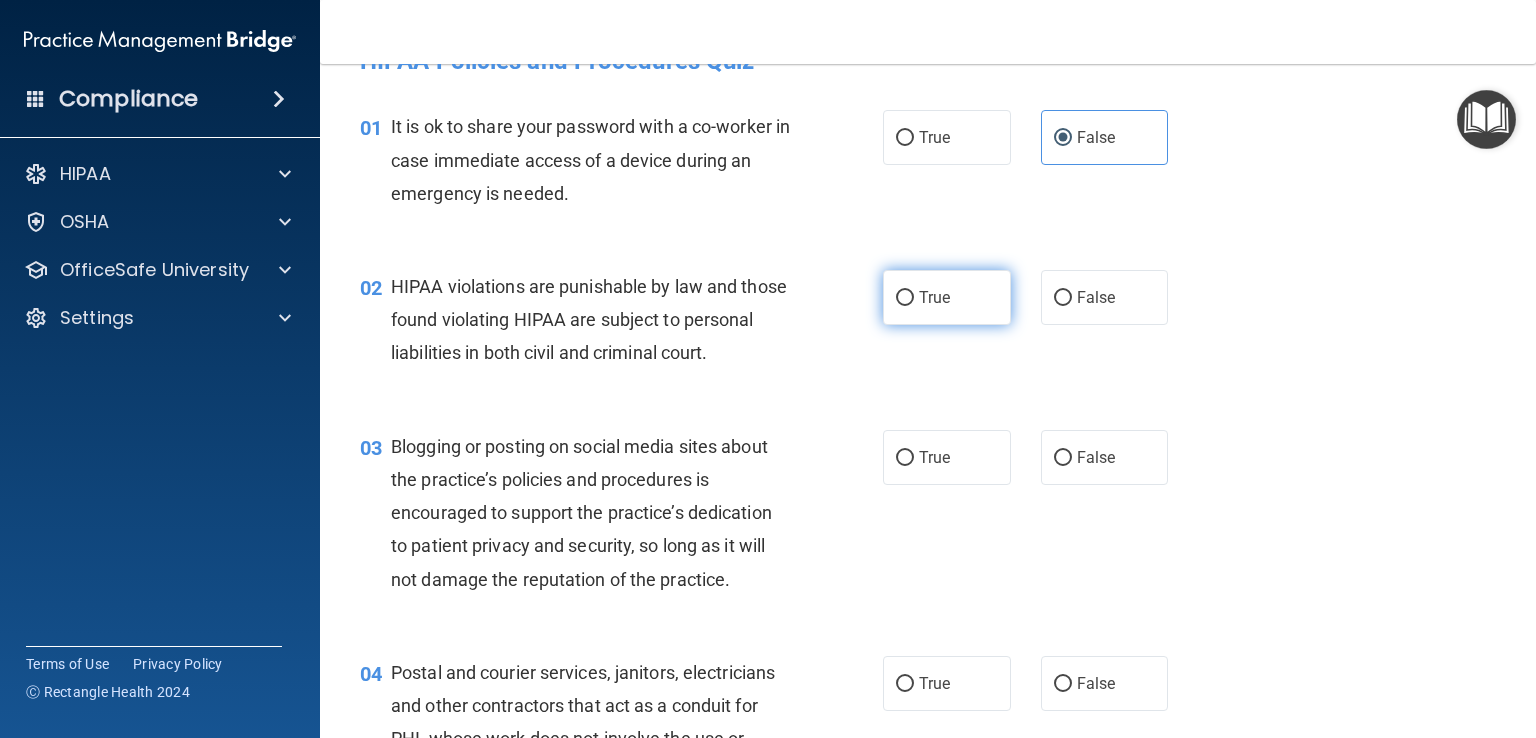 click on "True" at bounding box center [934, 297] 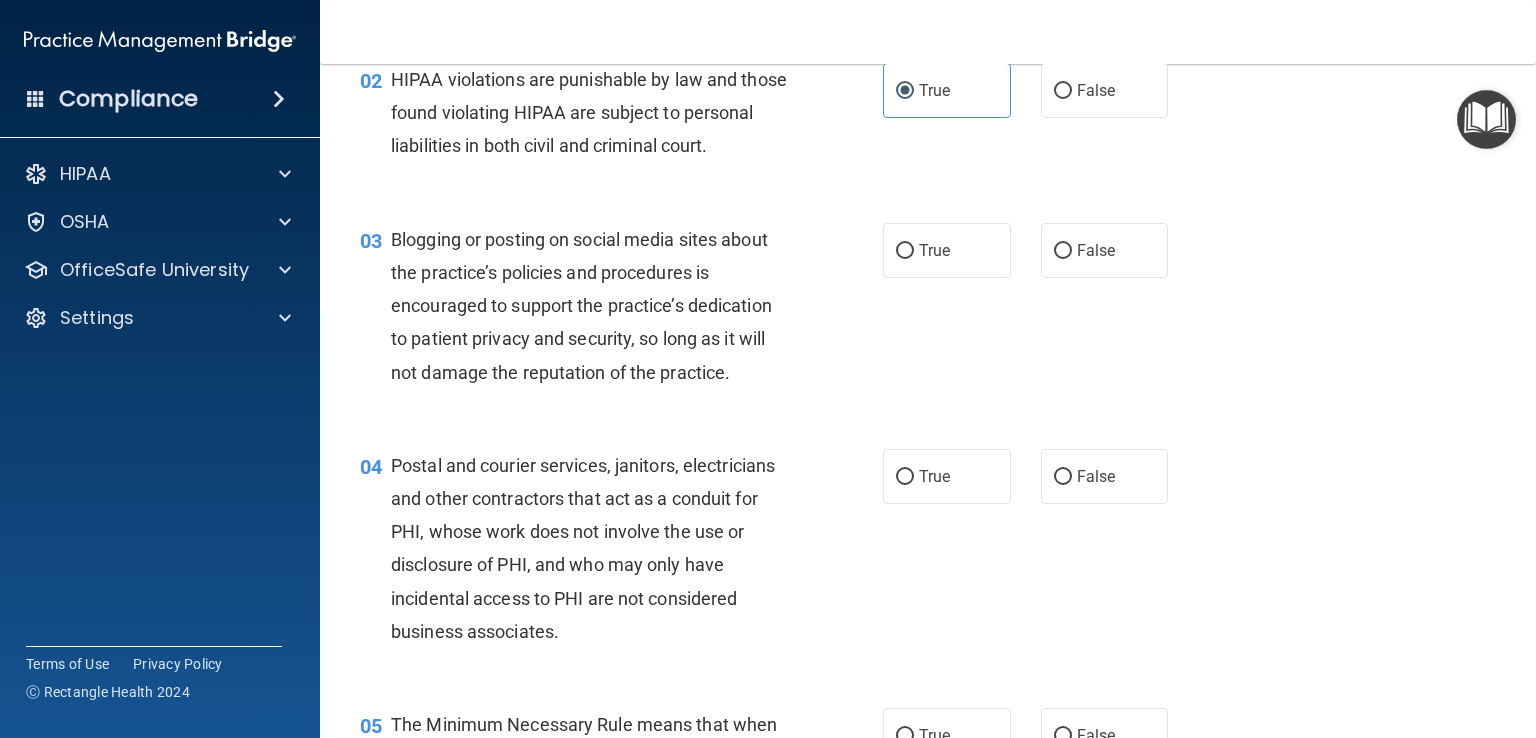 scroll, scrollTop: 260, scrollLeft: 0, axis: vertical 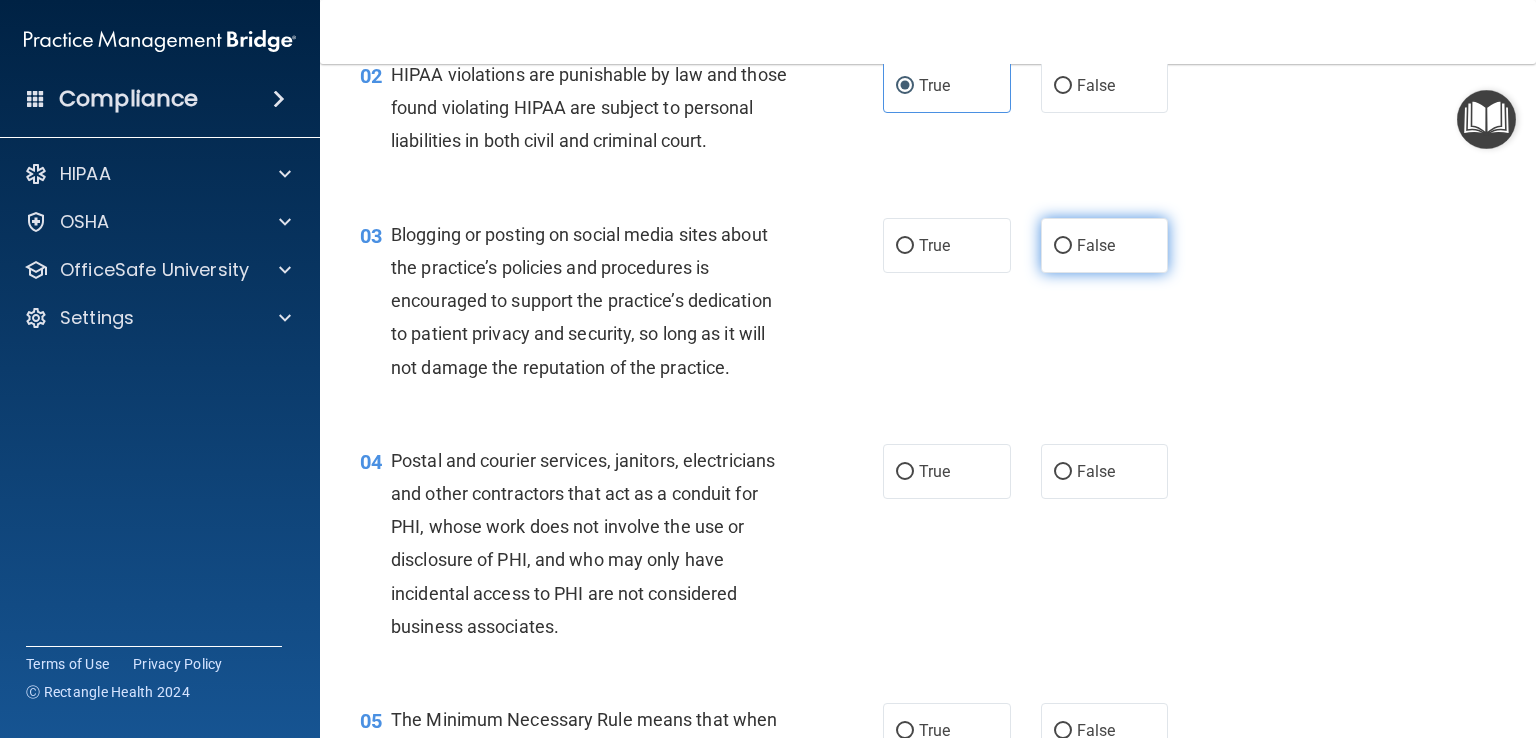 click on "False" at bounding box center [1096, 245] 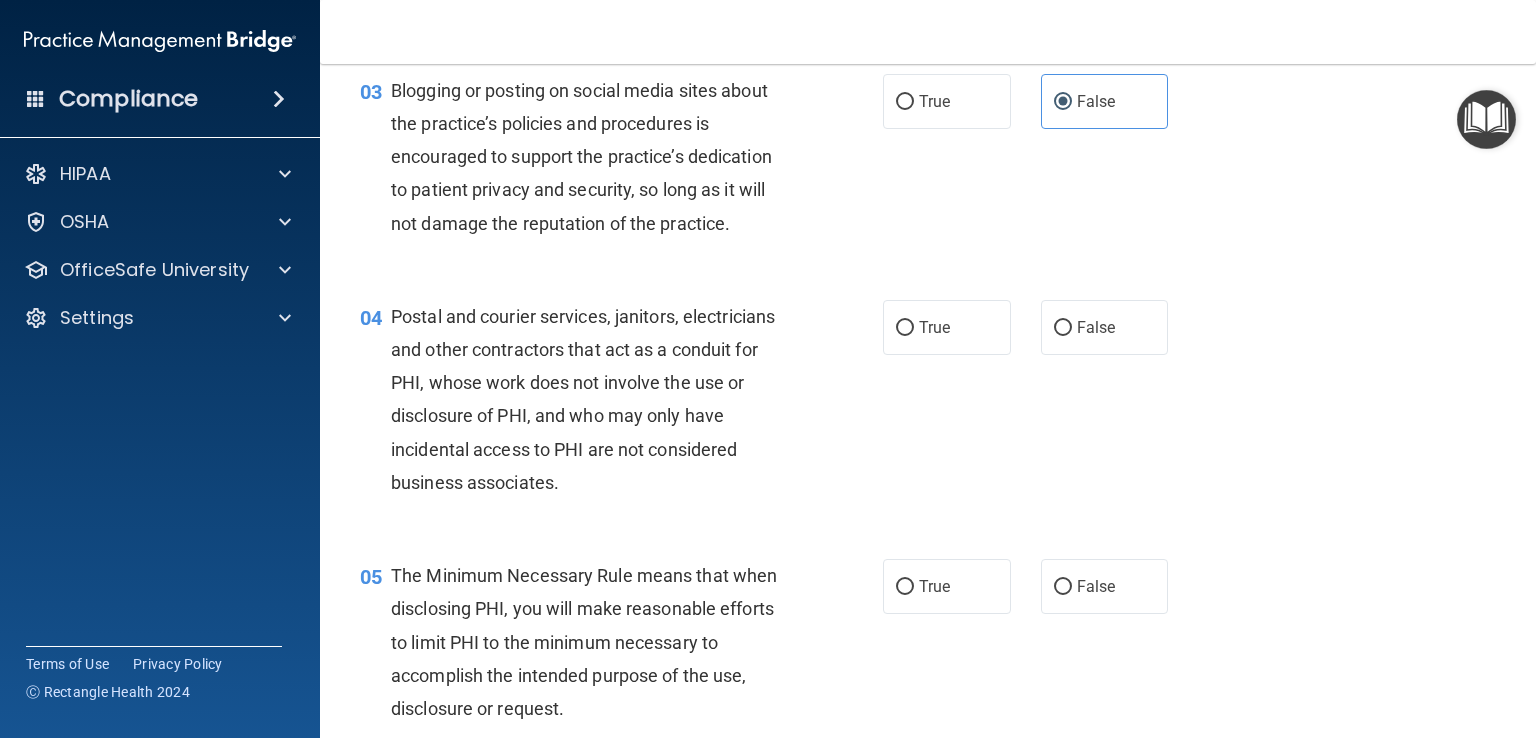 scroll, scrollTop: 408, scrollLeft: 0, axis: vertical 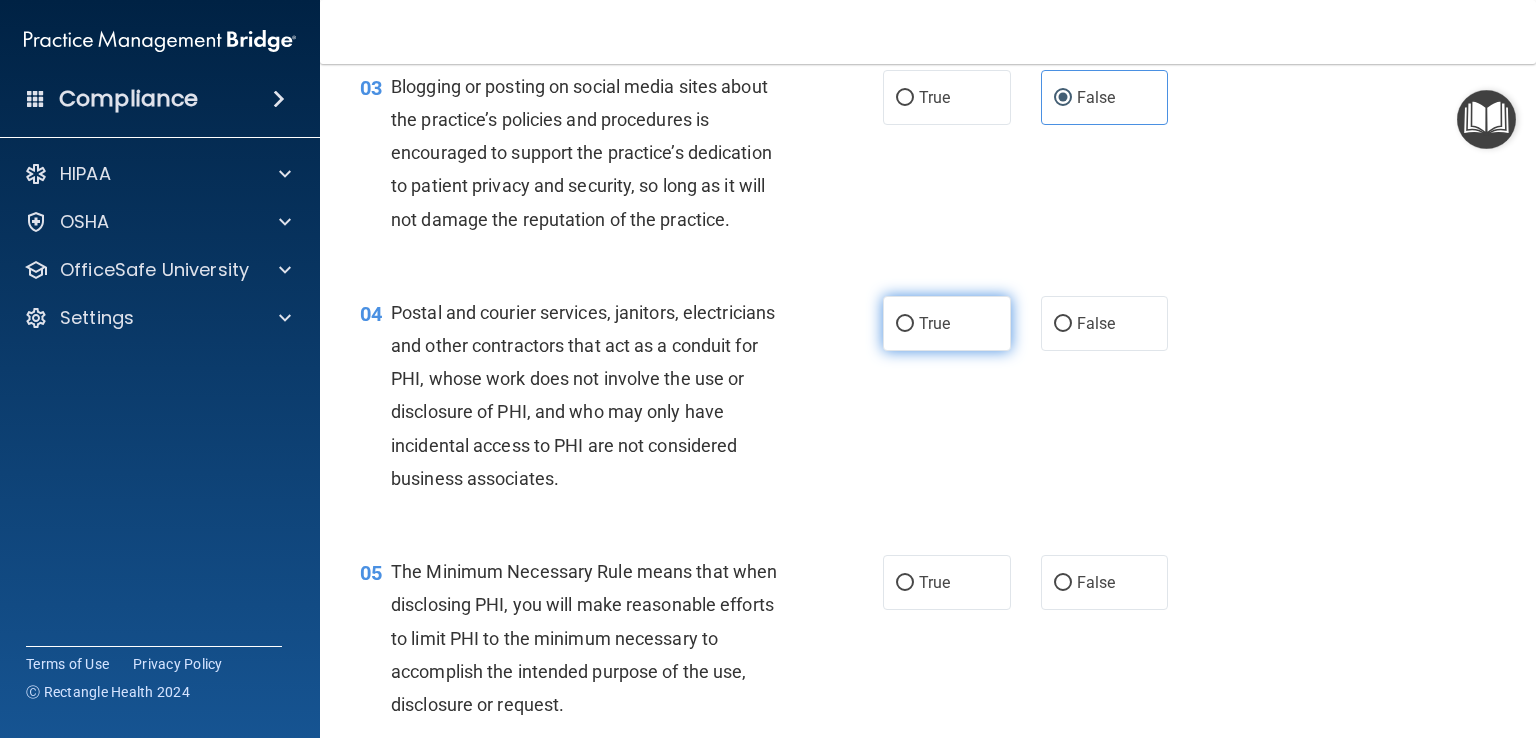 click on "True" at bounding box center [947, 323] 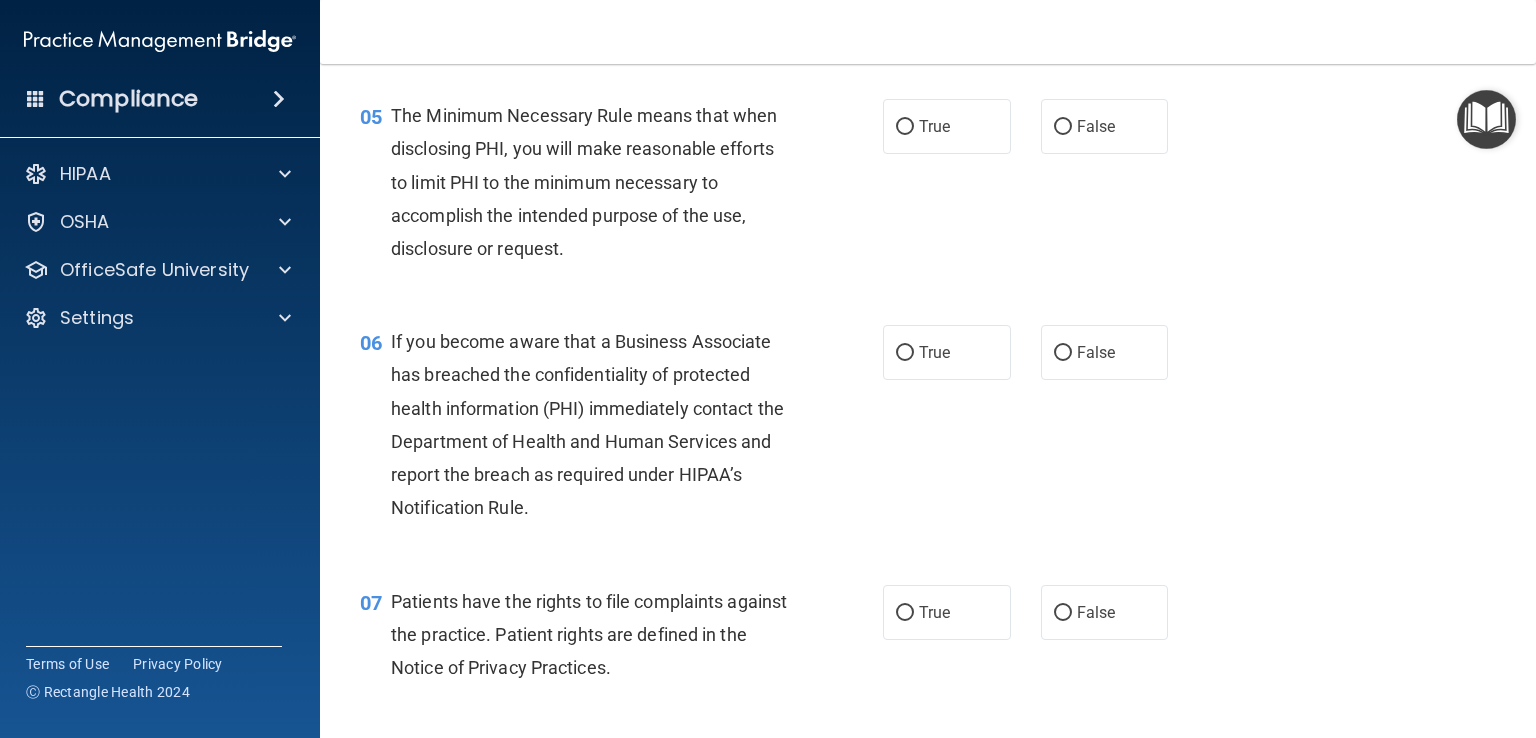 scroll, scrollTop: 864, scrollLeft: 0, axis: vertical 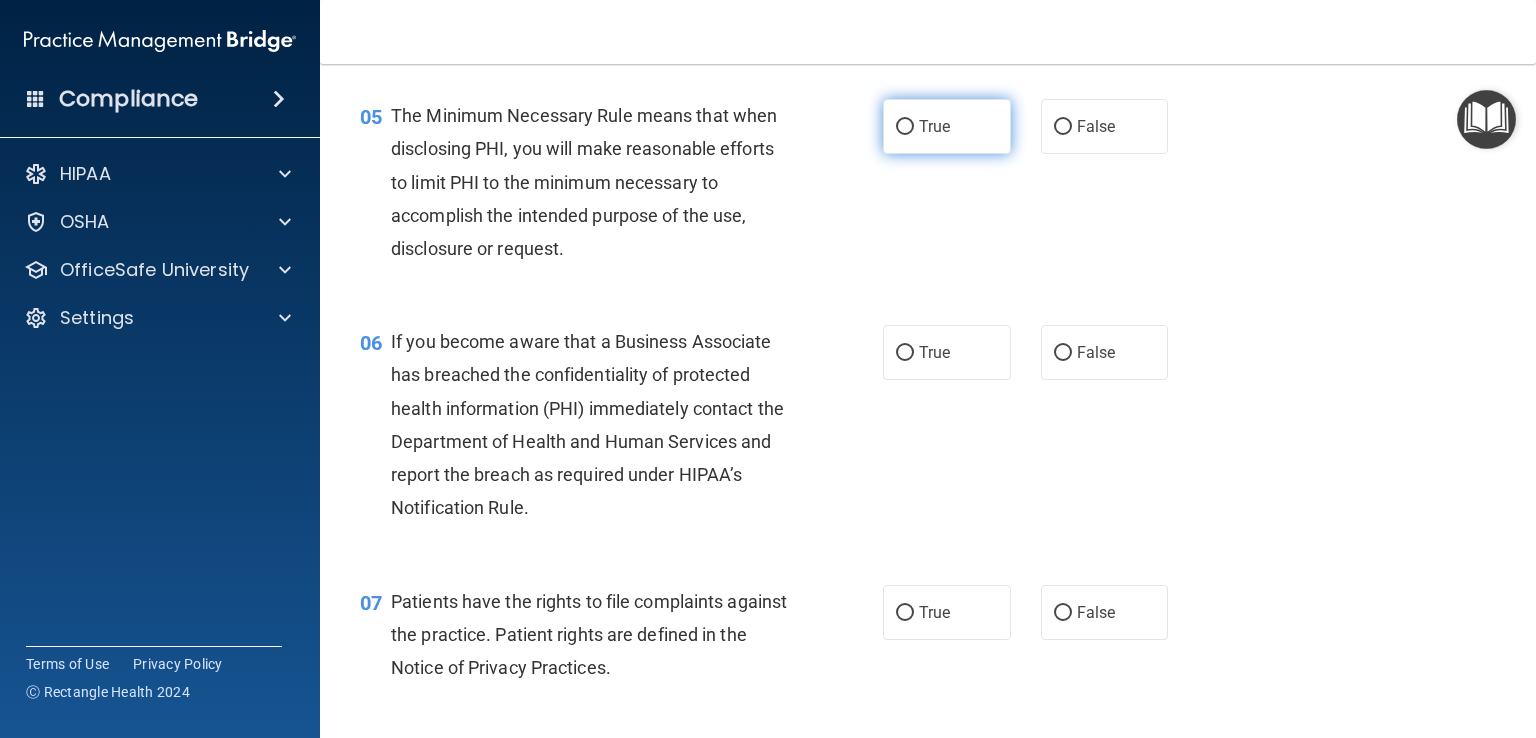 click on "True" at bounding box center (947, 126) 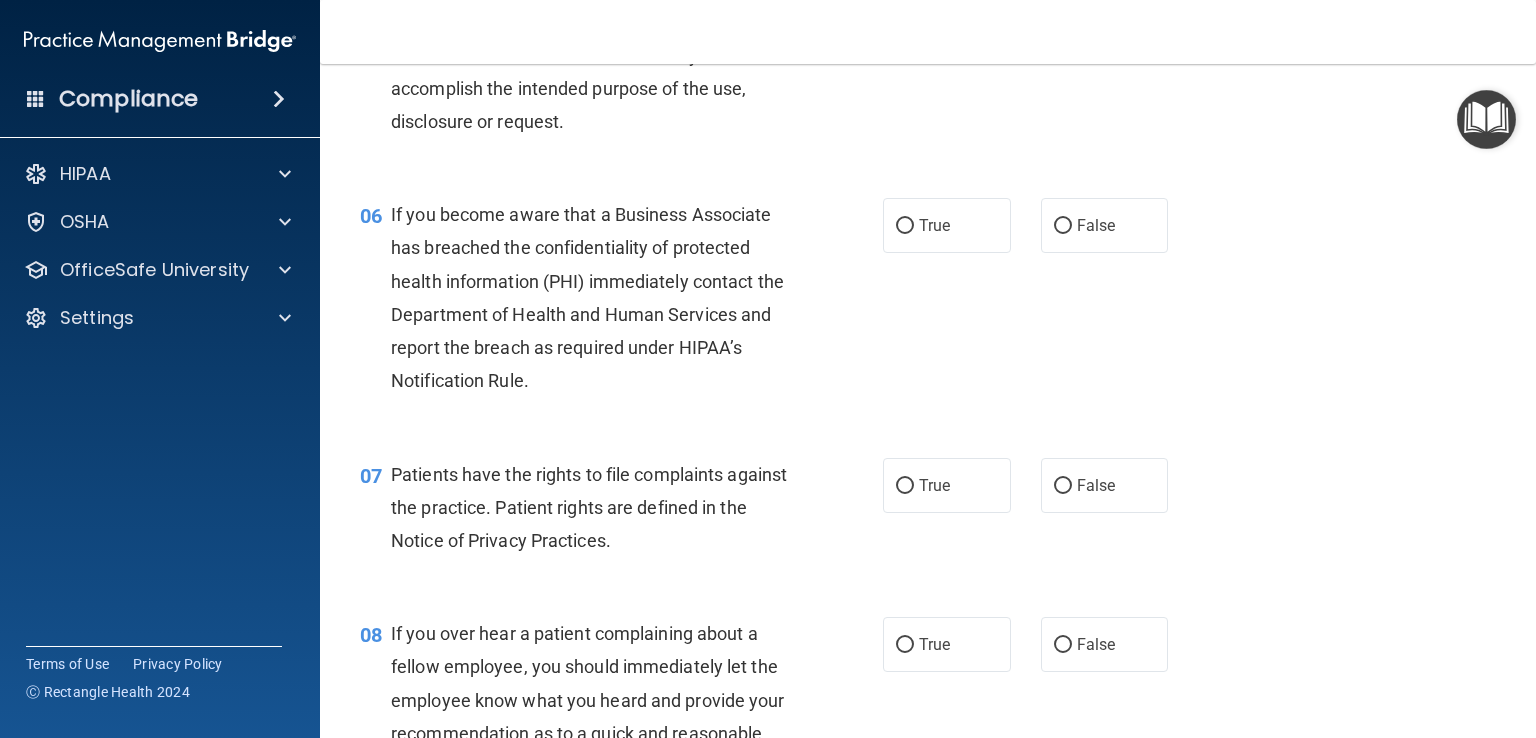 scroll, scrollTop: 990, scrollLeft: 0, axis: vertical 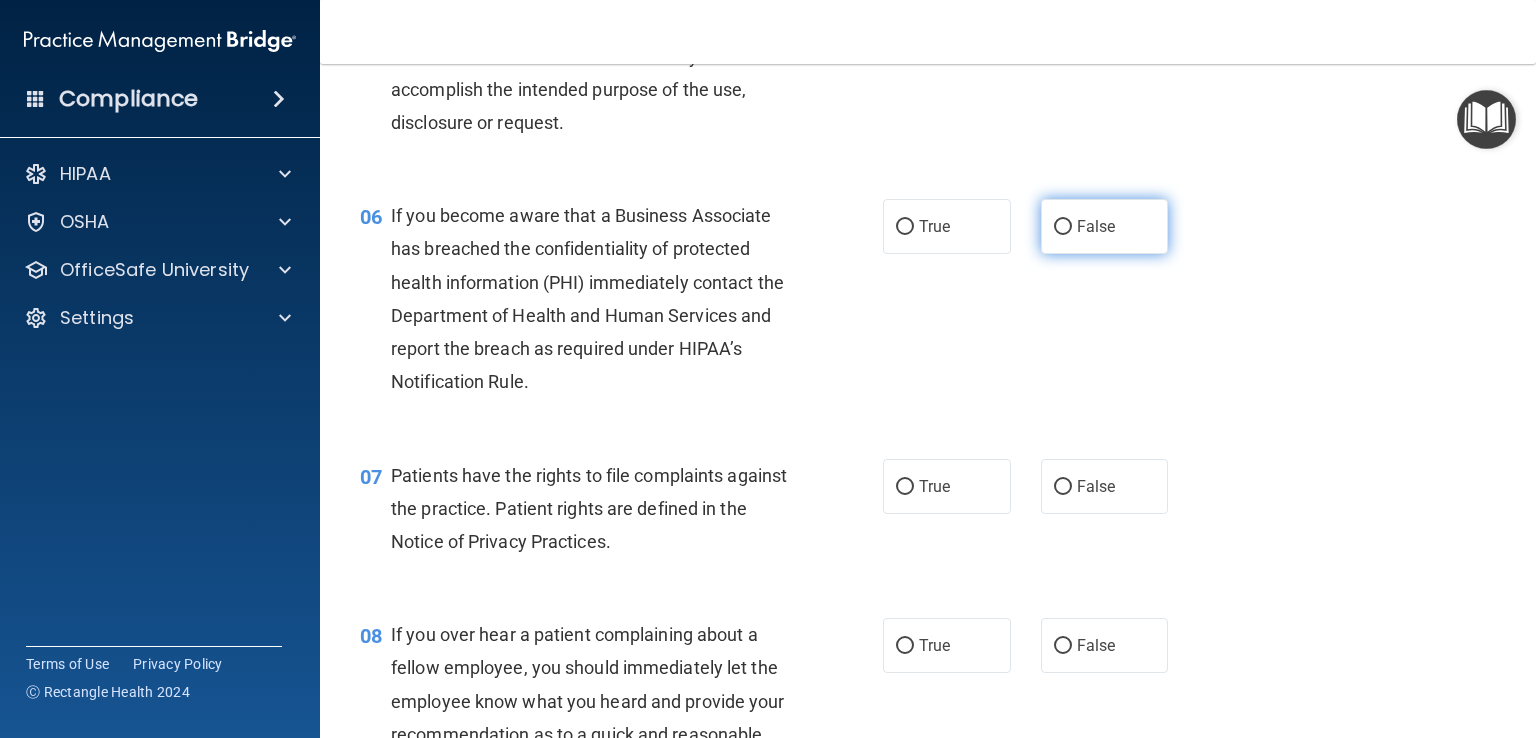 click on "False" at bounding box center [1096, 226] 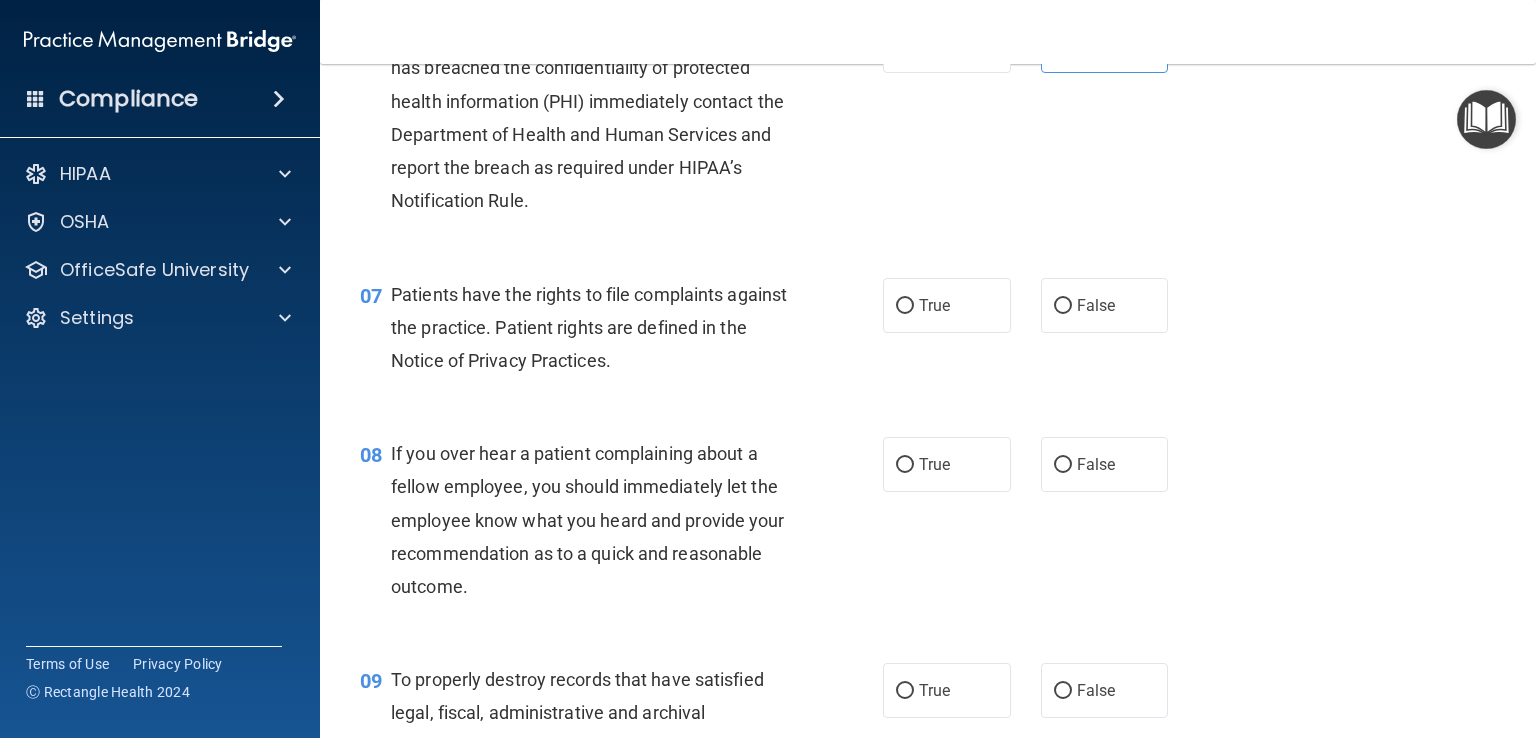 scroll, scrollTop: 1195, scrollLeft: 0, axis: vertical 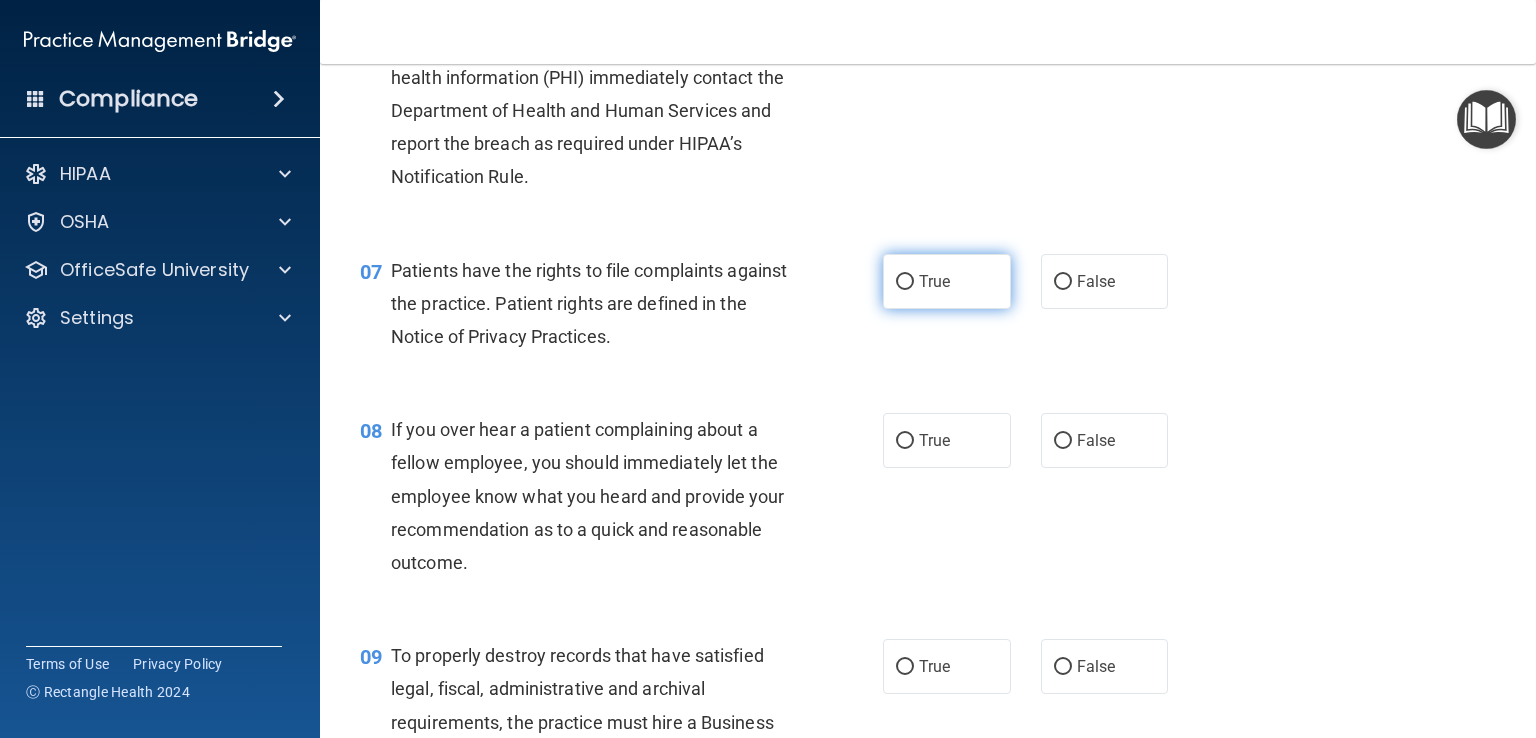 click on "True" at bounding box center [947, 281] 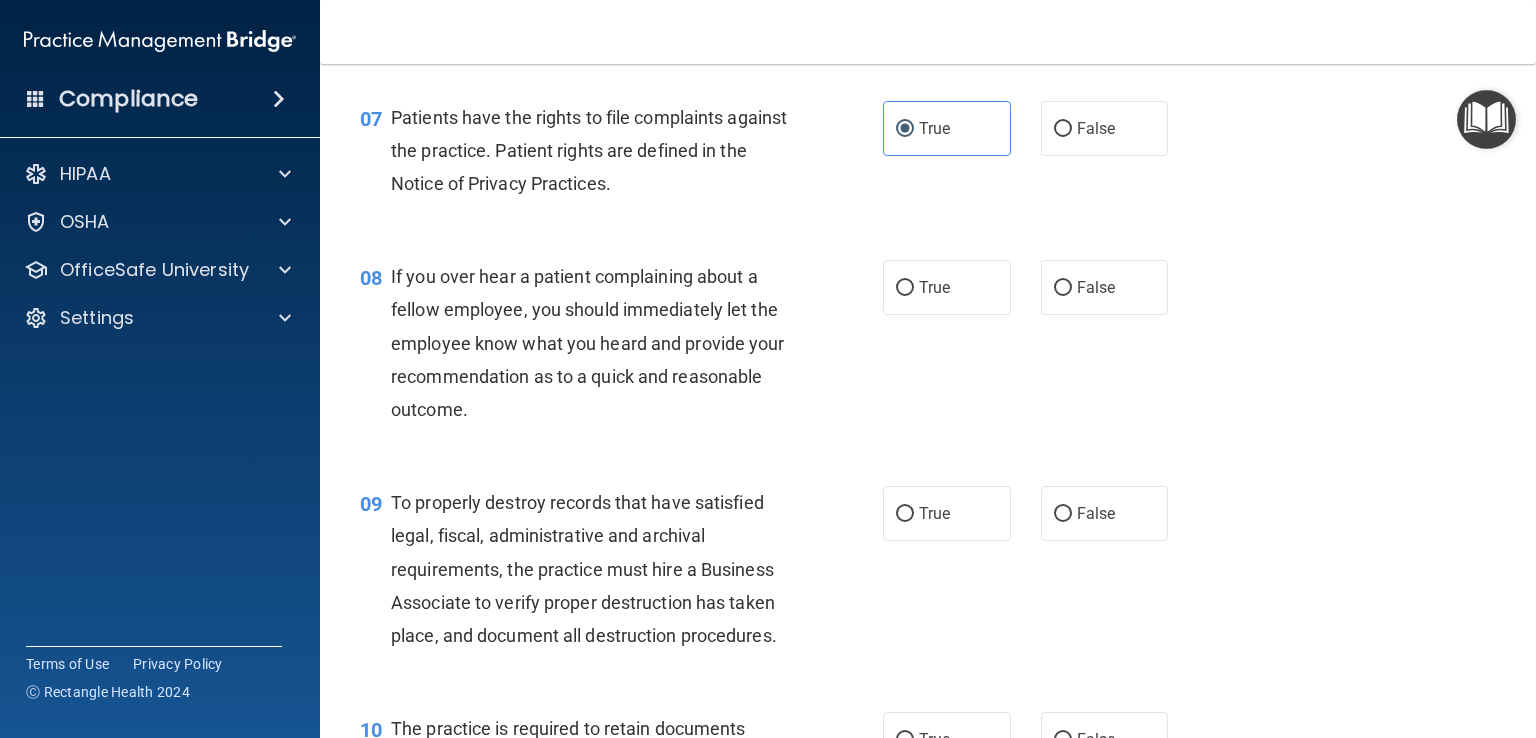 scroll, scrollTop: 1350, scrollLeft: 0, axis: vertical 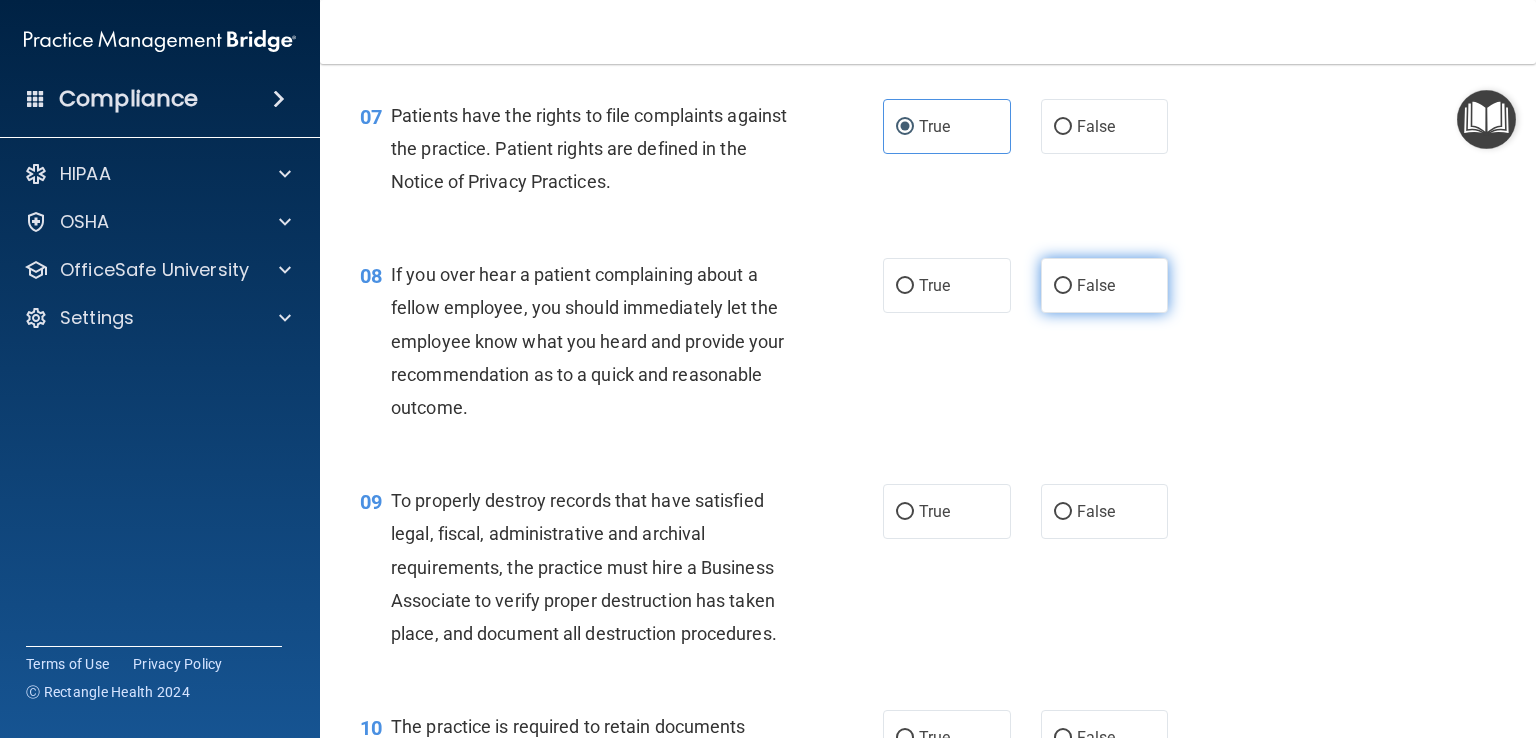 click on "False" at bounding box center (1063, 286) 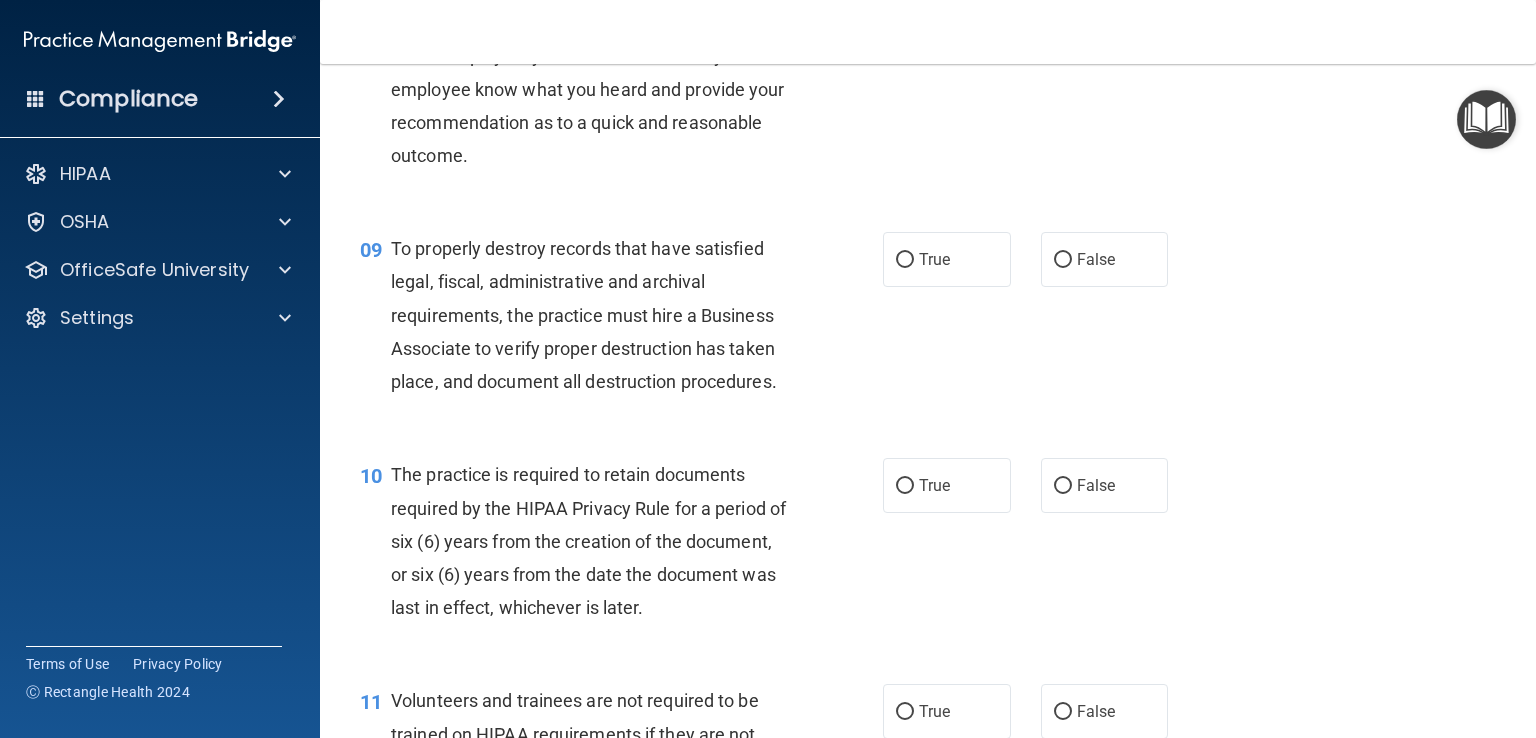 scroll, scrollTop: 1608, scrollLeft: 0, axis: vertical 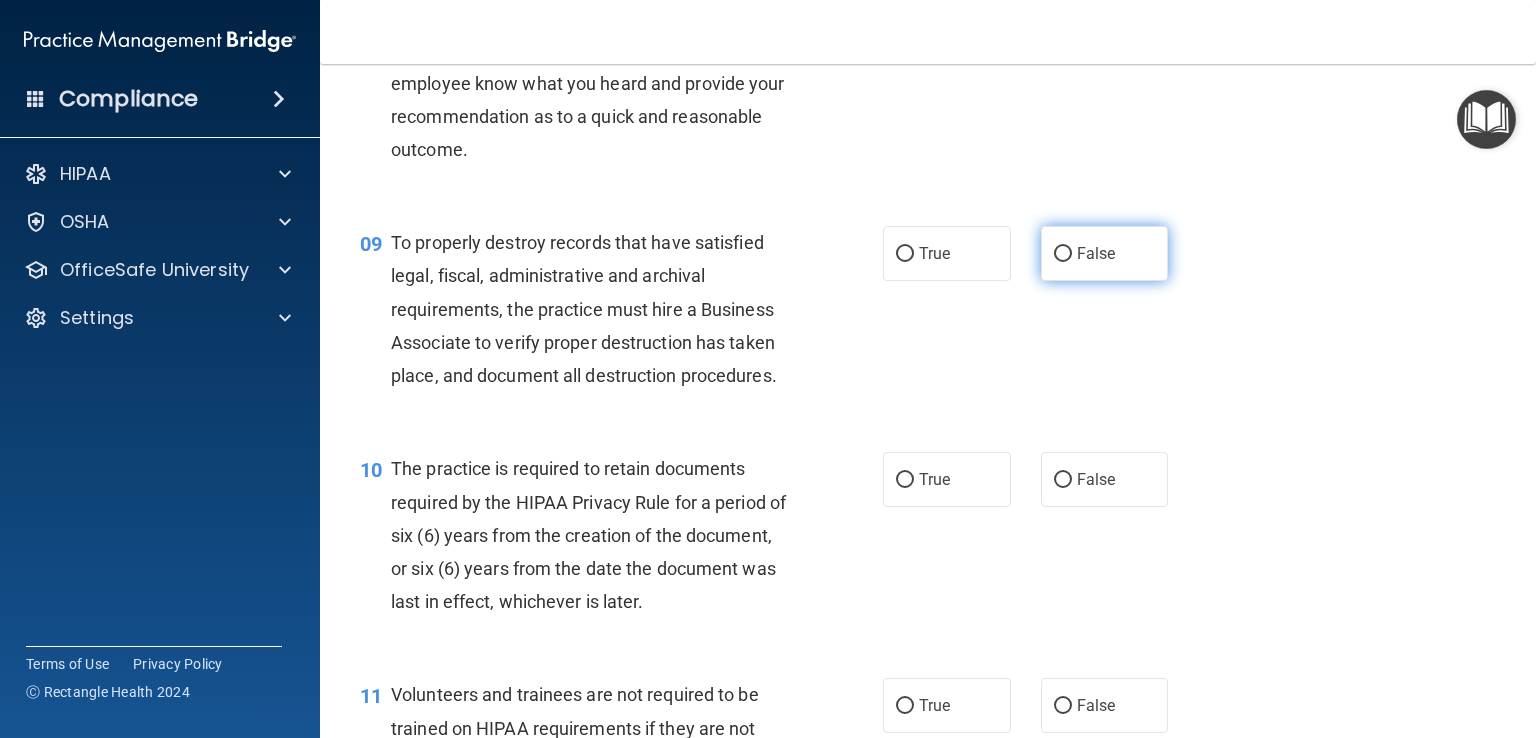 click on "False" at bounding box center [1105, 253] 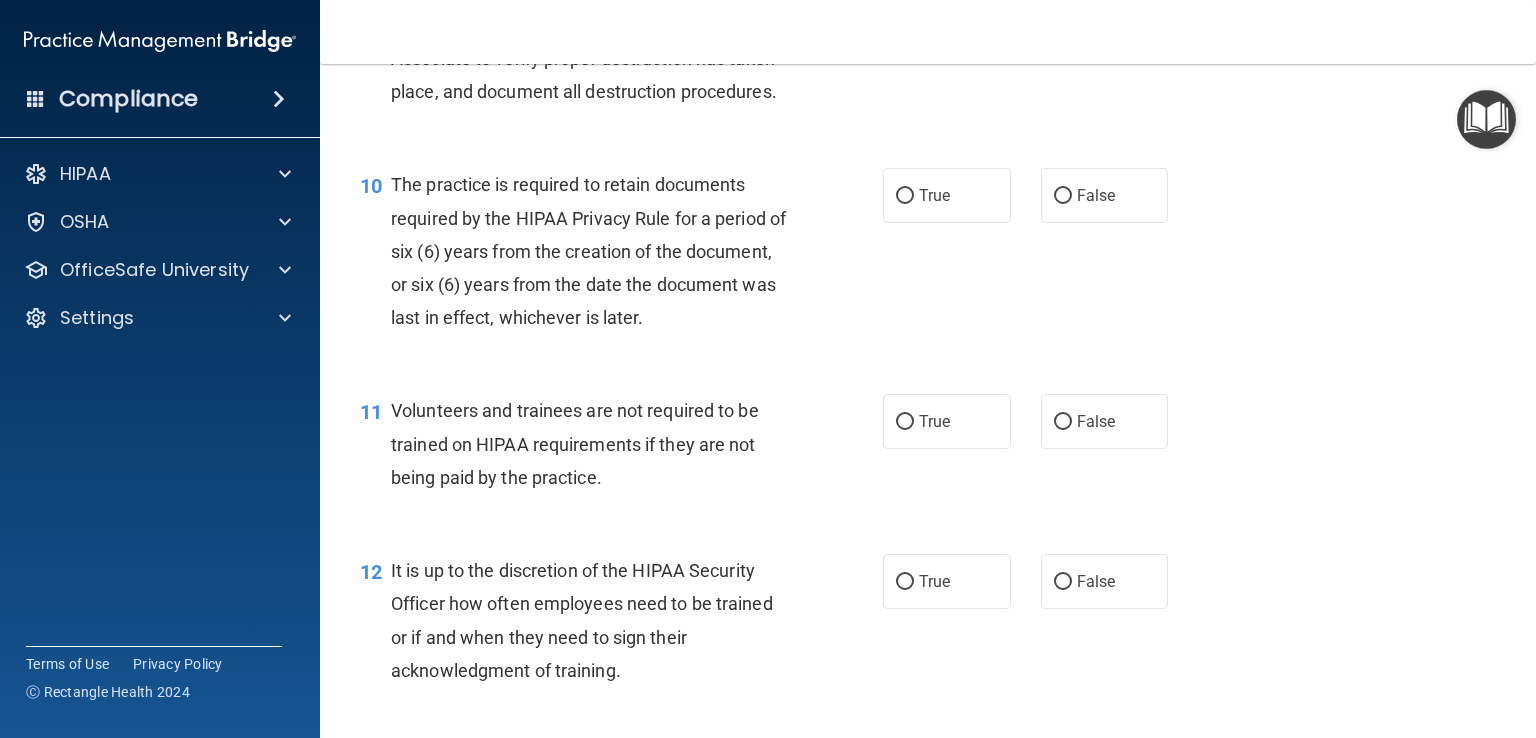 scroll, scrollTop: 1894, scrollLeft: 0, axis: vertical 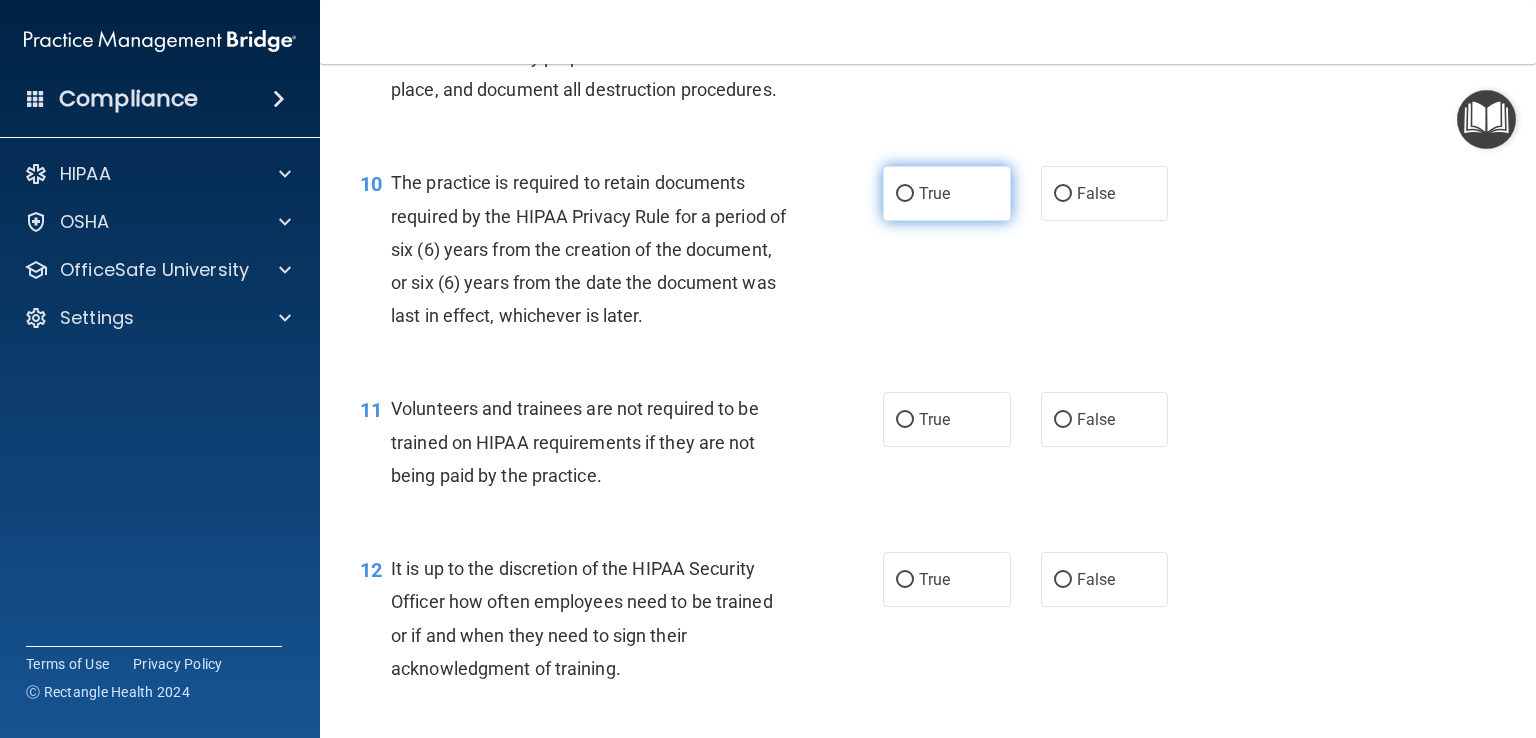 click on "True" at bounding box center (947, 193) 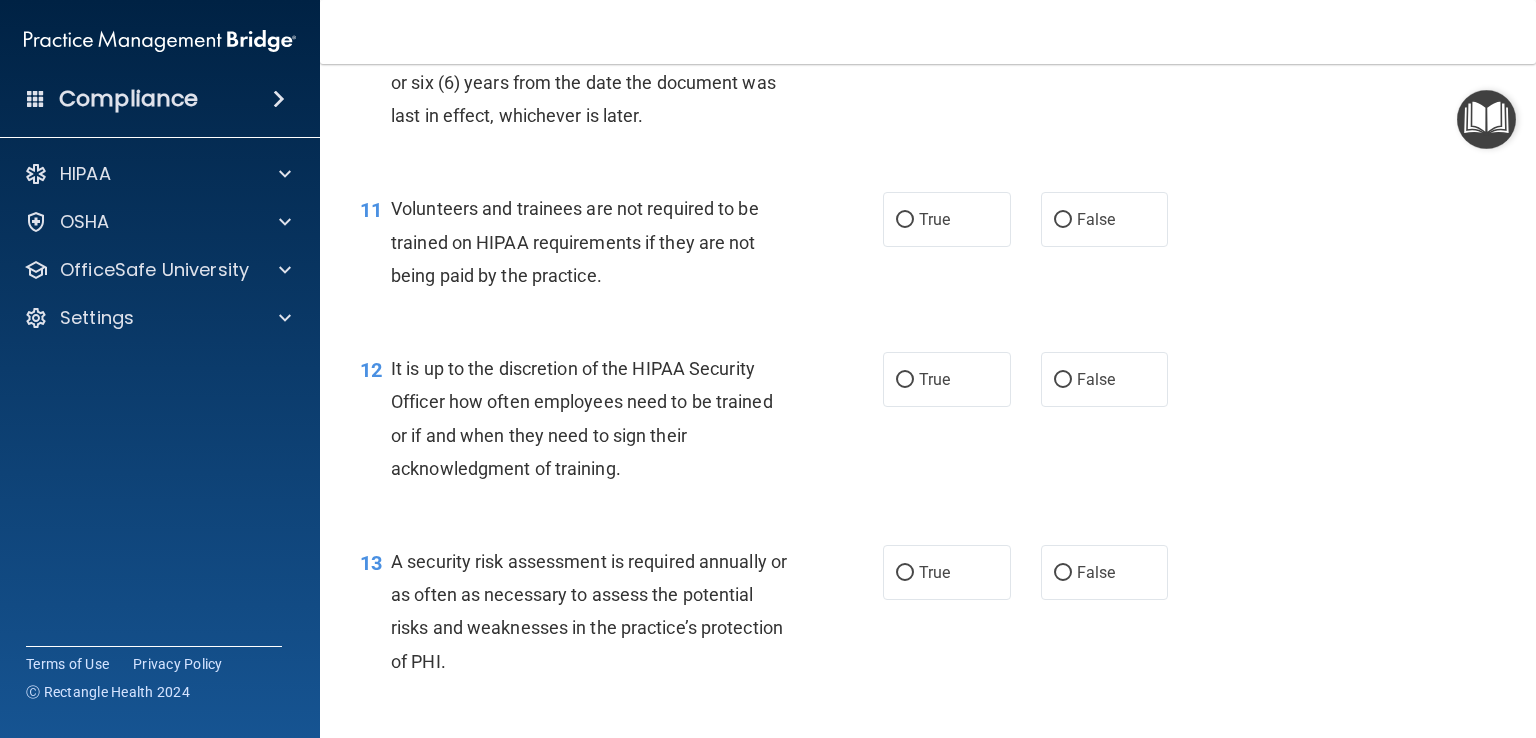 scroll, scrollTop: 2095, scrollLeft: 0, axis: vertical 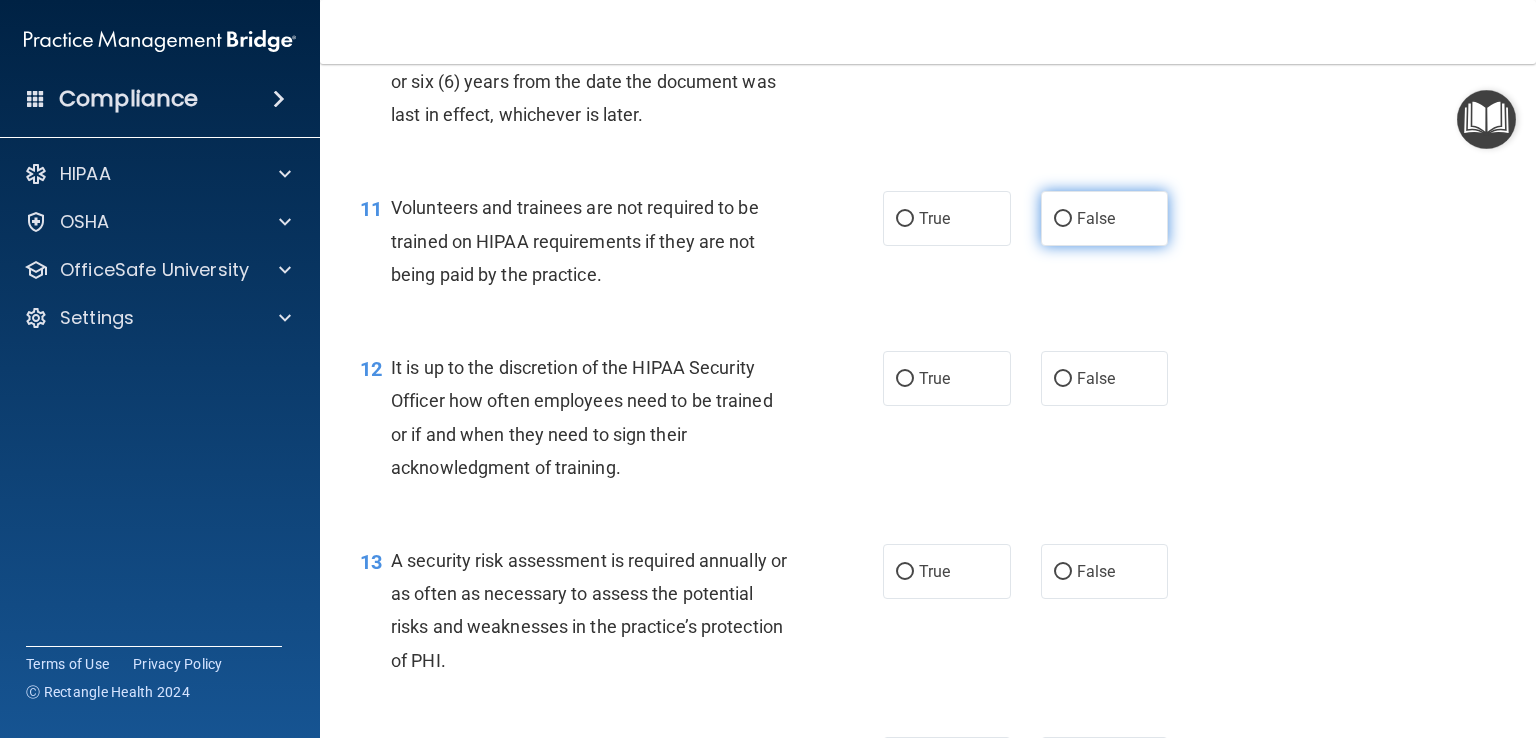 click on "False" at bounding box center [1105, 218] 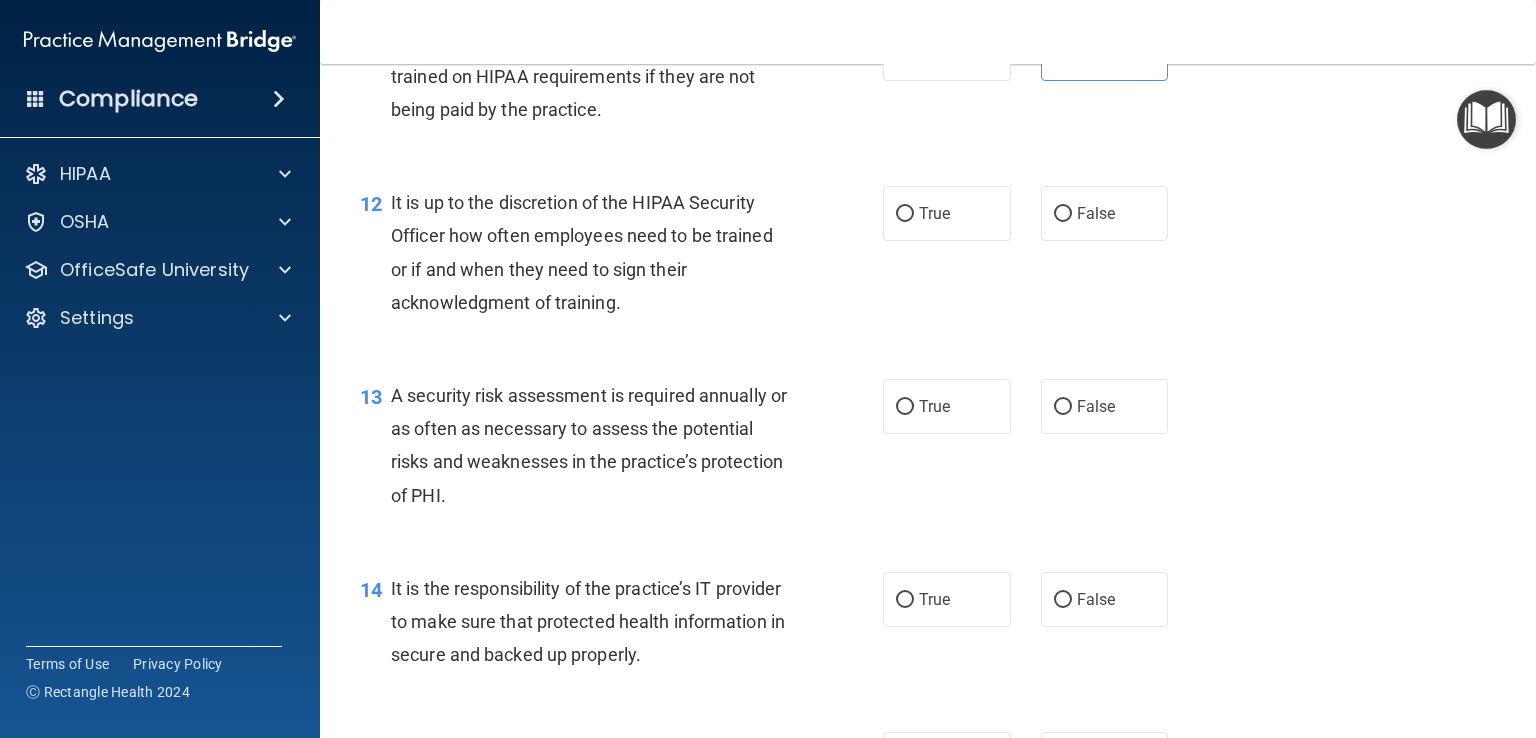 scroll, scrollTop: 2328, scrollLeft: 0, axis: vertical 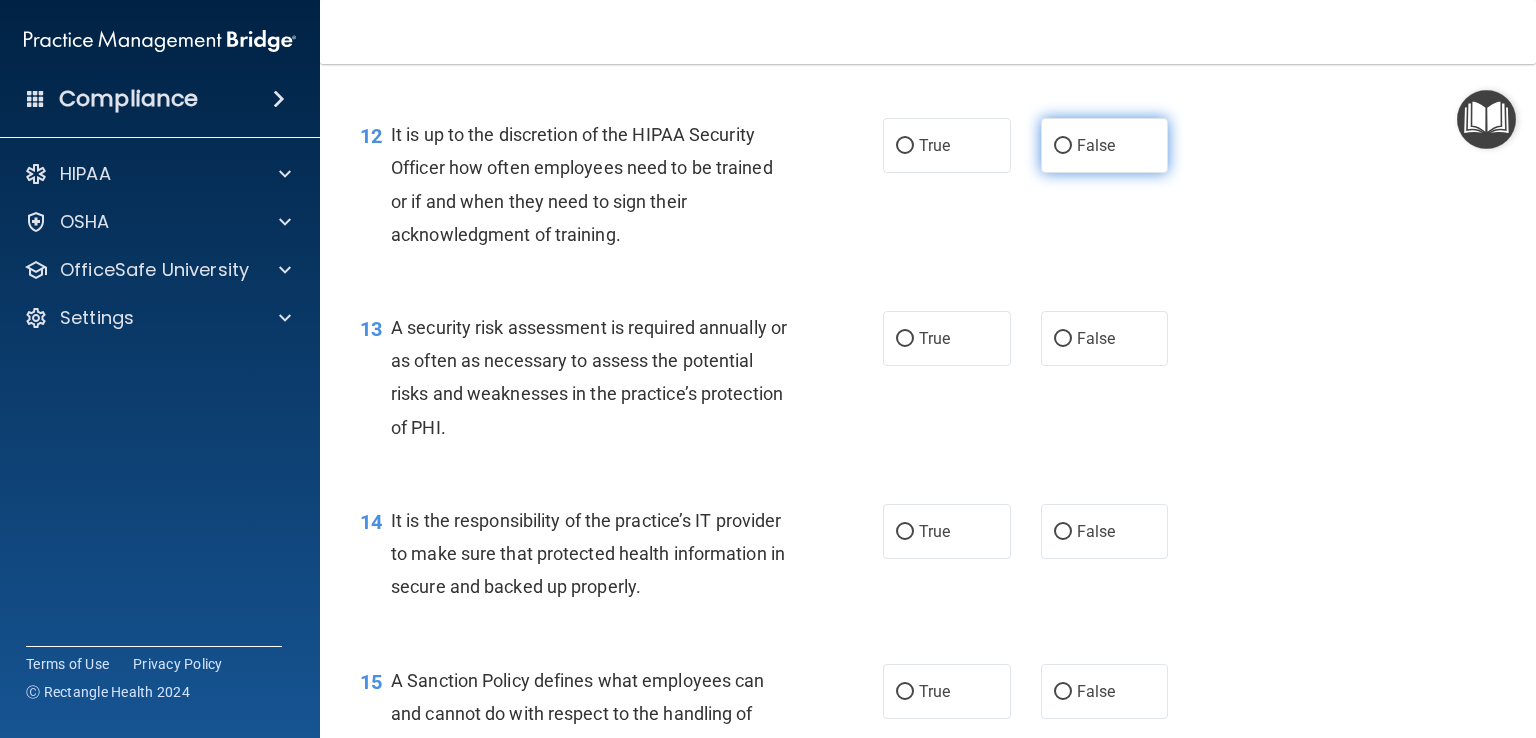 click on "False" at bounding box center [1105, 145] 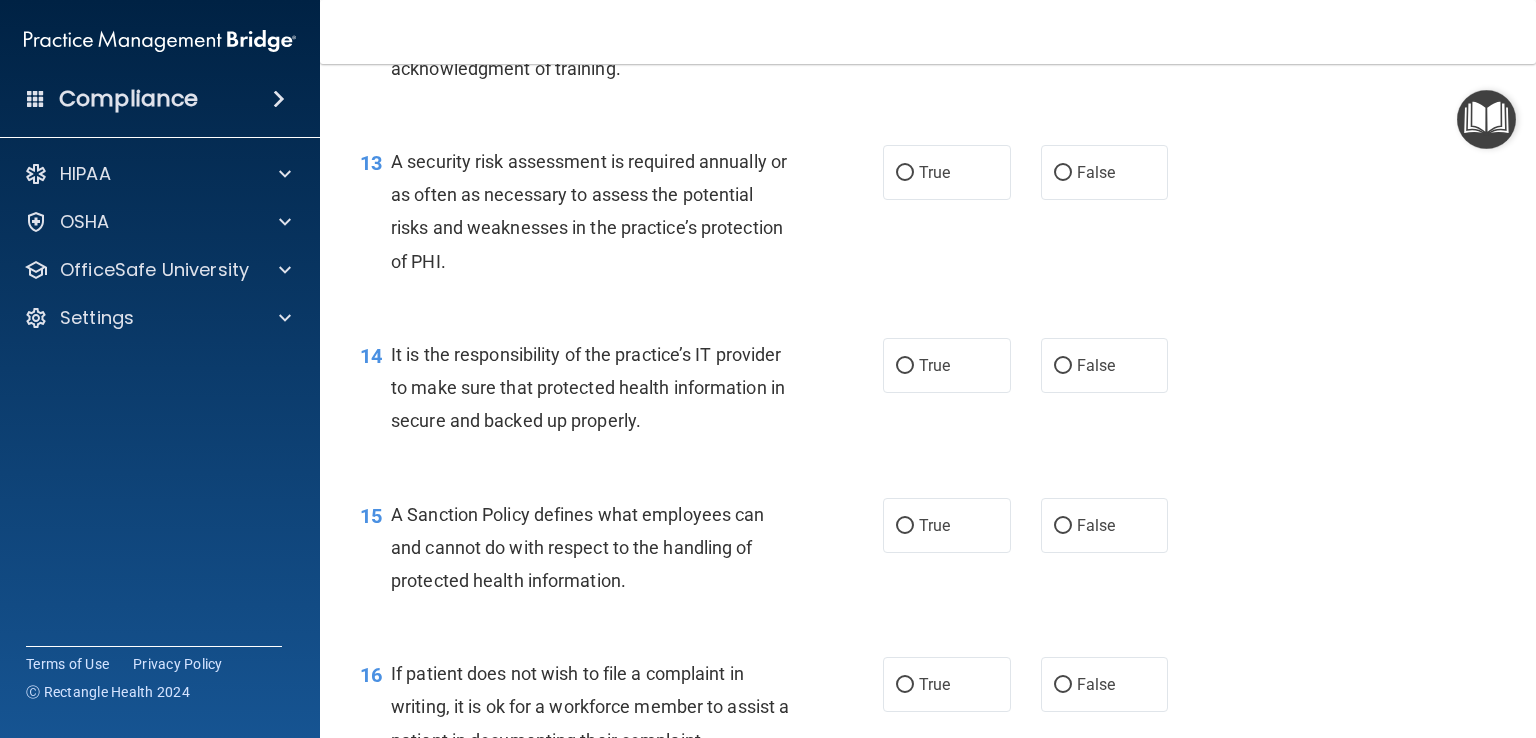 scroll, scrollTop: 2492, scrollLeft: 0, axis: vertical 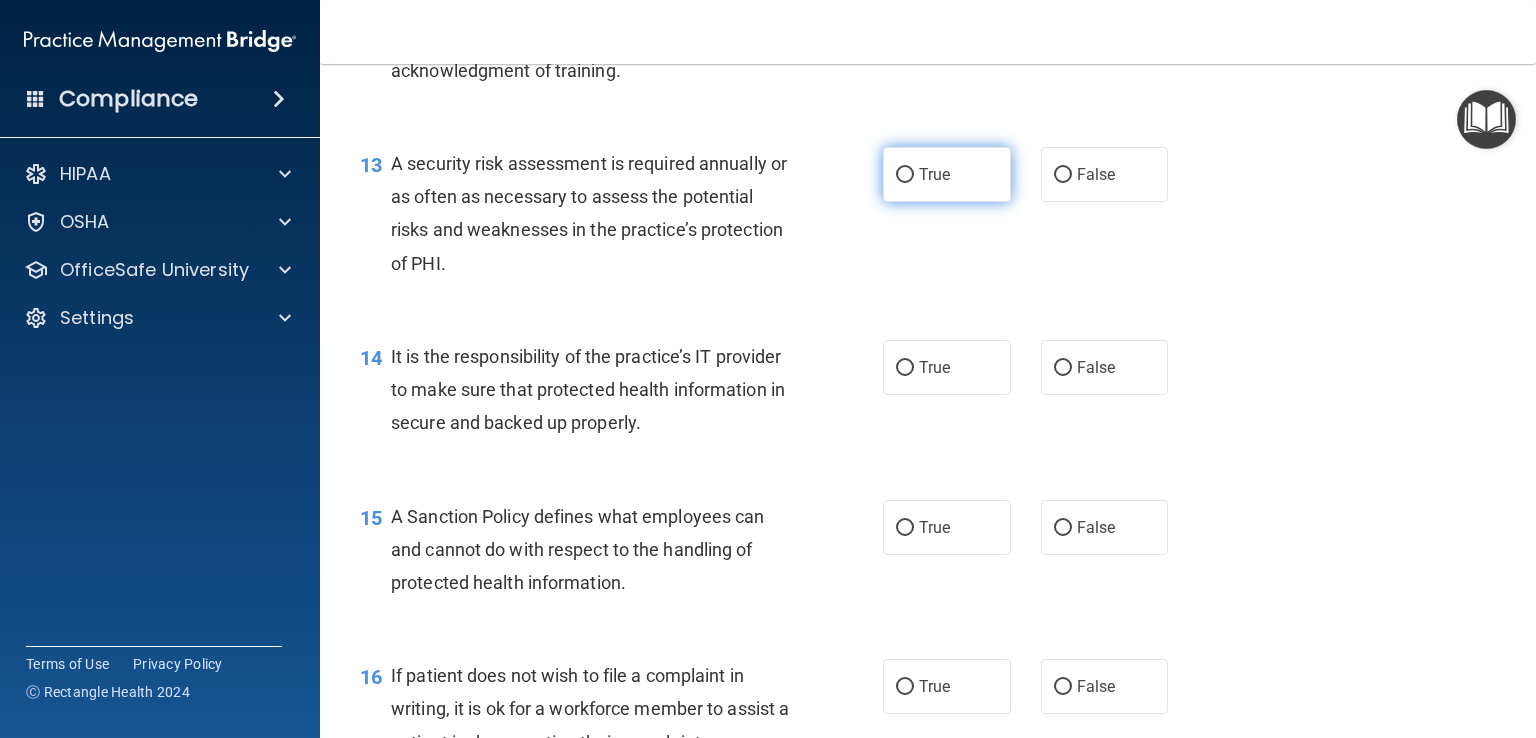 click on "True" at bounding box center [947, 174] 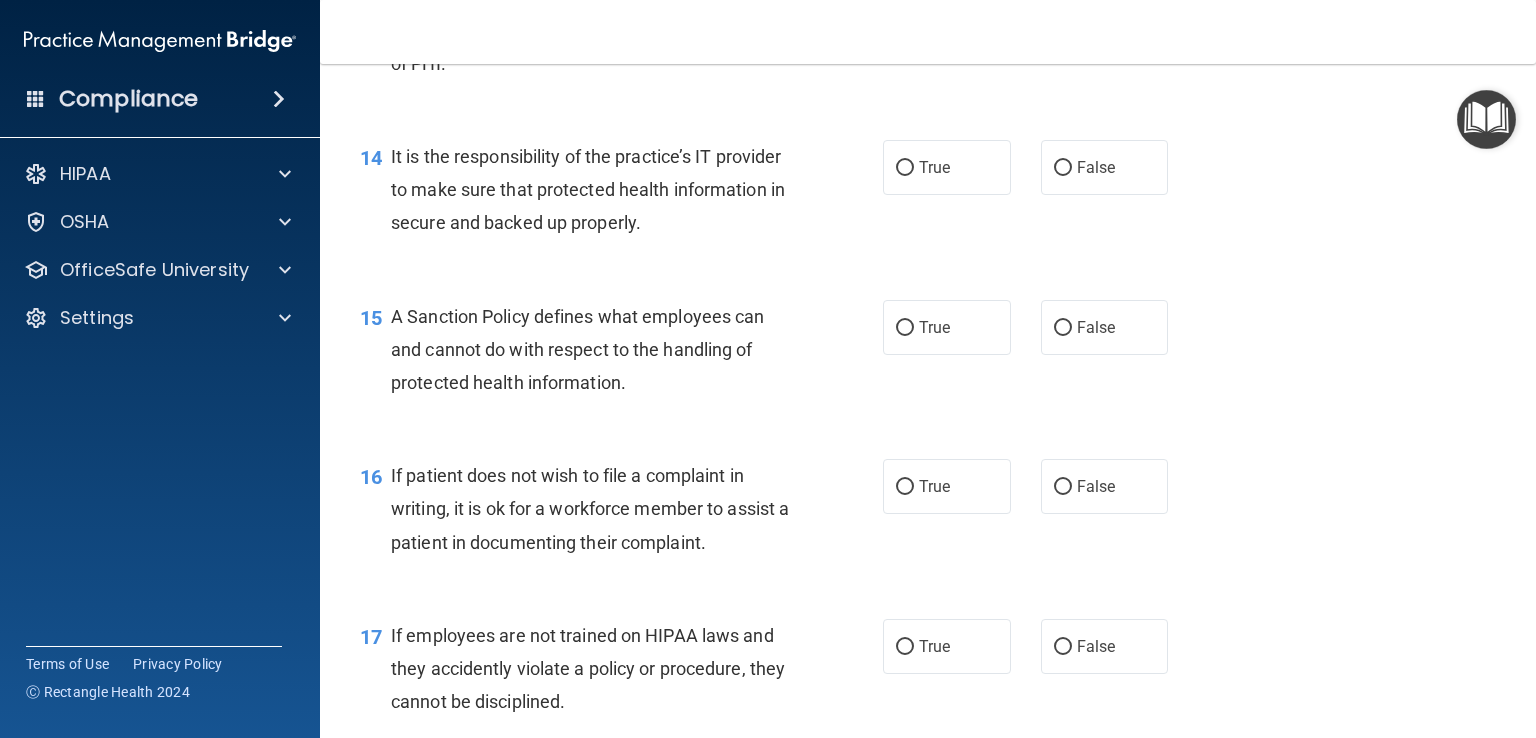 scroll, scrollTop: 2699, scrollLeft: 0, axis: vertical 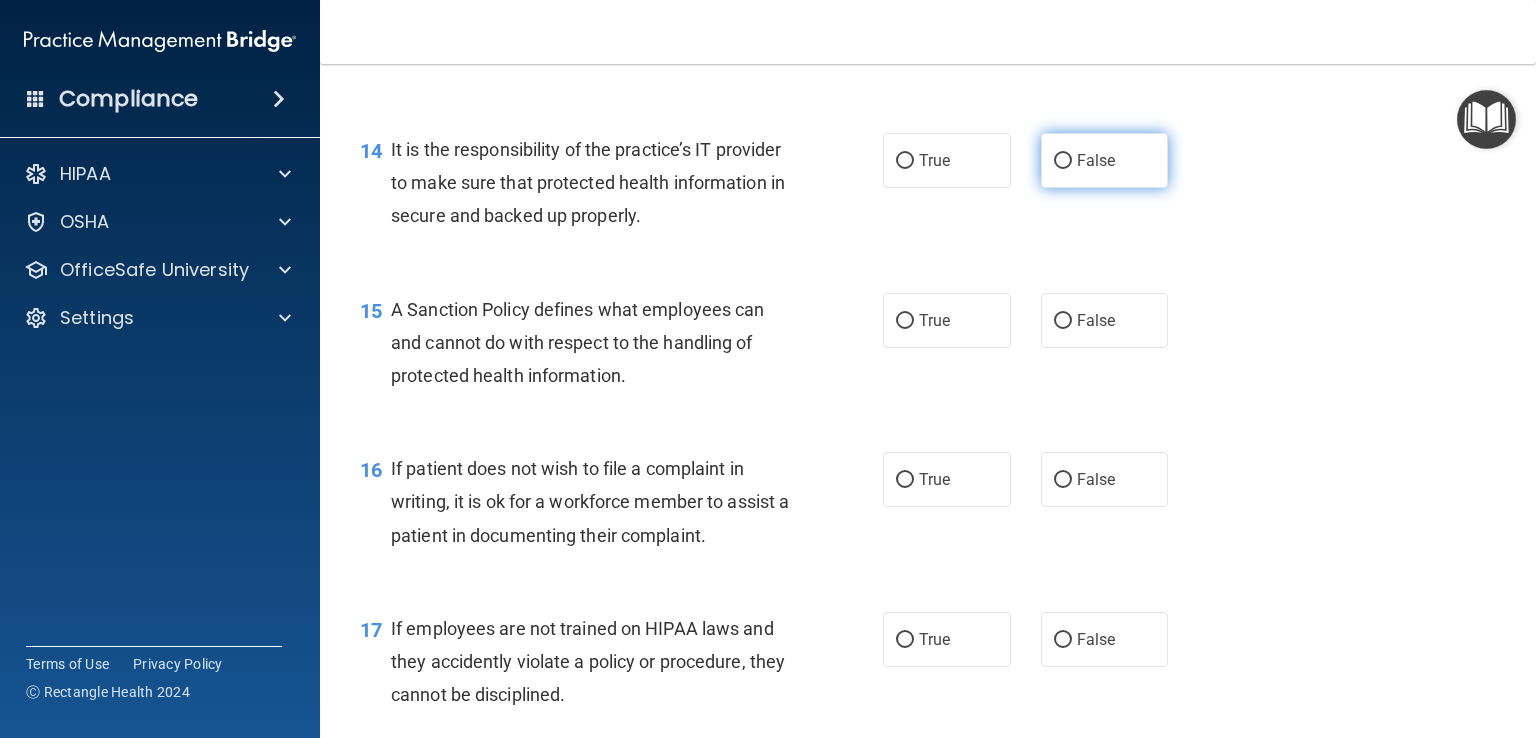 click on "False" at bounding box center (1096, 160) 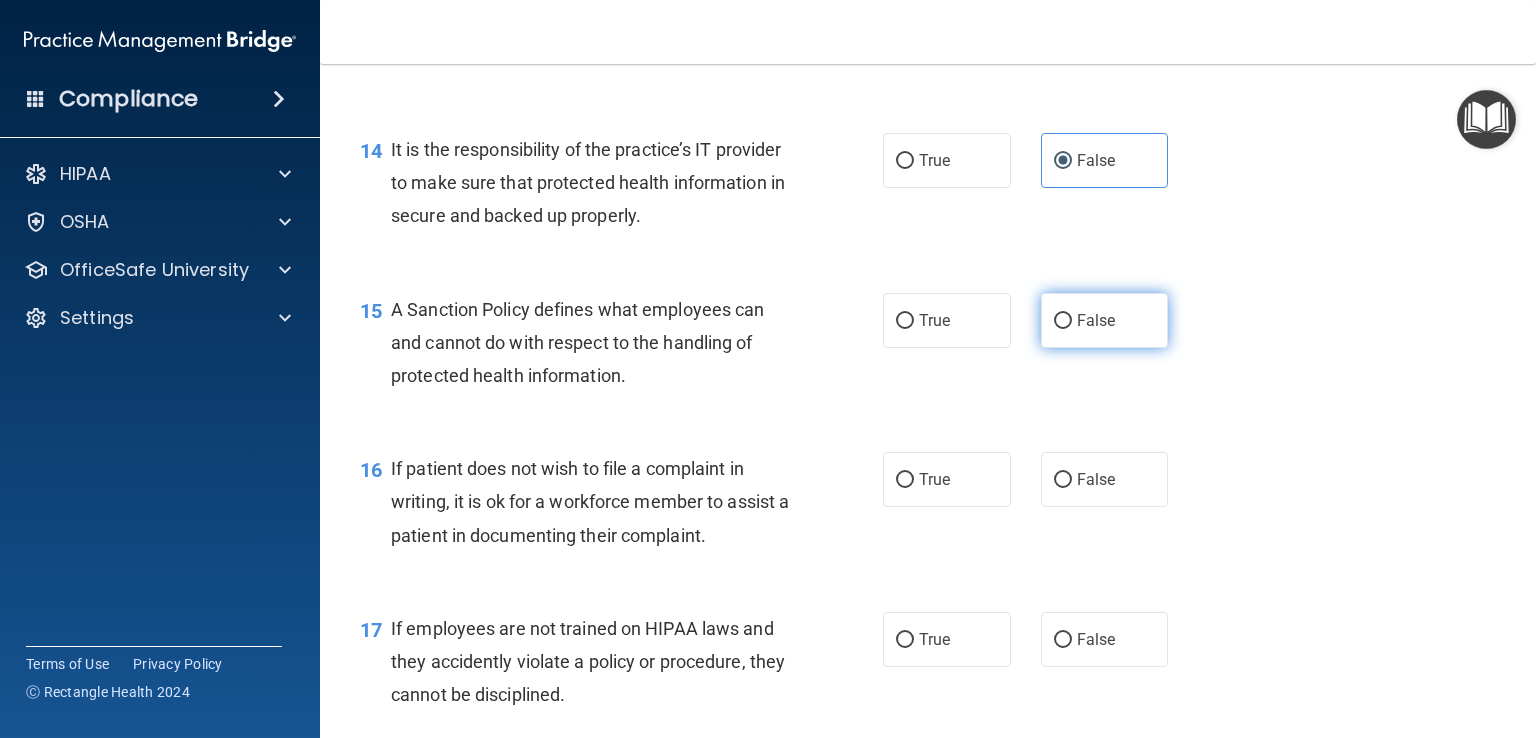 click on "False" at bounding box center [1105, 320] 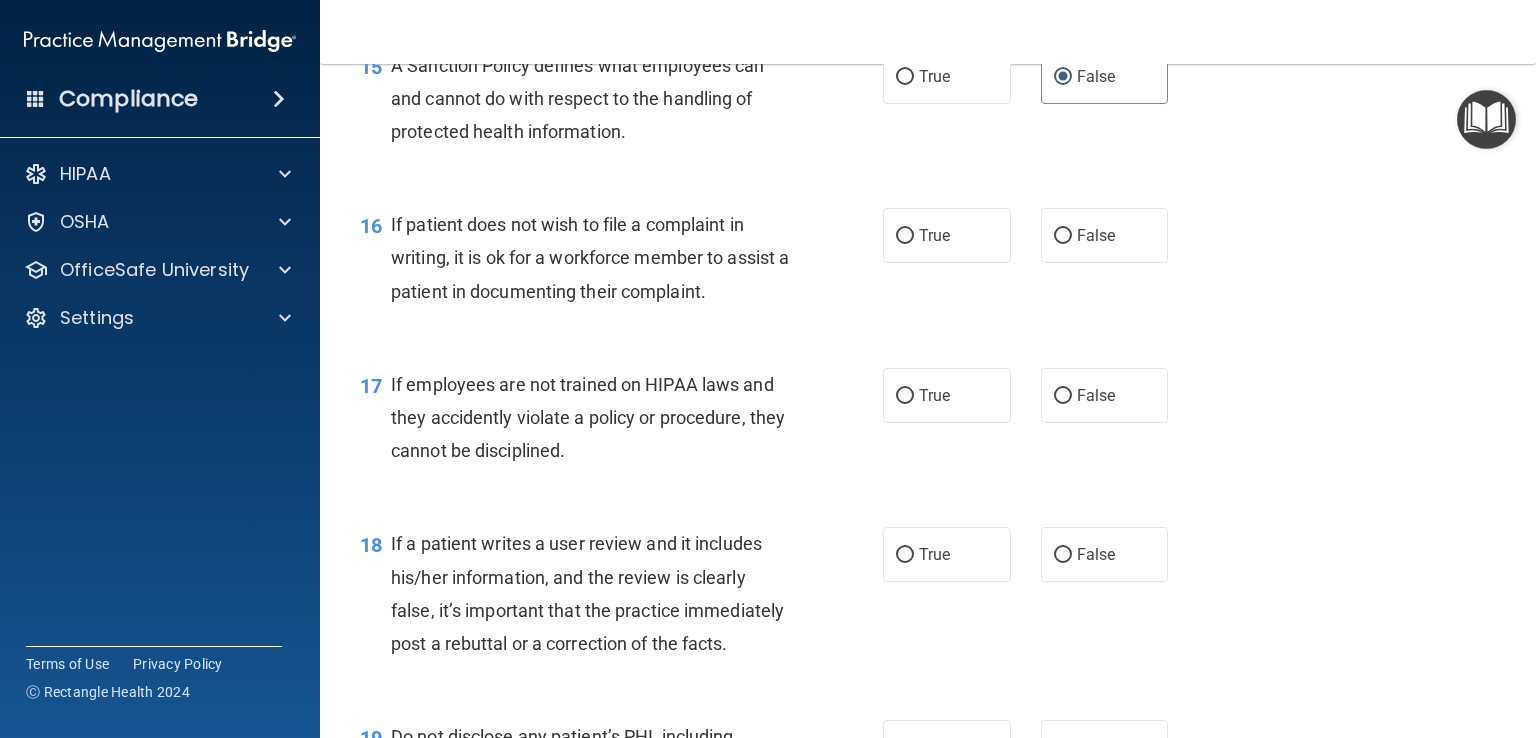 scroll, scrollTop: 2947, scrollLeft: 0, axis: vertical 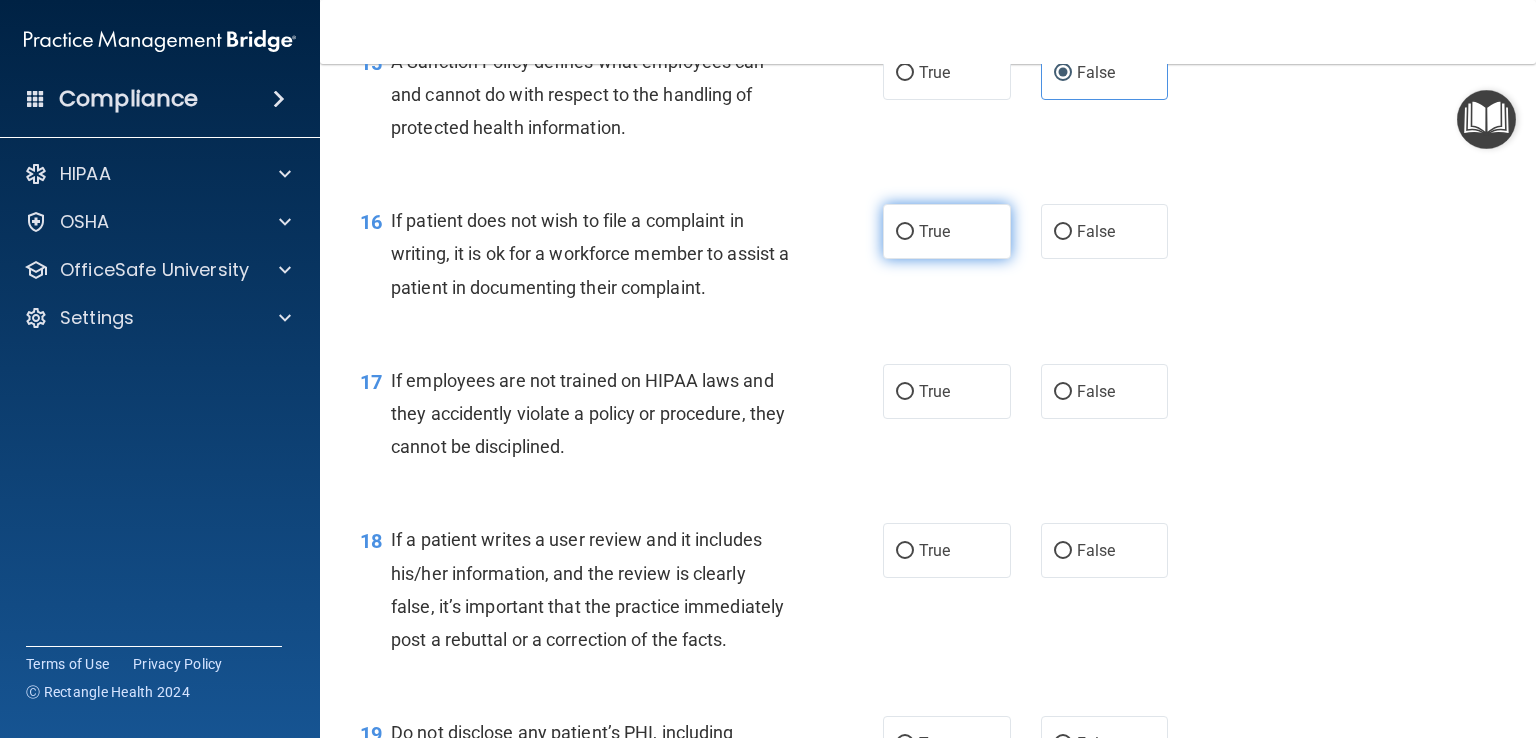 click on "True" at bounding box center (947, 231) 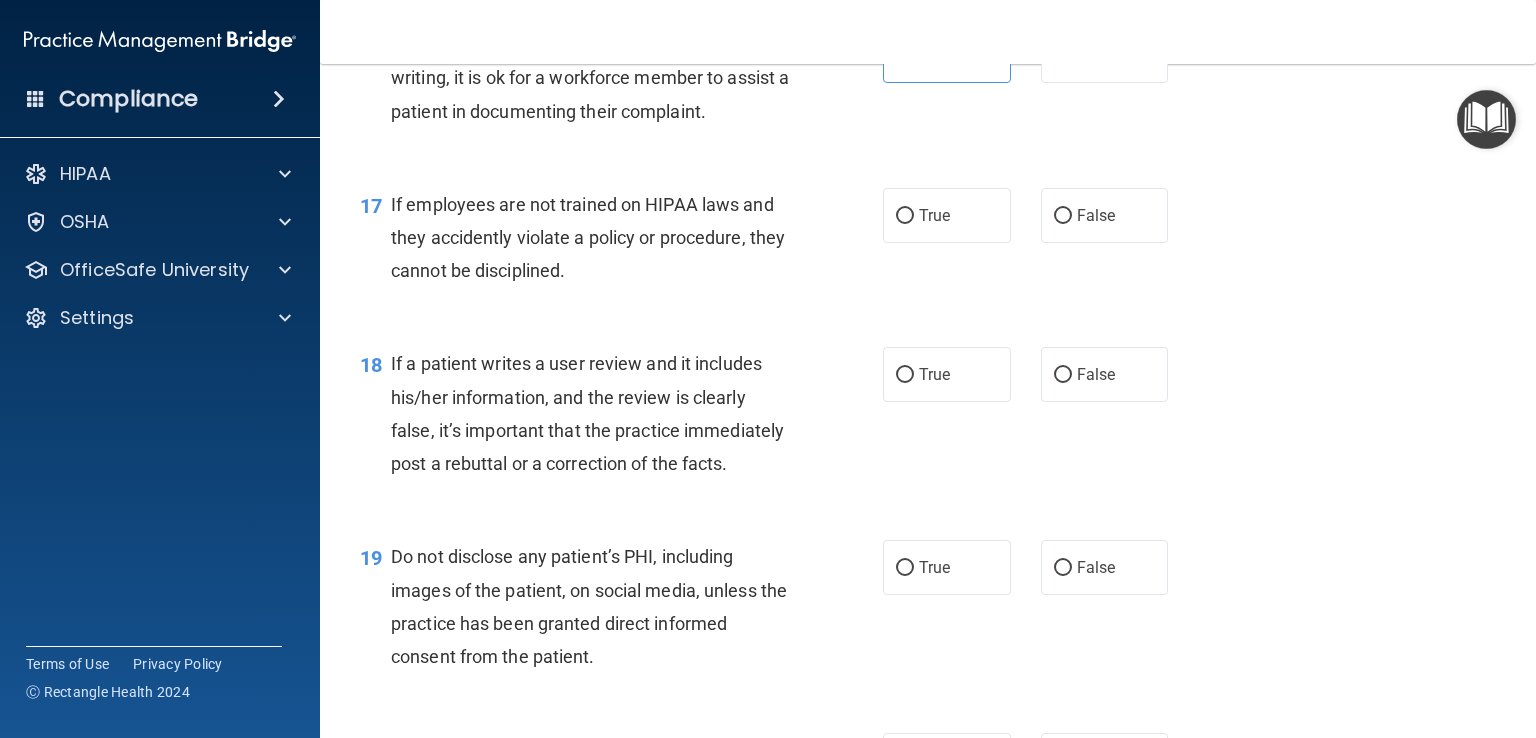 scroll, scrollTop: 3124, scrollLeft: 0, axis: vertical 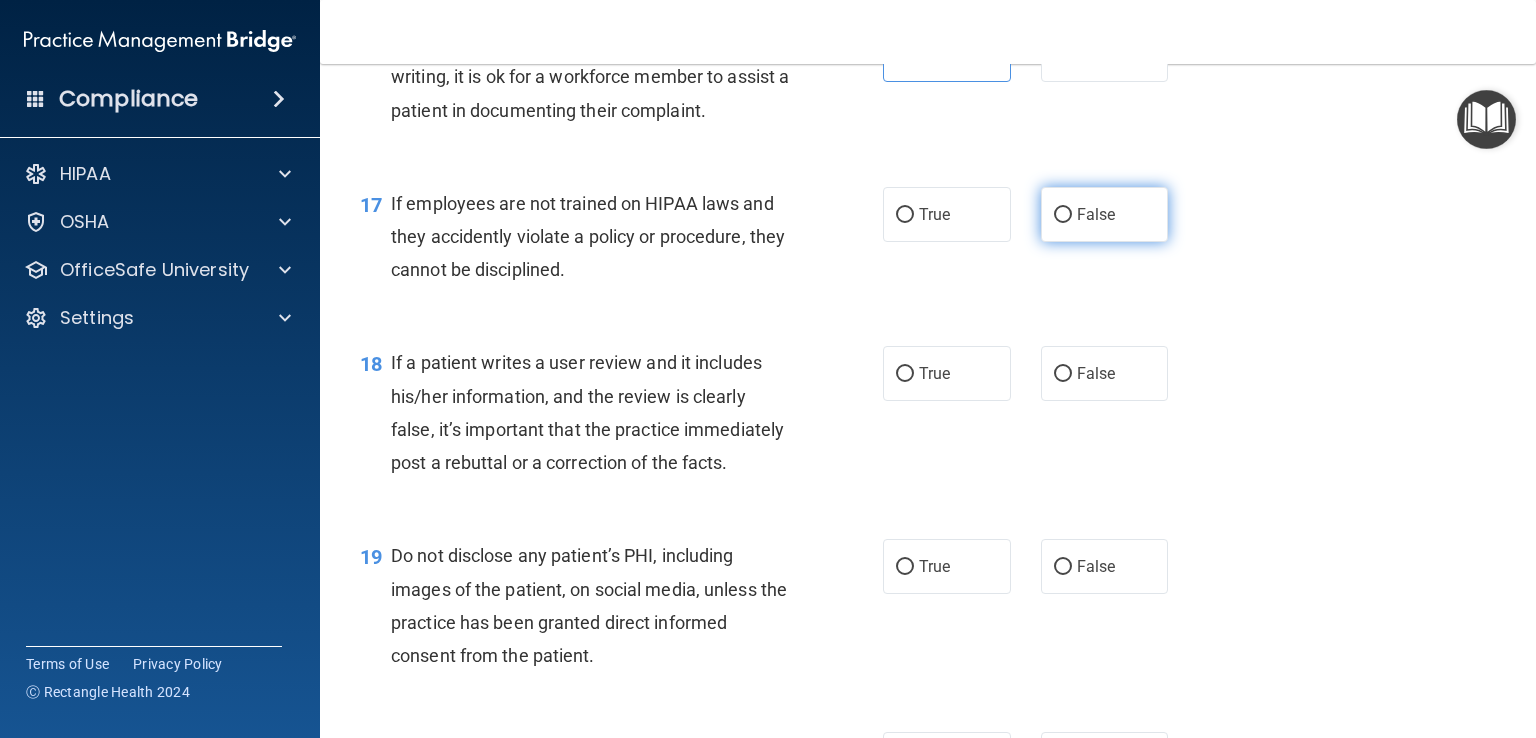 click on "False" at bounding box center [1096, 214] 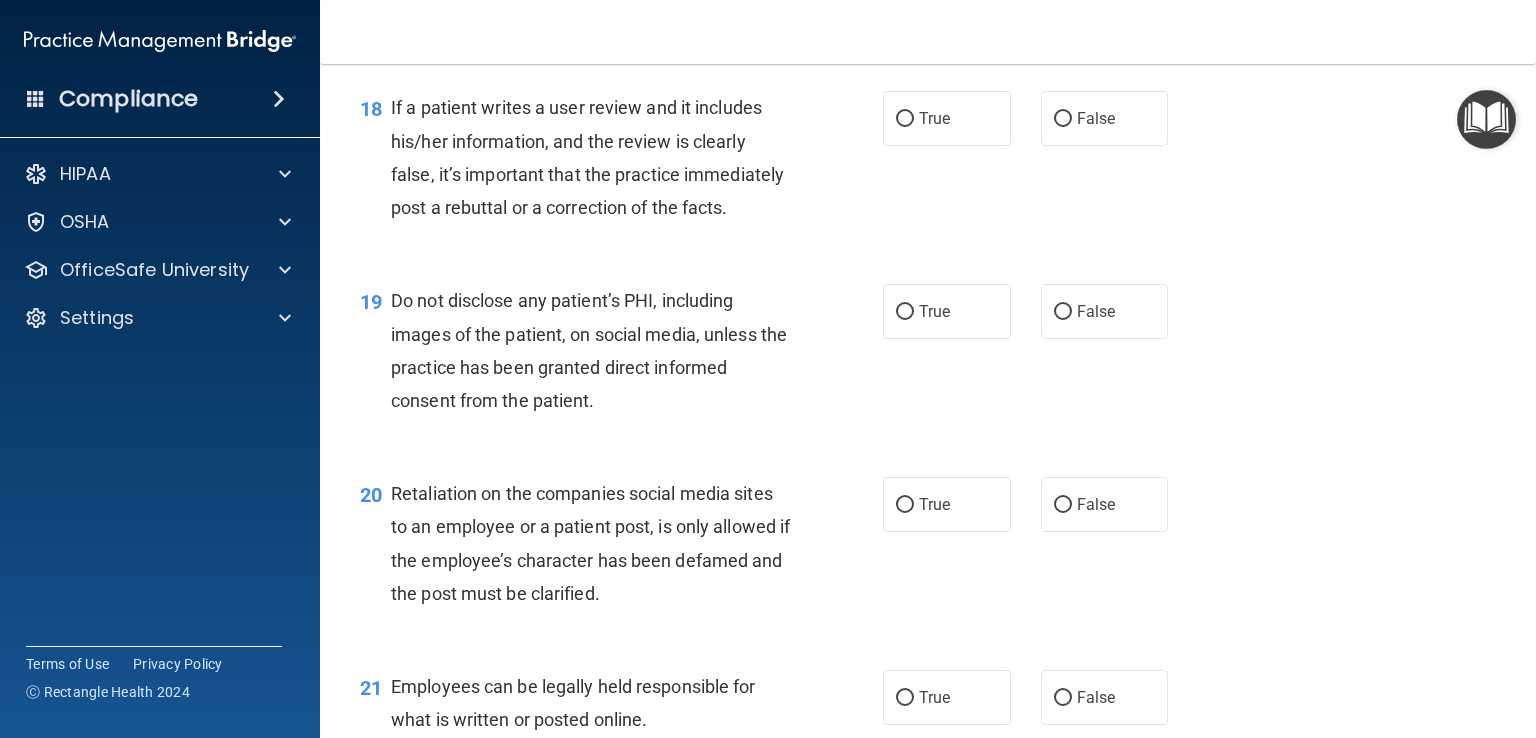 scroll, scrollTop: 3380, scrollLeft: 0, axis: vertical 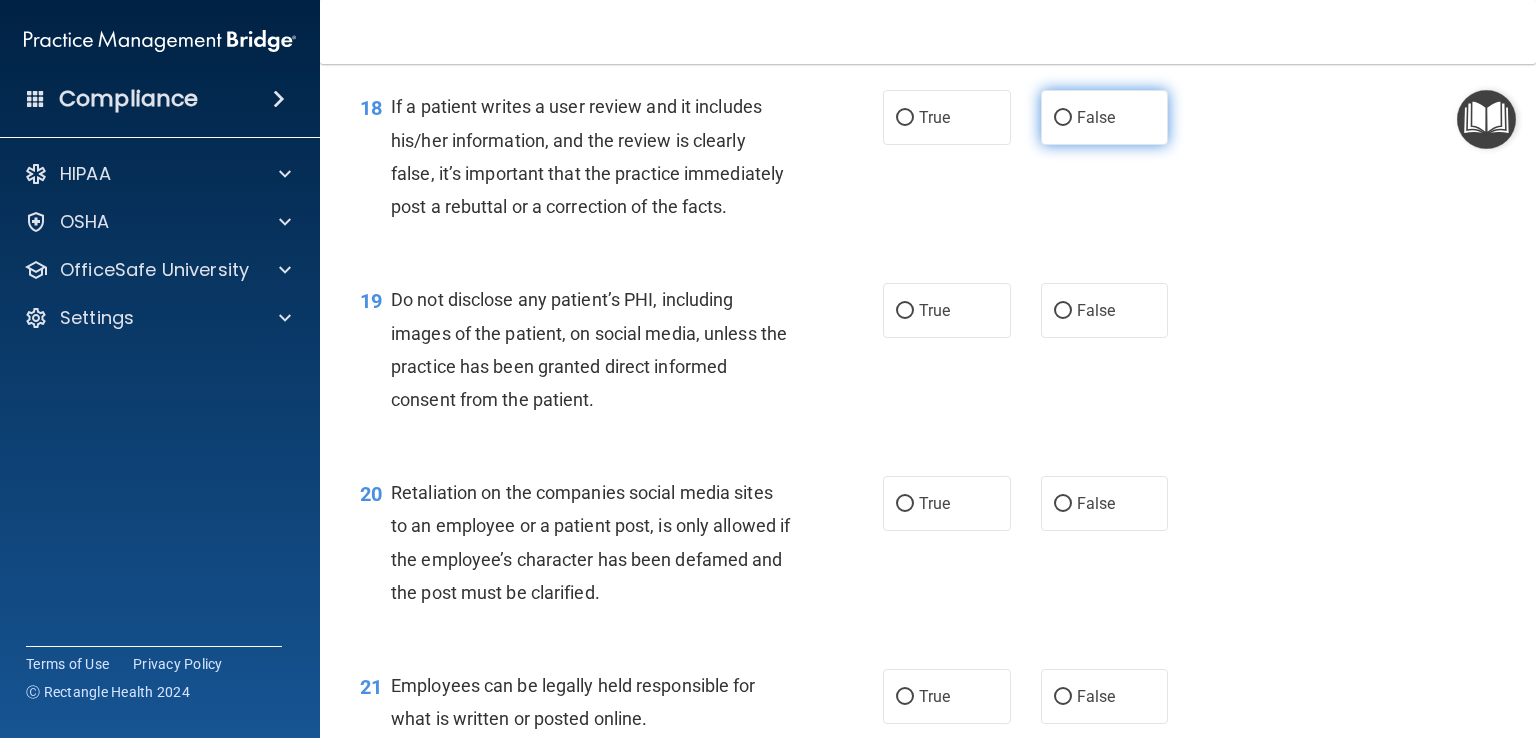 click on "False" at bounding box center [1096, 117] 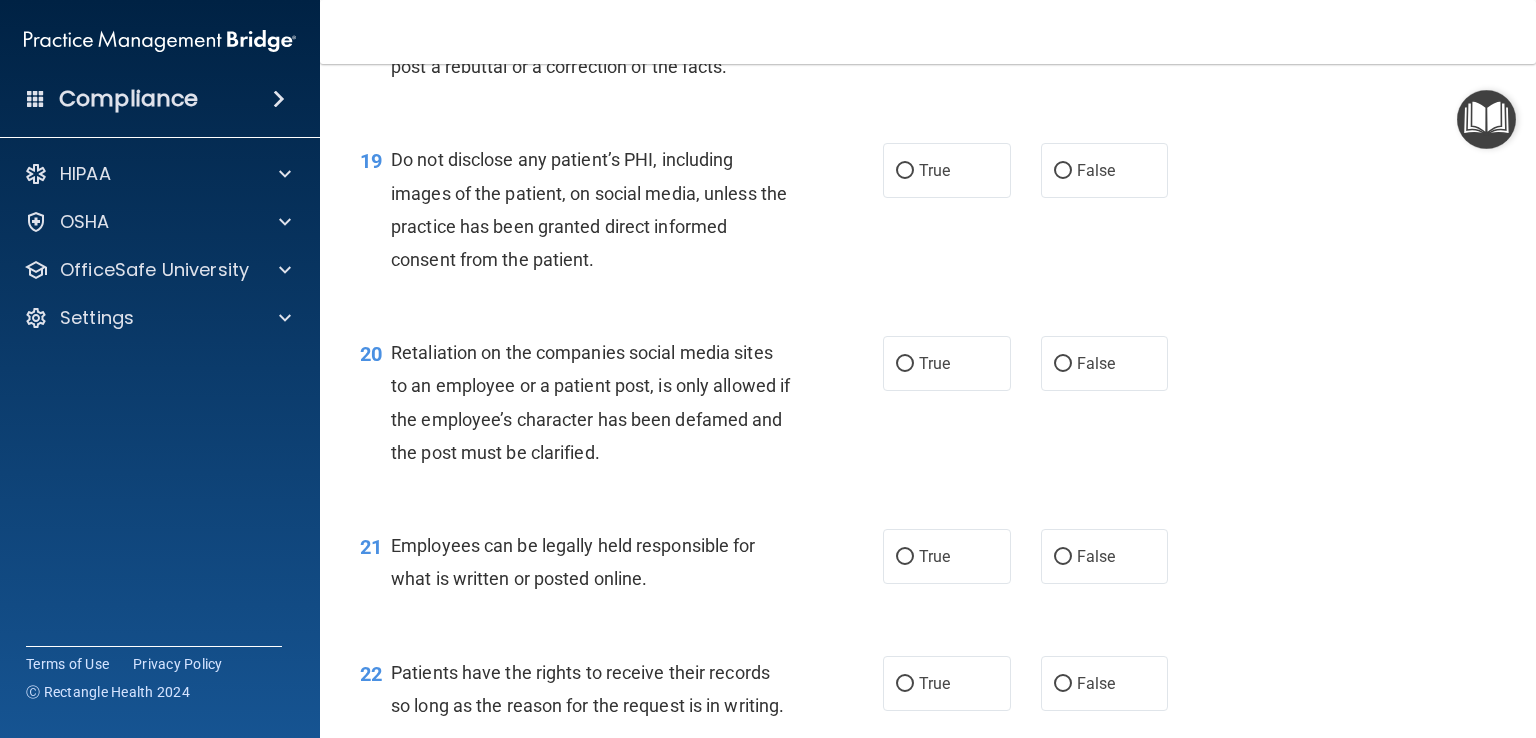 scroll, scrollTop: 3523, scrollLeft: 0, axis: vertical 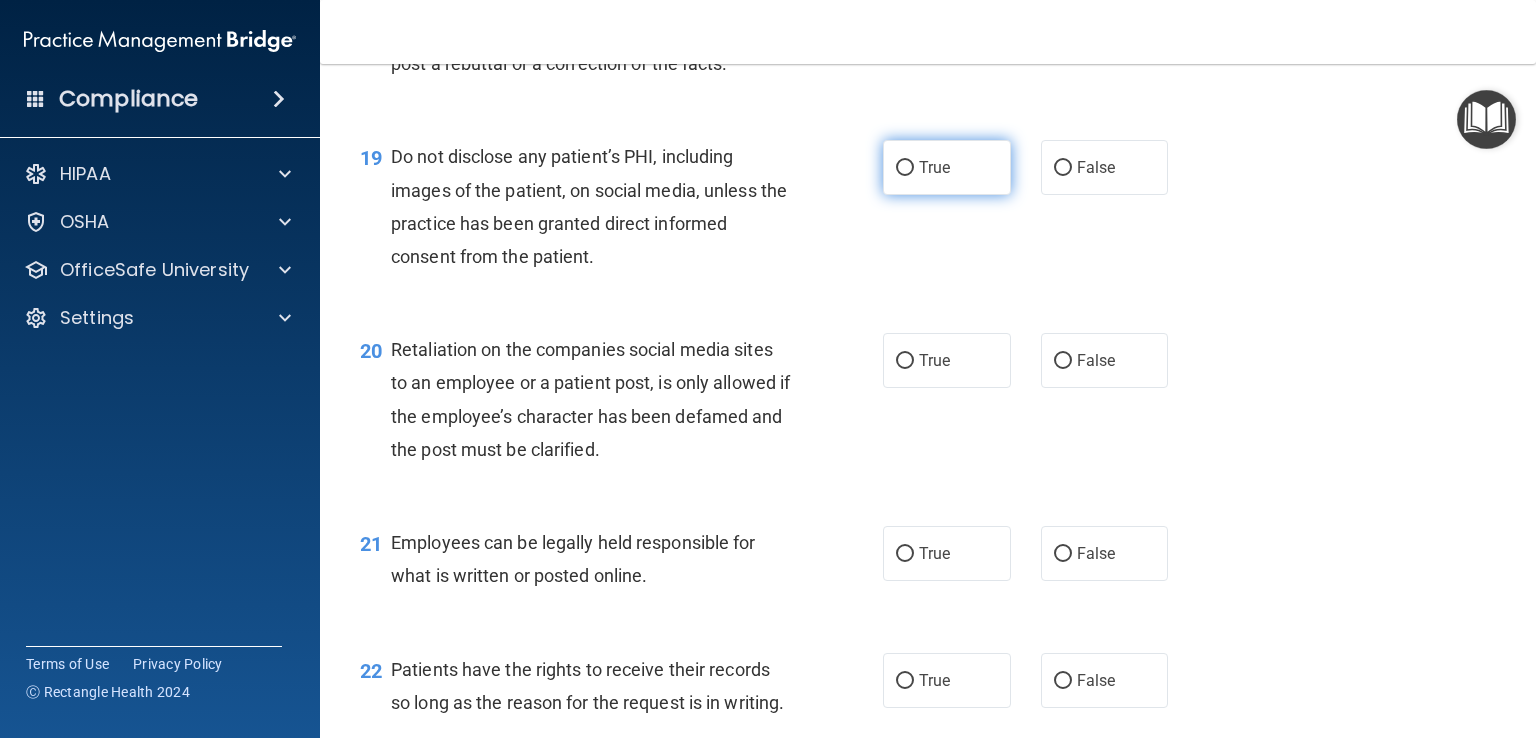 click on "True" at bounding box center (947, 167) 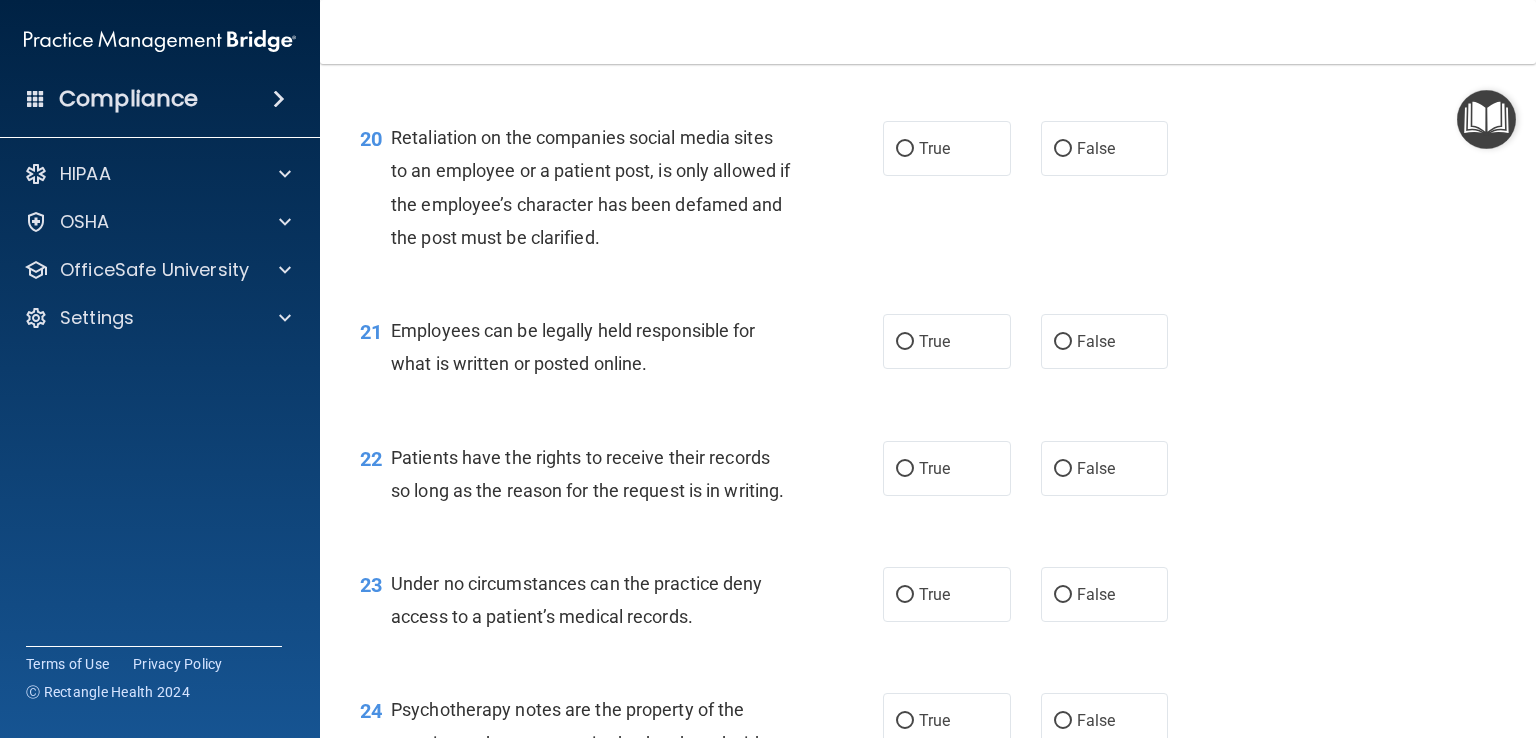 scroll, scrollTop: 3735, scrollLeft: 0, axis: vertical 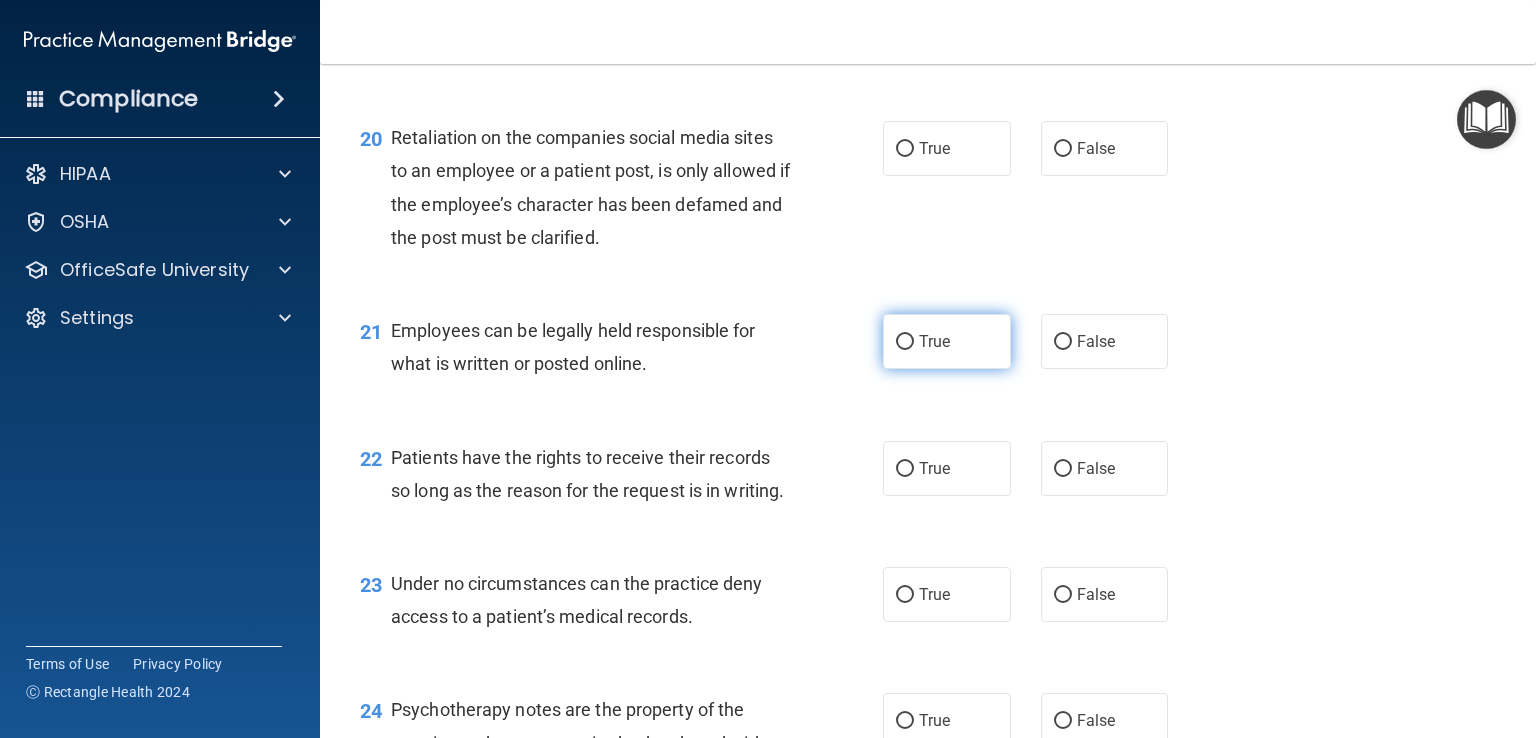 click on "True" at bounding box center [905, 342] 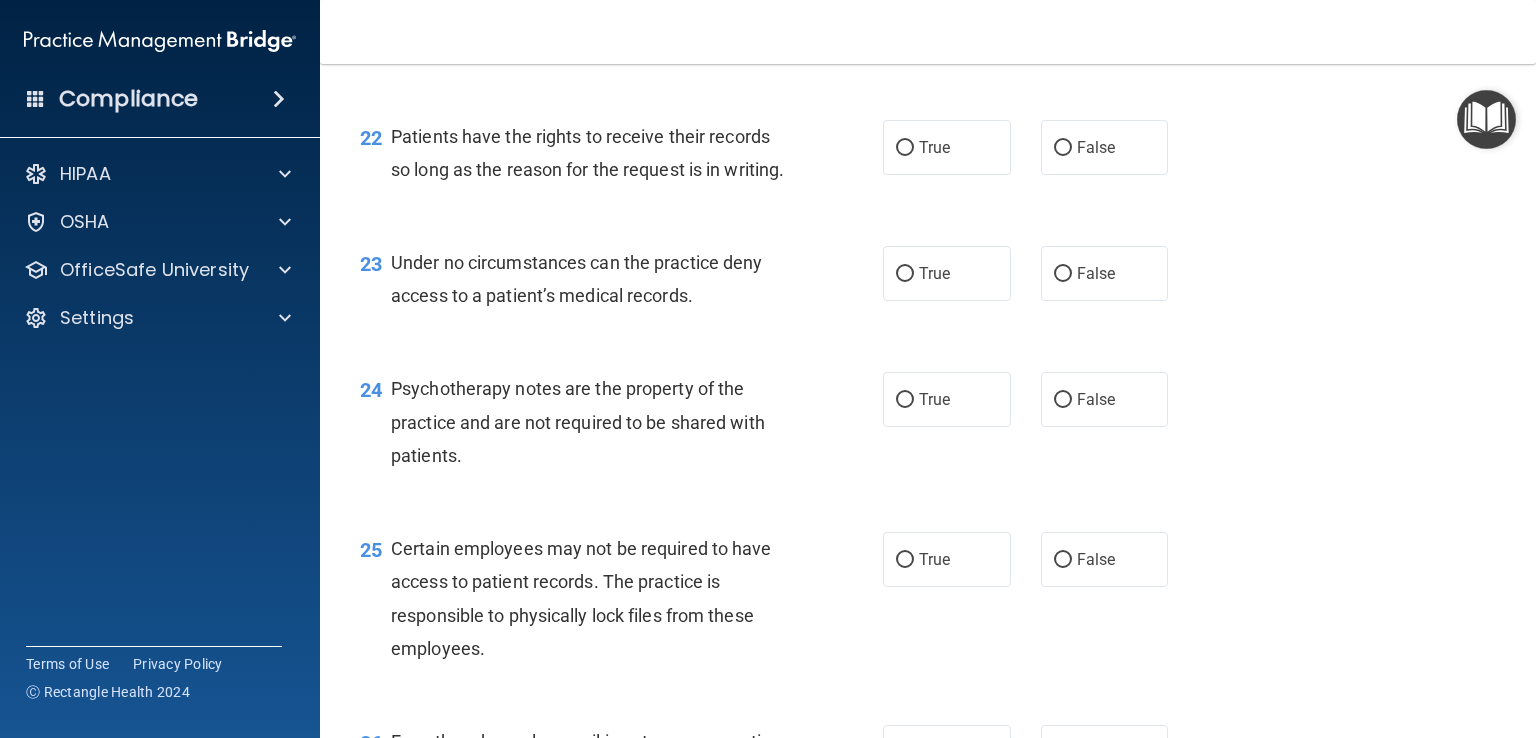 scroll, scrollTop: 4055, scrollLeft: 0, axis: vertical 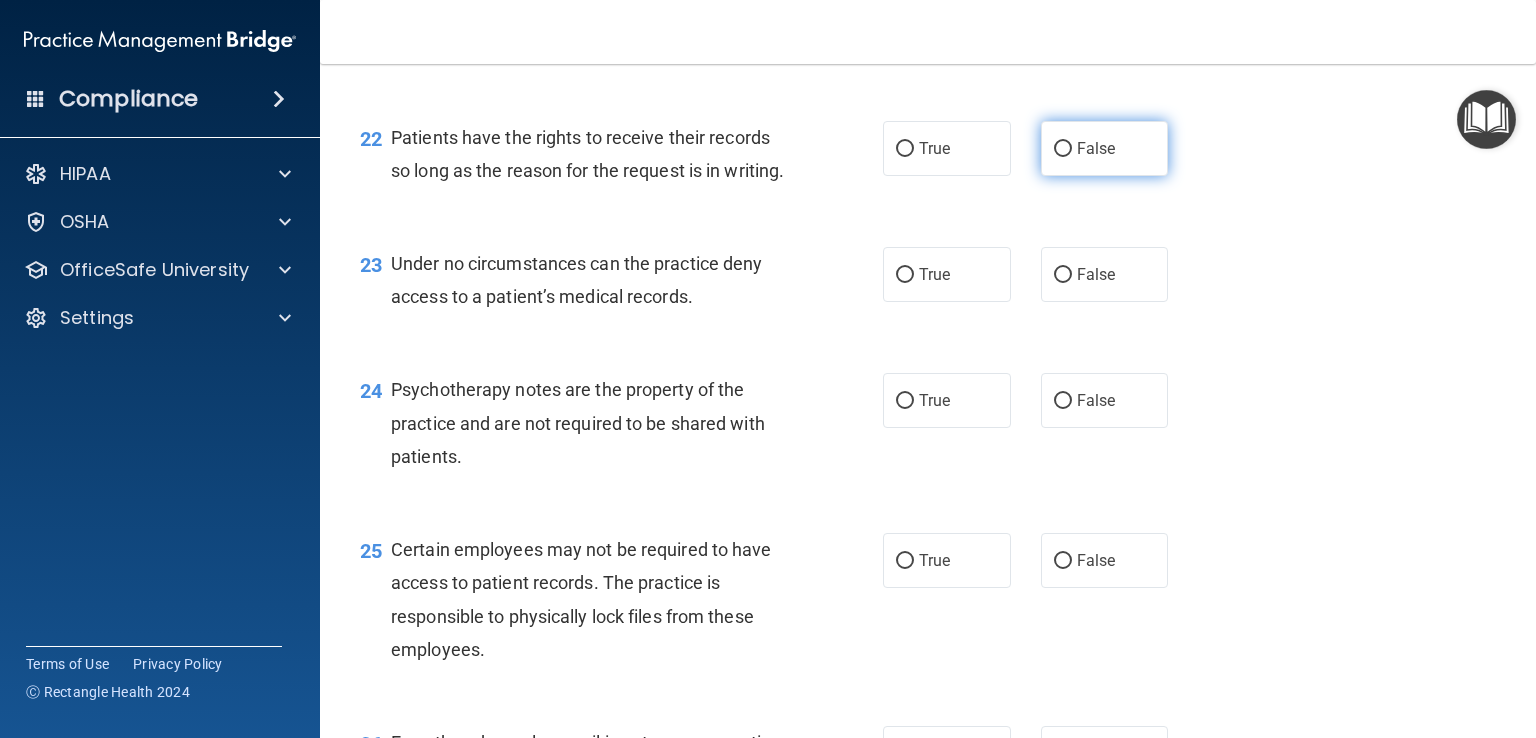 click on "False" at bounding box center (1063, 149) 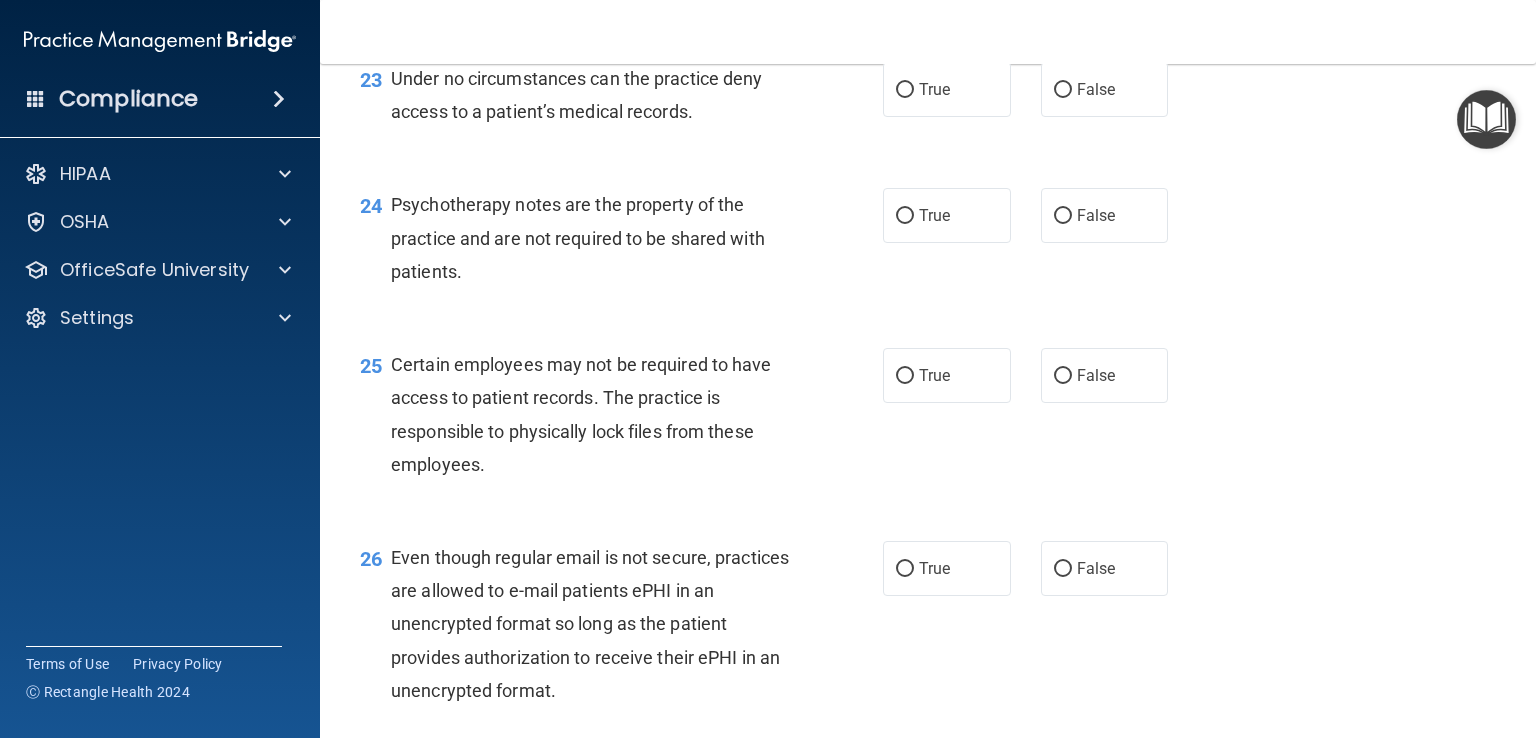 scroll, scrollTop: 4246, scrollLeft: 0, axis: vertical 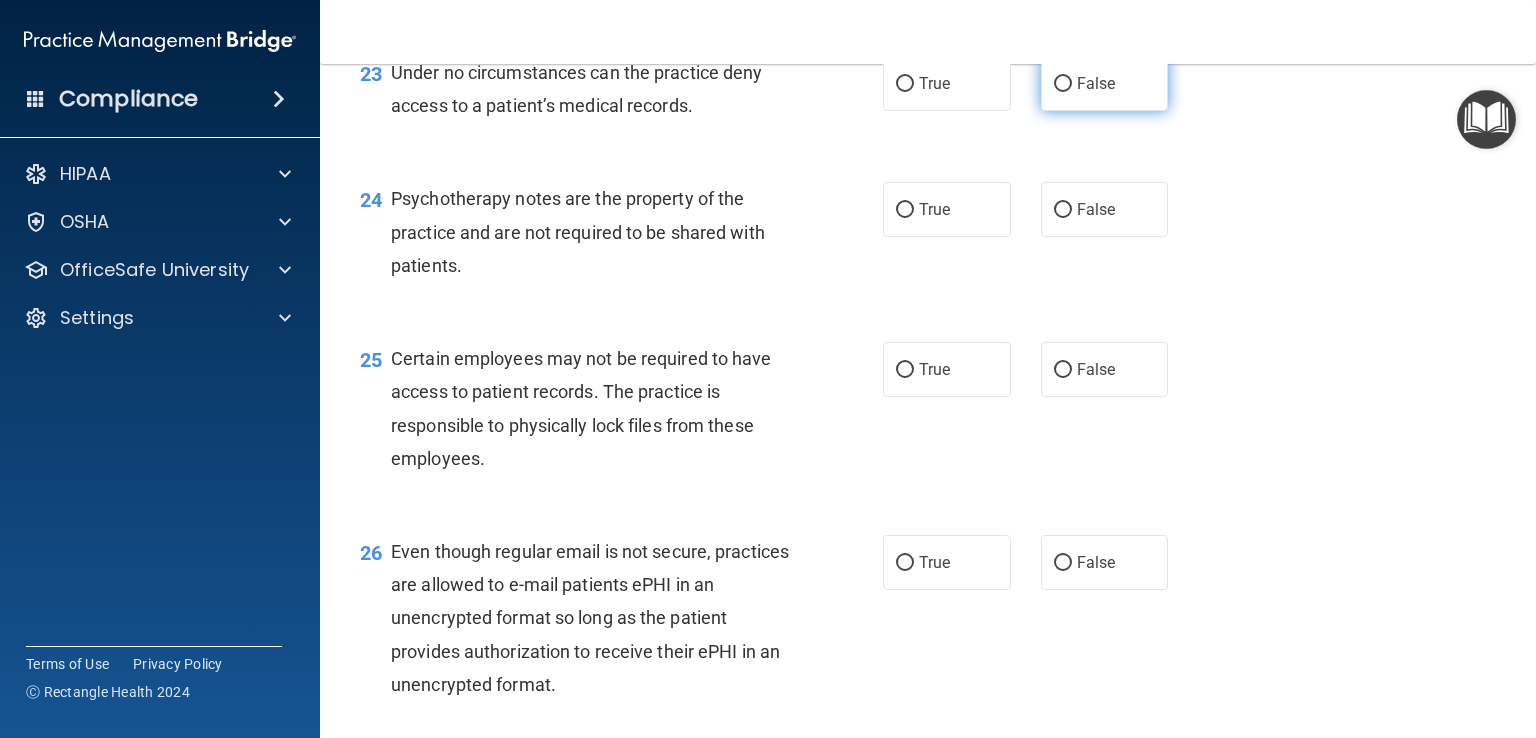click on "False" at bounding box center [1096, 83] 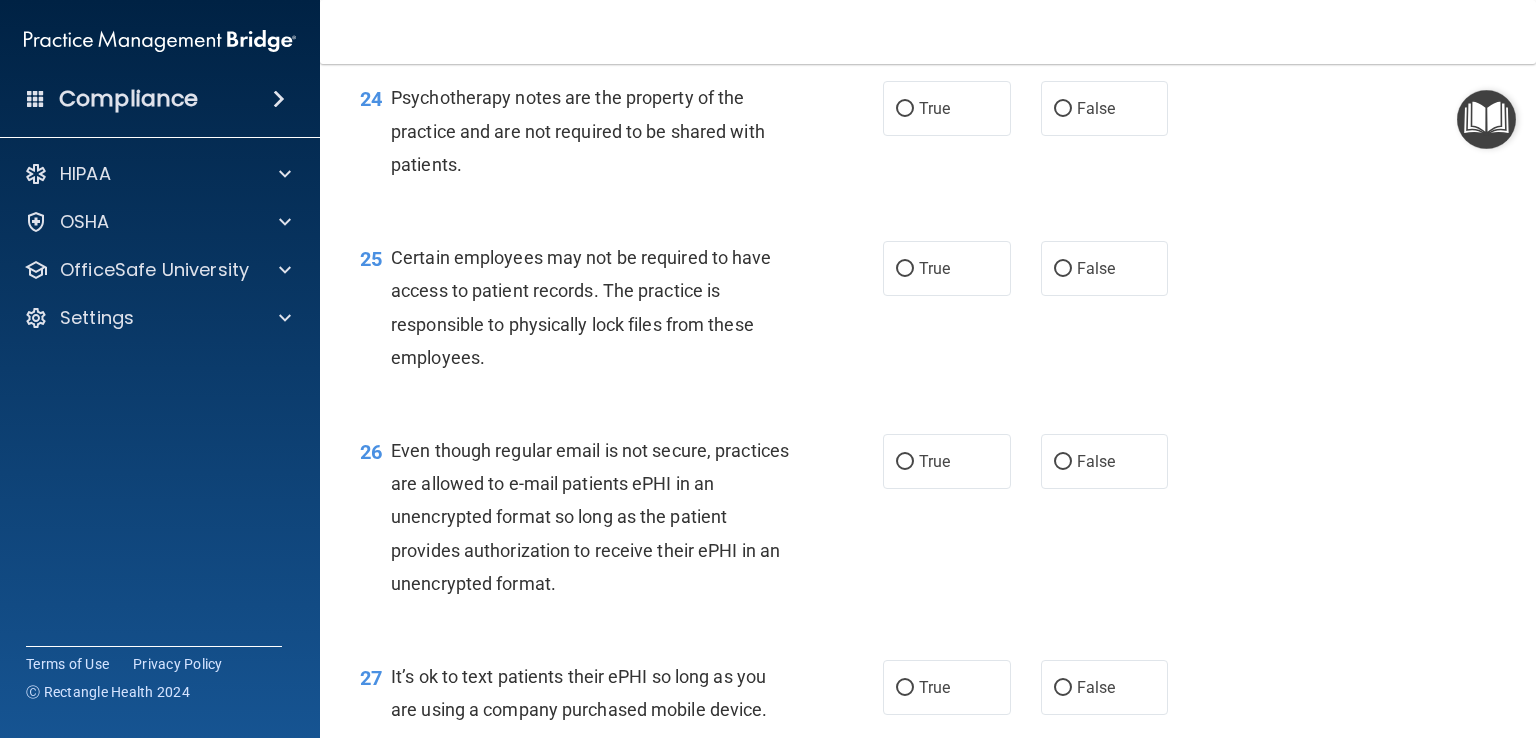 scroll, scrollTop: 4350, scrollLeft: 0, axis: vertical 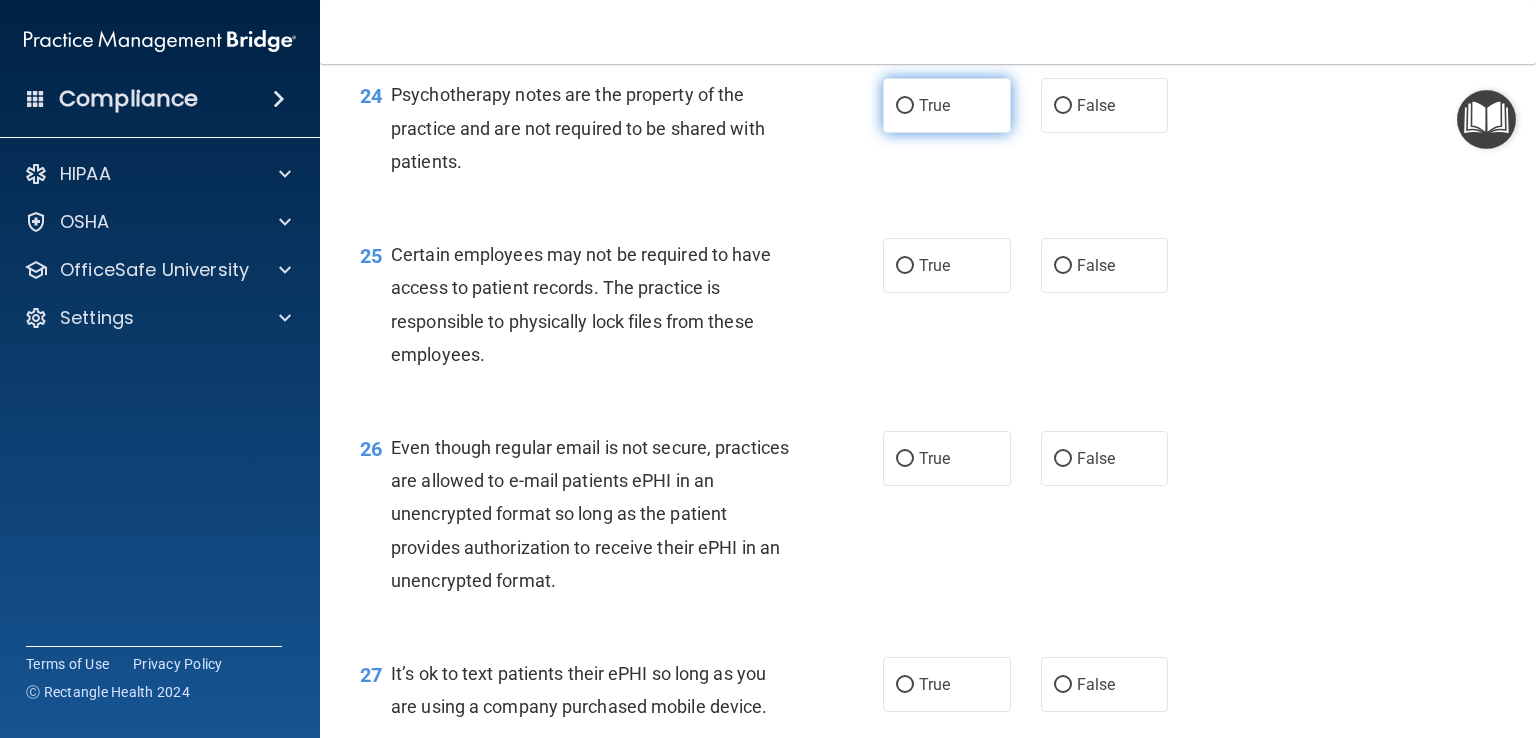 click on "True" at bounding box center (947, 105) 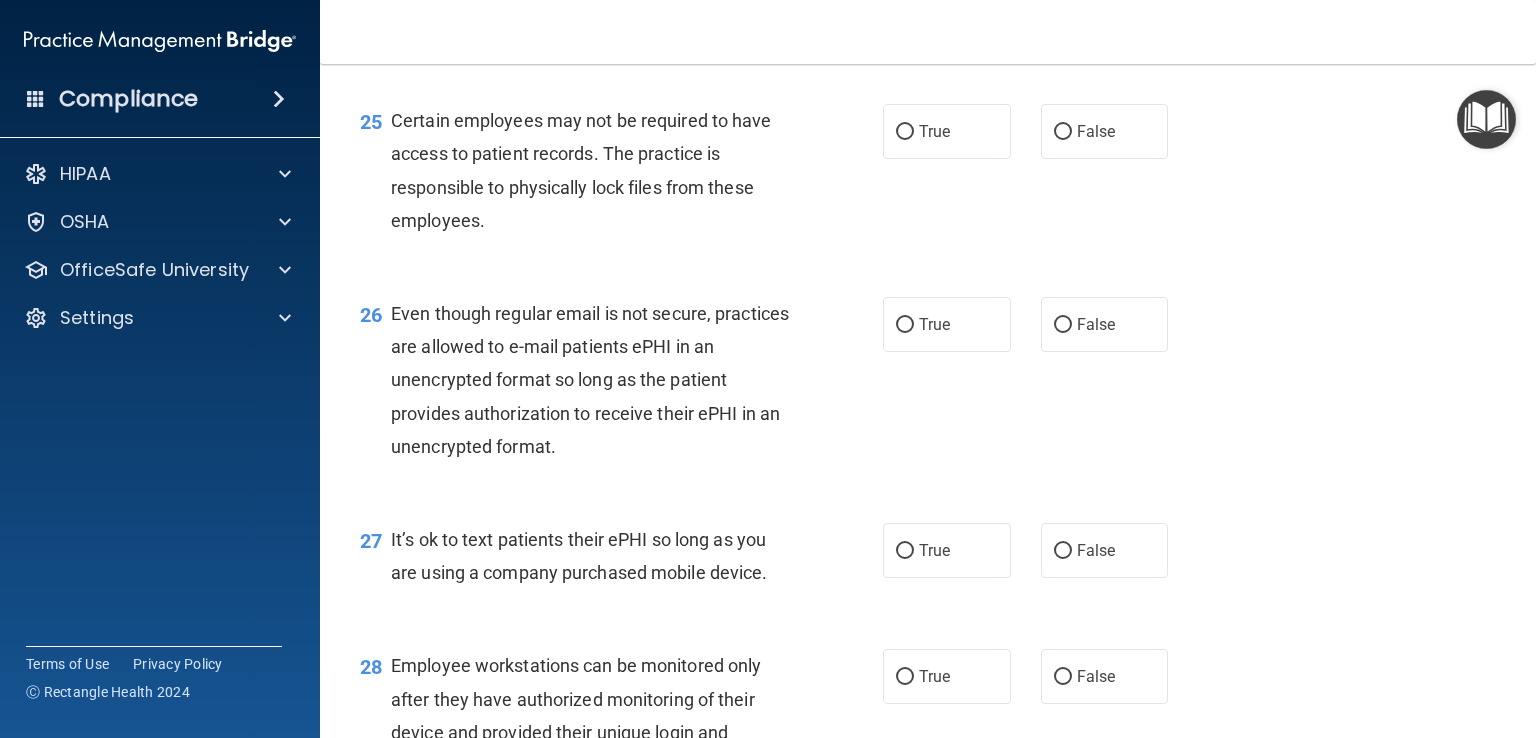 scroll, scrollTop: 4486, scrollLeft: 0, axis: vertical 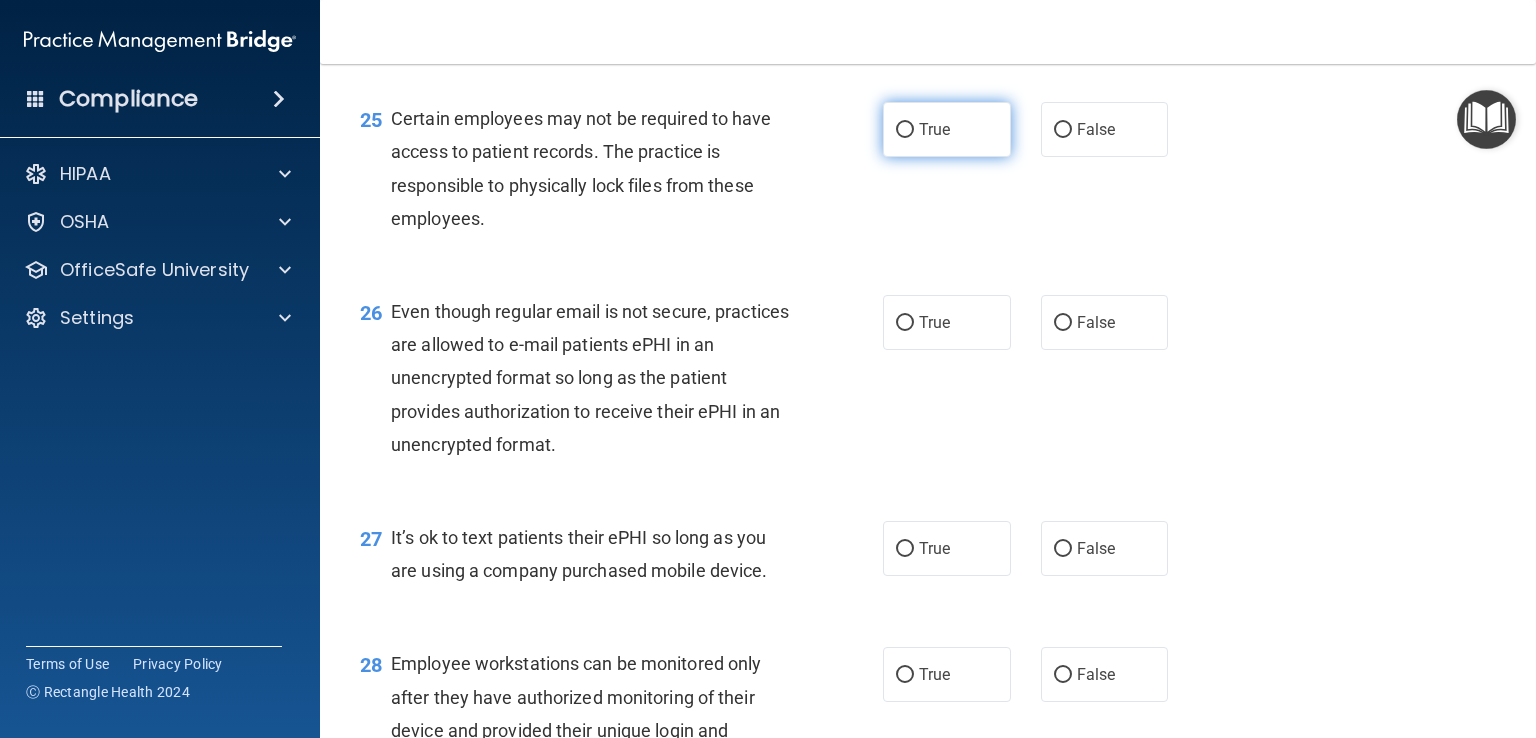 click on "True" at bounding box center (947, 129) 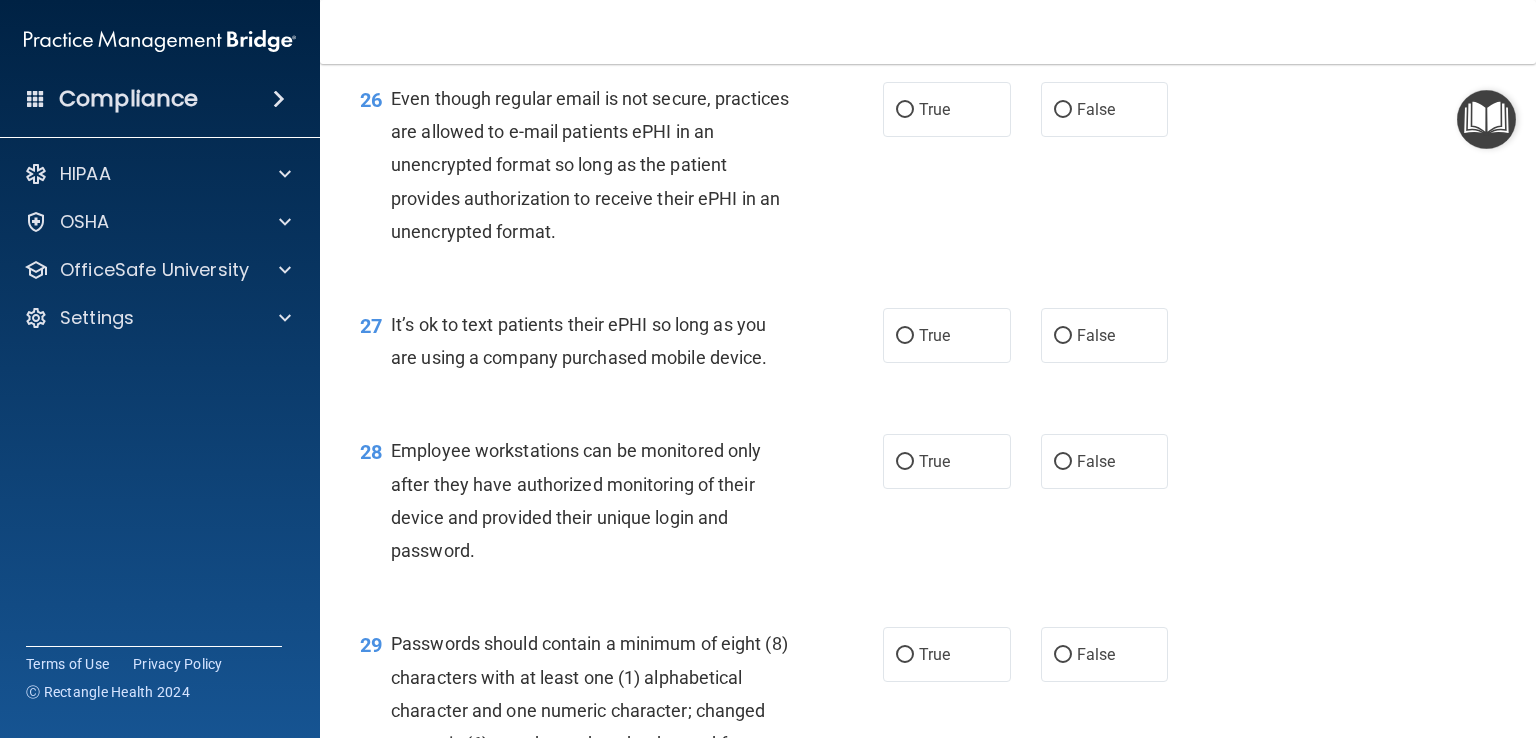 scroll, scrollTop: 4708, scrollLeft: 0, axis: vertical 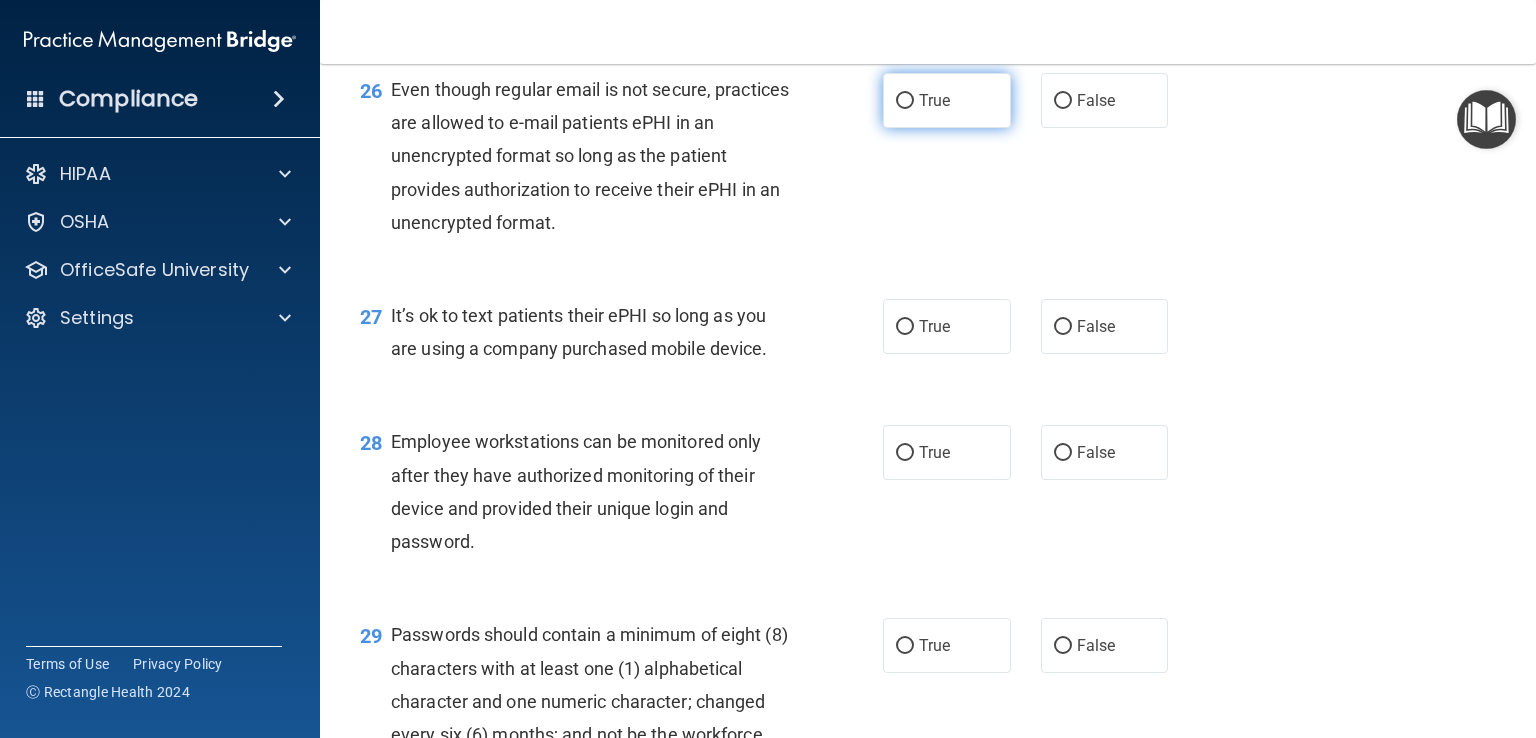 click on "True" at bounding box center [934, 100] 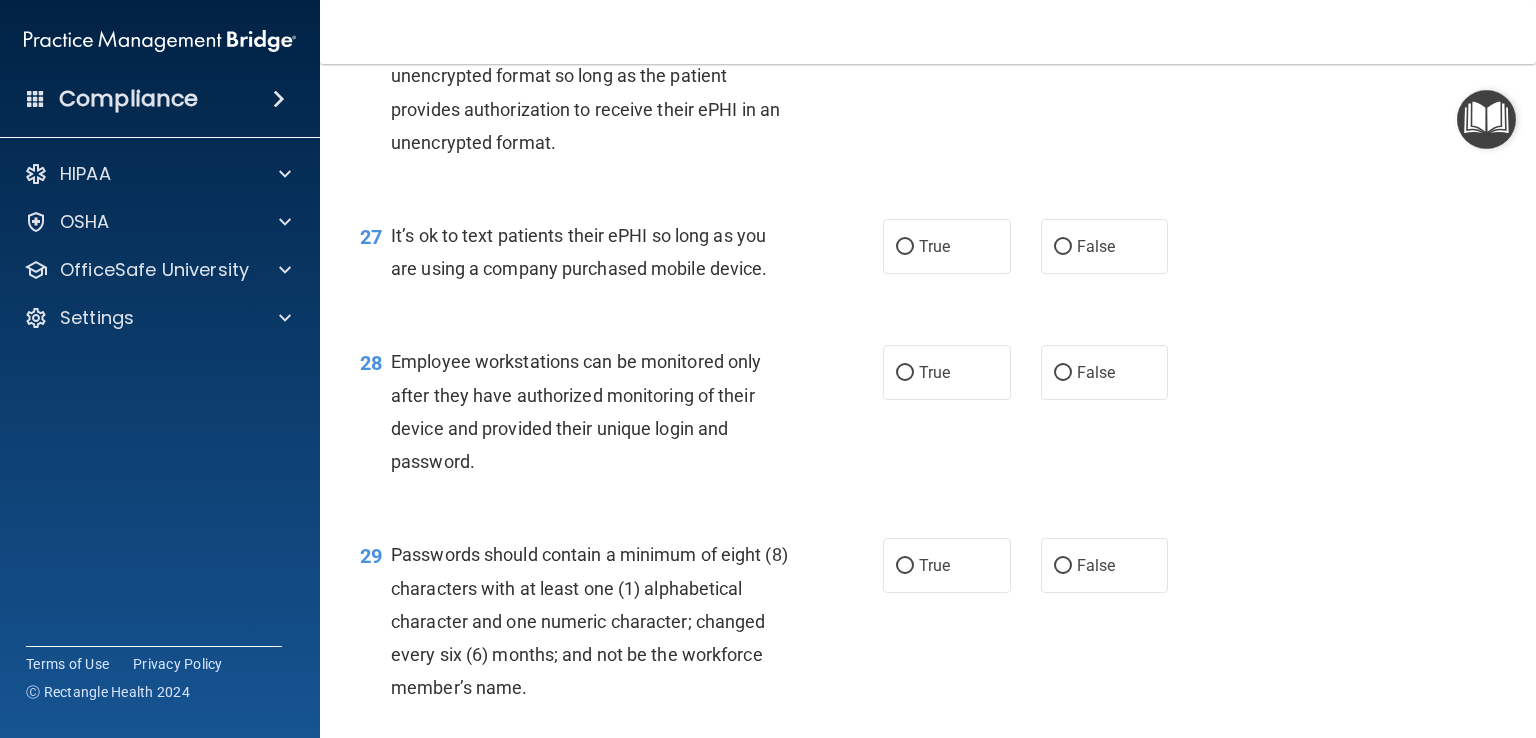 scroll, scrollTop: 4796, scrollLeft: 0, axis: vertical 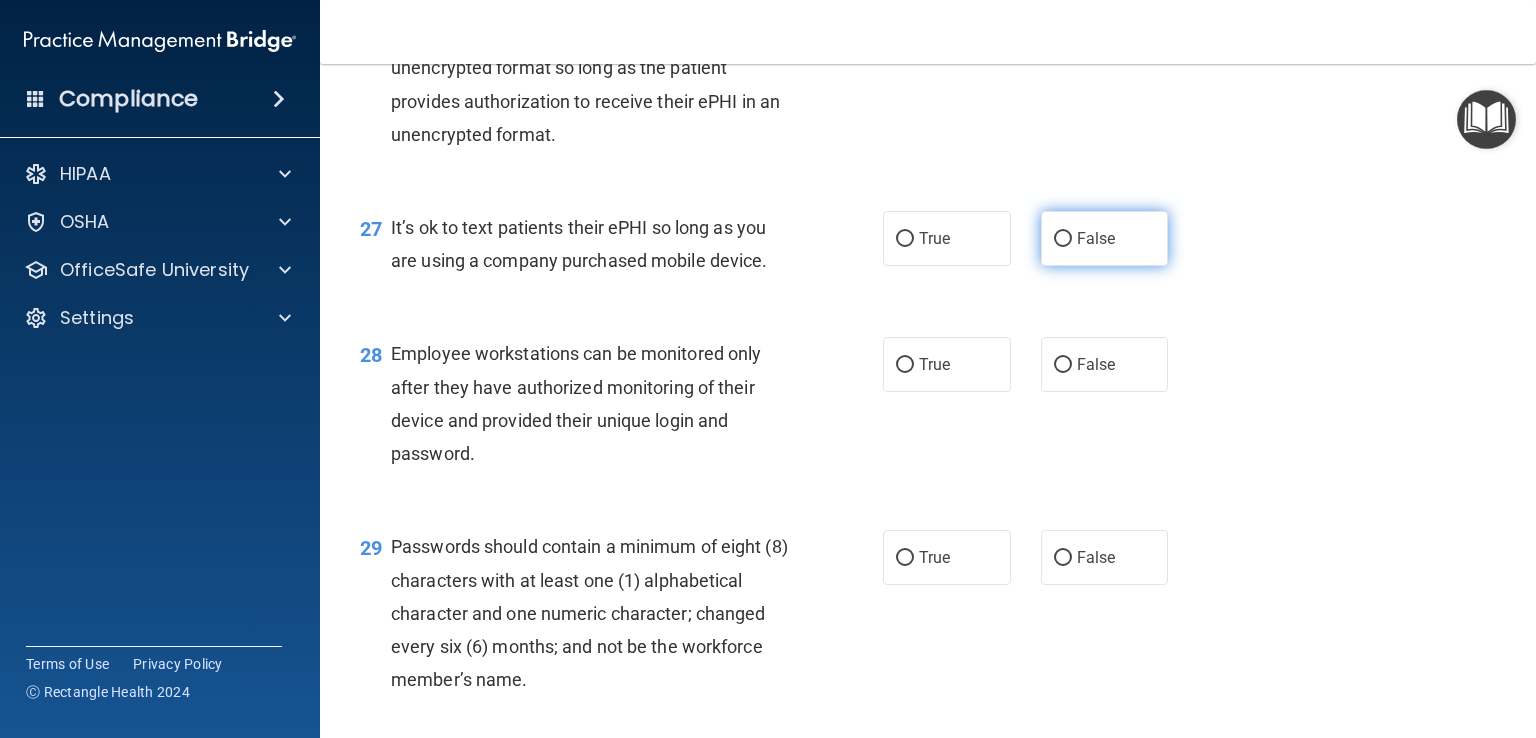click on "False" at bounding box center (1063, 239) 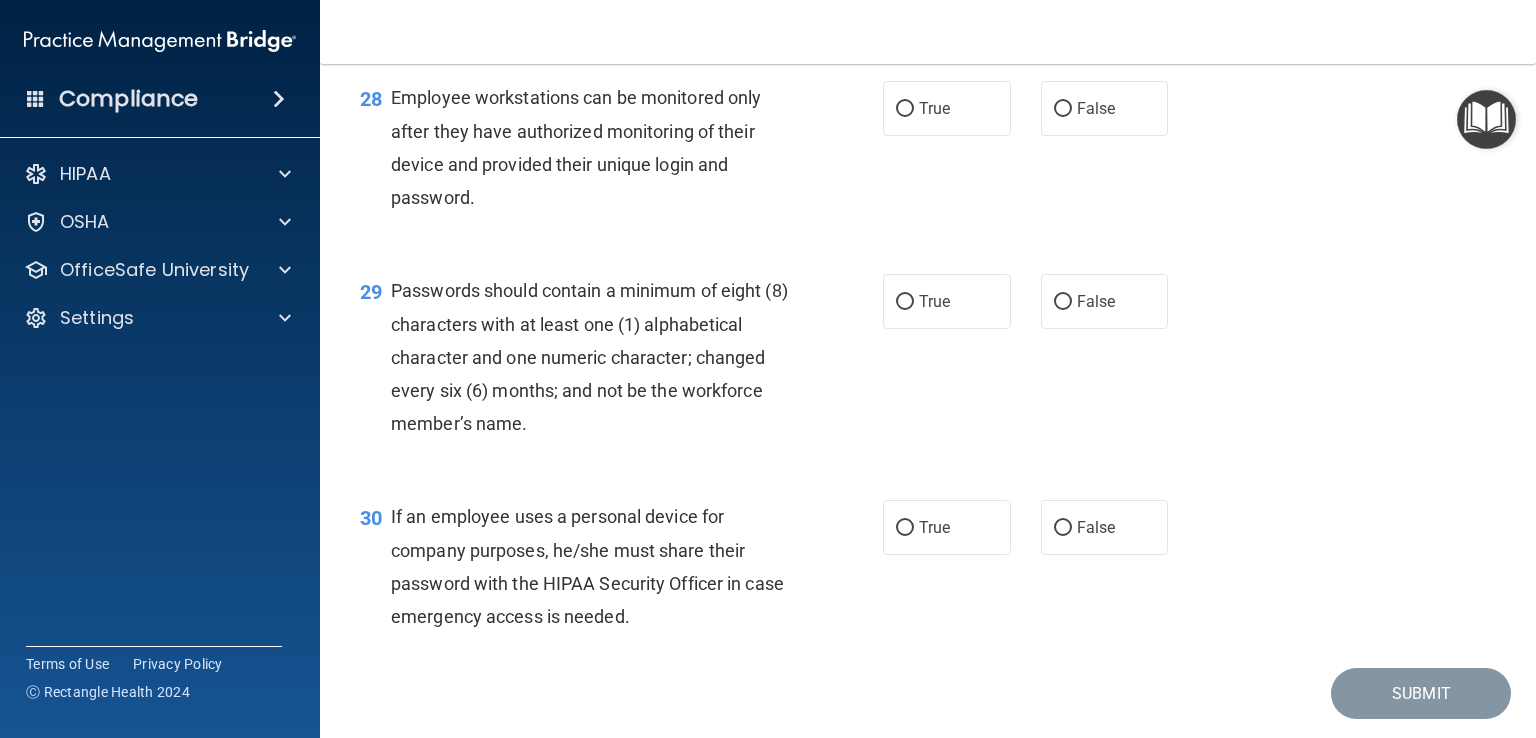 scroll, scrollTop: 5056, scrollLeft: 0, axis: vertical 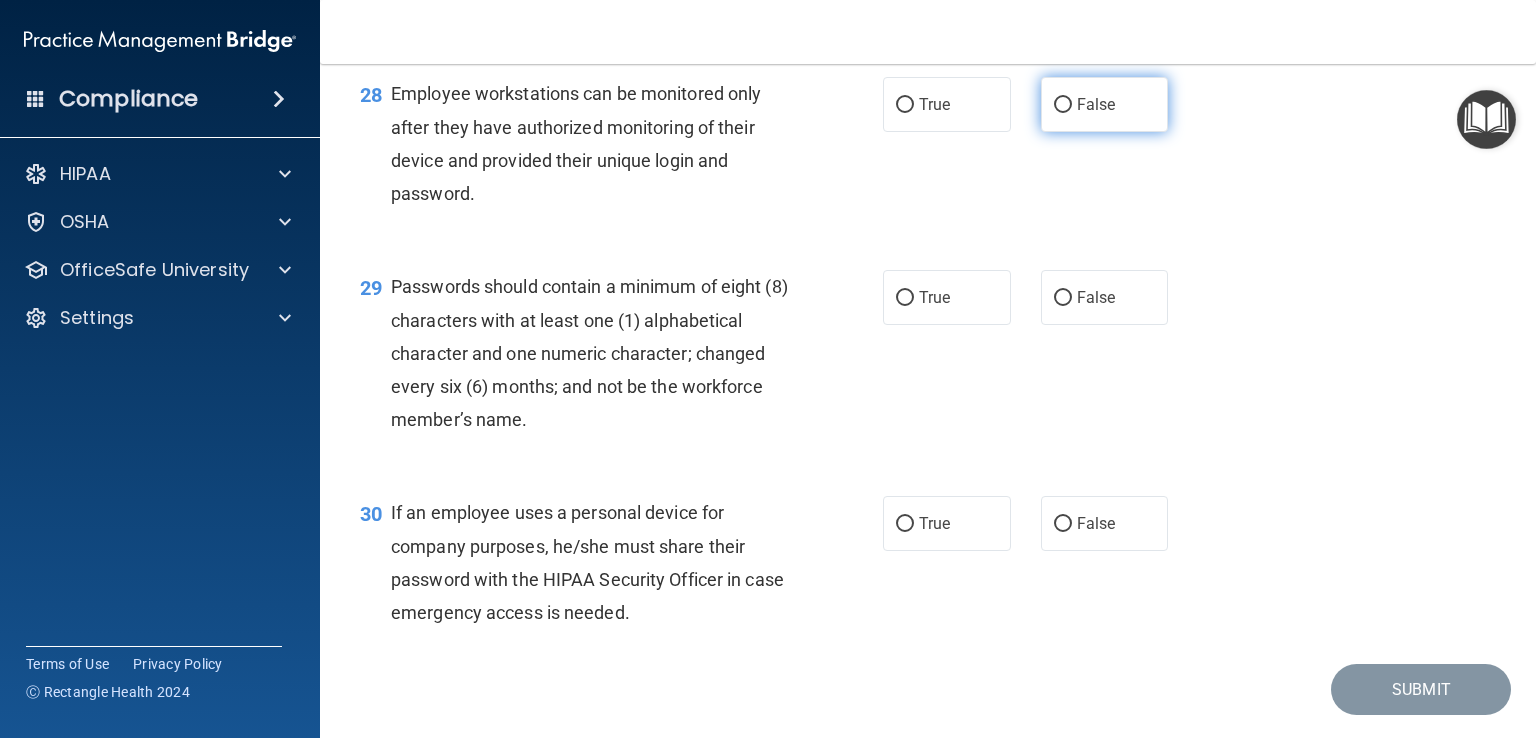 click on "False" at bounding box center [1105, 104] 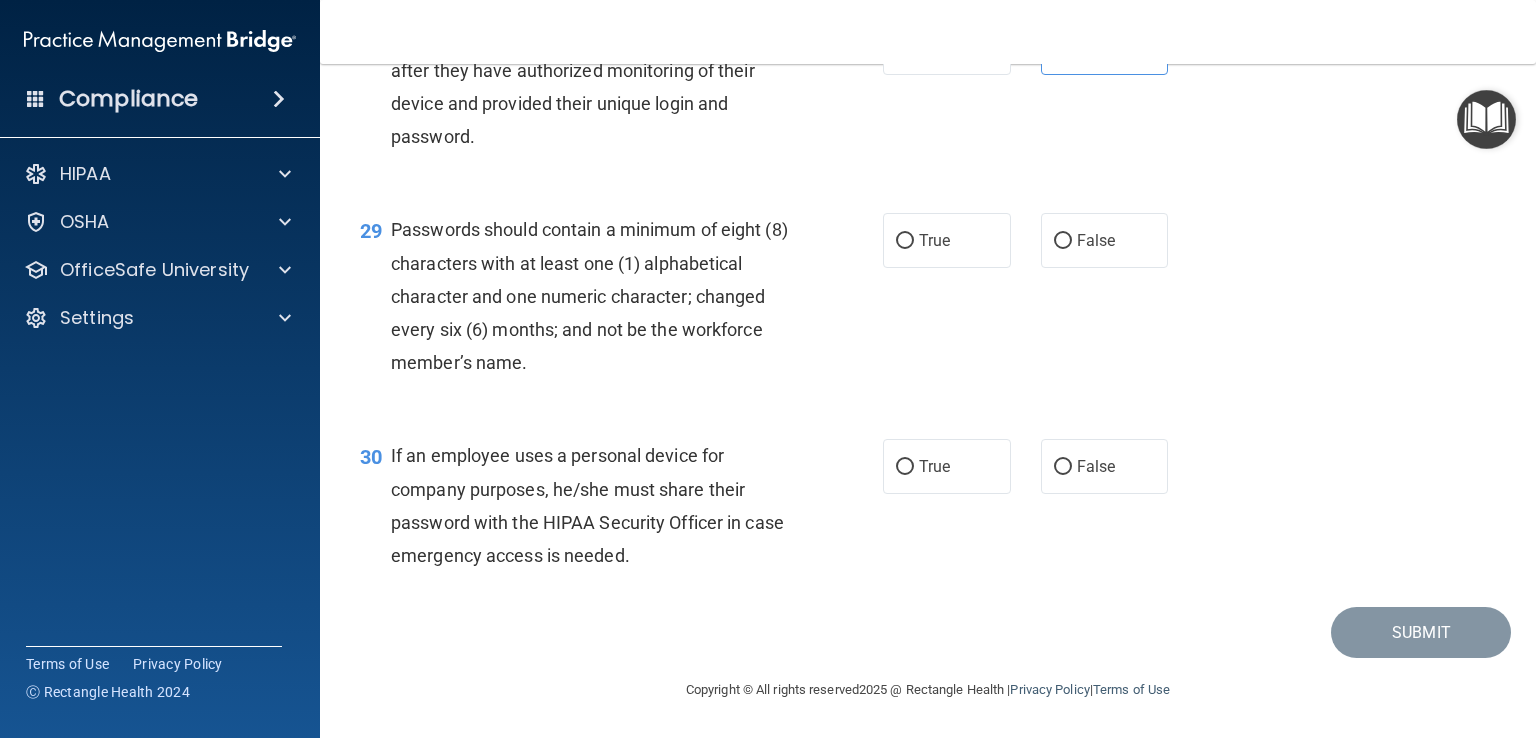 scroll, scrollTop: 5213, scrollLeft: 0, axis: vertical 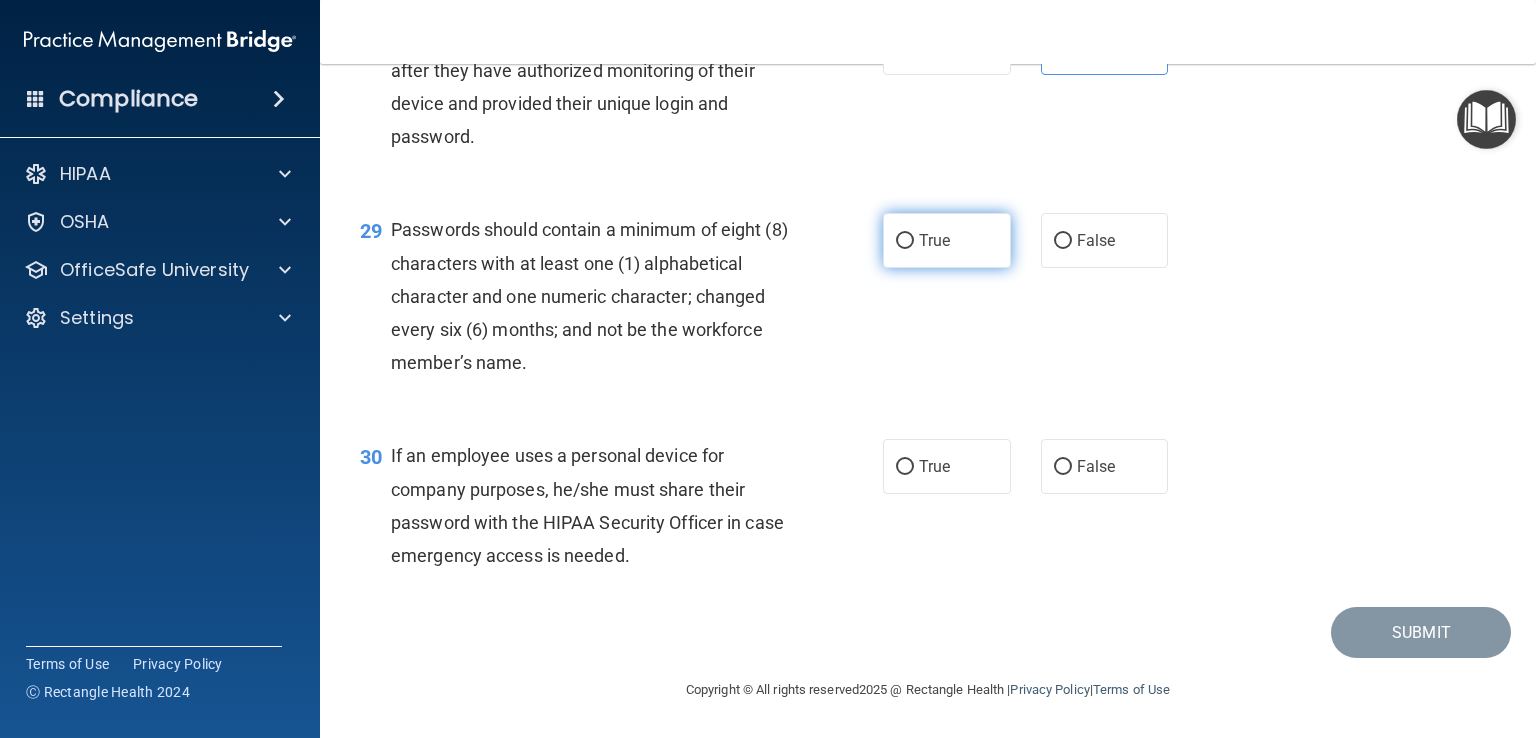 click on "True" at bounding box center (905, 241) 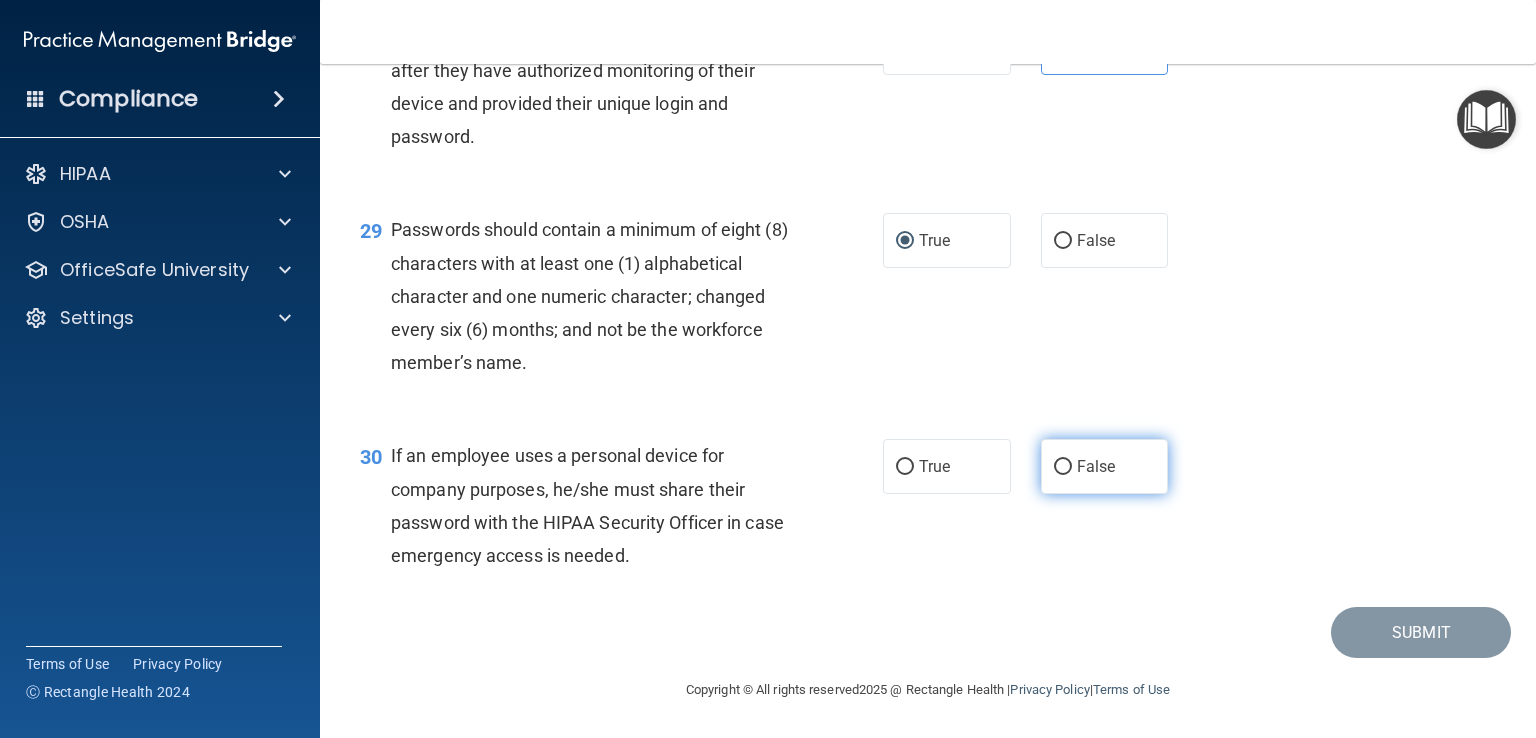 click on "False" at bounding box center (1063, 467) 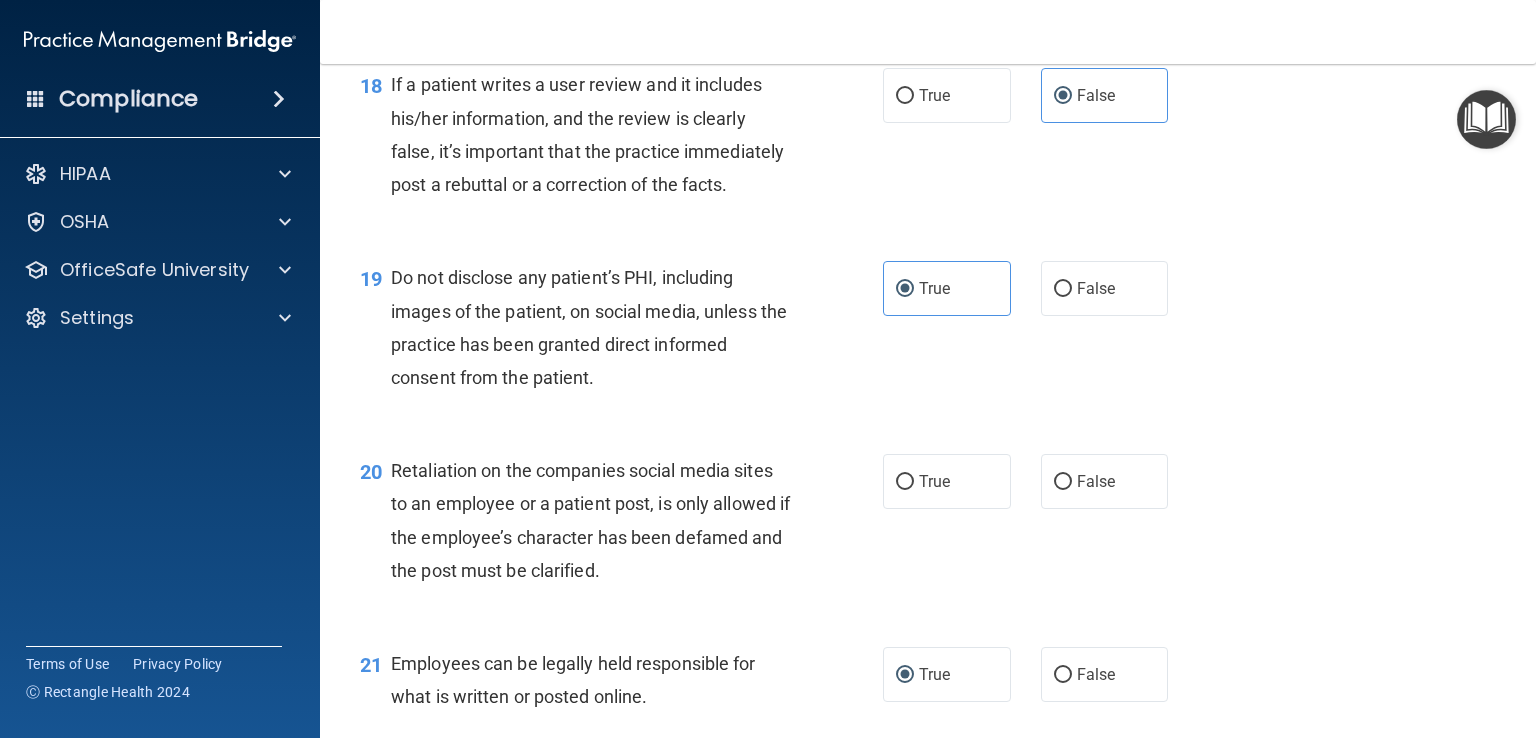 scroll, scrollTop: 3401, scrollLeft: 0, axis: vertical 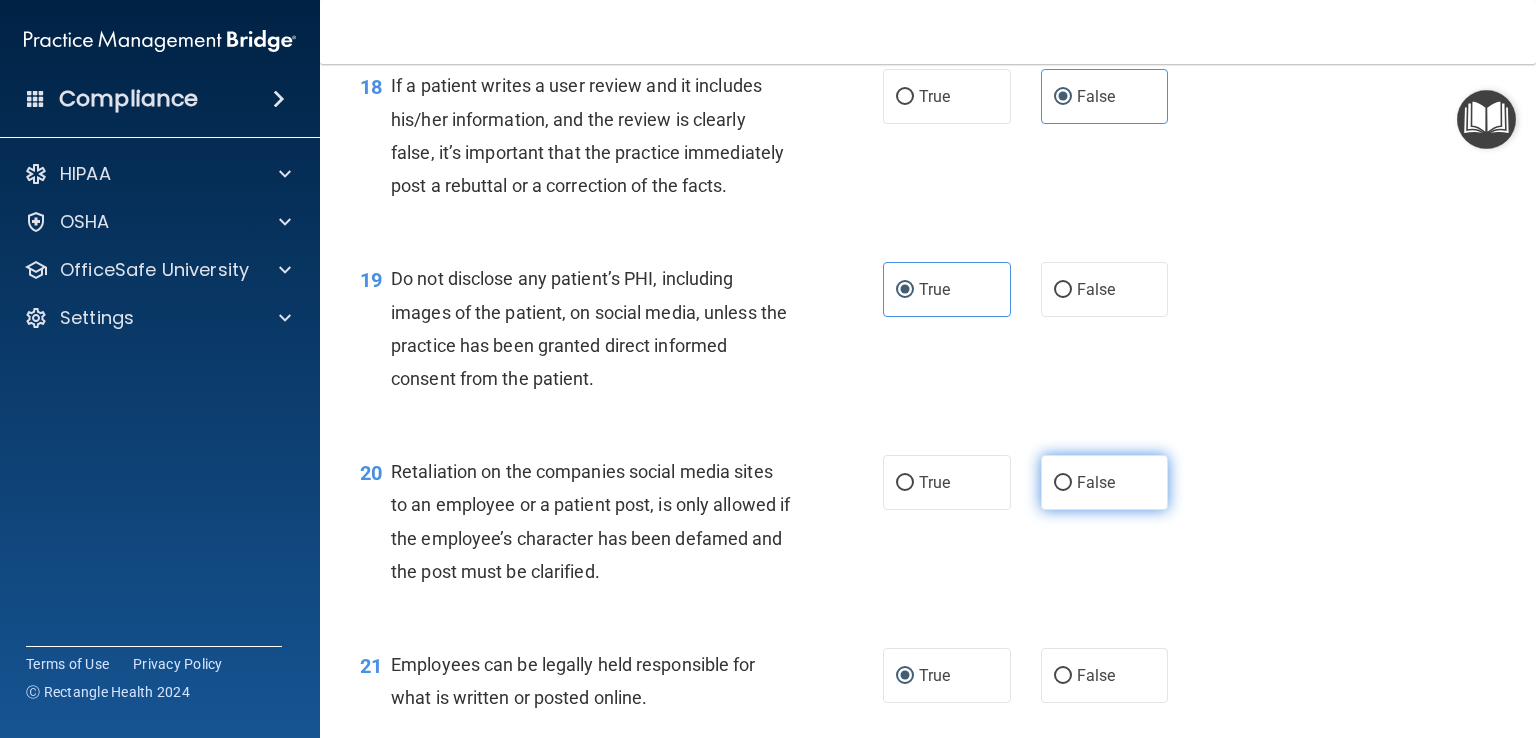 click on "False" at bounding box center [1063, 483] 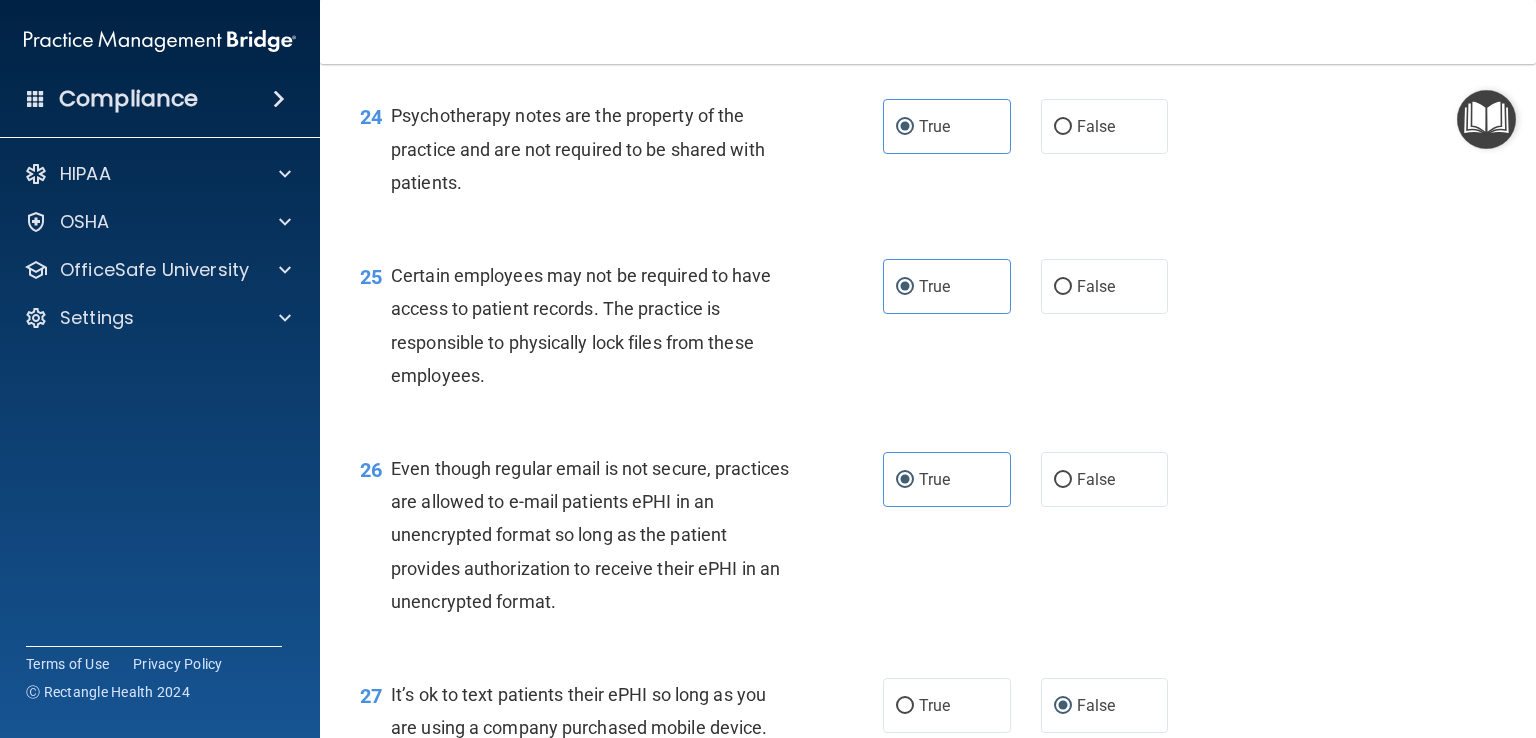 scroll, scrollTop: 5213, scrollLeft: 0, axis: vertical 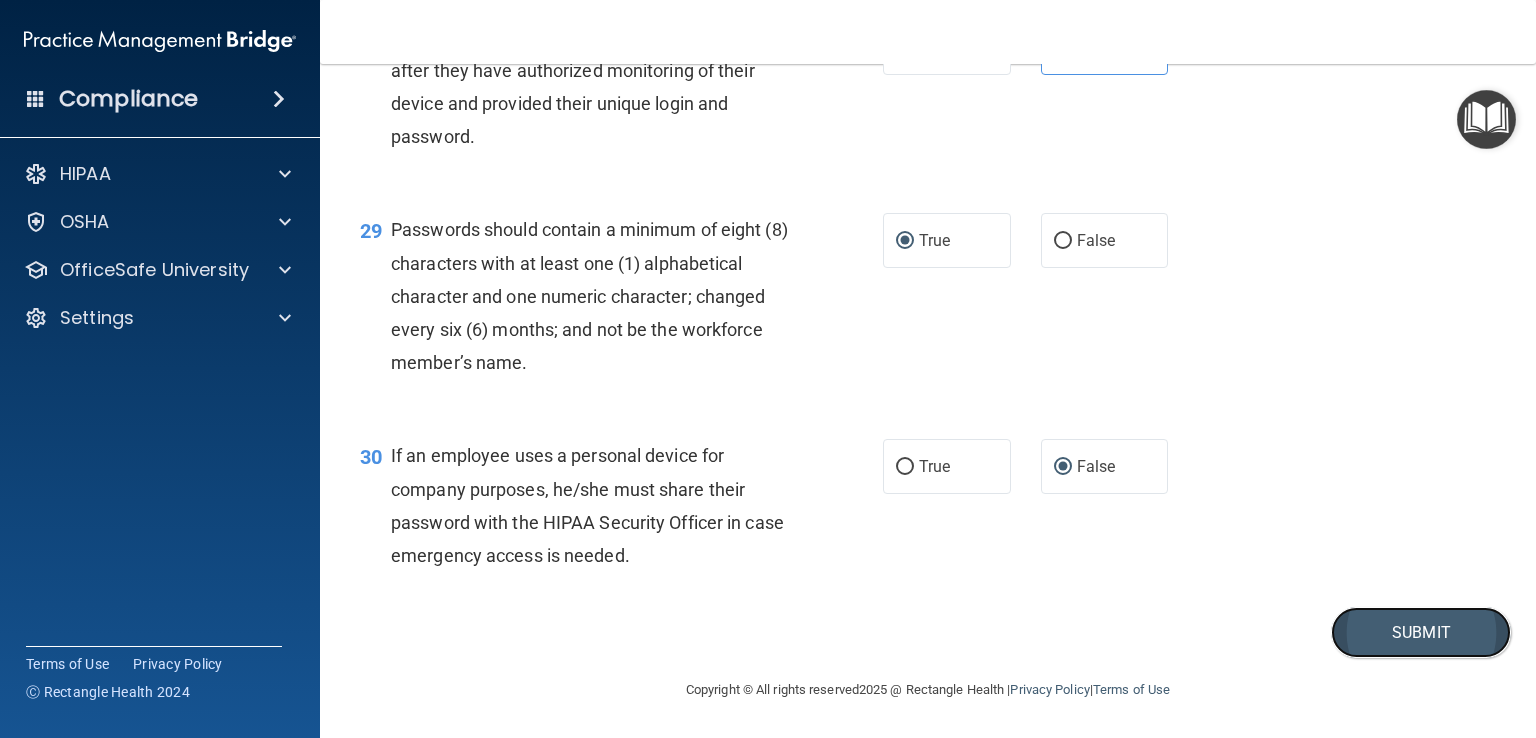 click on "Submit" at bounding box center [1421, 632] 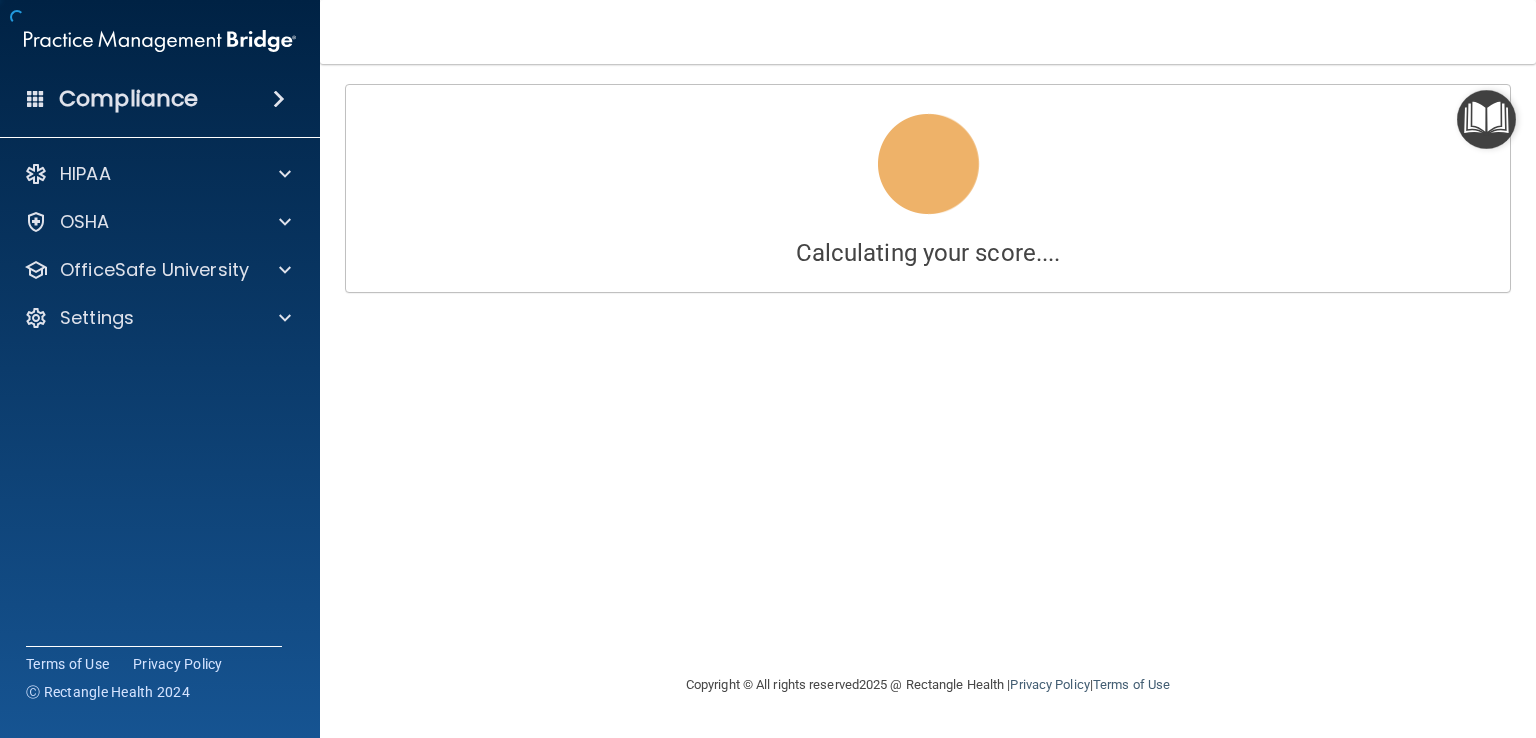 scroll, scrollTop: 0, scrollLeft: 0, axis: both 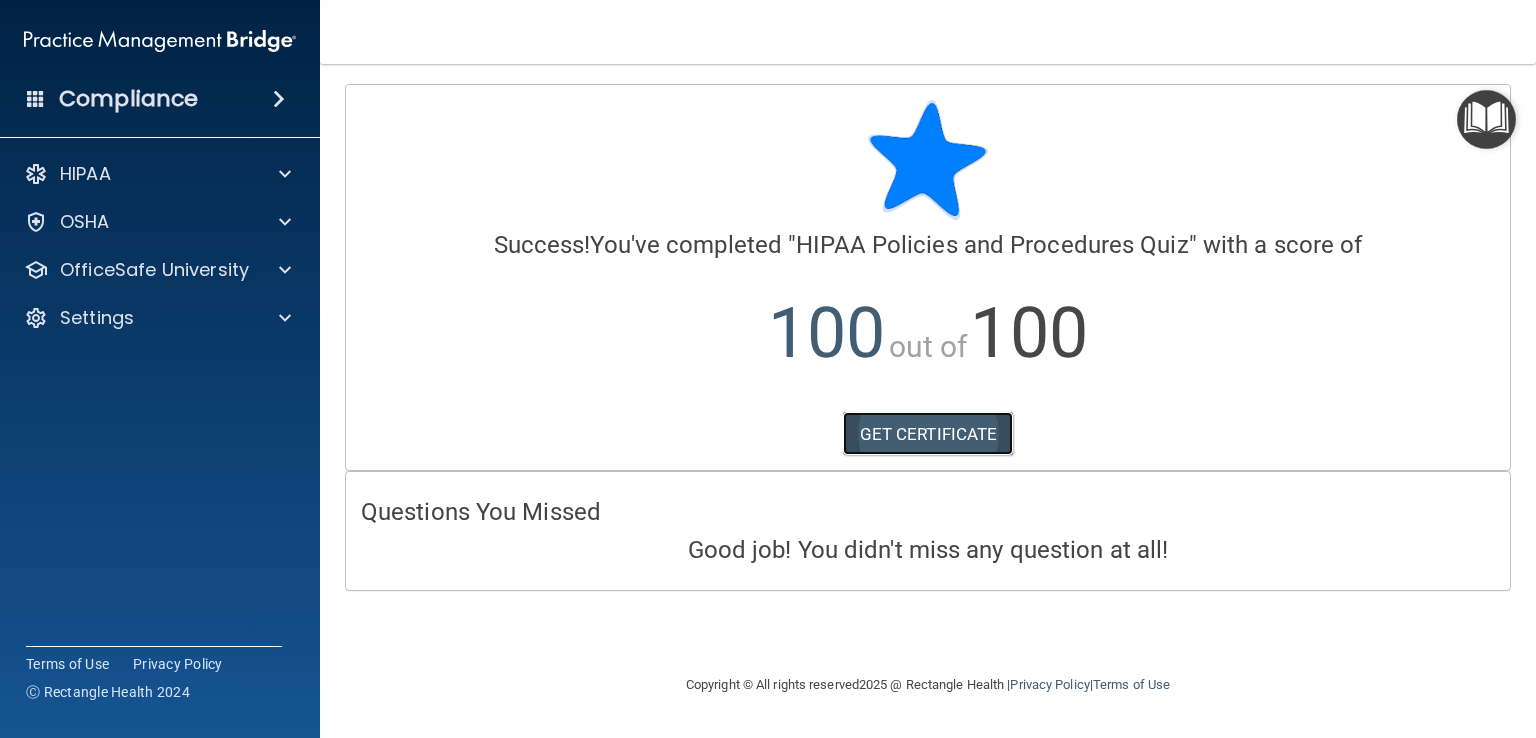 click on "GET CERTIFICATE" at bounding box center [928, 434] 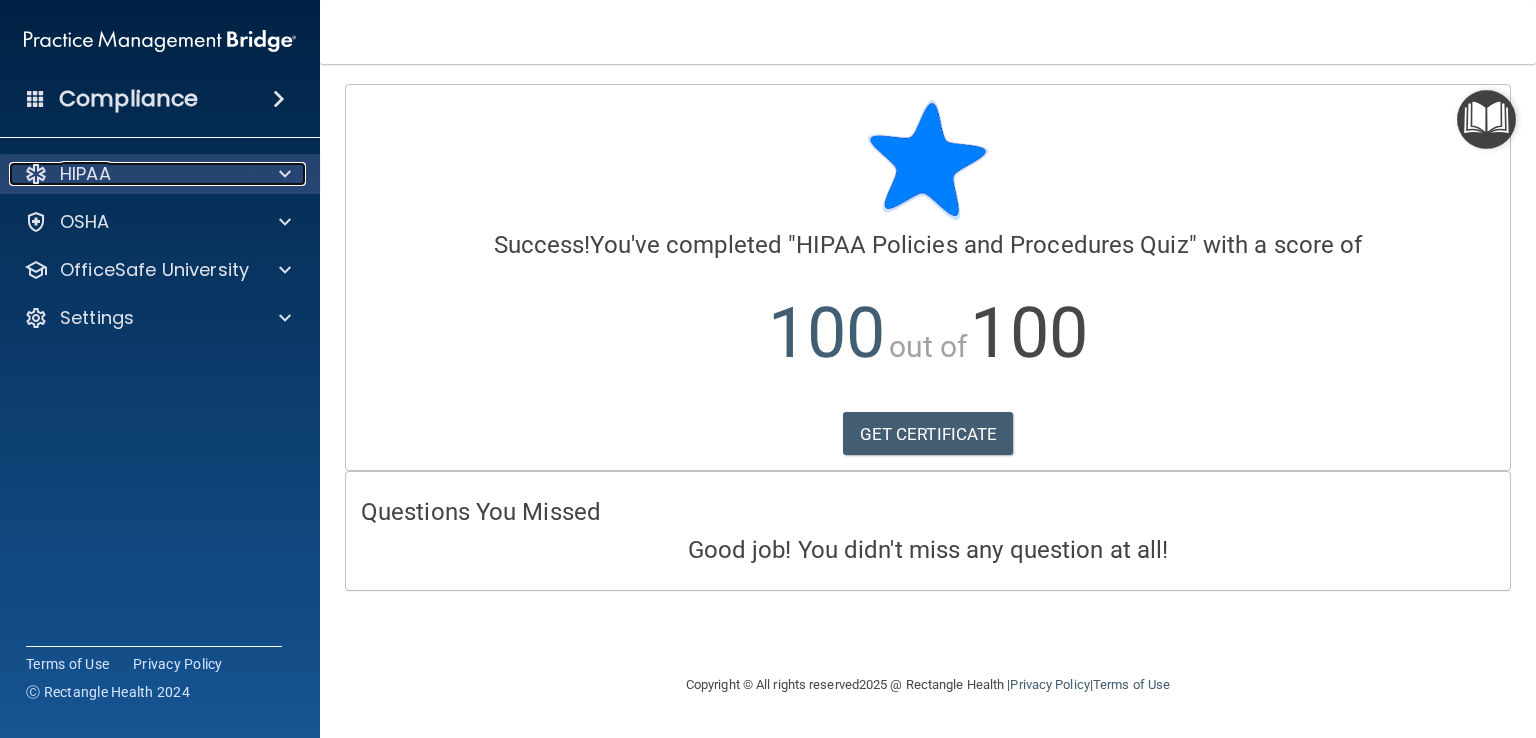 click on "HIPAA" at bounding box center [133, 174] 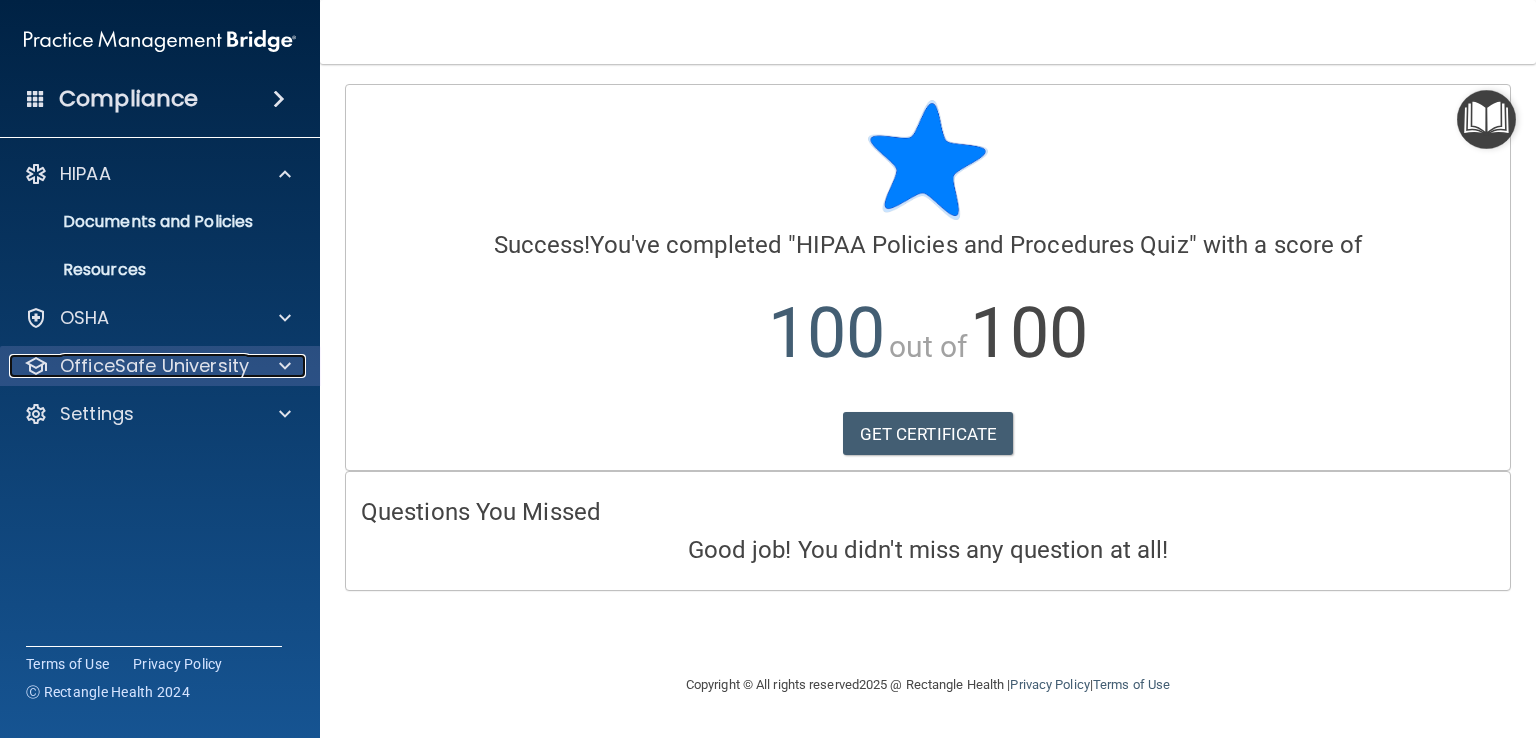 click on "OfficeSafe University" at bounding box center (154, 366) 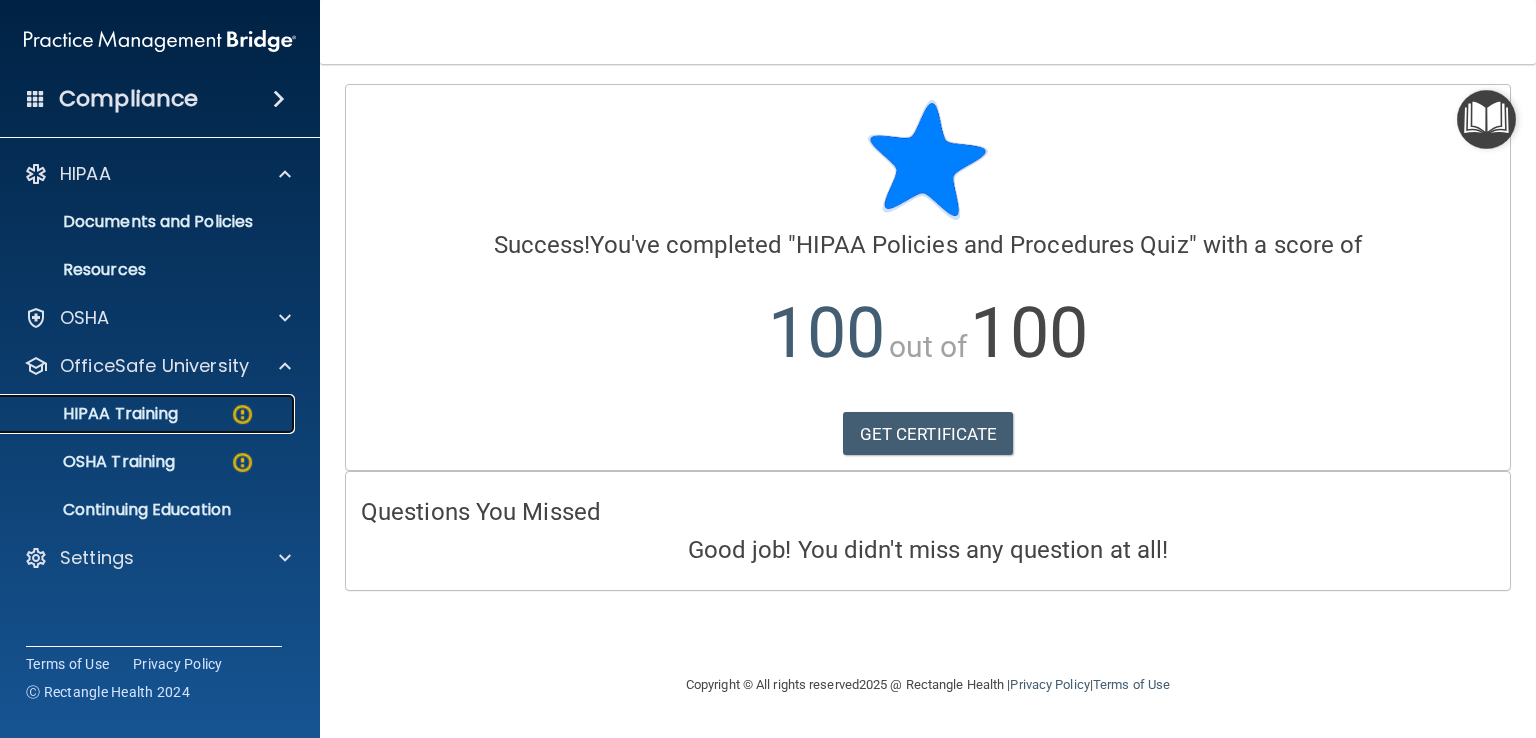 click on "HIPAA Training" at bounding box center [95, 414] 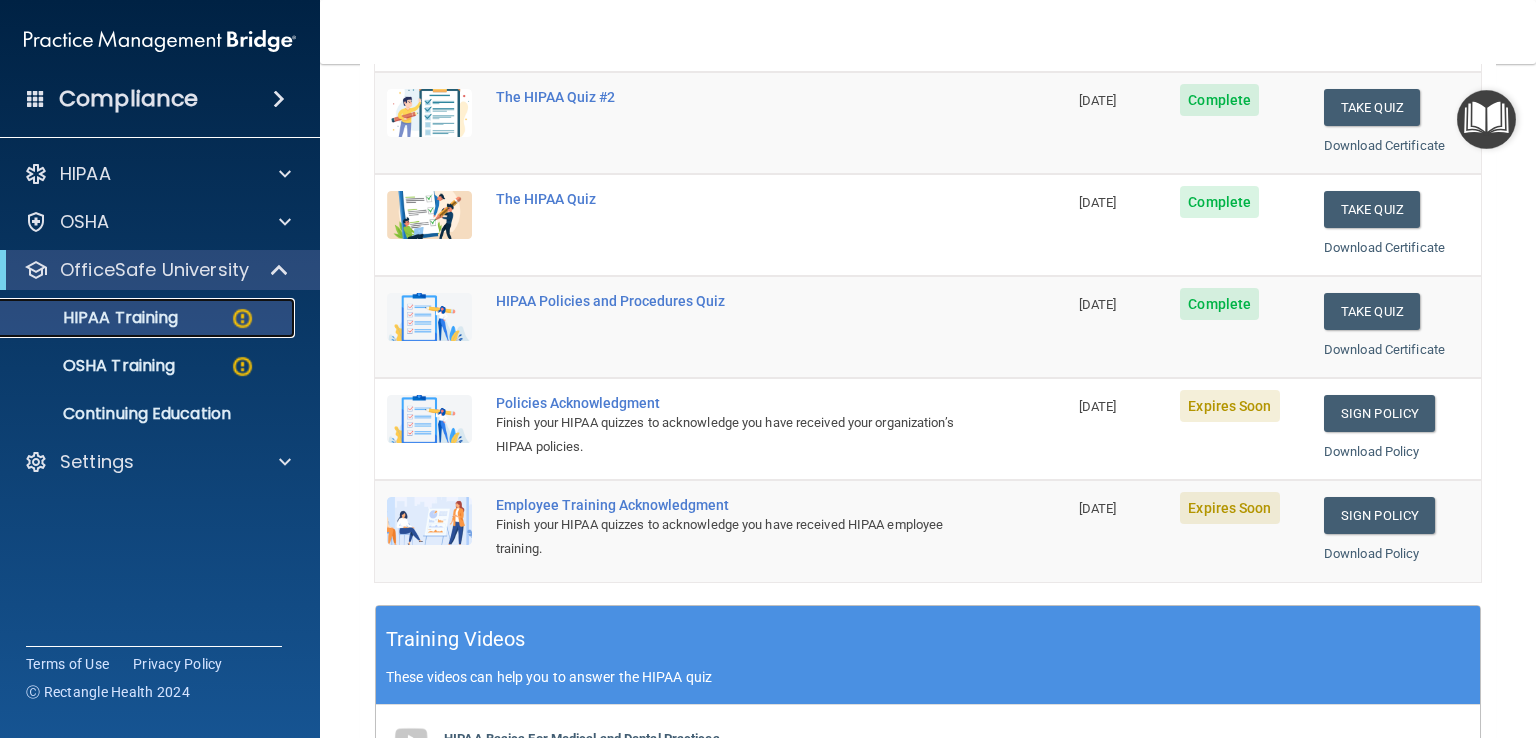 scroll, scrollTop: 282, scrollLeft: 0, axis: vertical 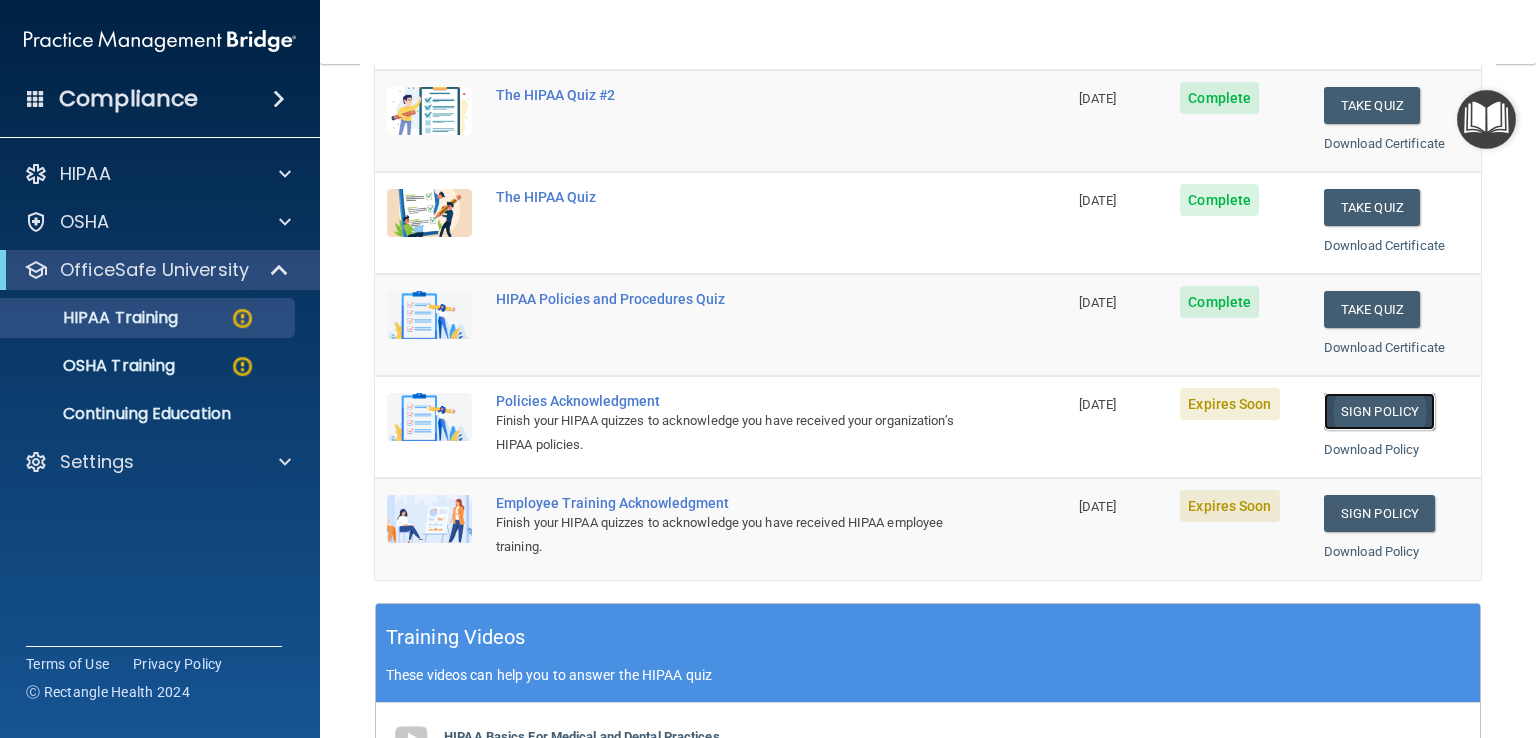 click on "Sign Policy" at bounding box center (1379, 411) 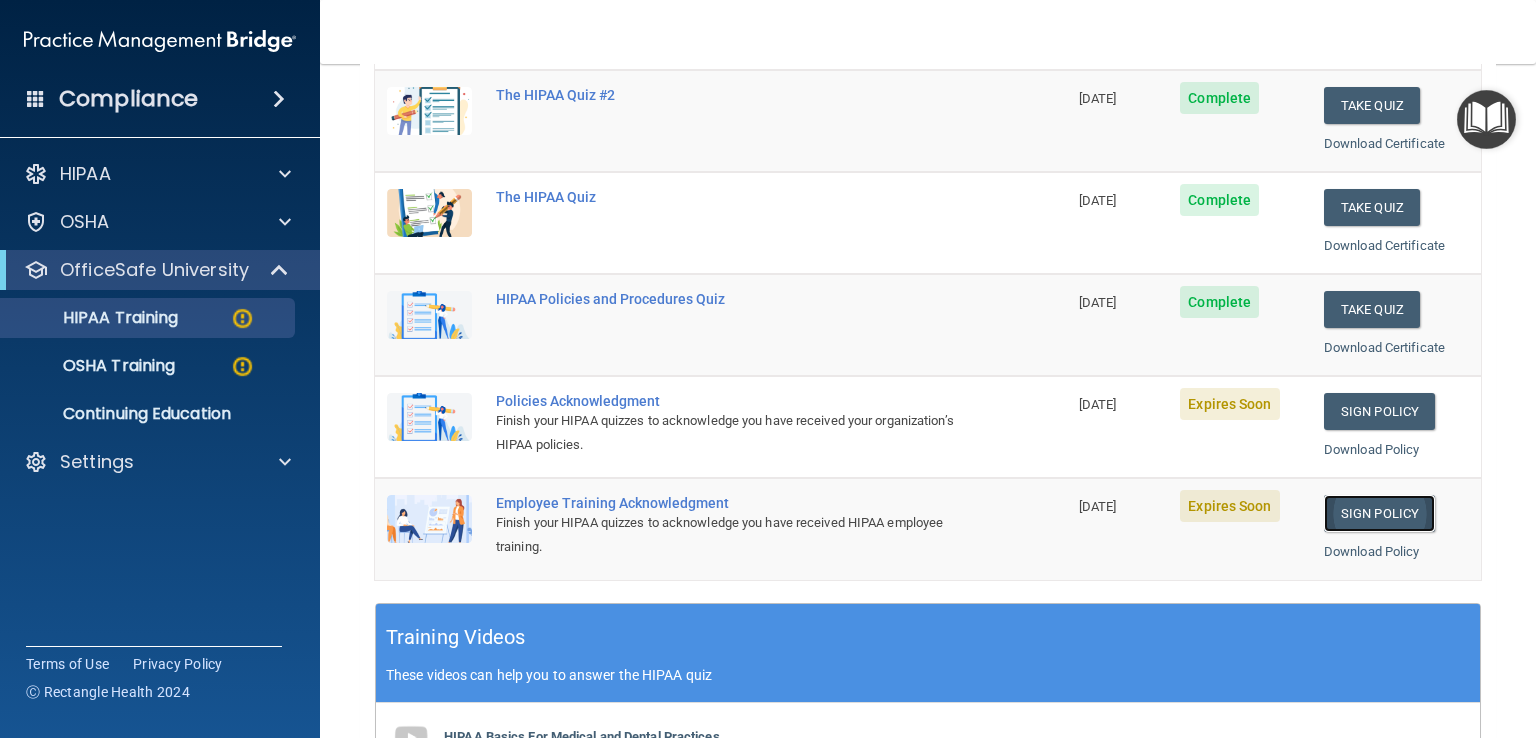 click on "Sign Policy" at bounding box center [1379, 513] 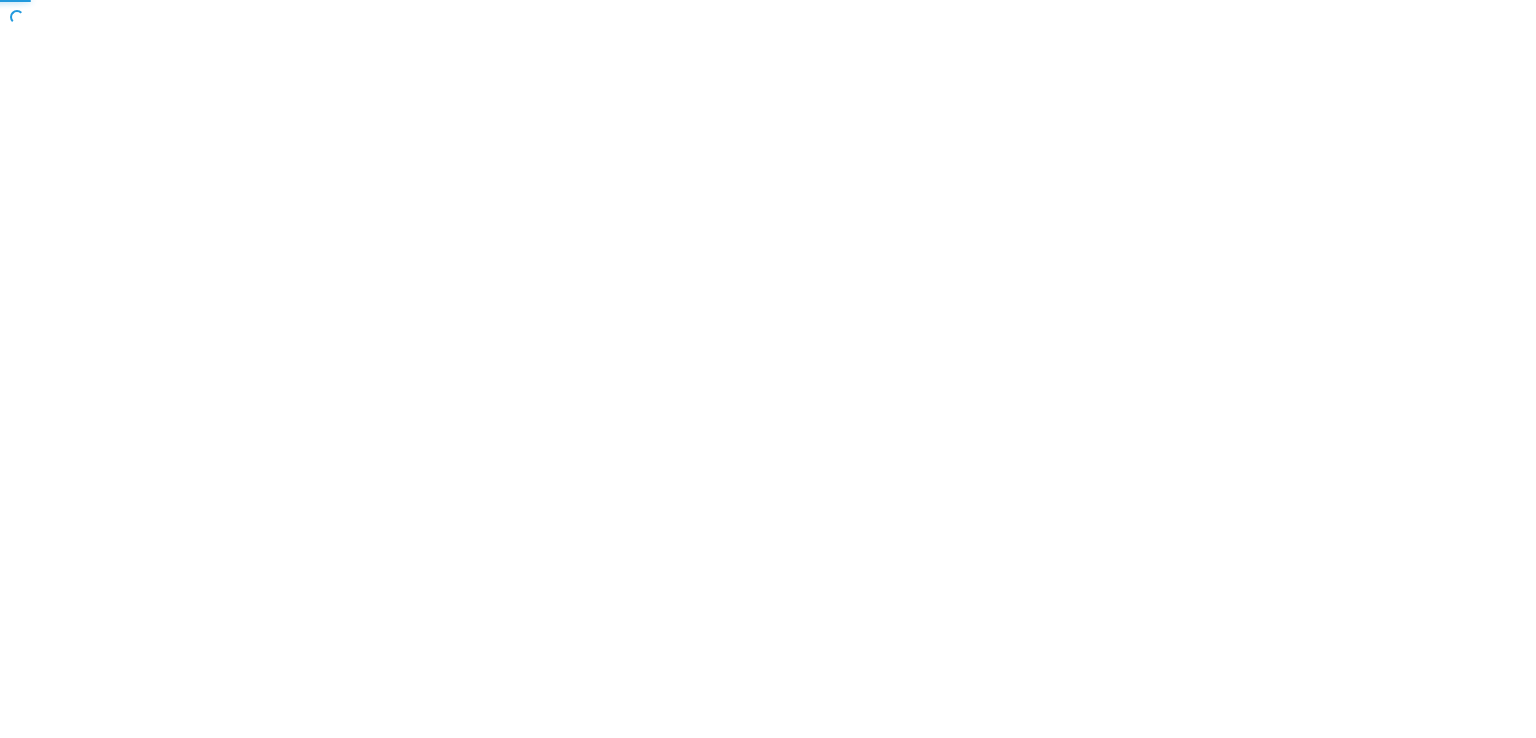 scroll, scrollTop: 0, scrollLeft: 0, axis: both 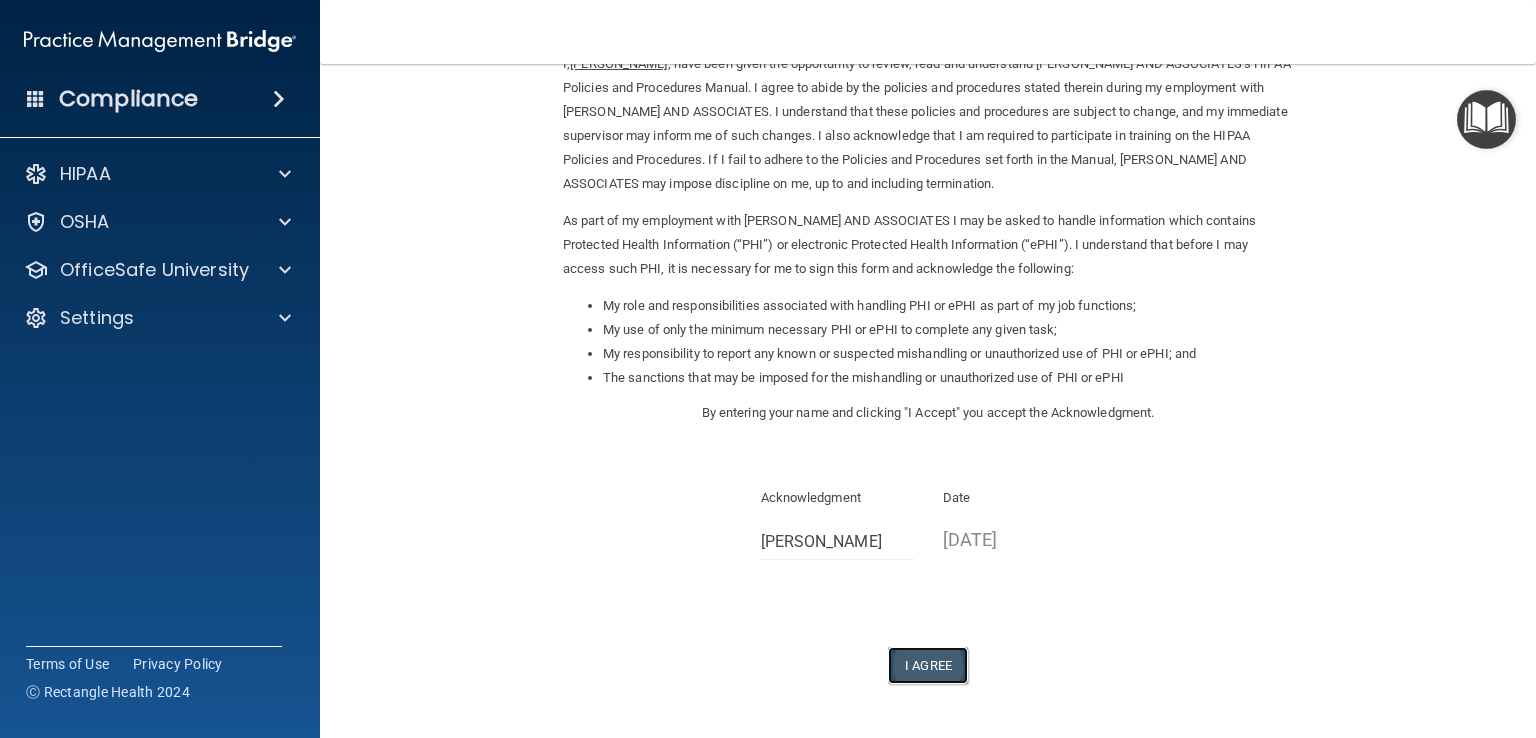 click on "I Agree" at bounding box center [928, 665] 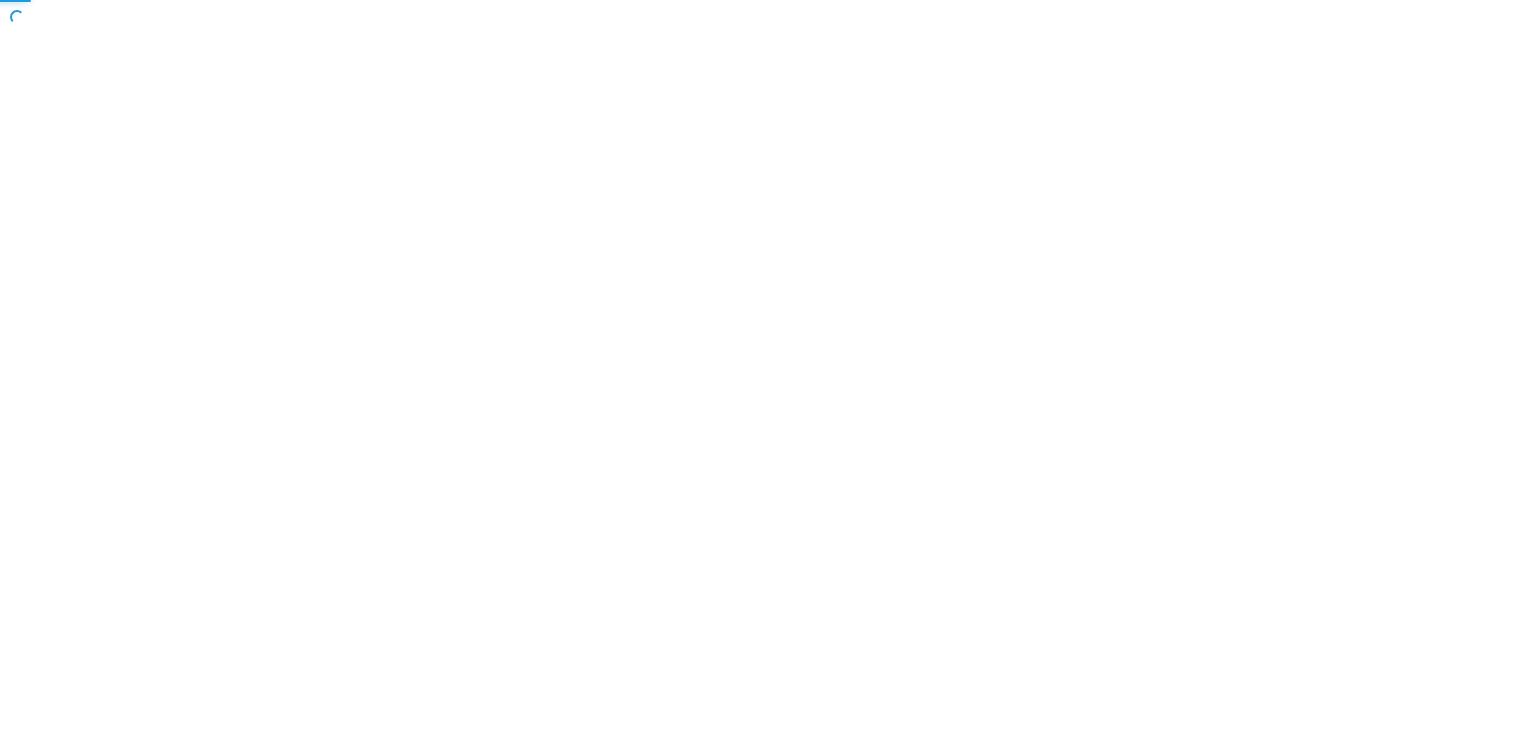 scroll, scrollTop: 0, scrollLeft: 0, axis: both 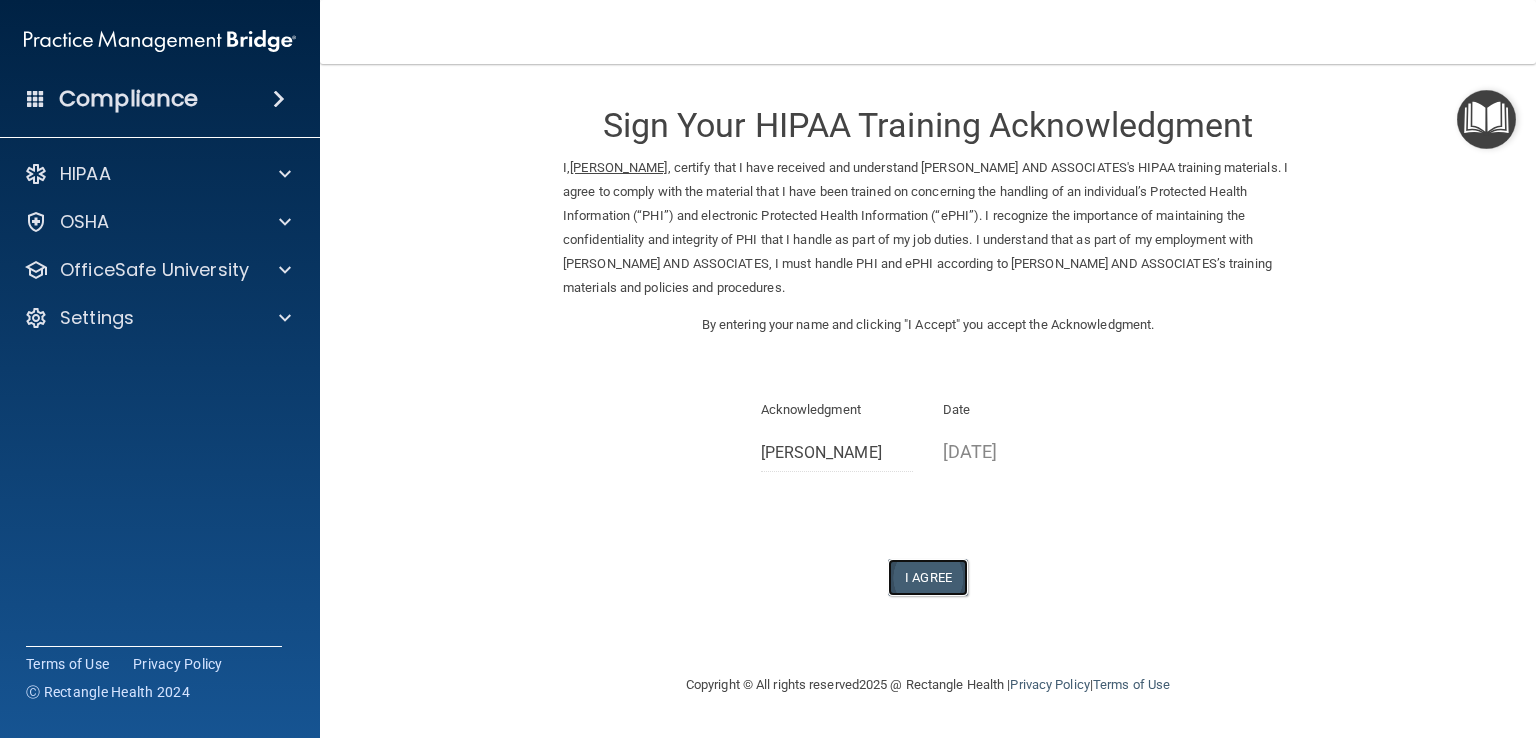 click on "I Agree" at bounding box center [928, 577] 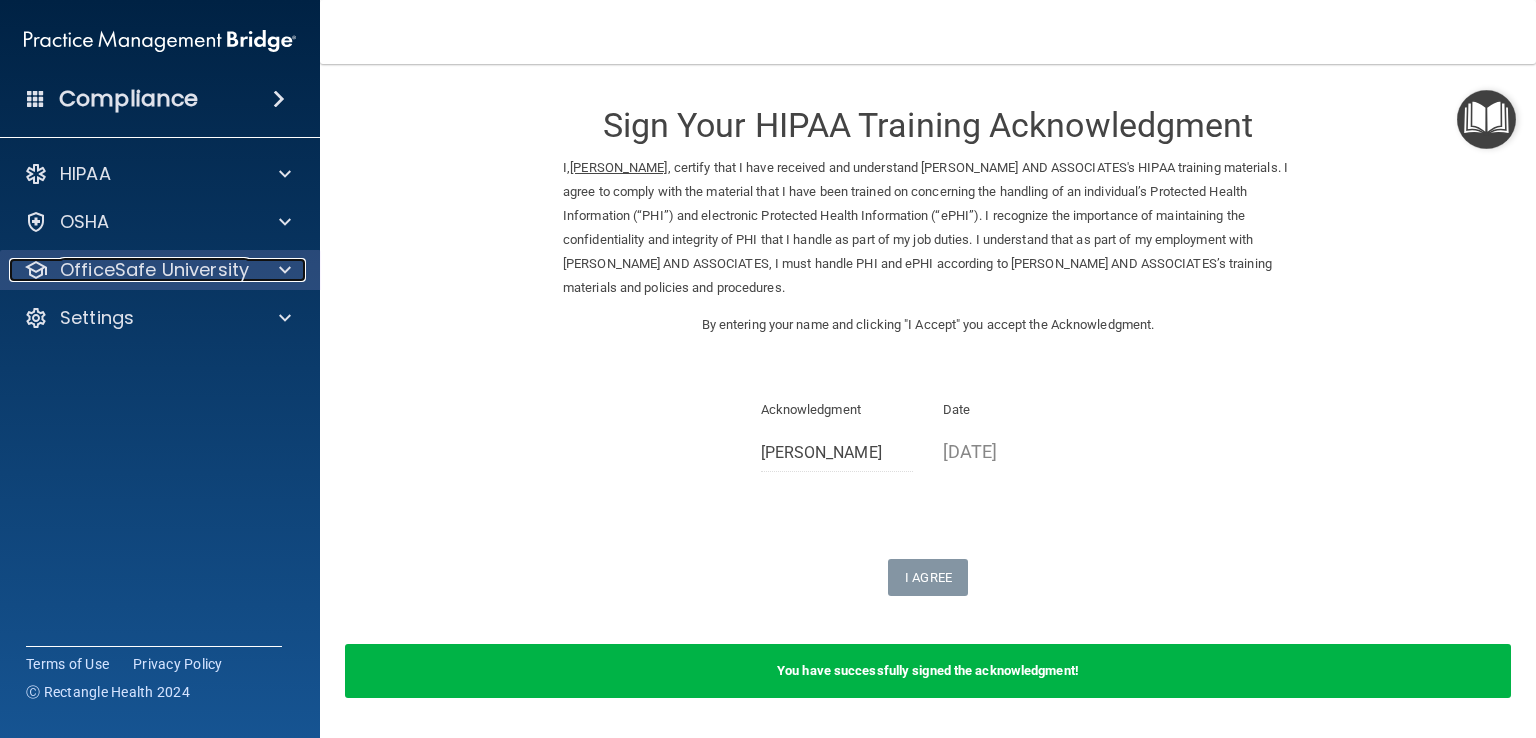 drag, startPoint x: 292, startPoint y: 262, endPoint x: 275, endPoint y: 269, distance: 18.384777 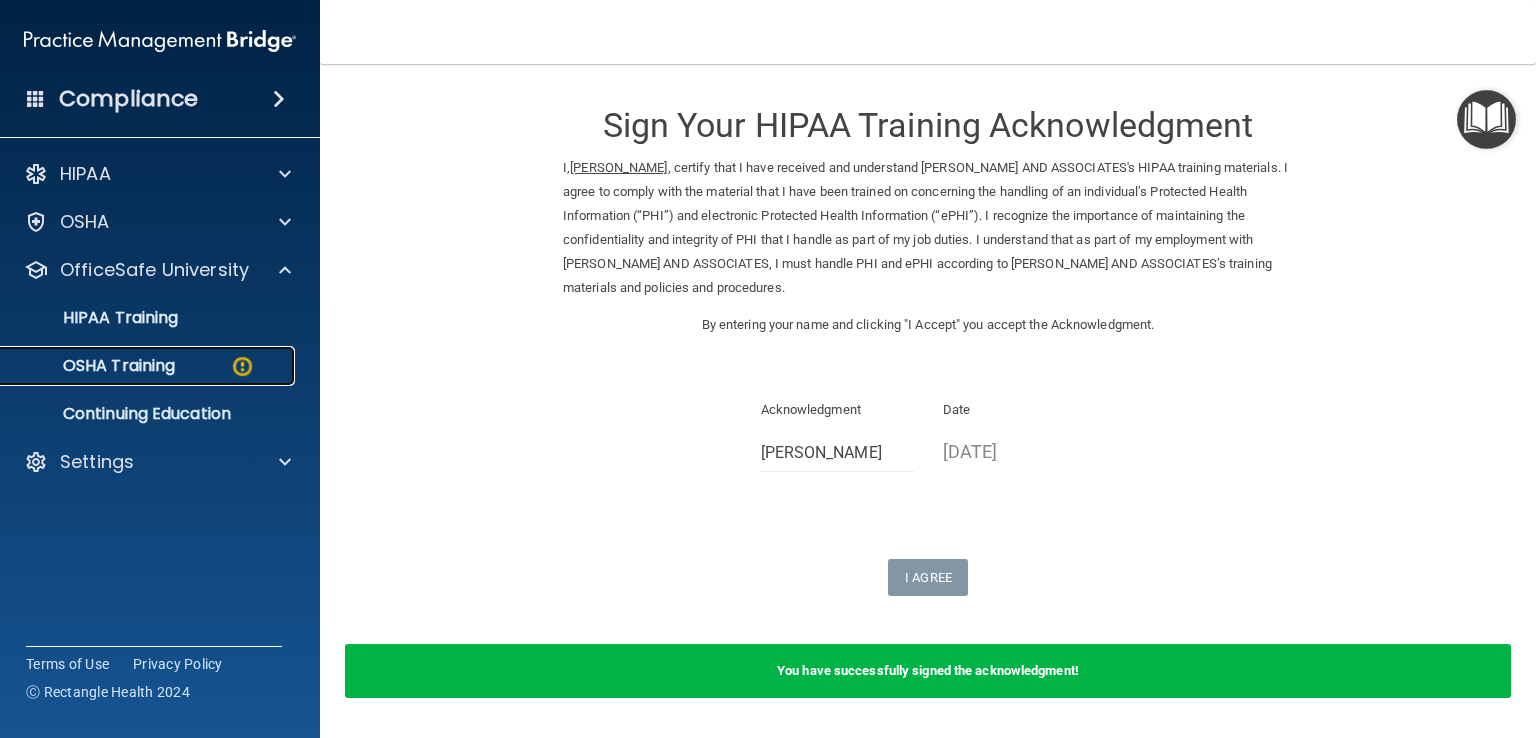 click on "OSHA Training" at bounding box center [149, 366] 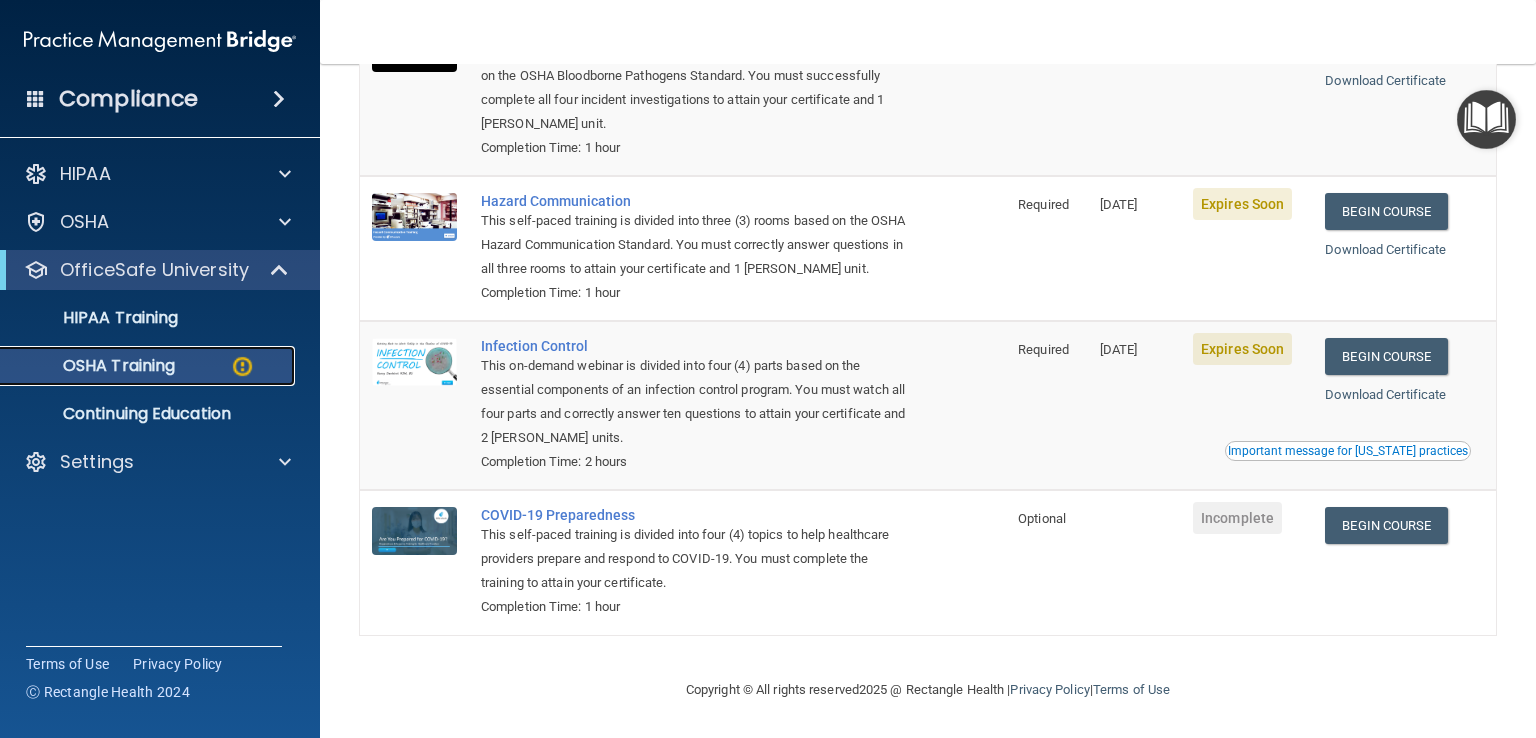 scroll, scrollTop: 0, scrollLeft: 0, axis: both 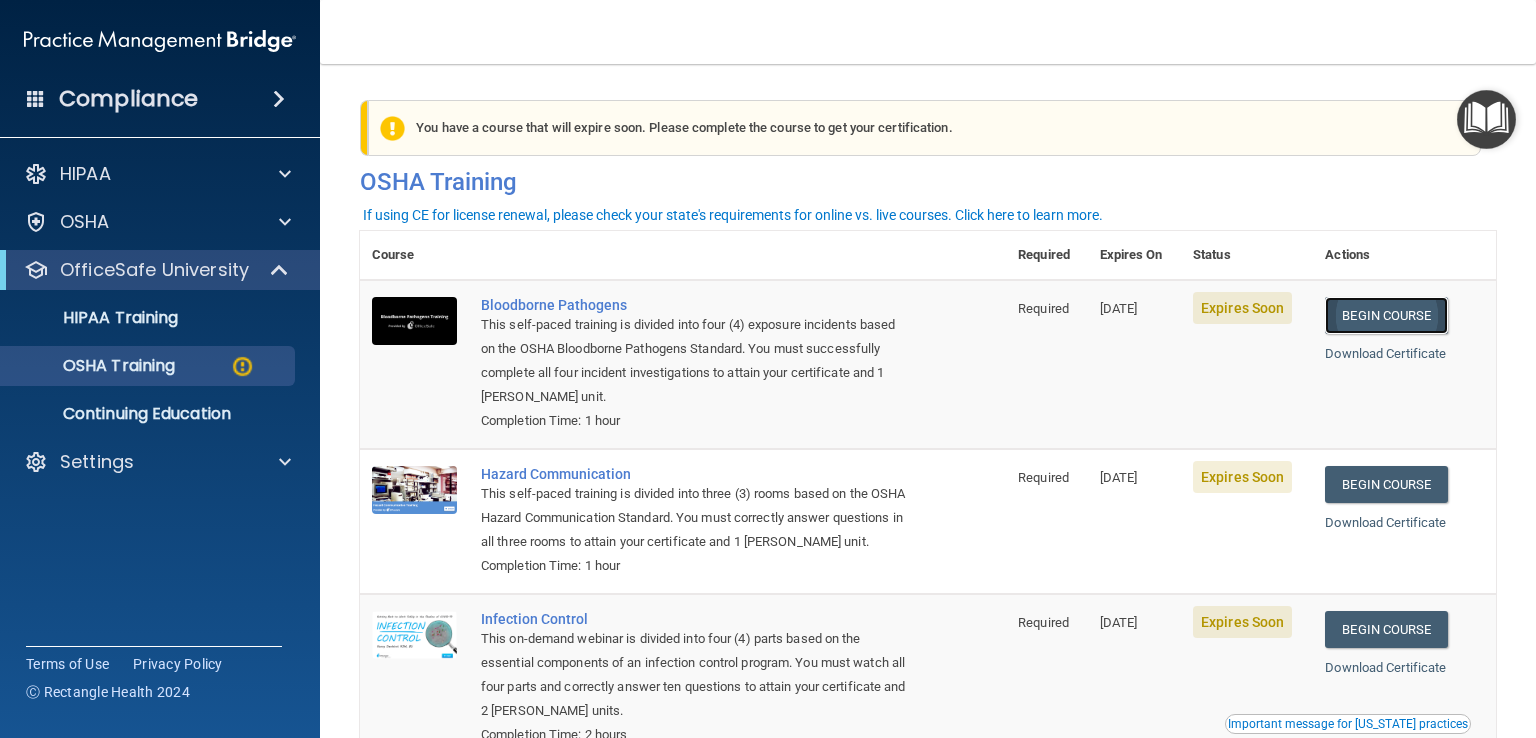 click on "Begin Course" at bounding box center (1386, 315) 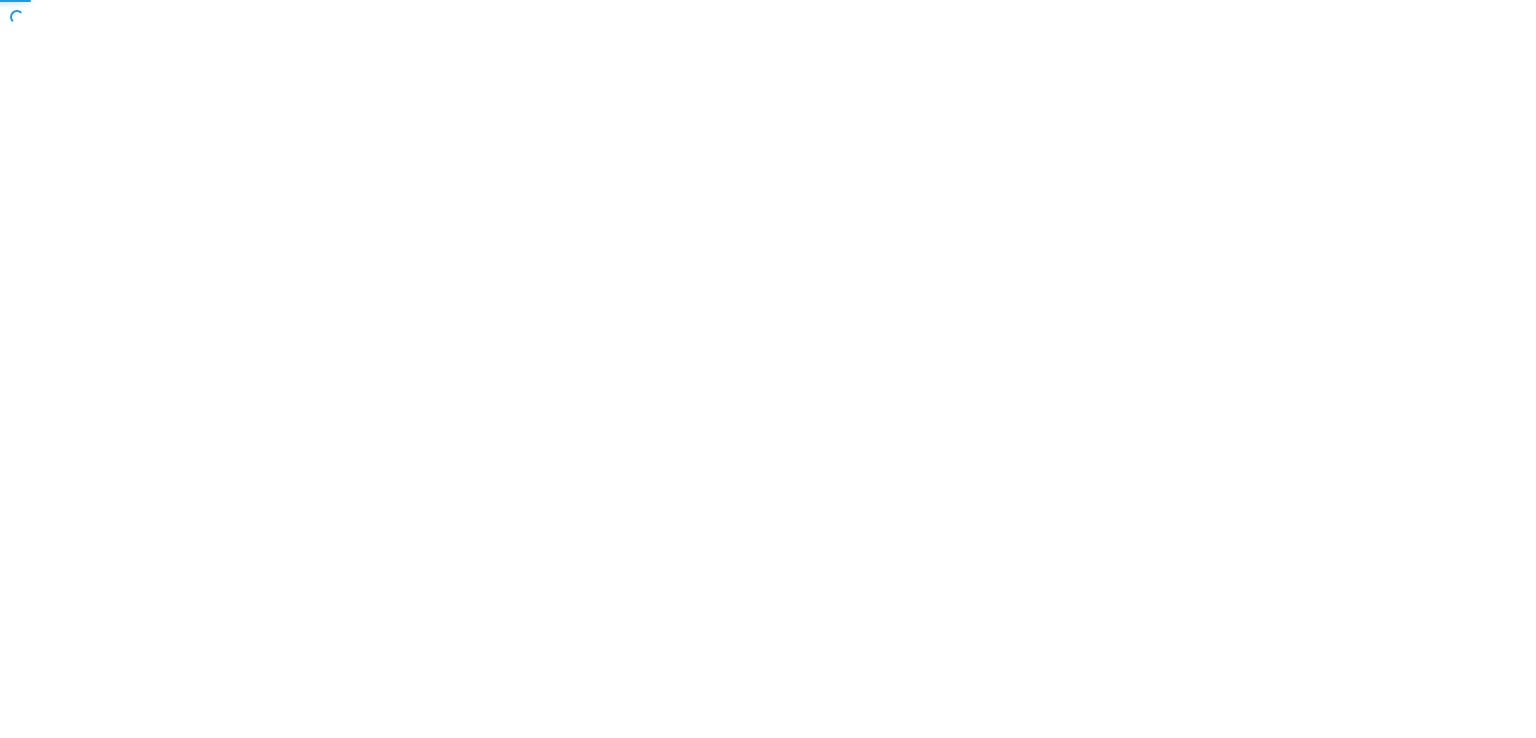 scroll, scrollTop: 0, scrollLeft: 0, axis: both 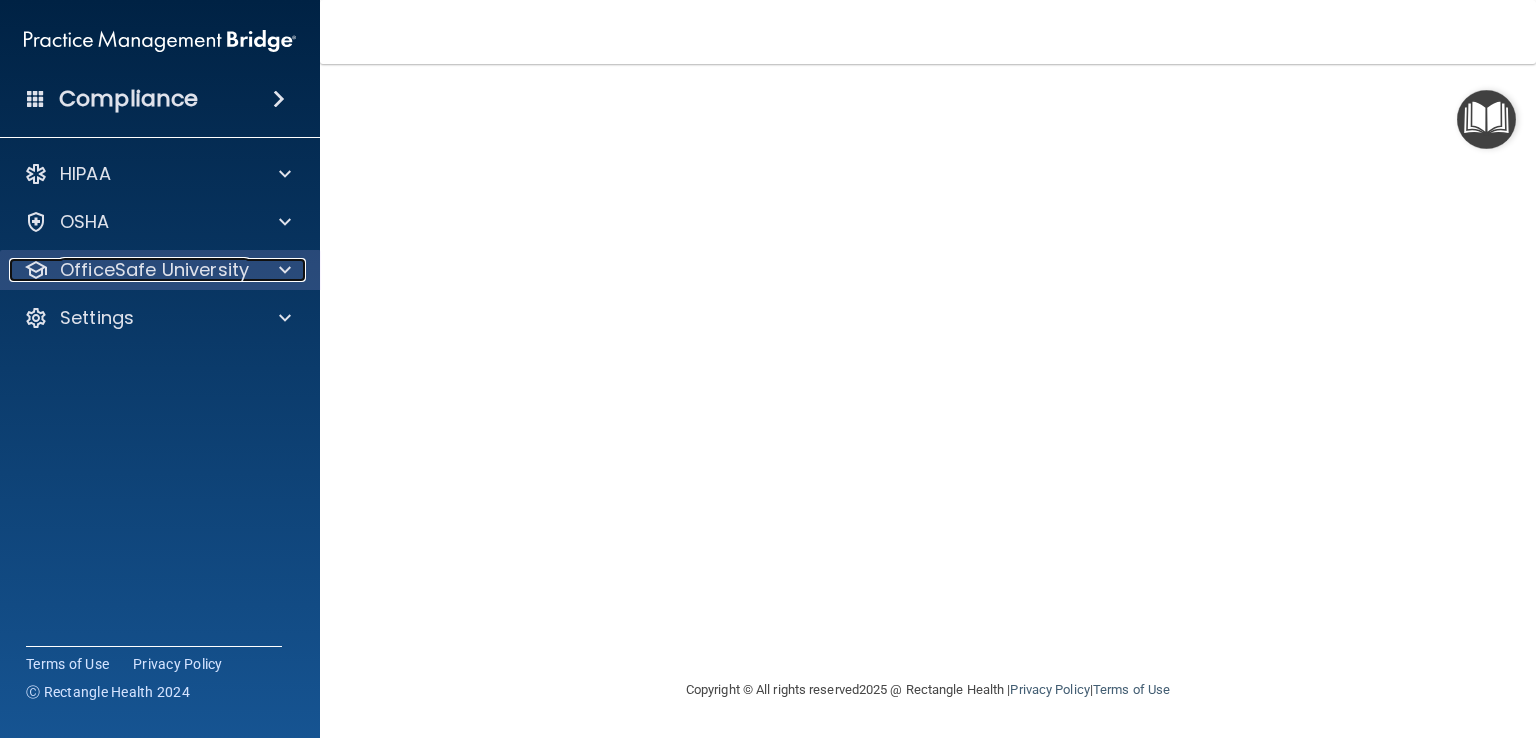 click at bounding box center [285, 270] 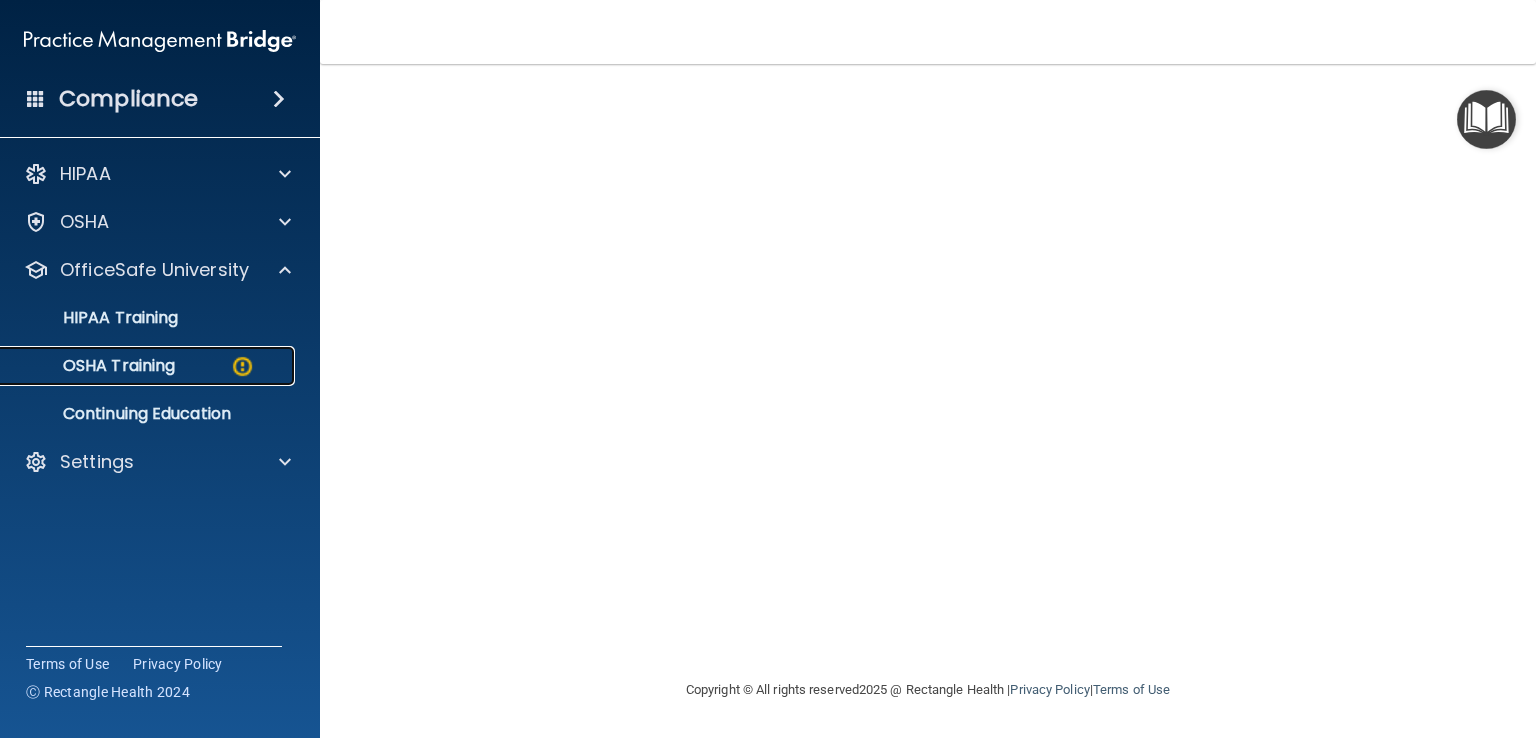 click on "OSHA Training" at bounding box center (94, 366) 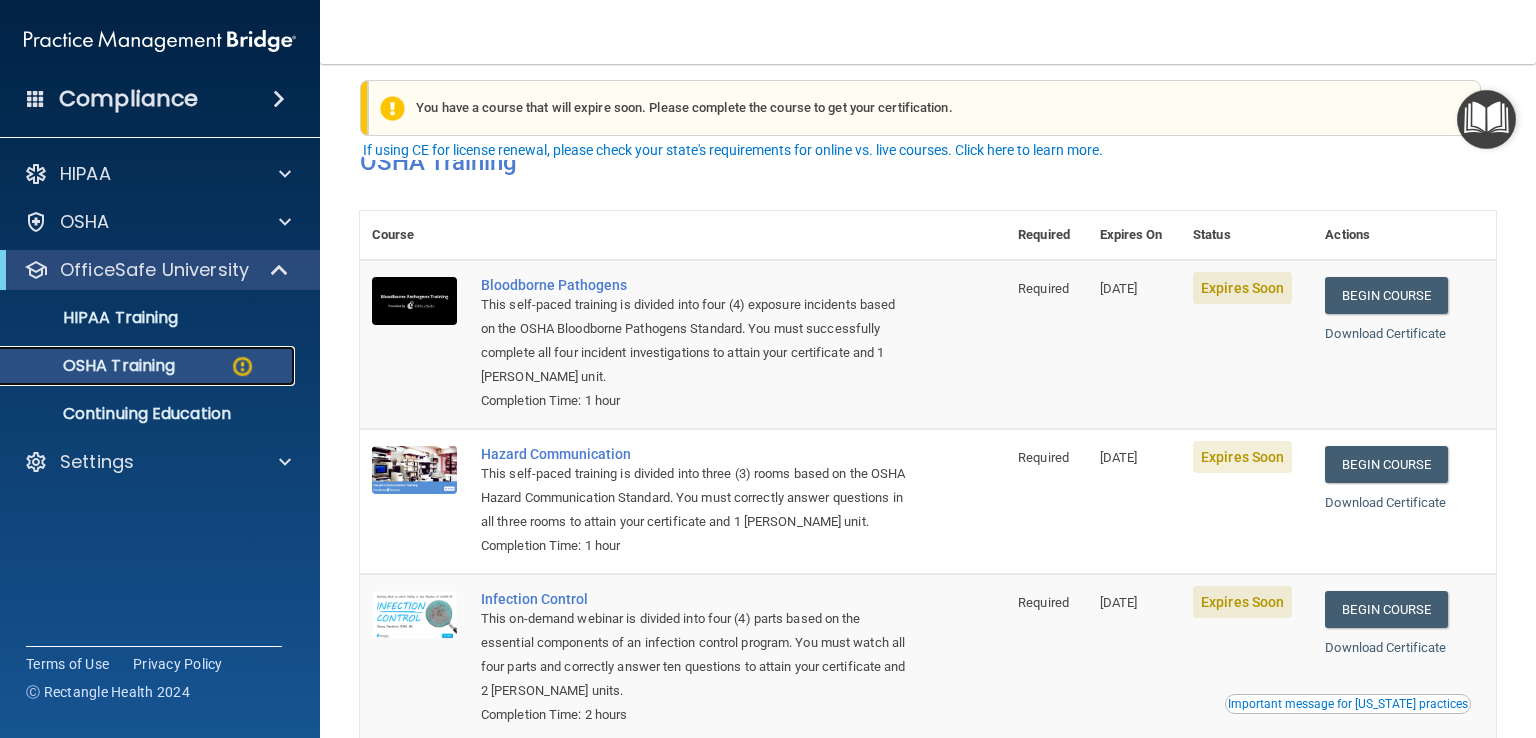 scroll, scrollTop: 0, scrollLeft: 0, axis: both 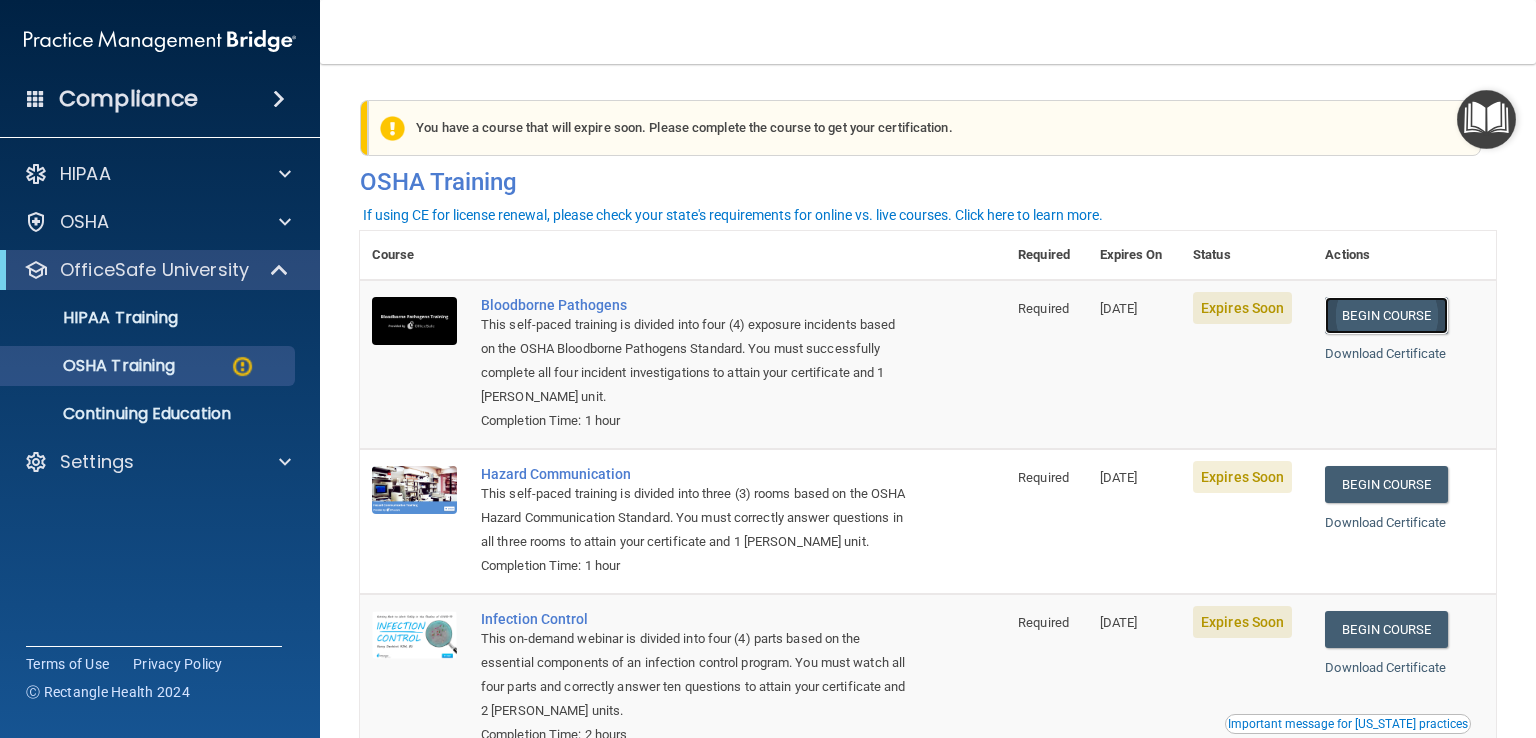 click on "Begin Course" at bounding box center (1386, 315) 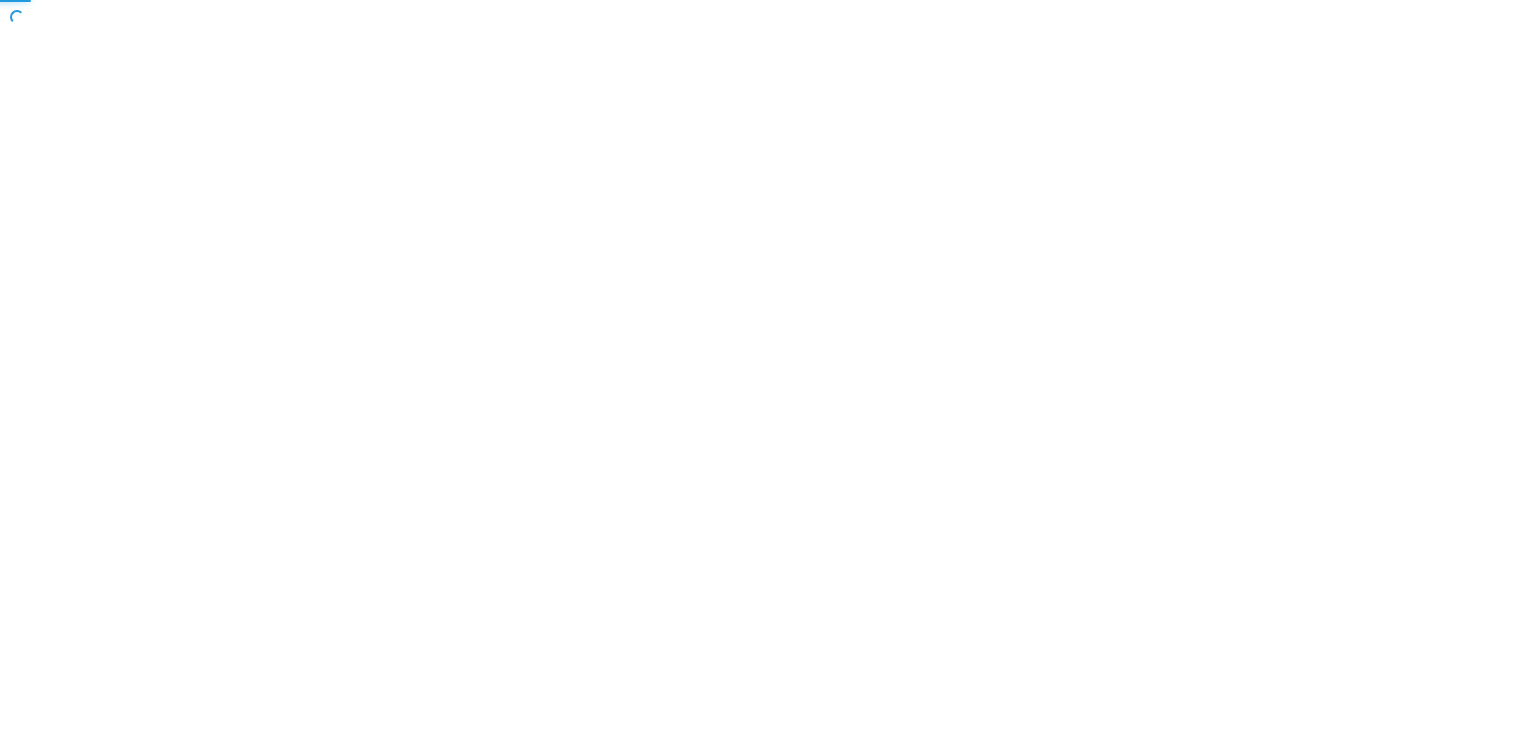 scroll, scrollTop: 0, scrollLeft: 0, axis: both 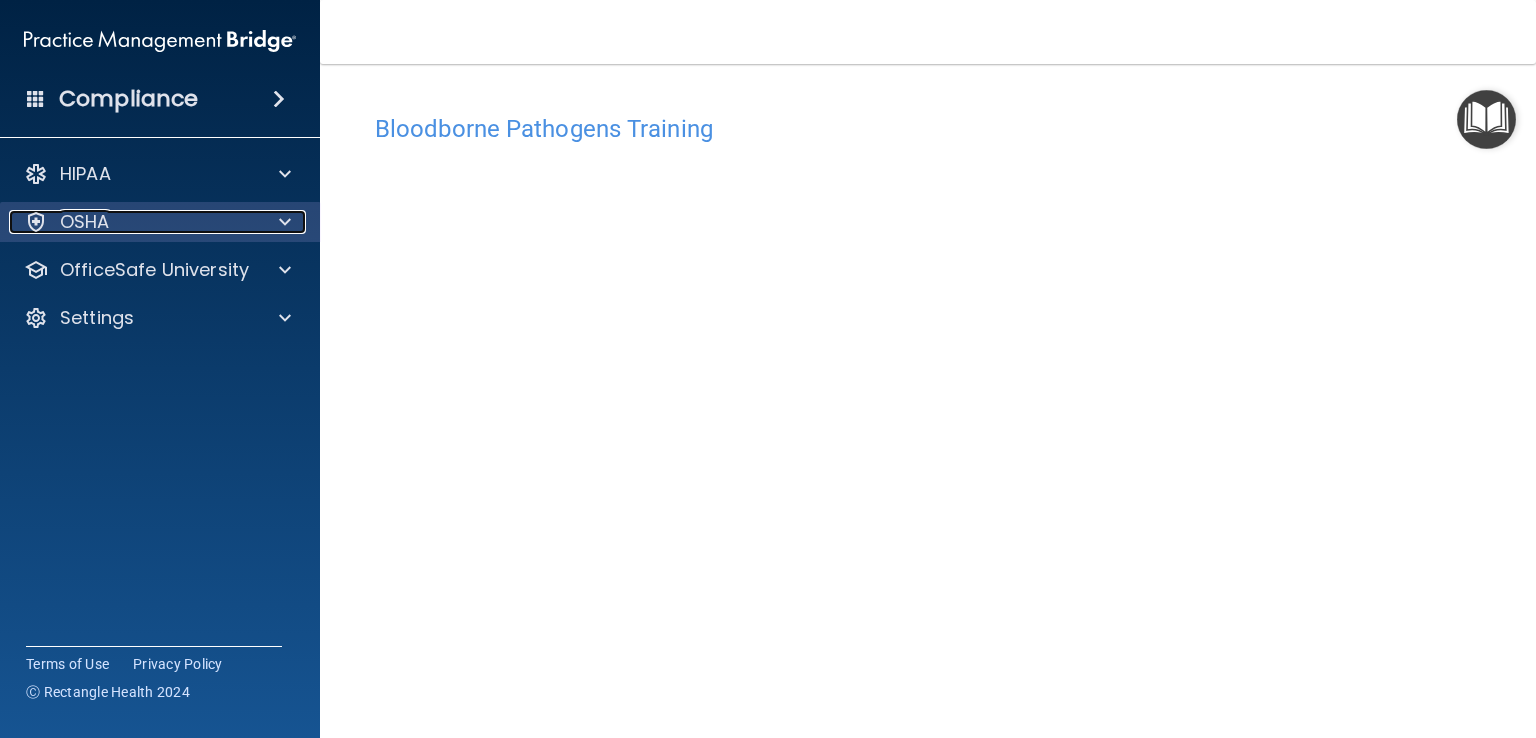 click at bounding box center [285, 222] 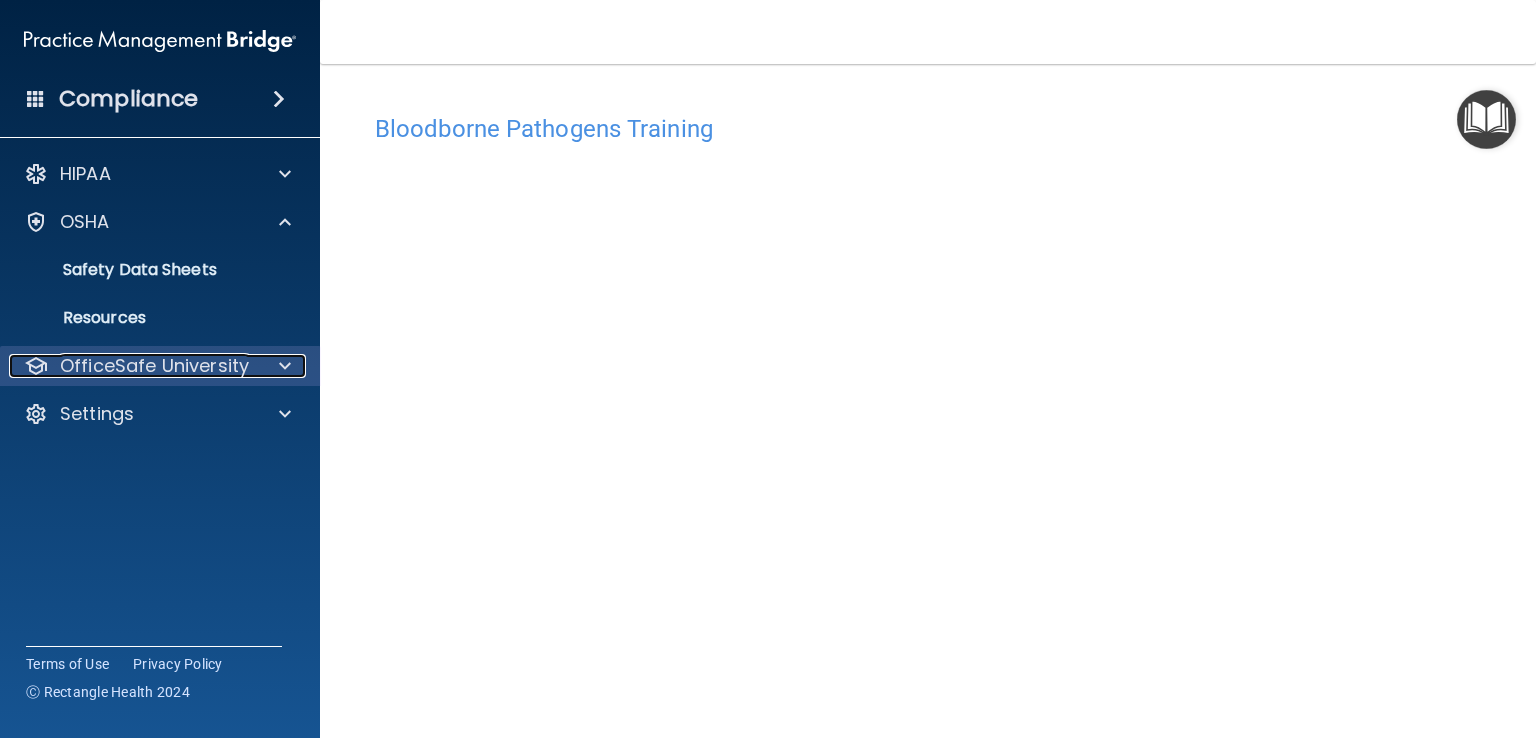 click on "OfficeSafe University" at bounding box center (154, 366) 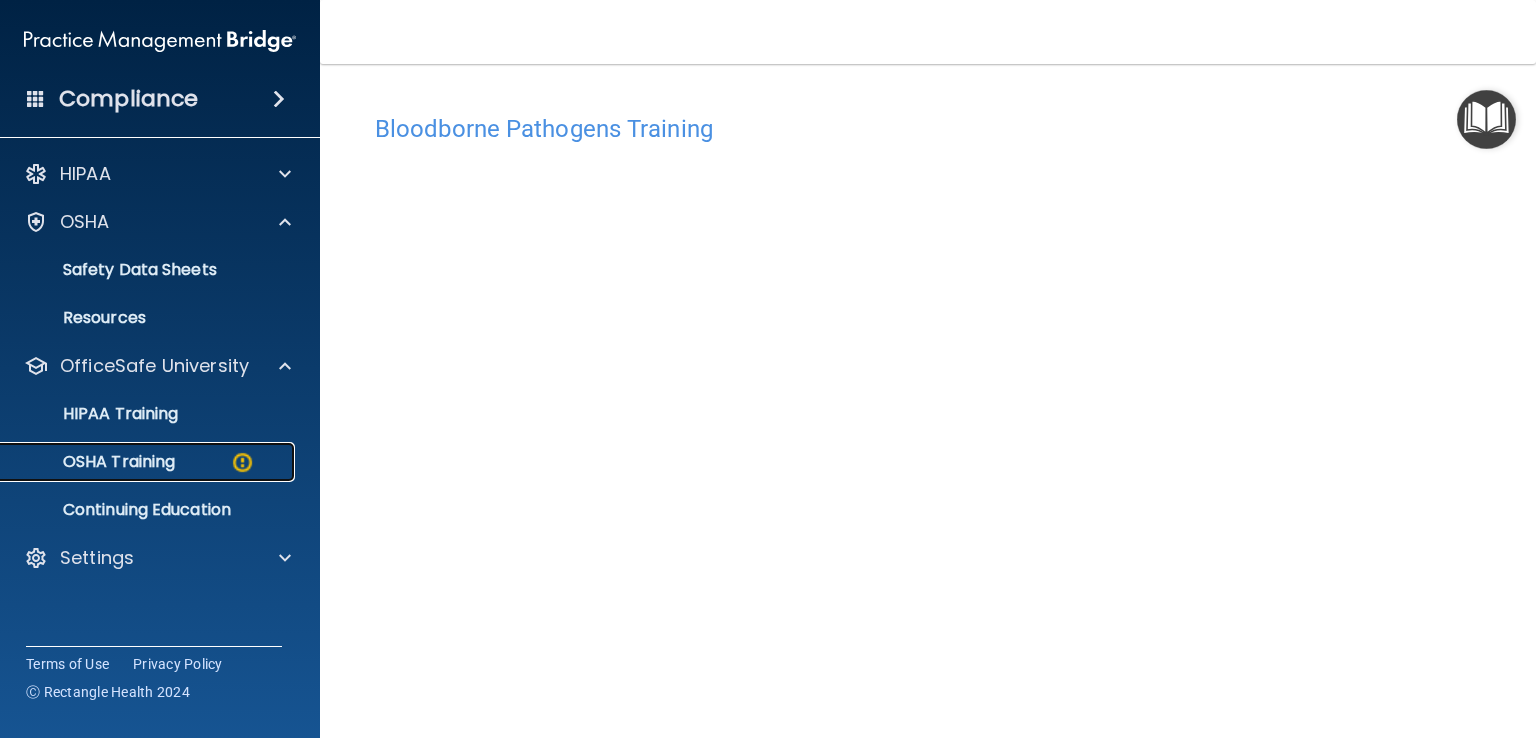 click on "OSHA Training" at bounding box center [94, 462] 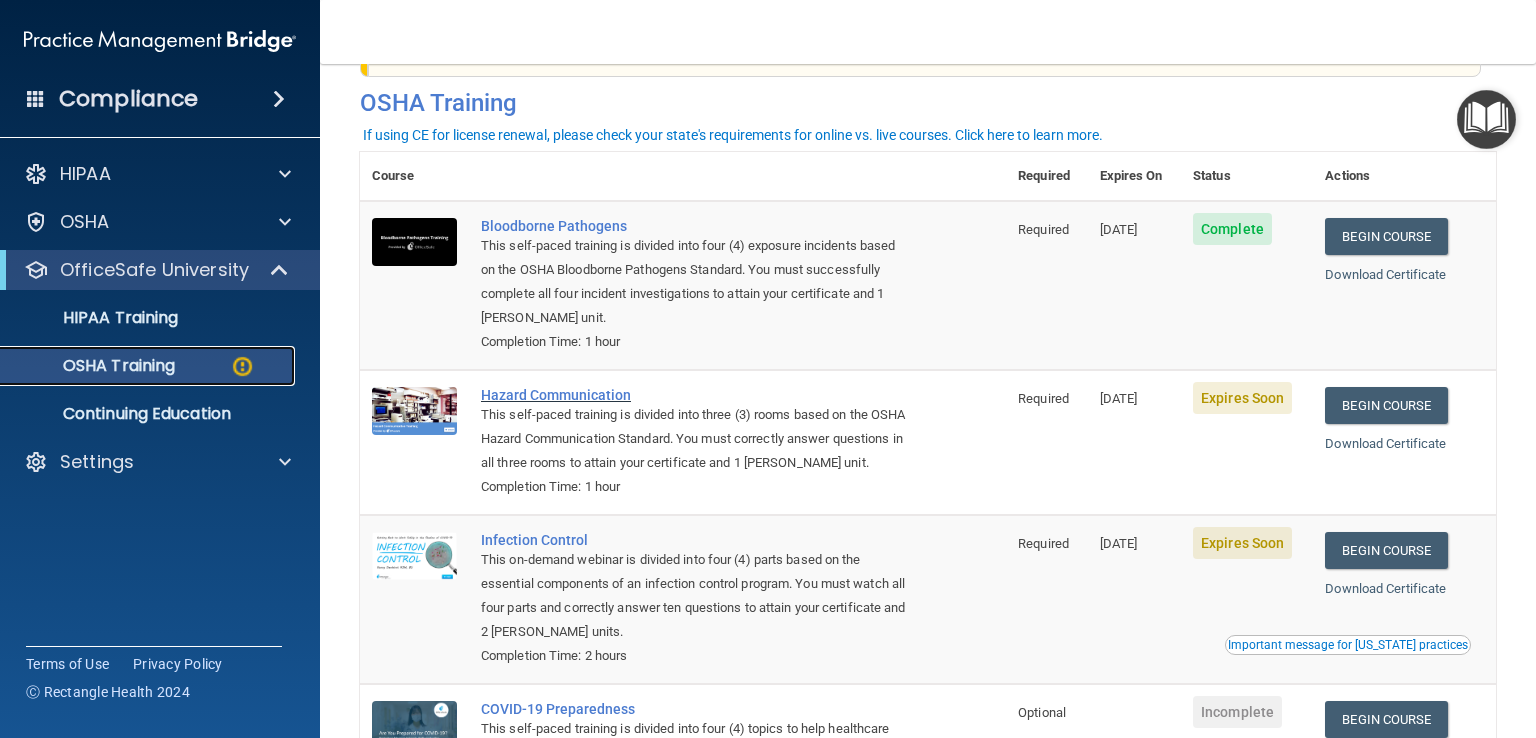 scroll, scrollTop: 80, scrollLeft: 0, axis: vertical 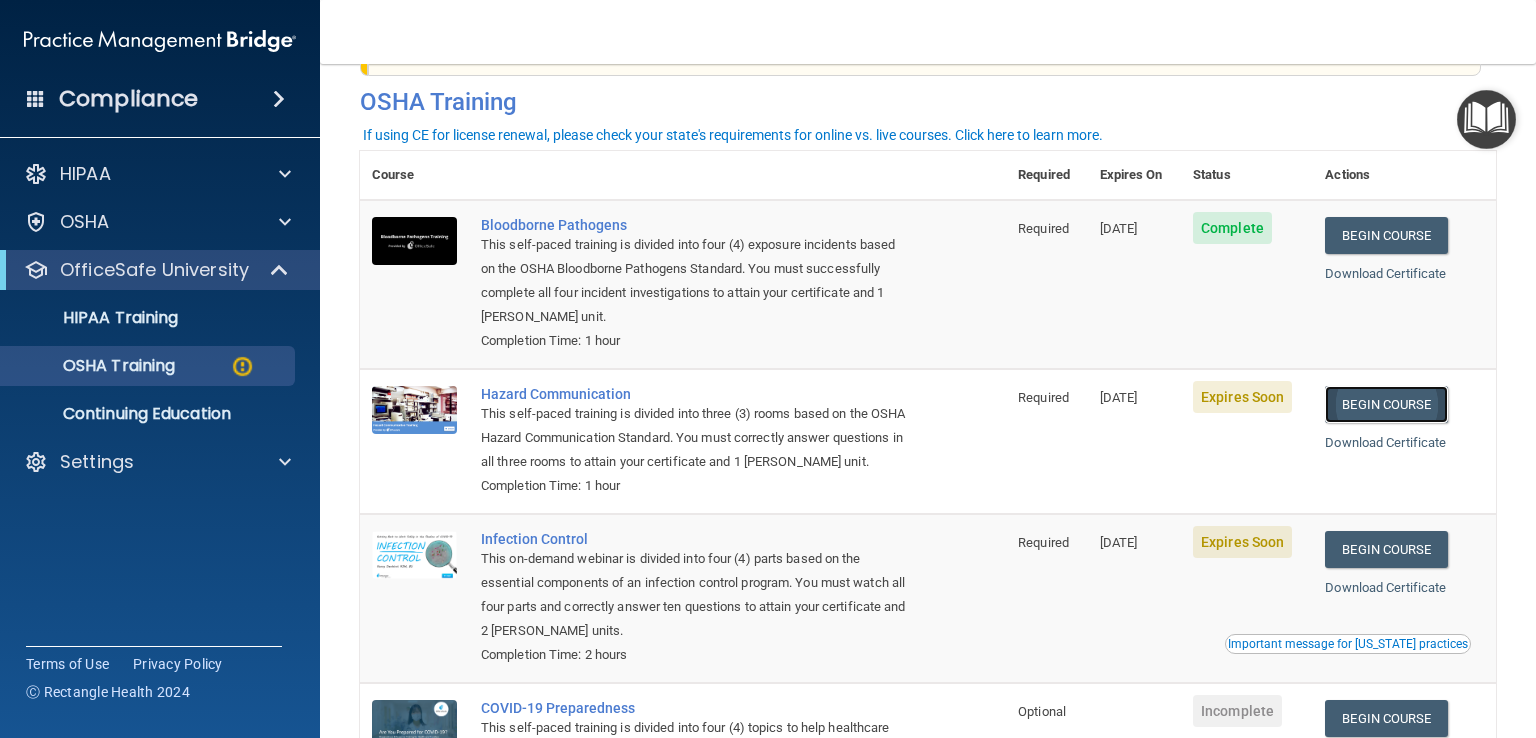 click on "Begin Course" at bounding box center [1386, 404] 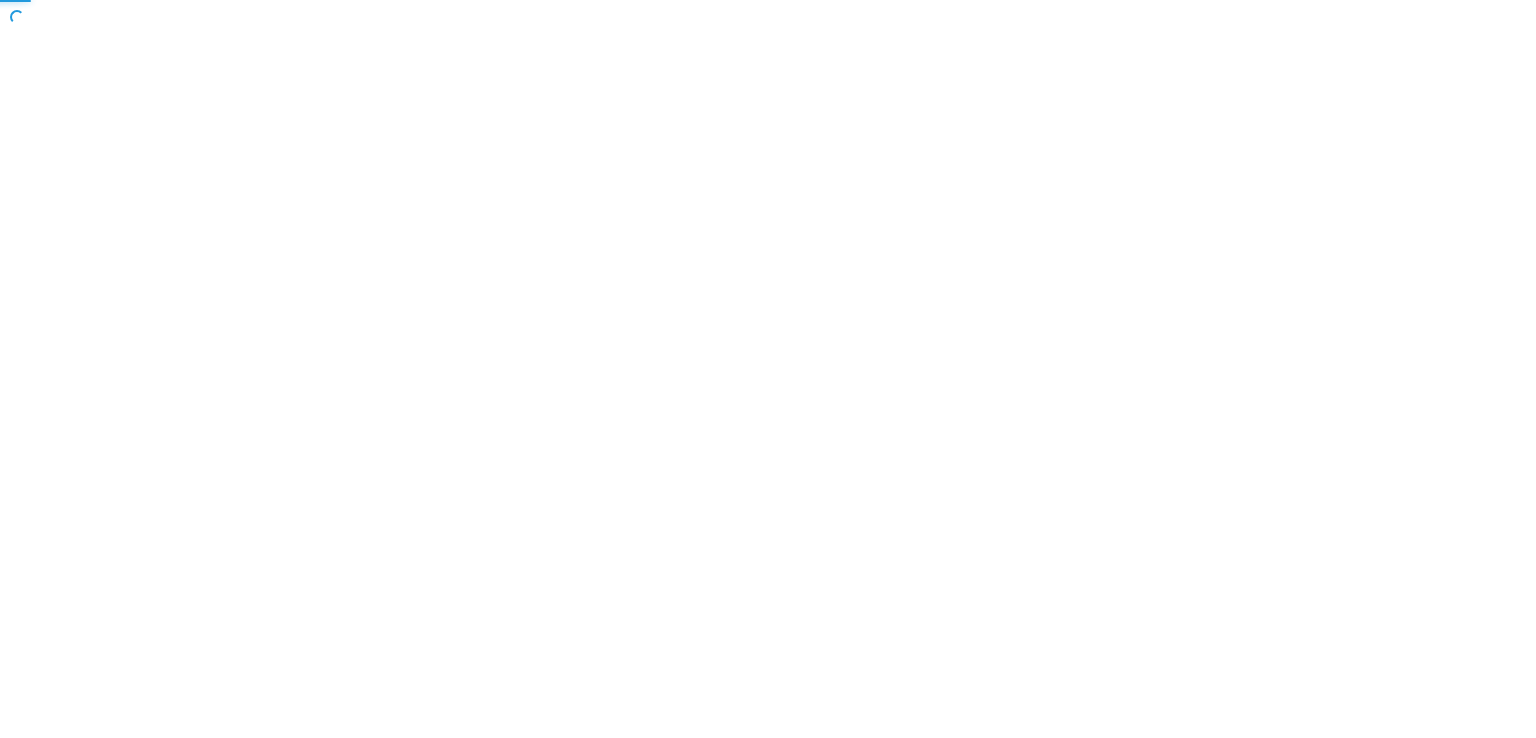 scroll, scrollTop: 0, scrollLeft: 0, axis: both 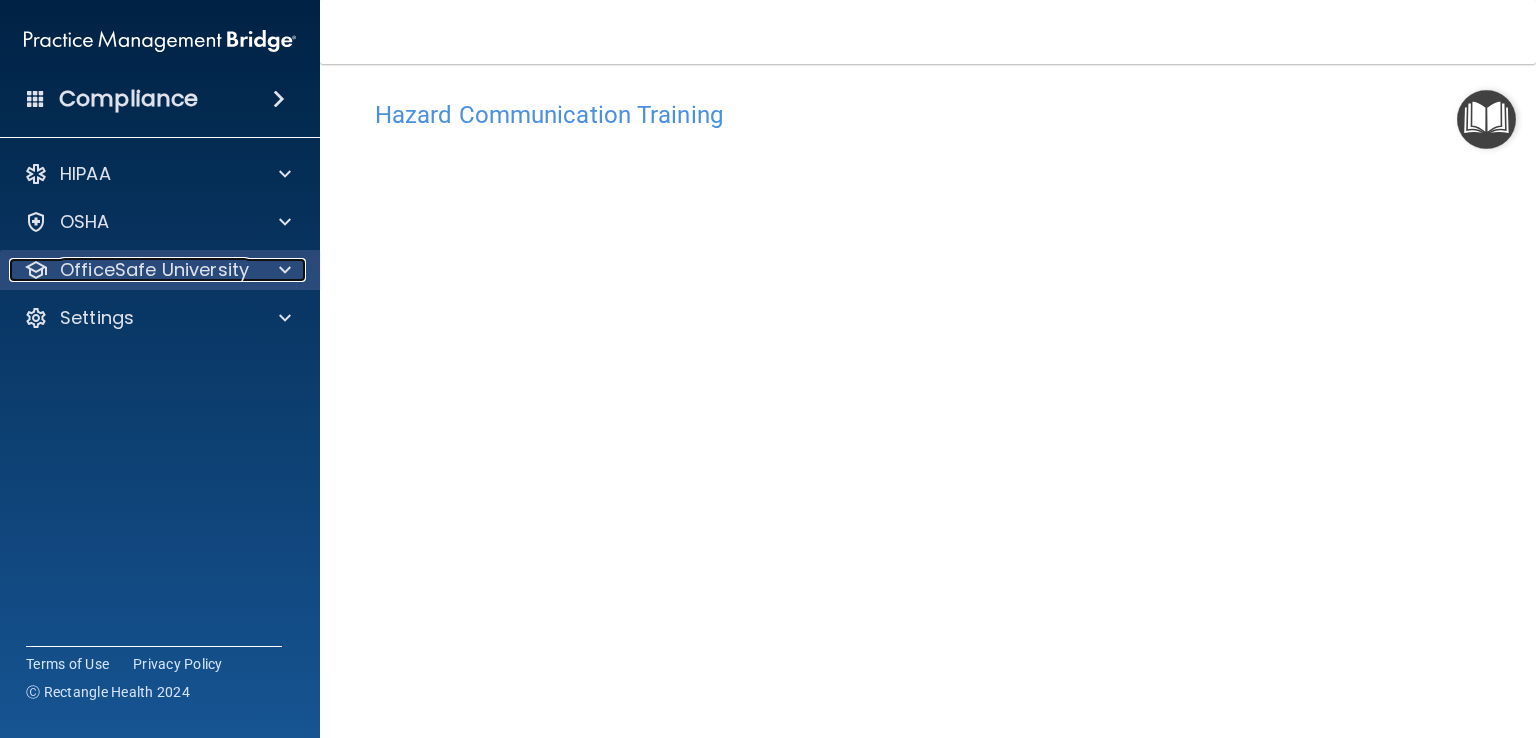 click at bounding box center (285, 270) 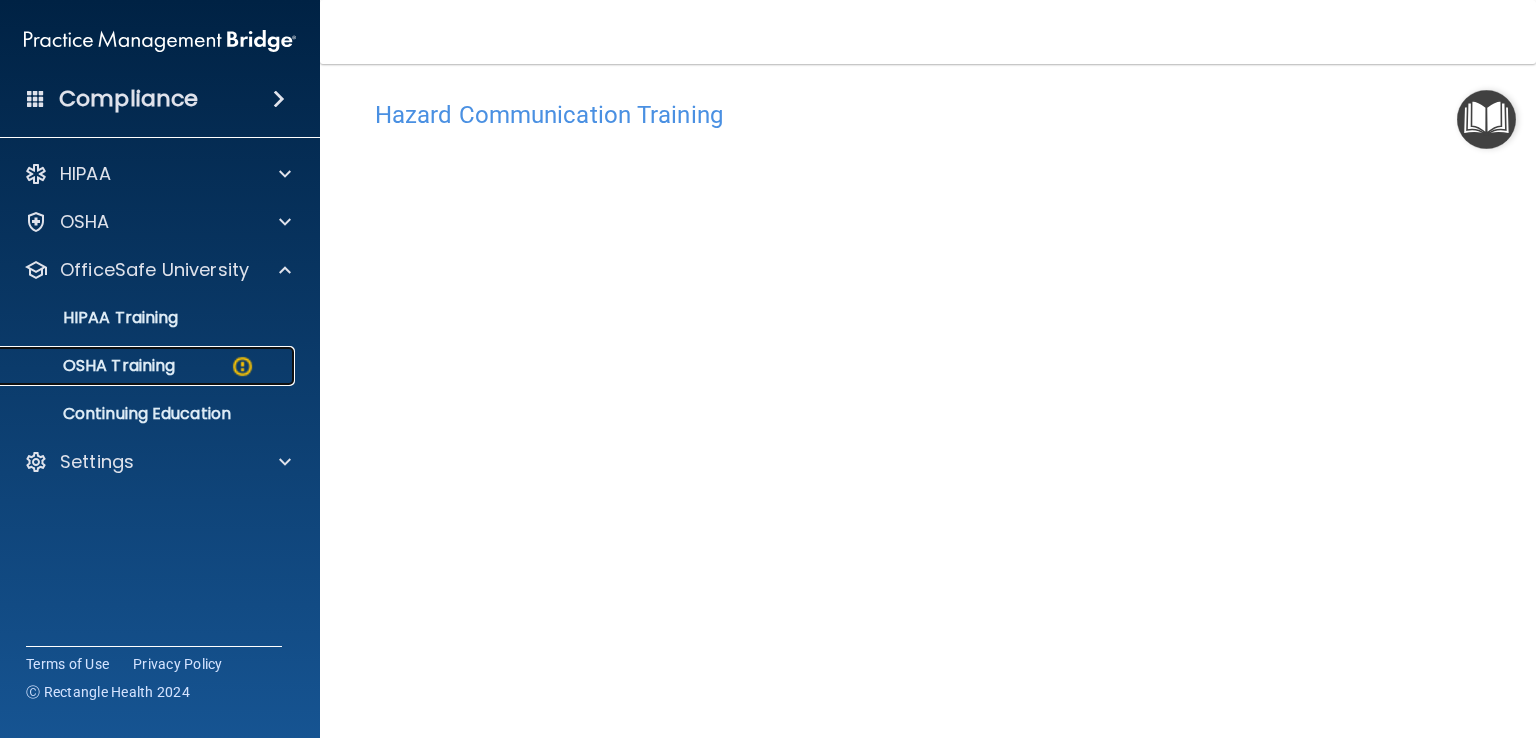 click on "OSHA Training" at bounding box center (137, 366) 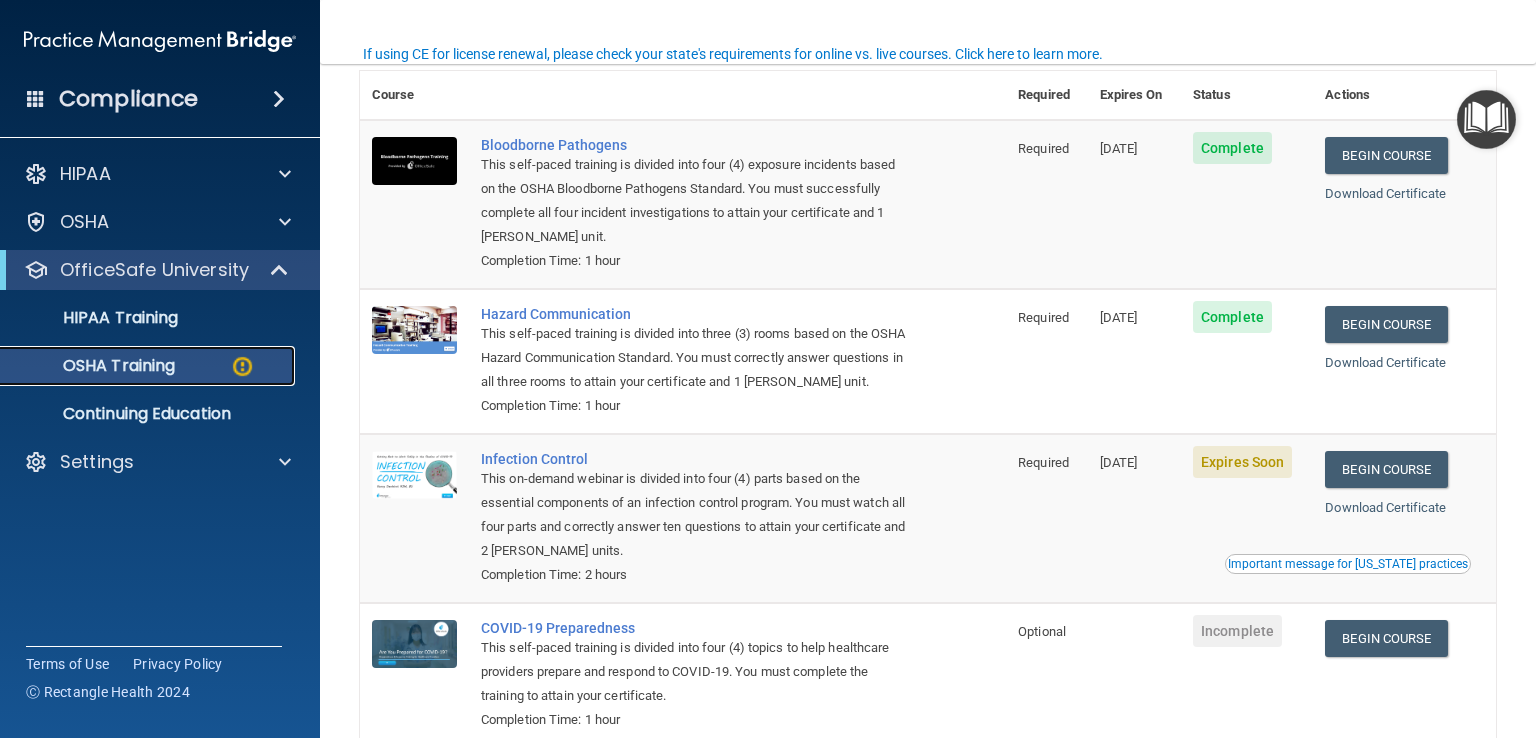 scroll, scrollTop: 300, scrollLeft: 0, axis: vertical 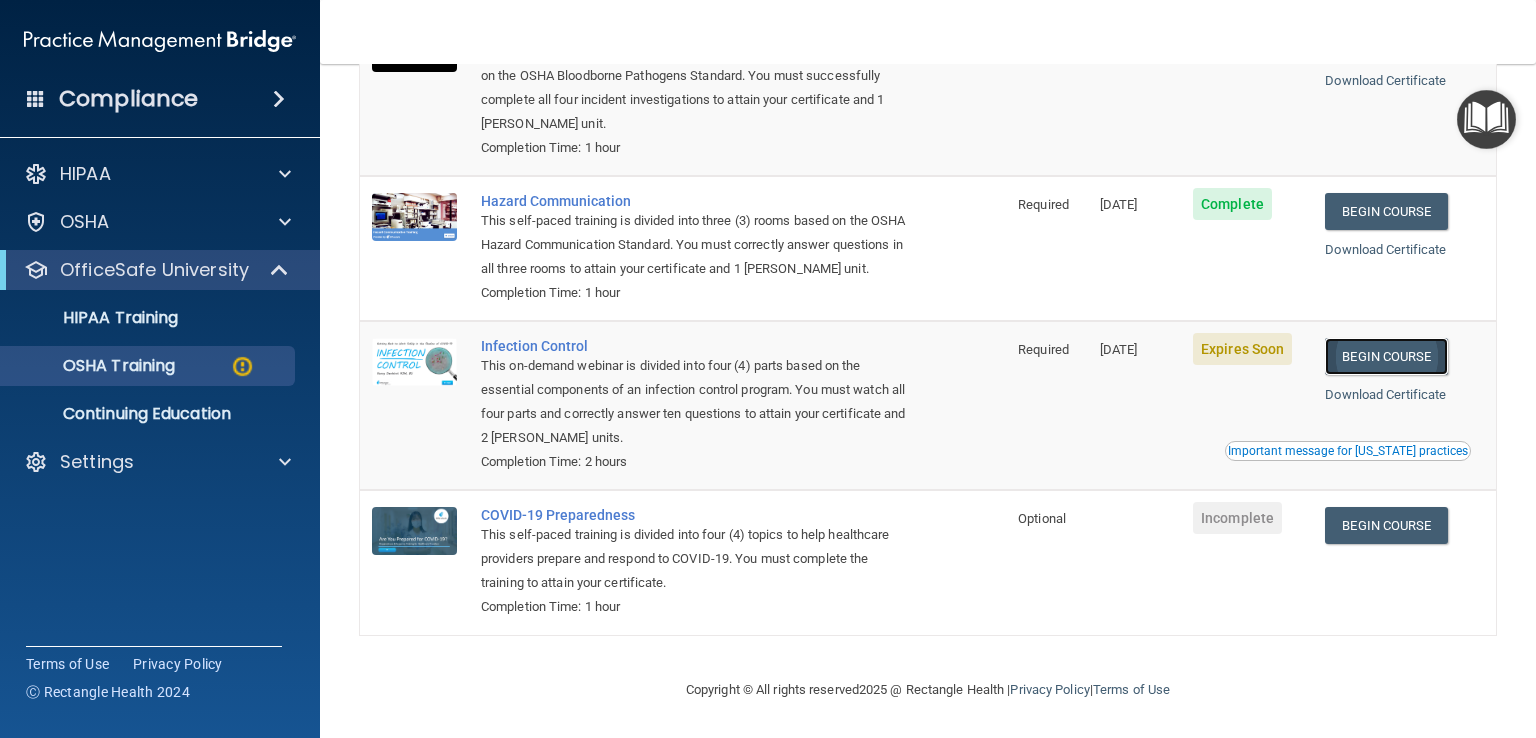 click on "Begin Course" at bounding box center [1386, 356] 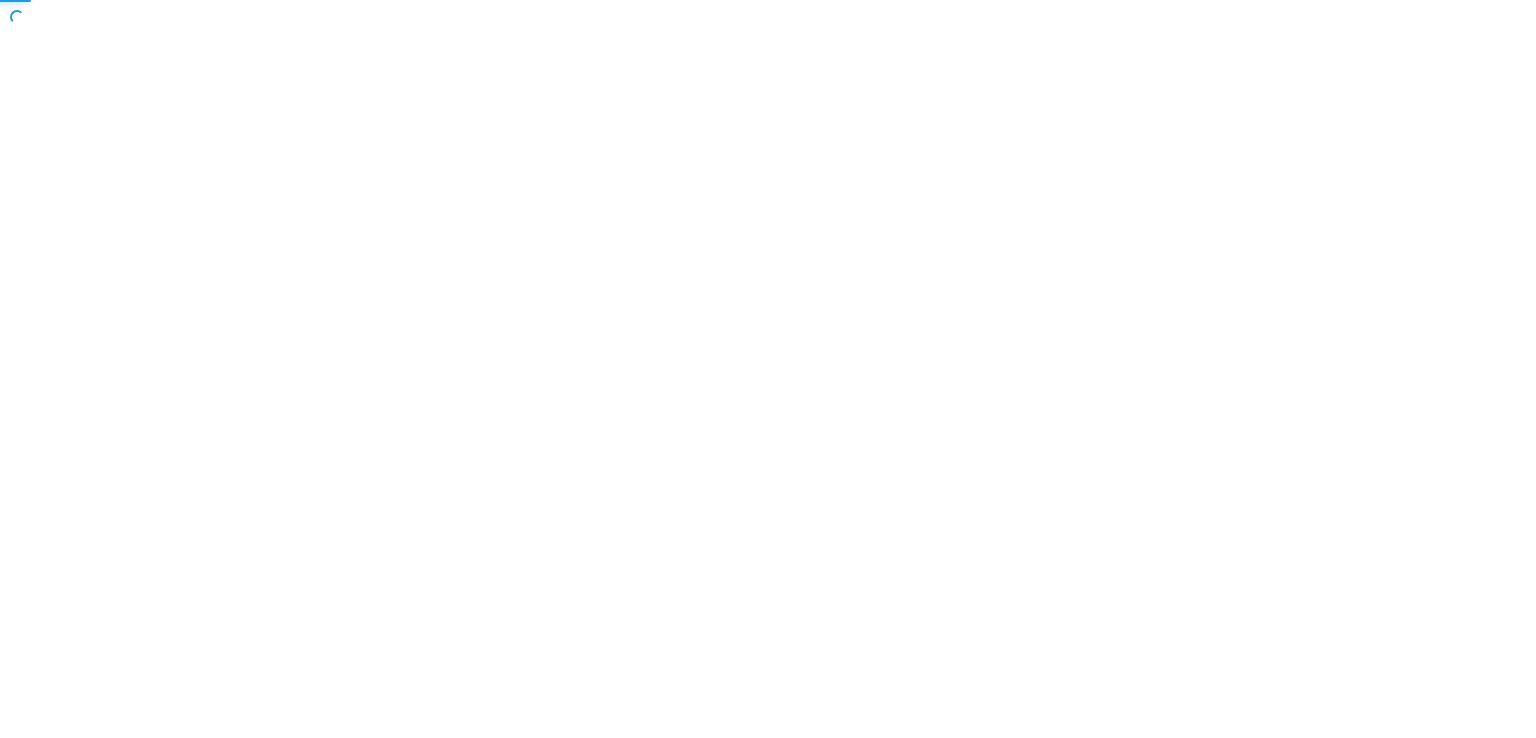 scroll, scrollTop: 0, scrollLeft: 0, axis: both 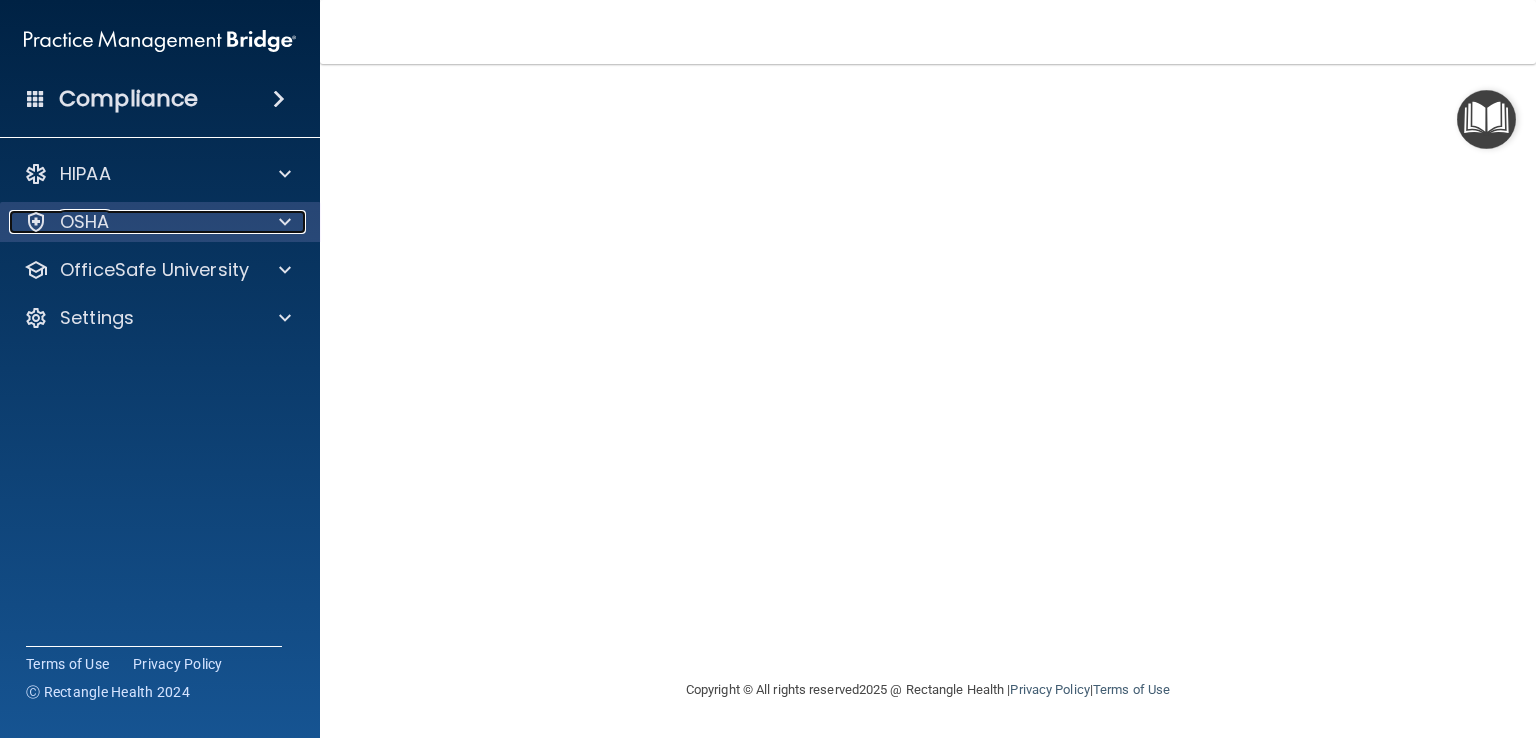 click on "OSHA" at bounding box center [133, 222] 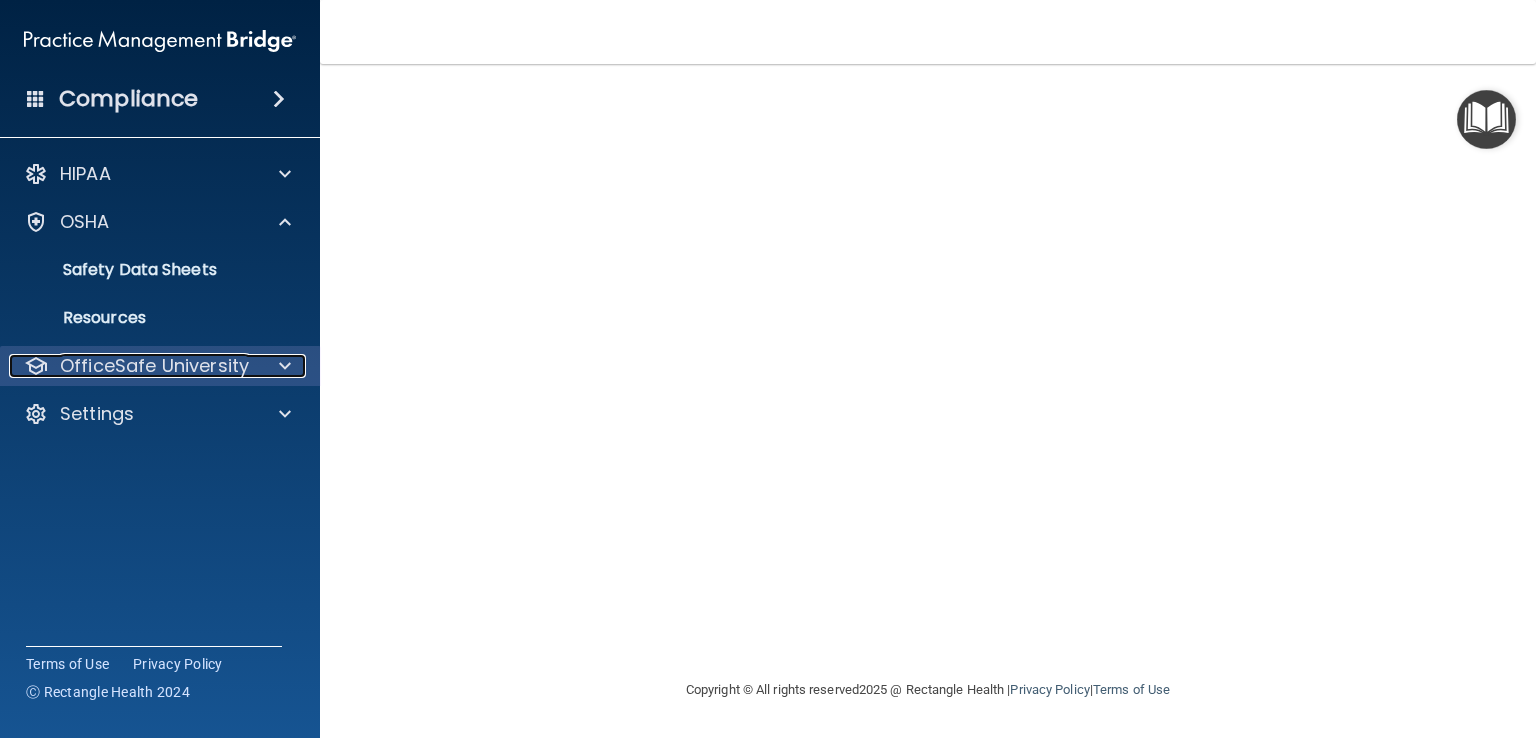 click at bounding box center (282, 366) 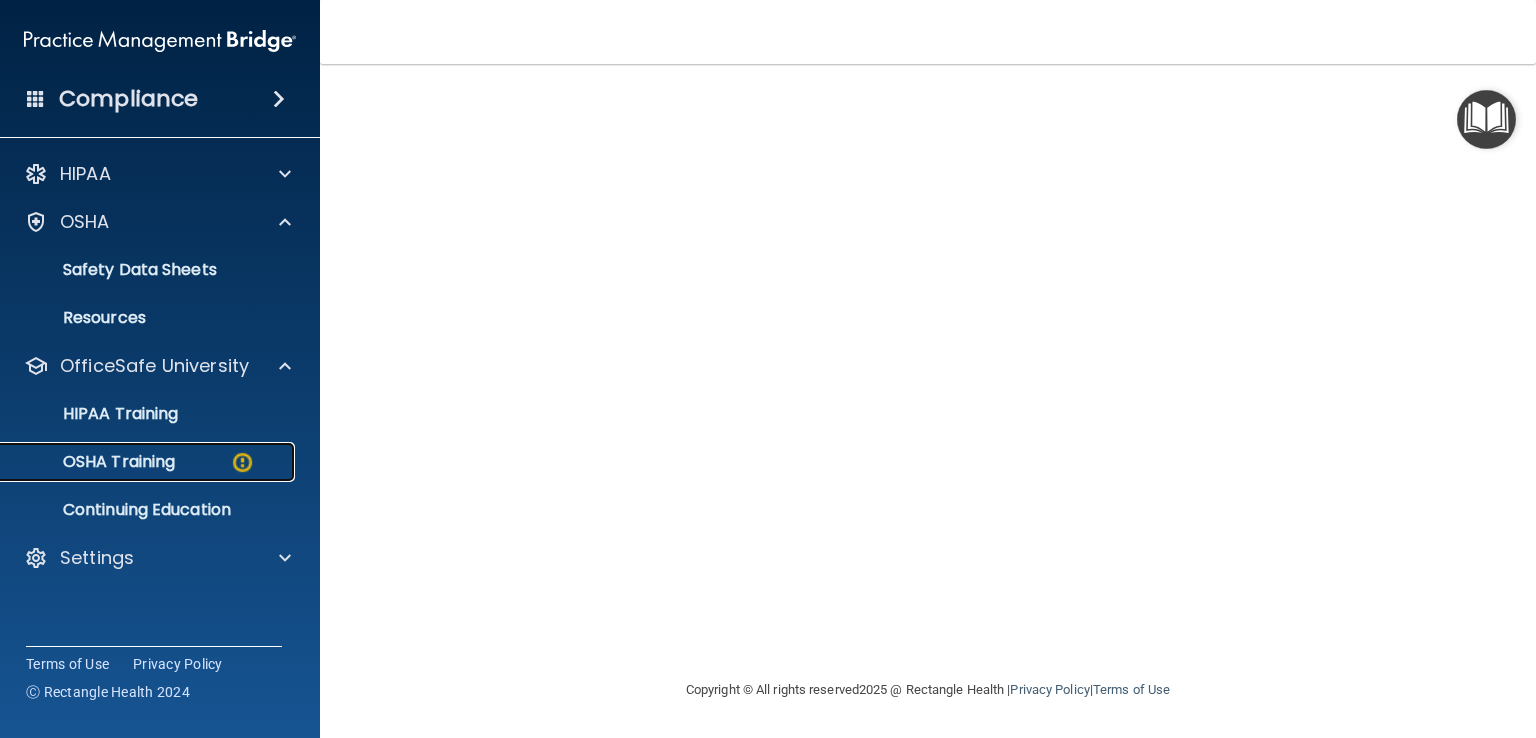 click on "OSHA Training" at bounding box center (94, 462) 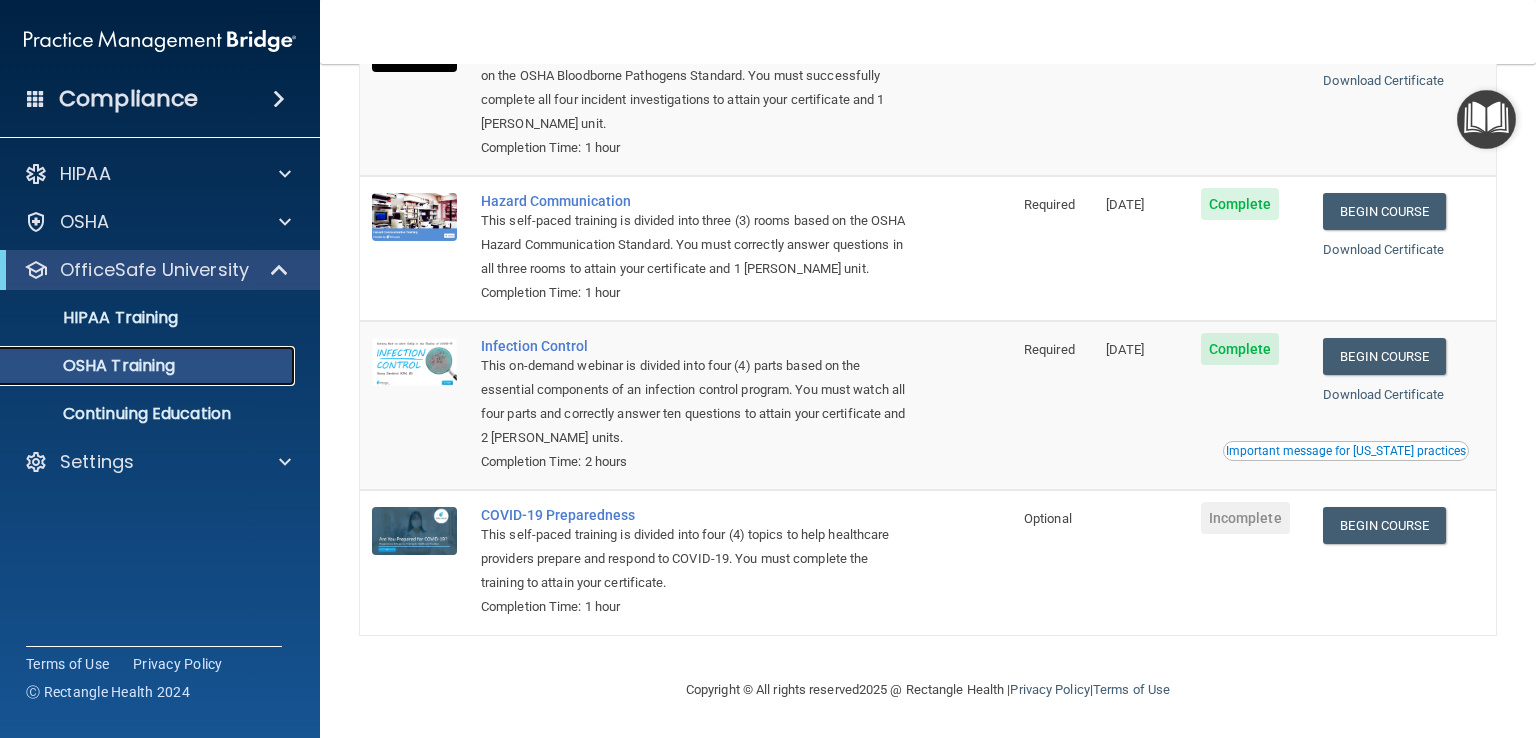 scroll, scrollTop: 0, scrollLeft: 0, axis: both 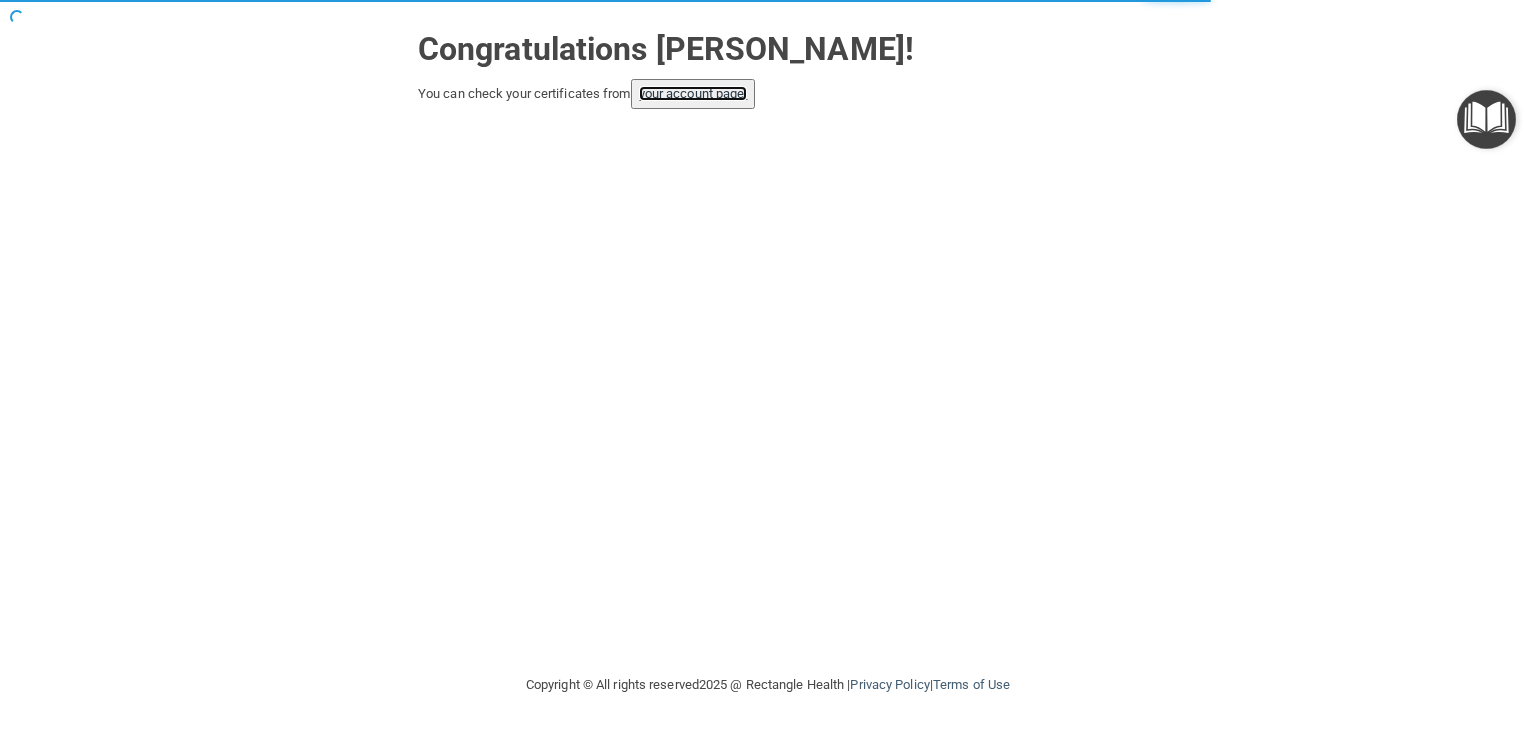 click on "your account page!" at bounding box center [693, 93] 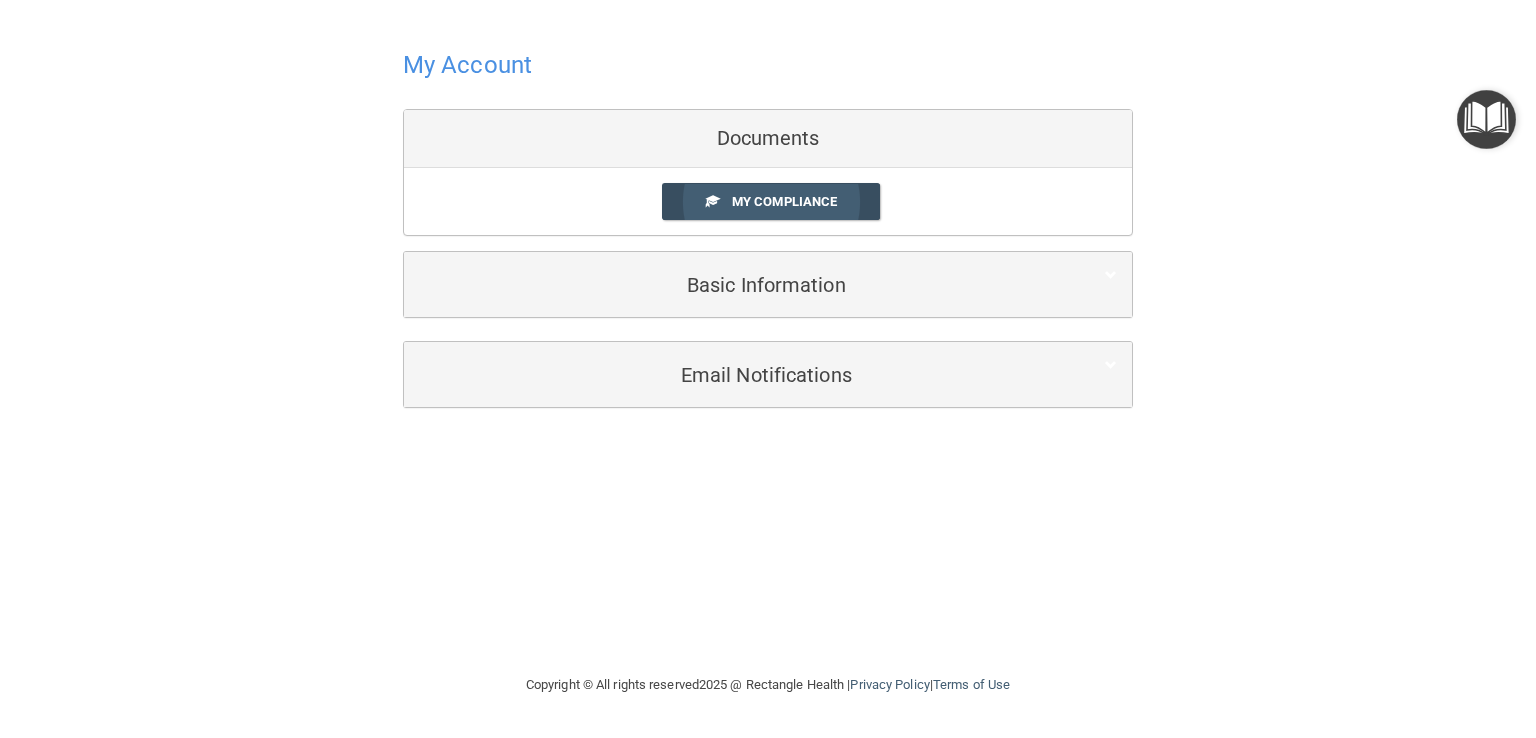 click on "My Compliance" at bounding box center (784, 201) 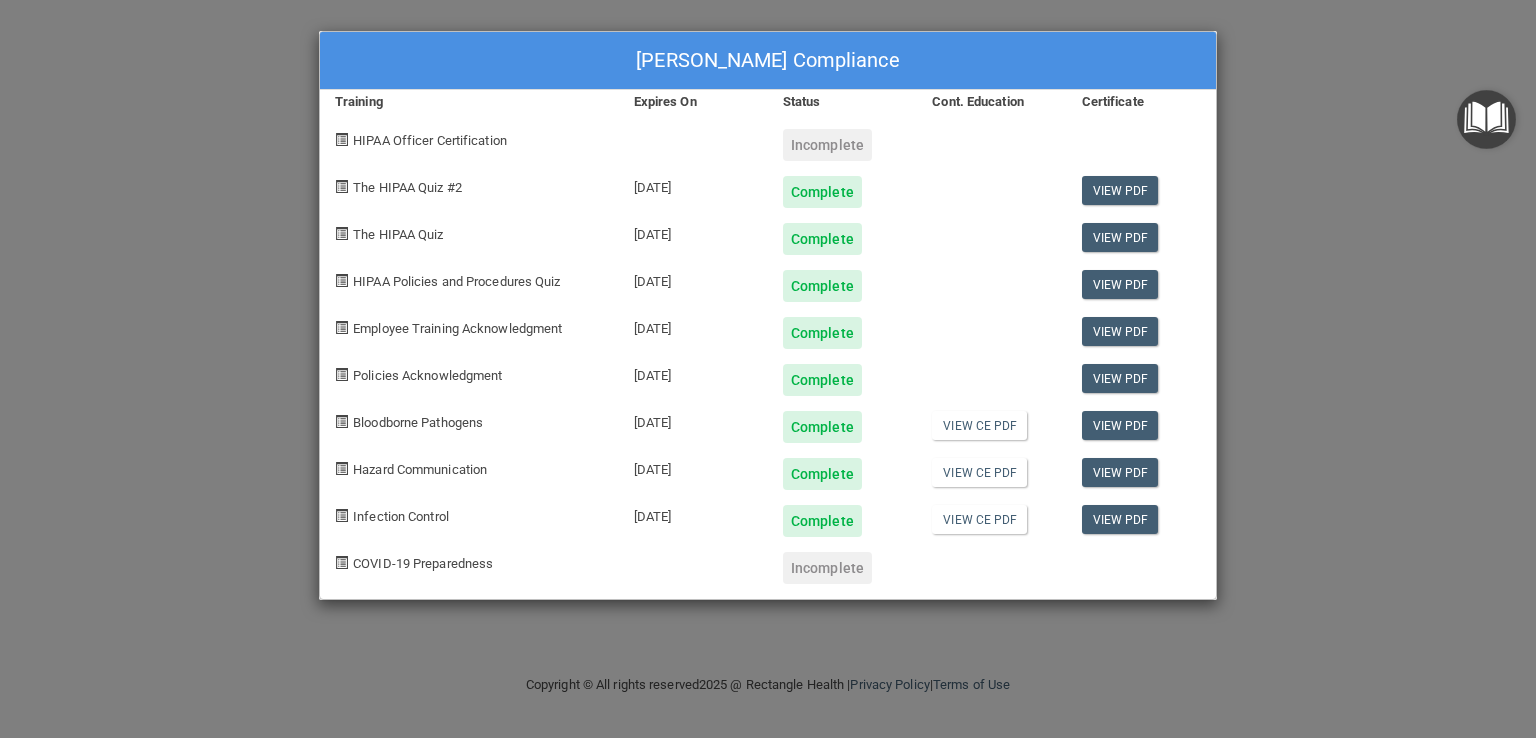 click on "[PERSON_NAME] Compliance      Training   Expires On   Status   Cont. Education   Certificate         HIPAA Officer Certification             Incomplete                      The HIPAA Quiz #2      [DATE]       Complete              View PDF         The HIPAA Quiz      [DATE]       Complete              View PDF         HIPAA Policies and Procedures Quiz      [DATE]       Complete              View PDF         Employee Training Acknowledgment      [DATE]       Complete              View PDF         Policies Acknowledgment      [DATE]       Complete              View PDF         Bloodborne Pathogens      [DATE]       Complete        View CE PDF       View PDF         Hazard Communication      [DATE]       Complete        View CE PDF       View PDF         Infection Control      [DATE]       Complete        View CE PDF       View PDF         COVID-19 Preparedness             Incomplete" at bounding box center (768, 369) 